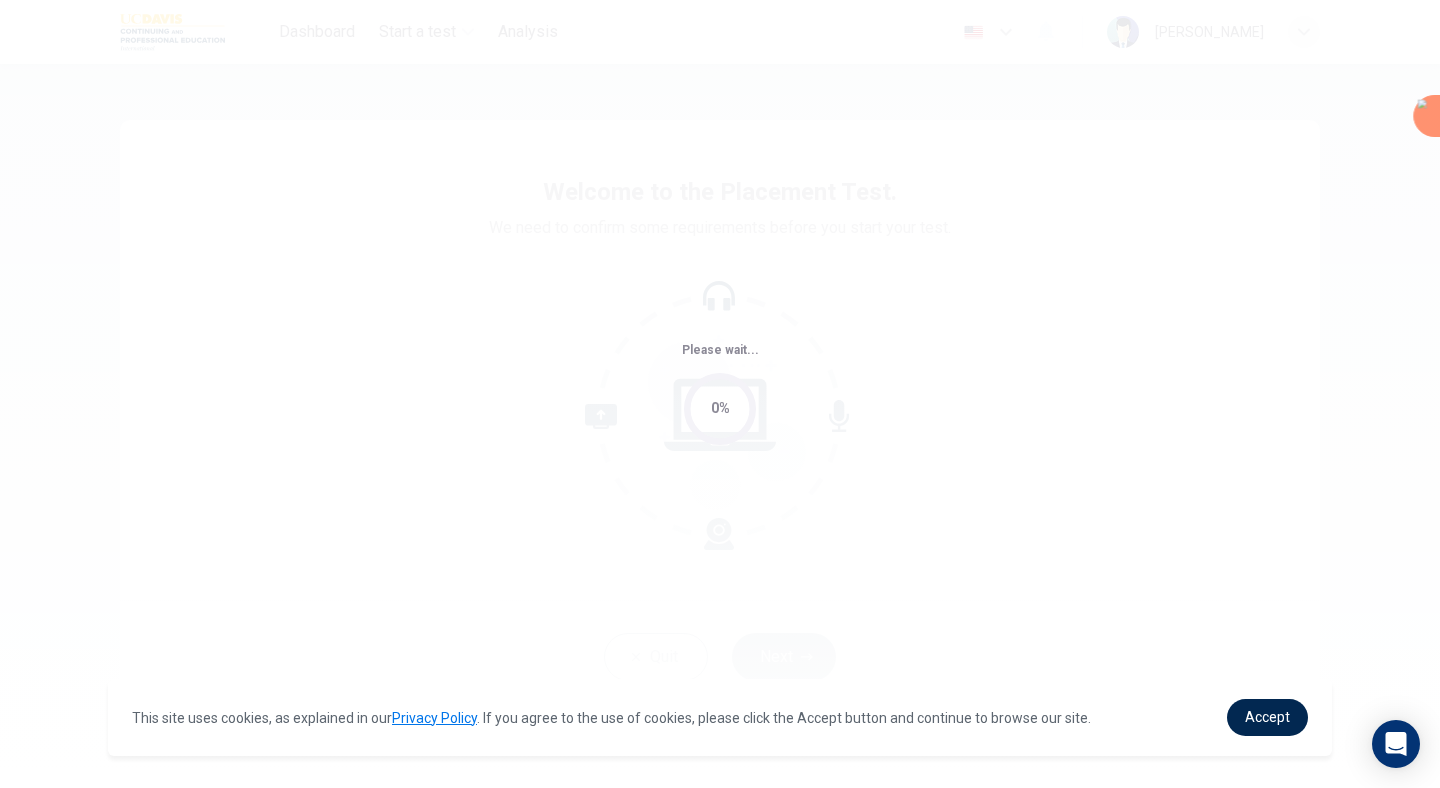 scroll, scrollTop: 0, scrollLeft: 0, axis: both 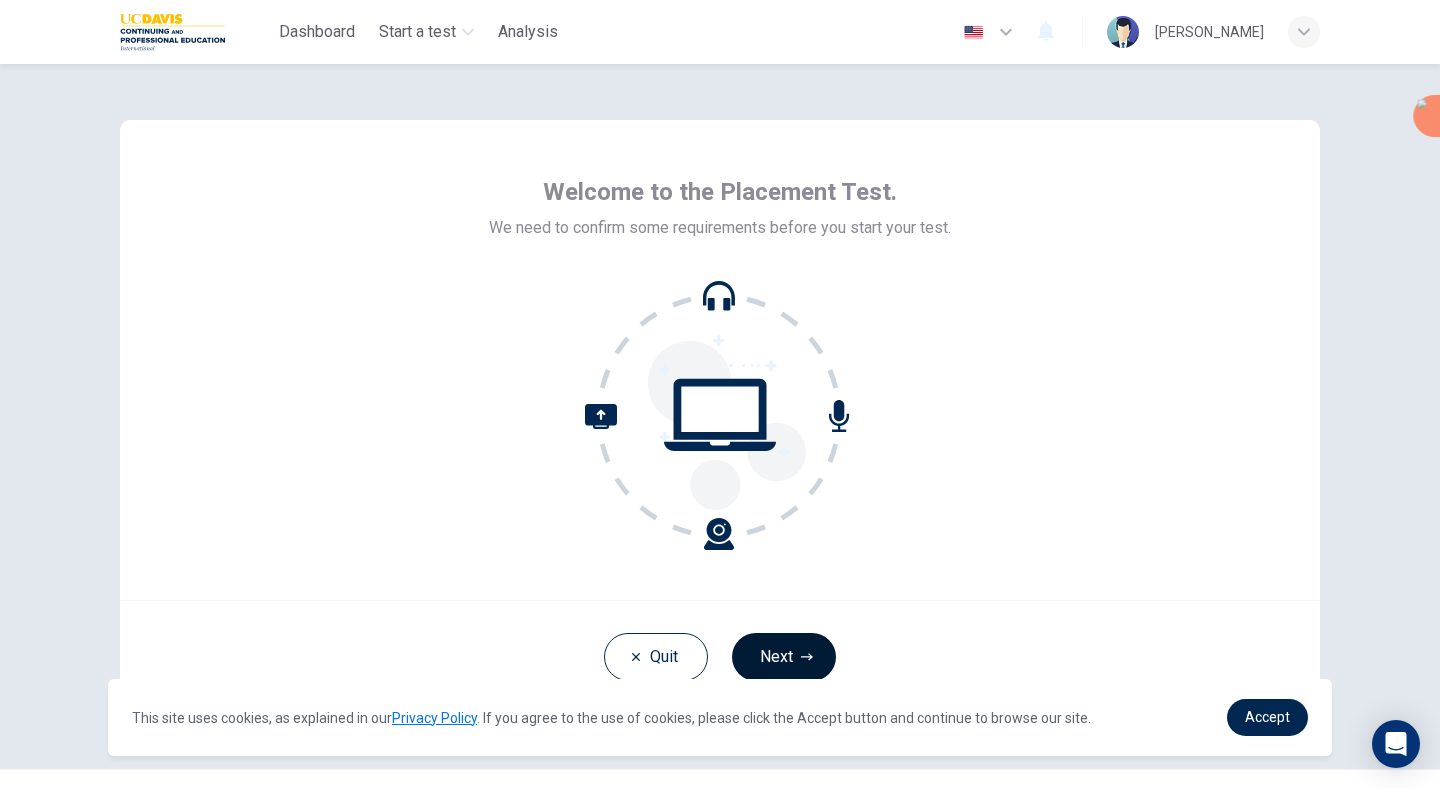 click on "Next" at bounding box center (784, 657) 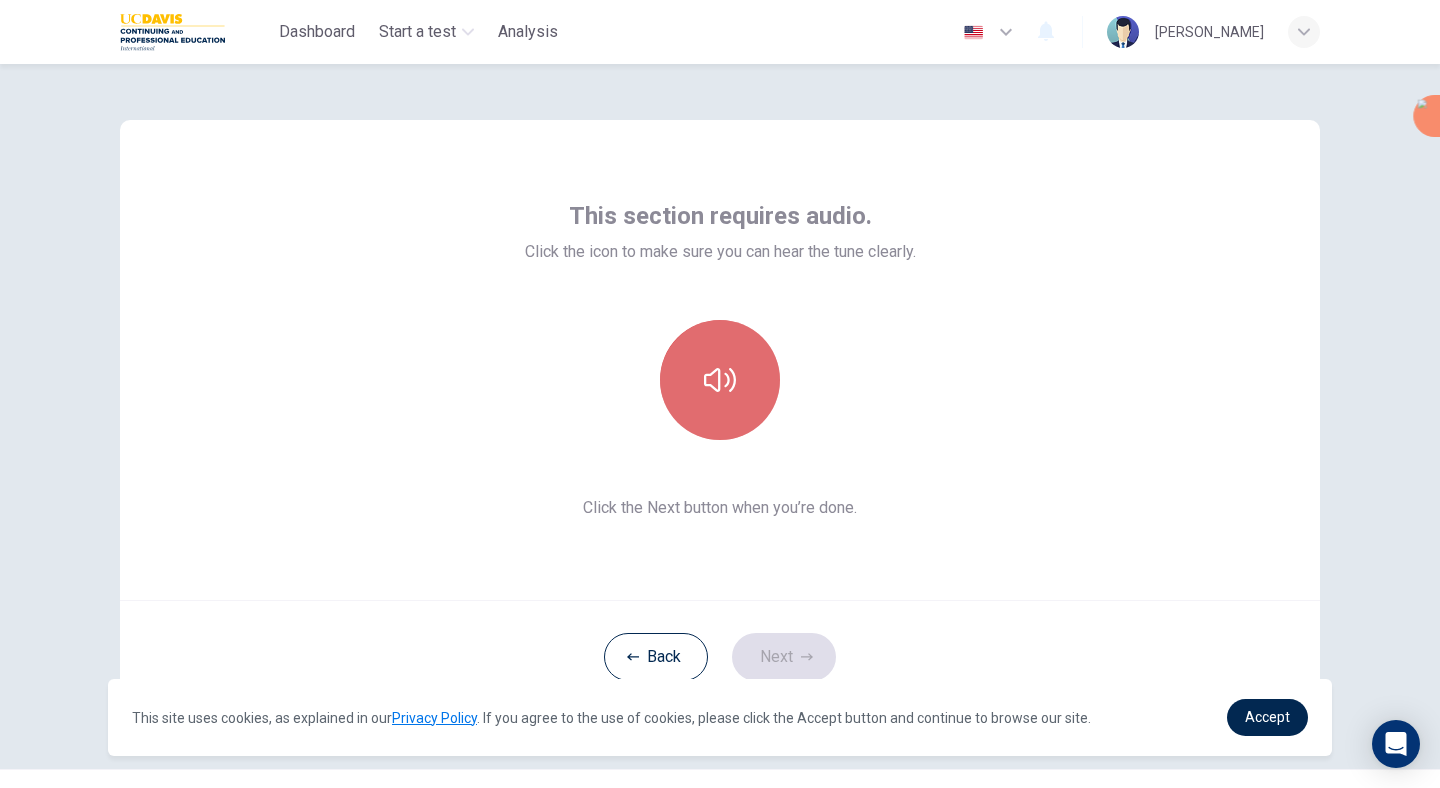 click 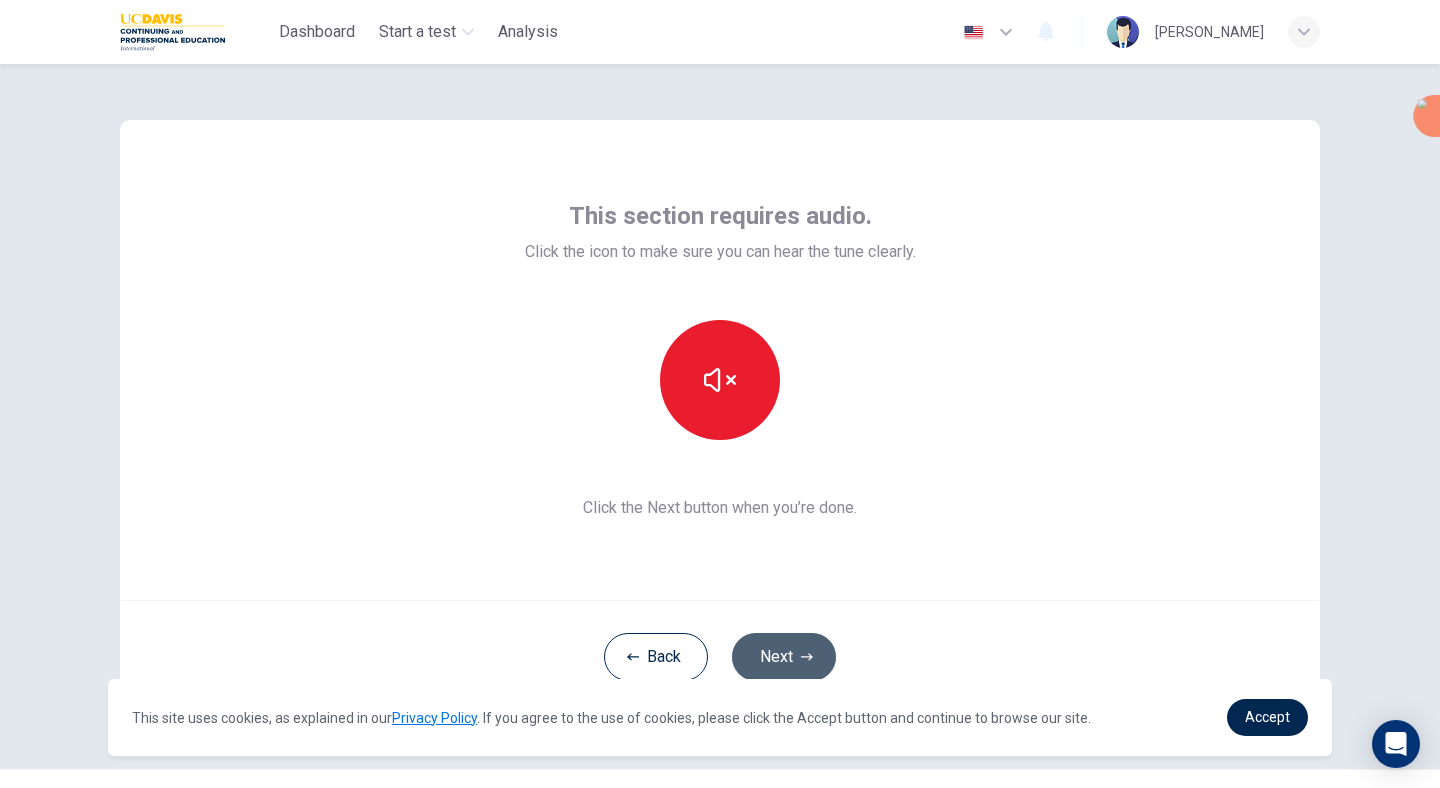 click on "Next" at bounding box center (784, 657) 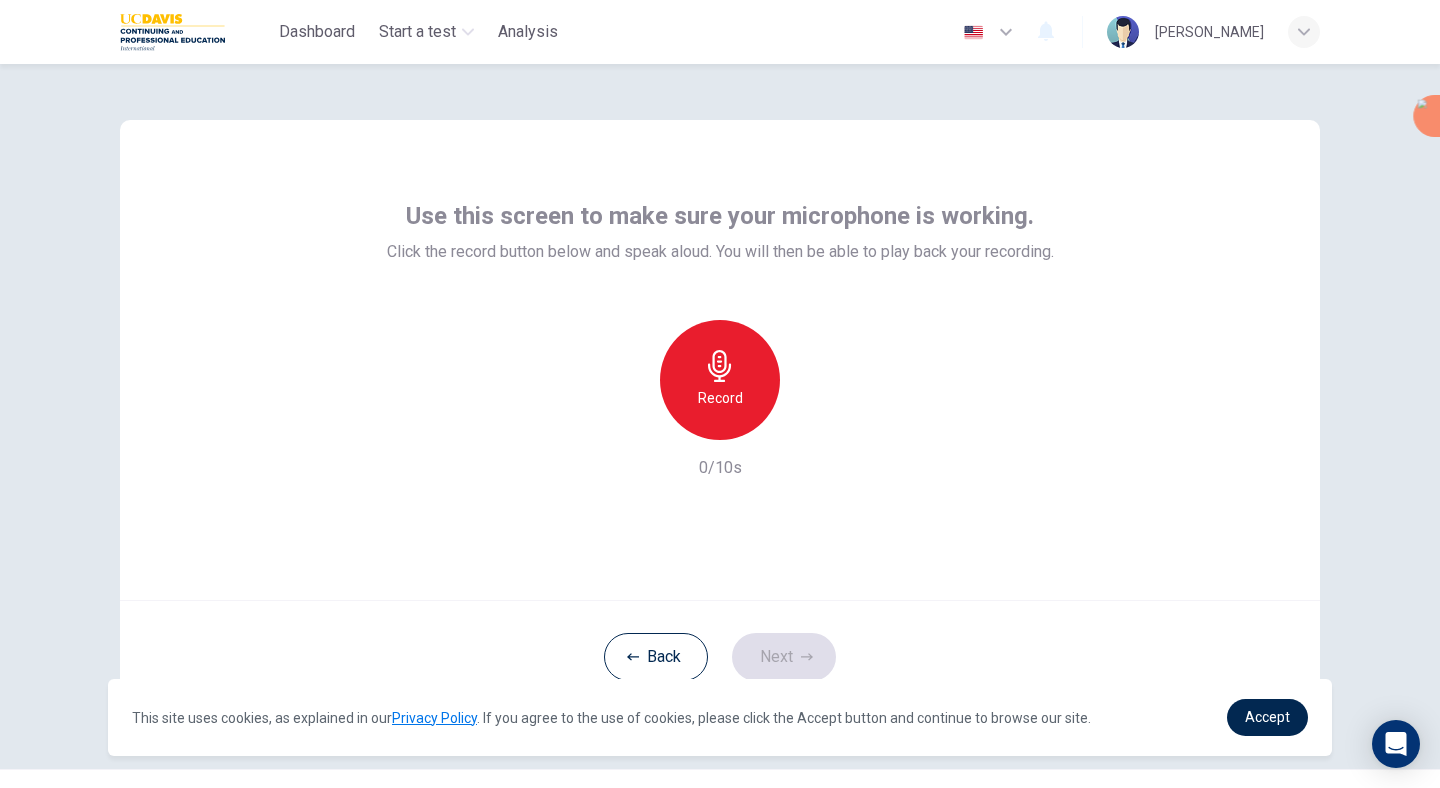 click on "Record" at bounding box center [720, 398] 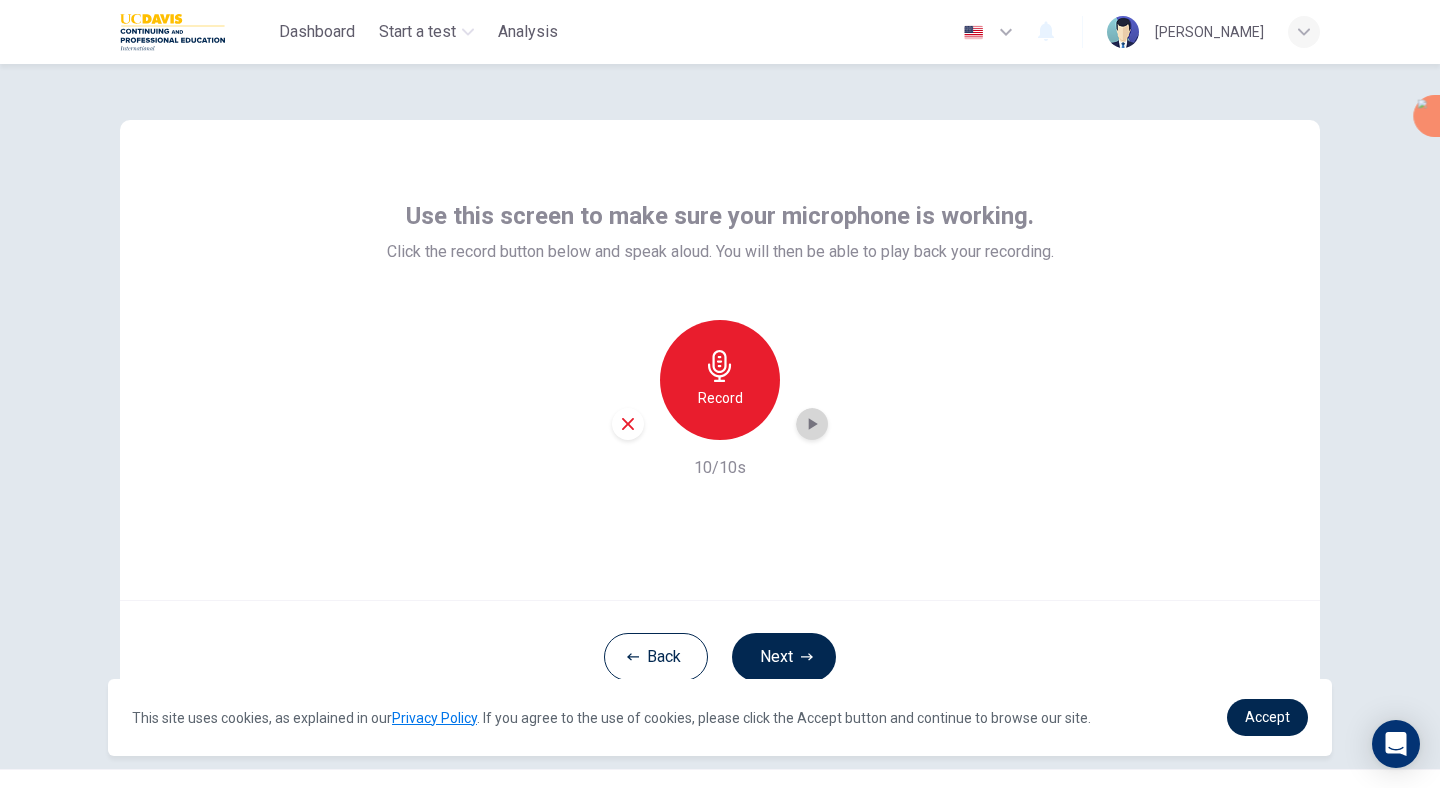 click at bounding box center [812, 424] 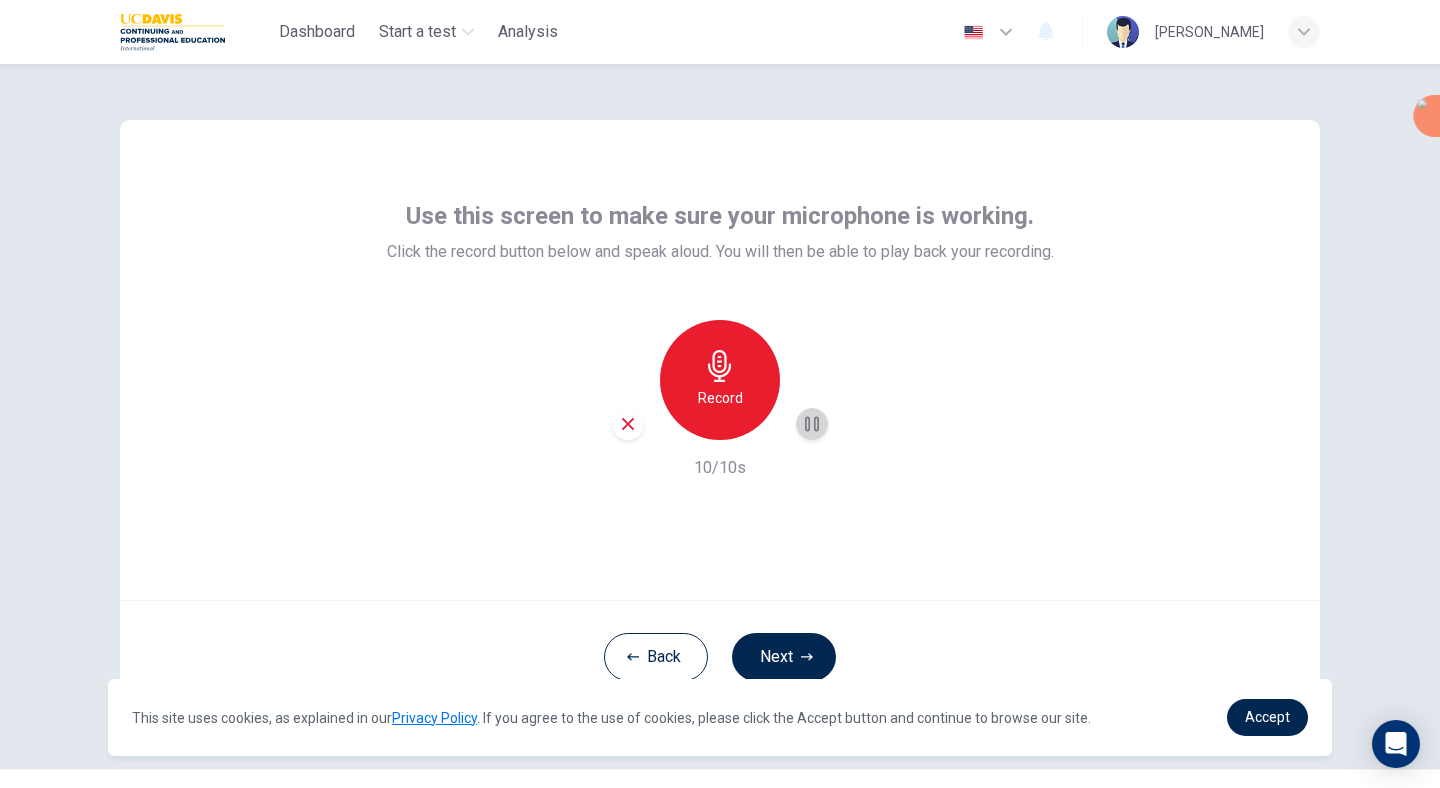 click 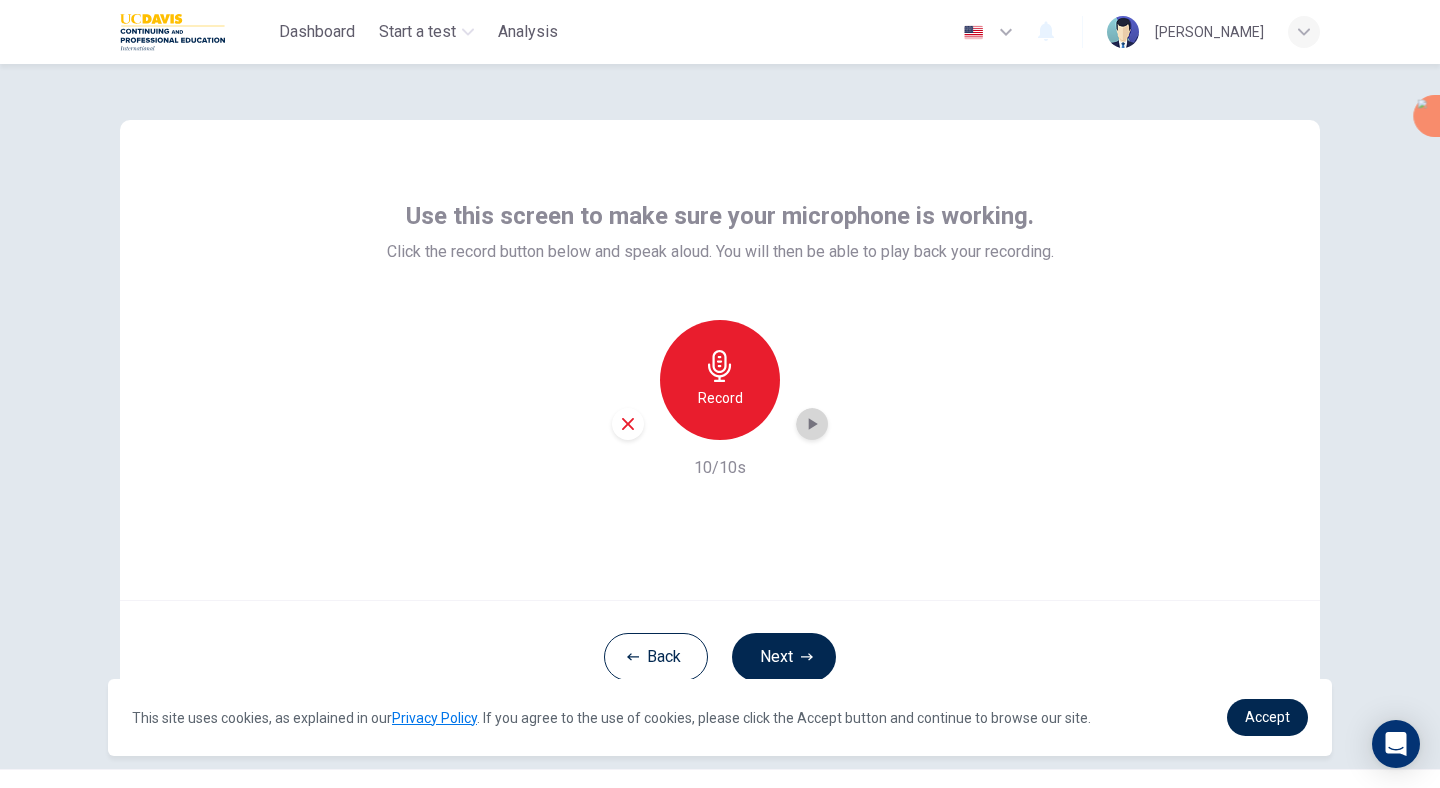 click 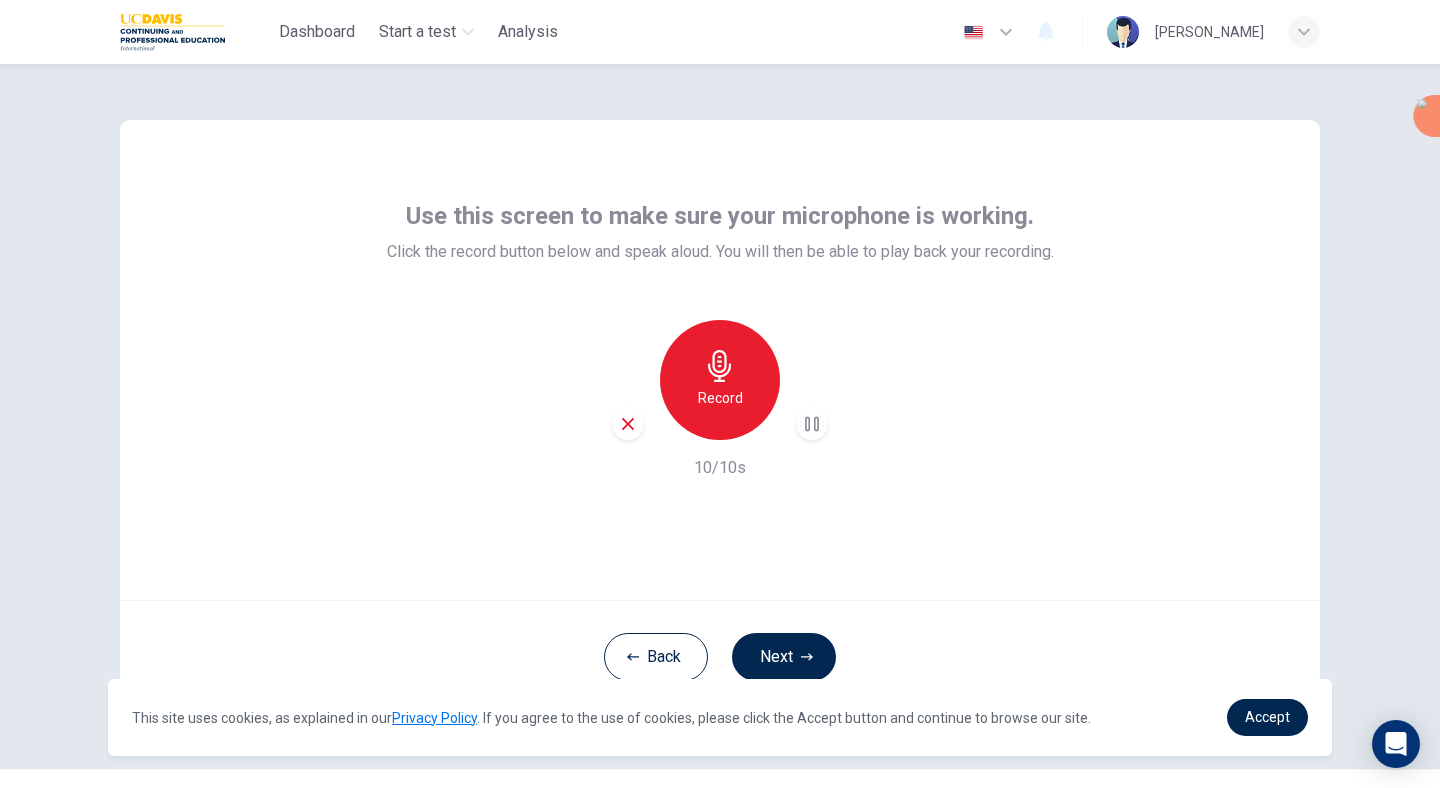 click 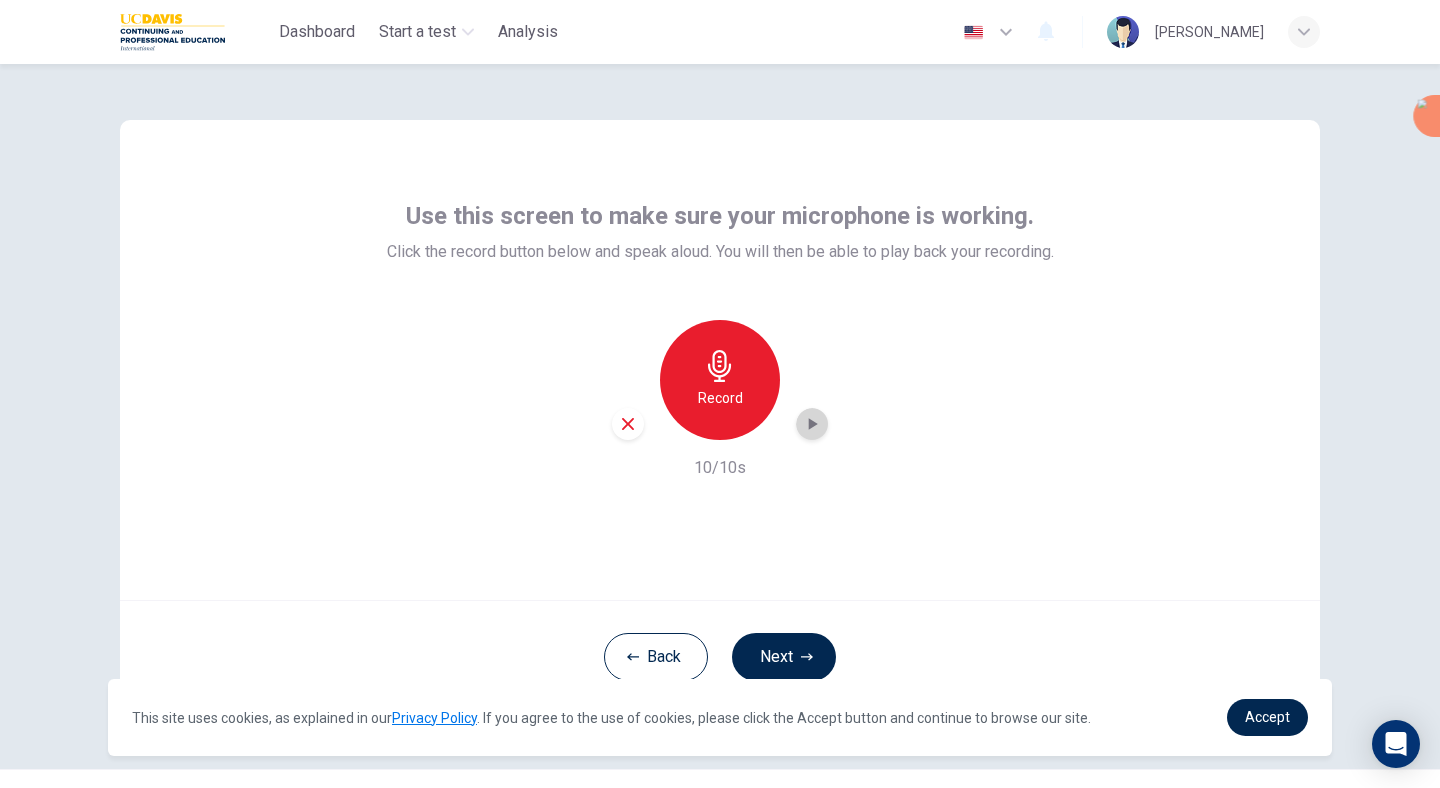 click 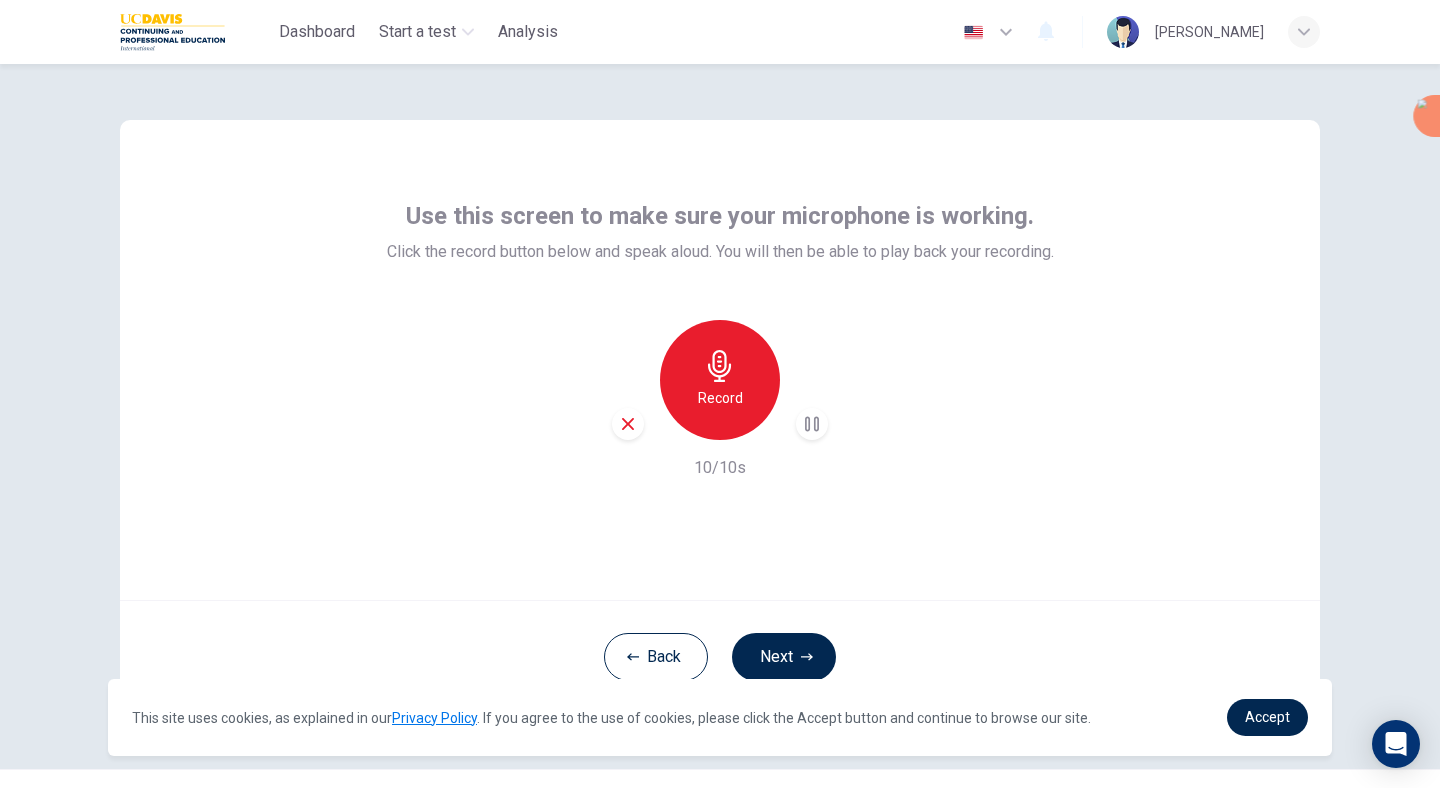 scroll, scrollTop: 45, scrollLeft: 0, axis: vertical 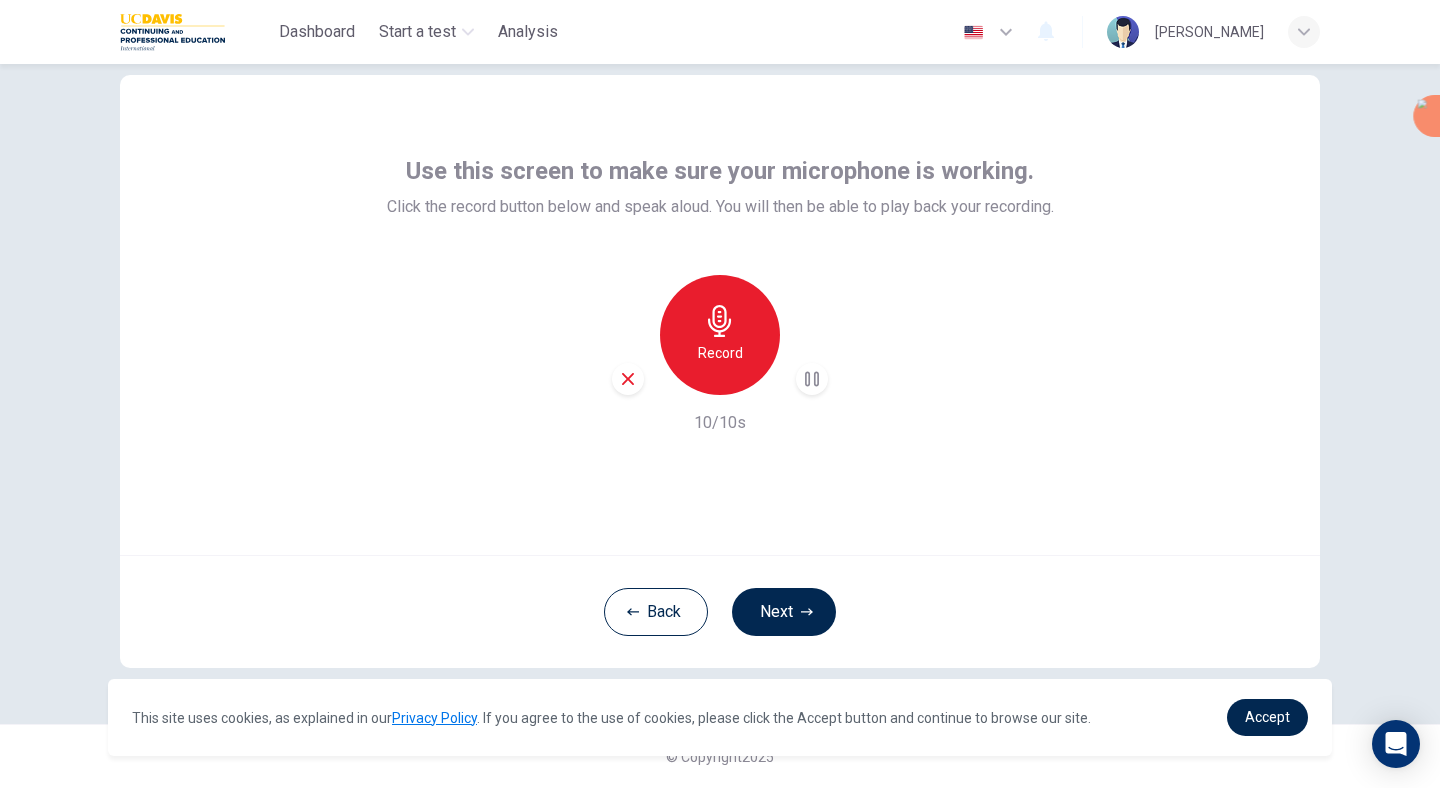 click 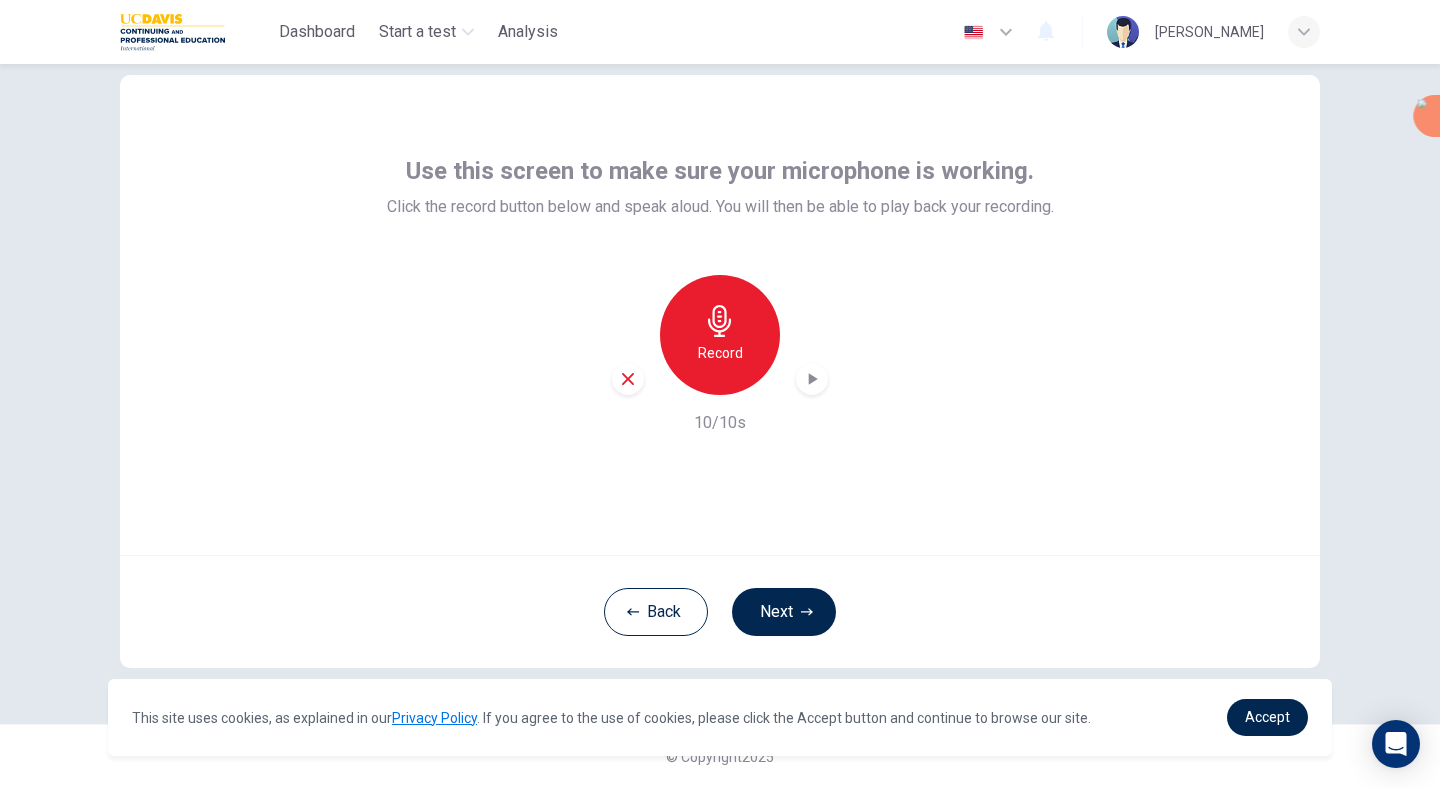 click 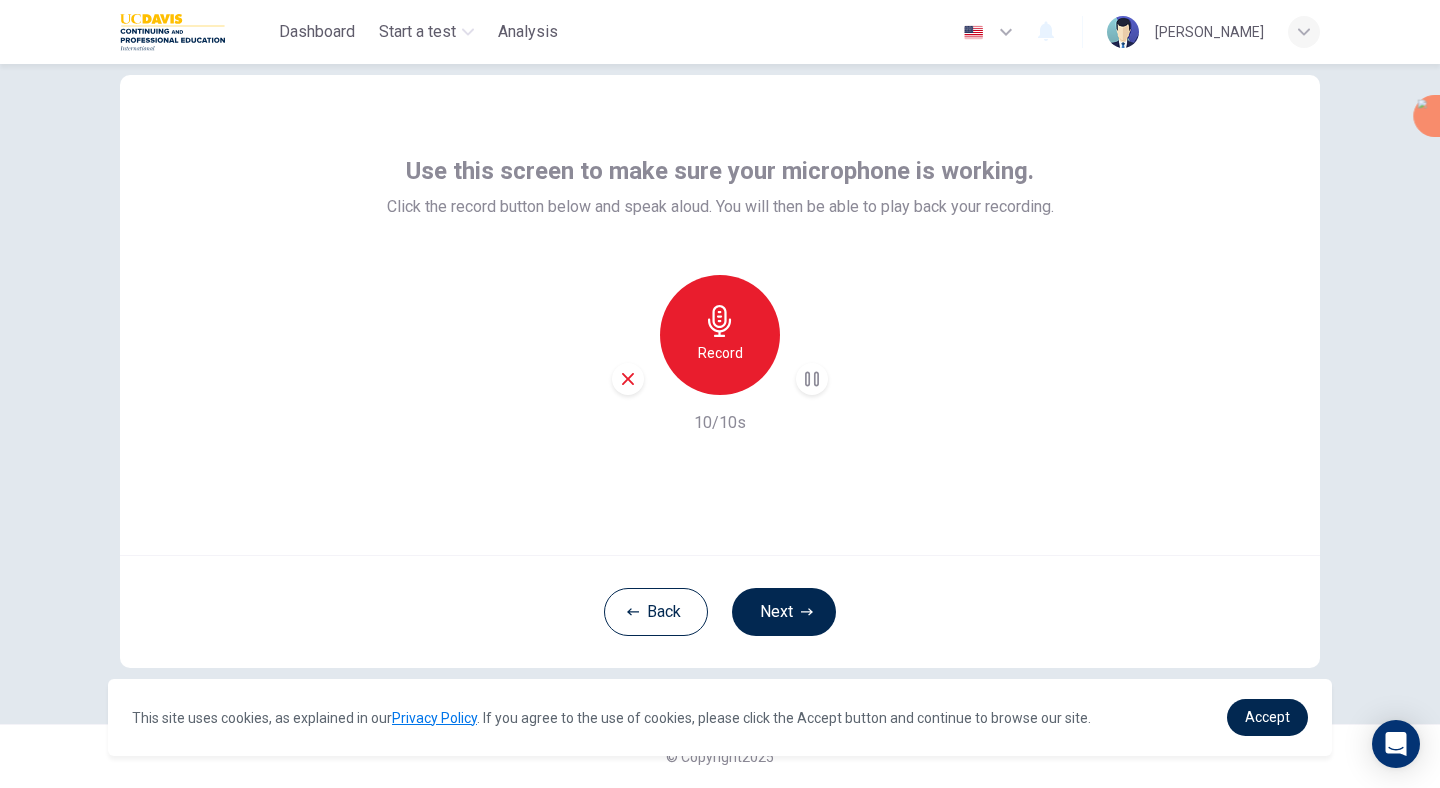 click 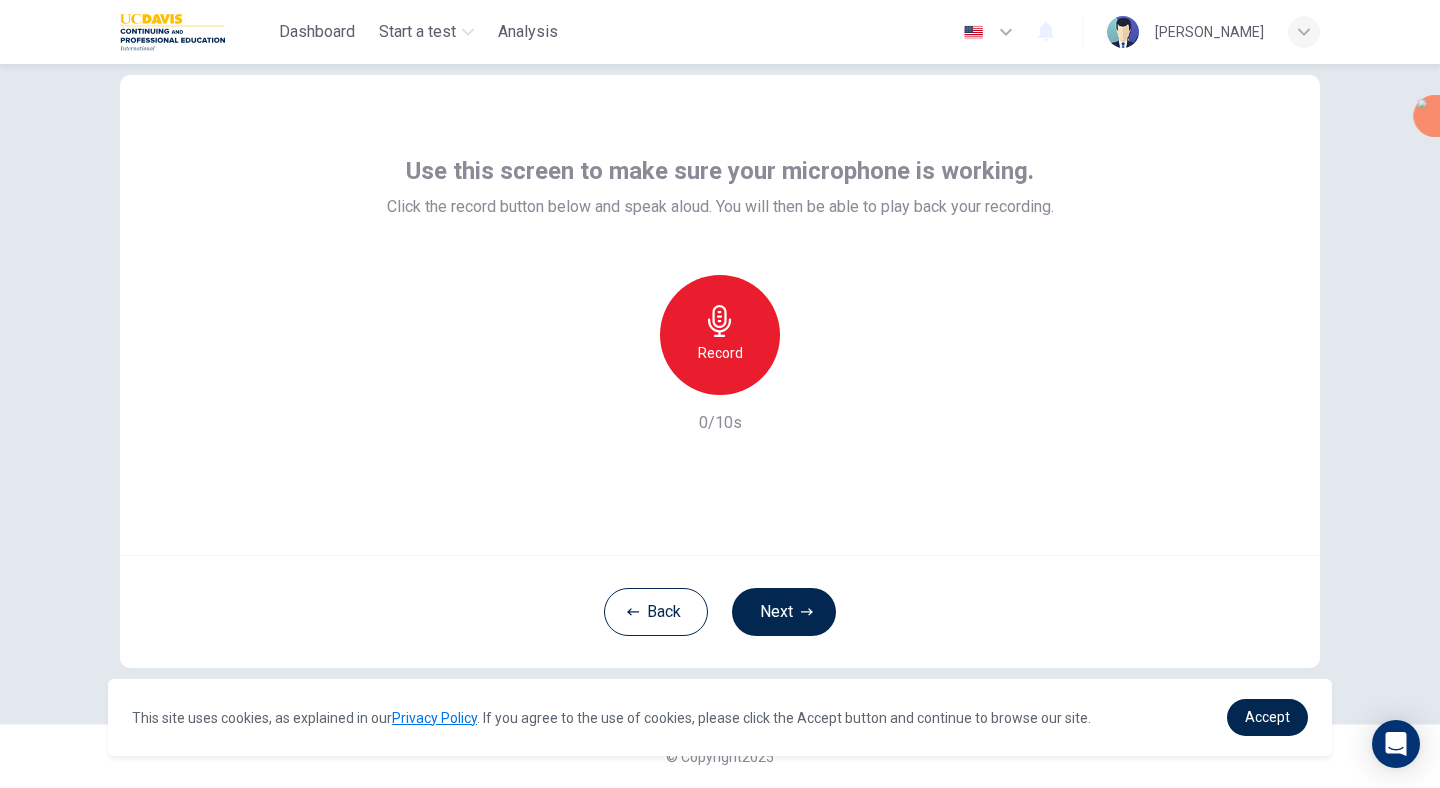 click on "Record" at bounding box center (720, 353) 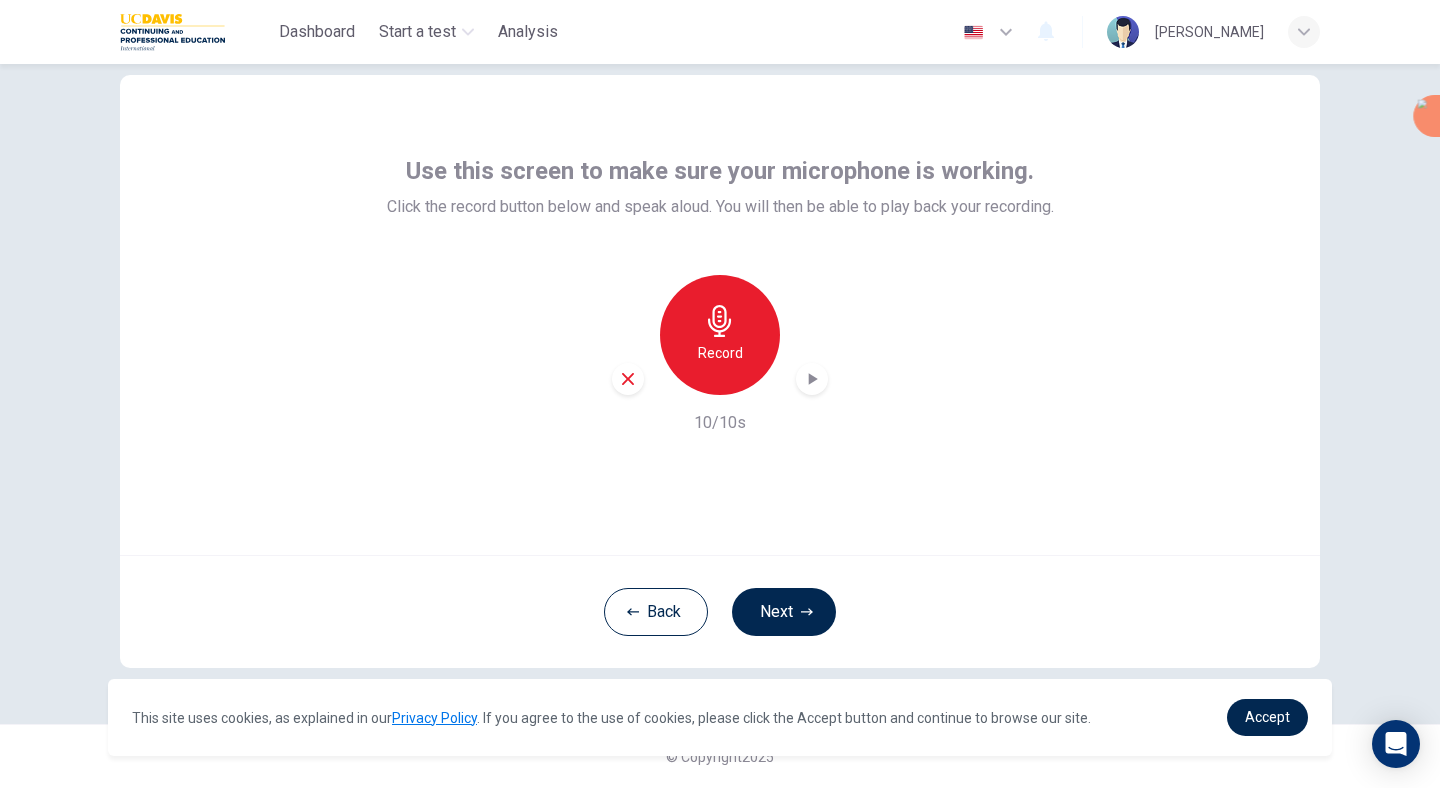 click 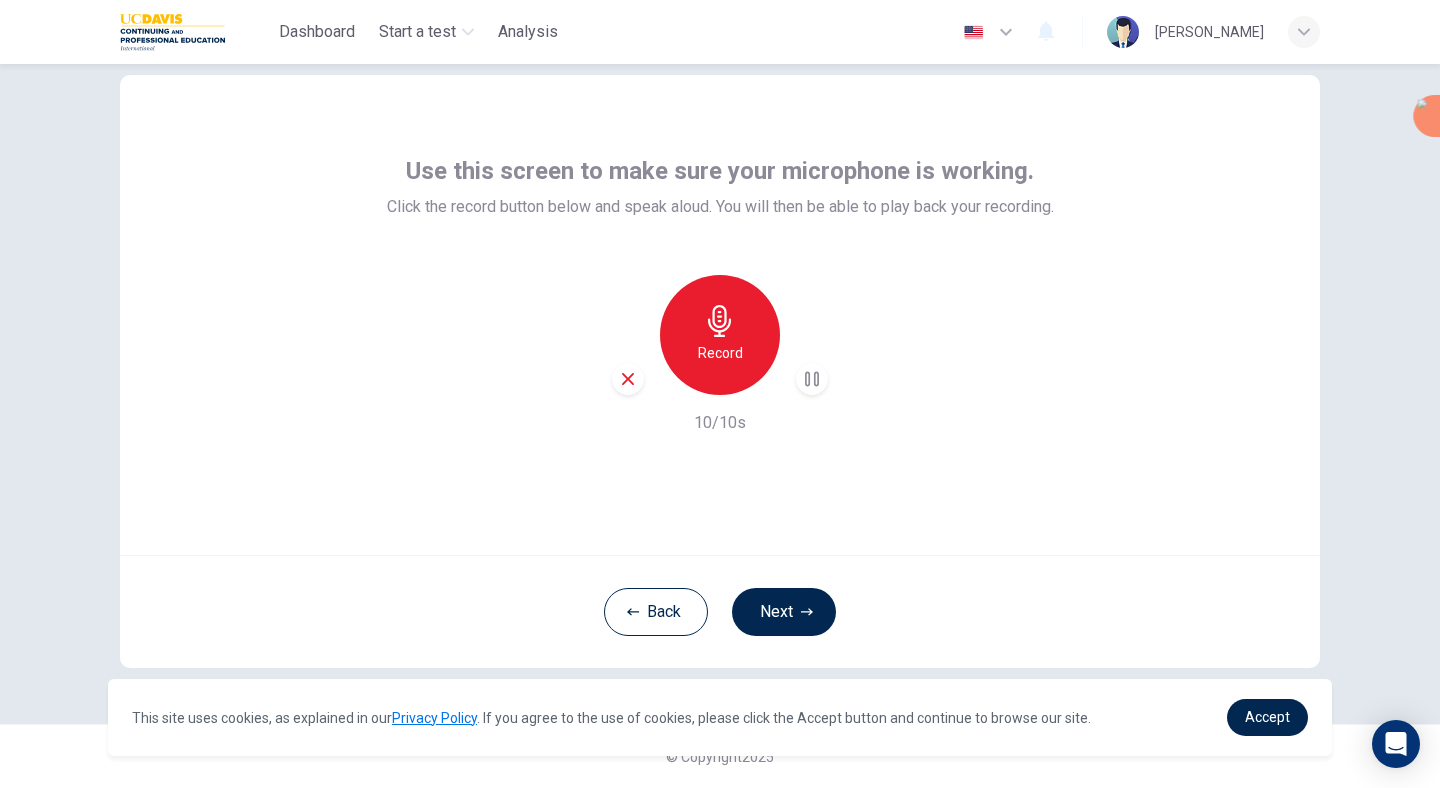 click 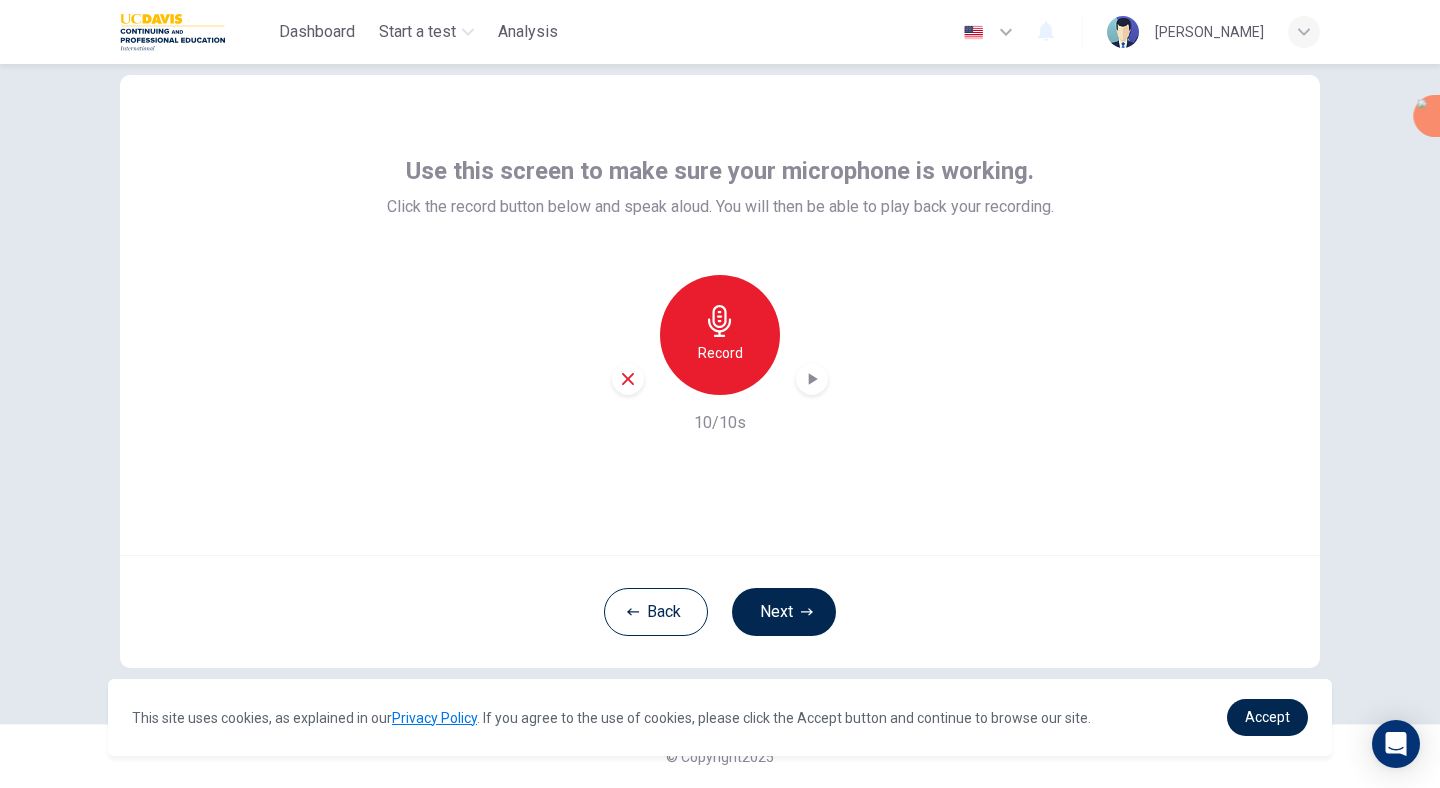 click 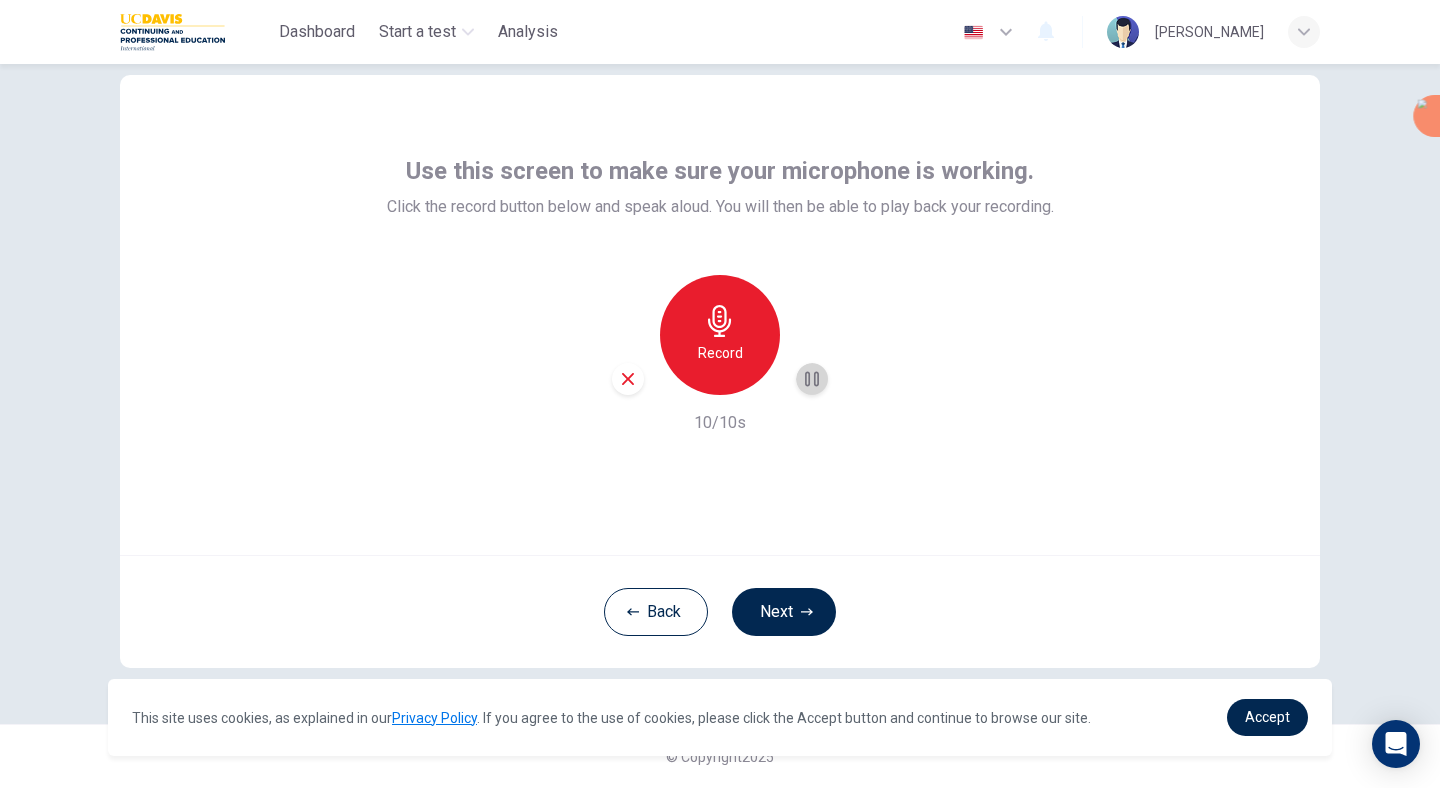 click 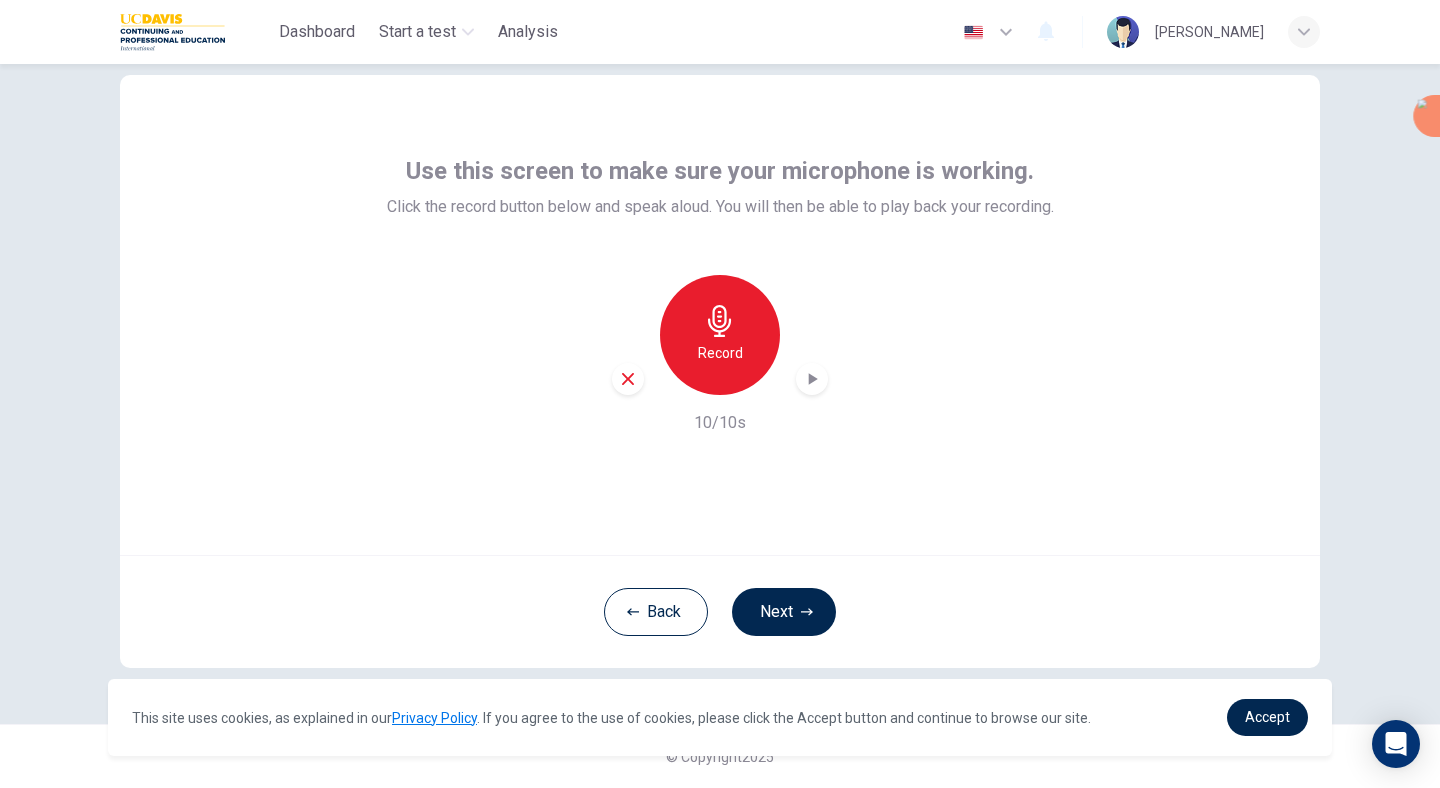 click 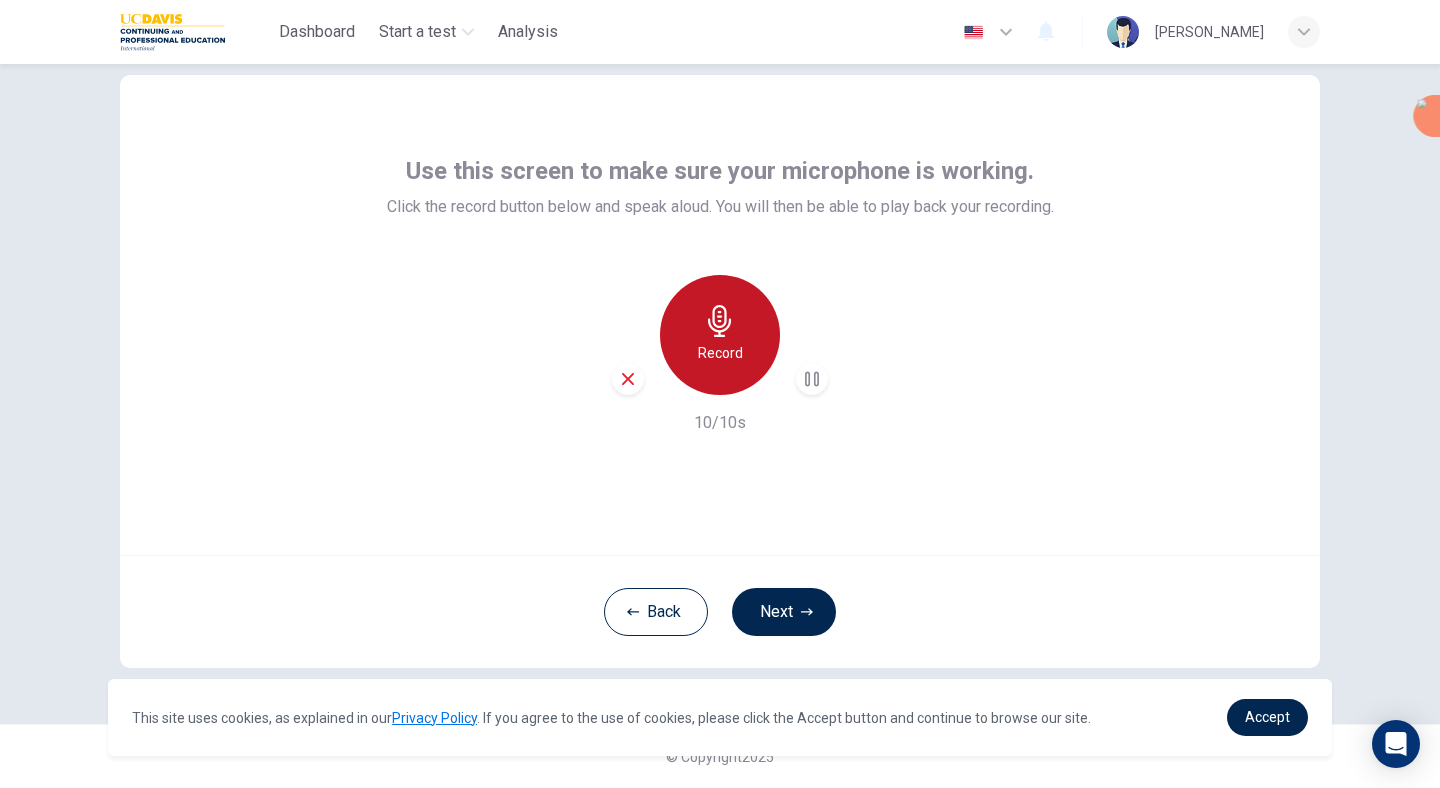 click on "Record" at bounding box center (720, 353) 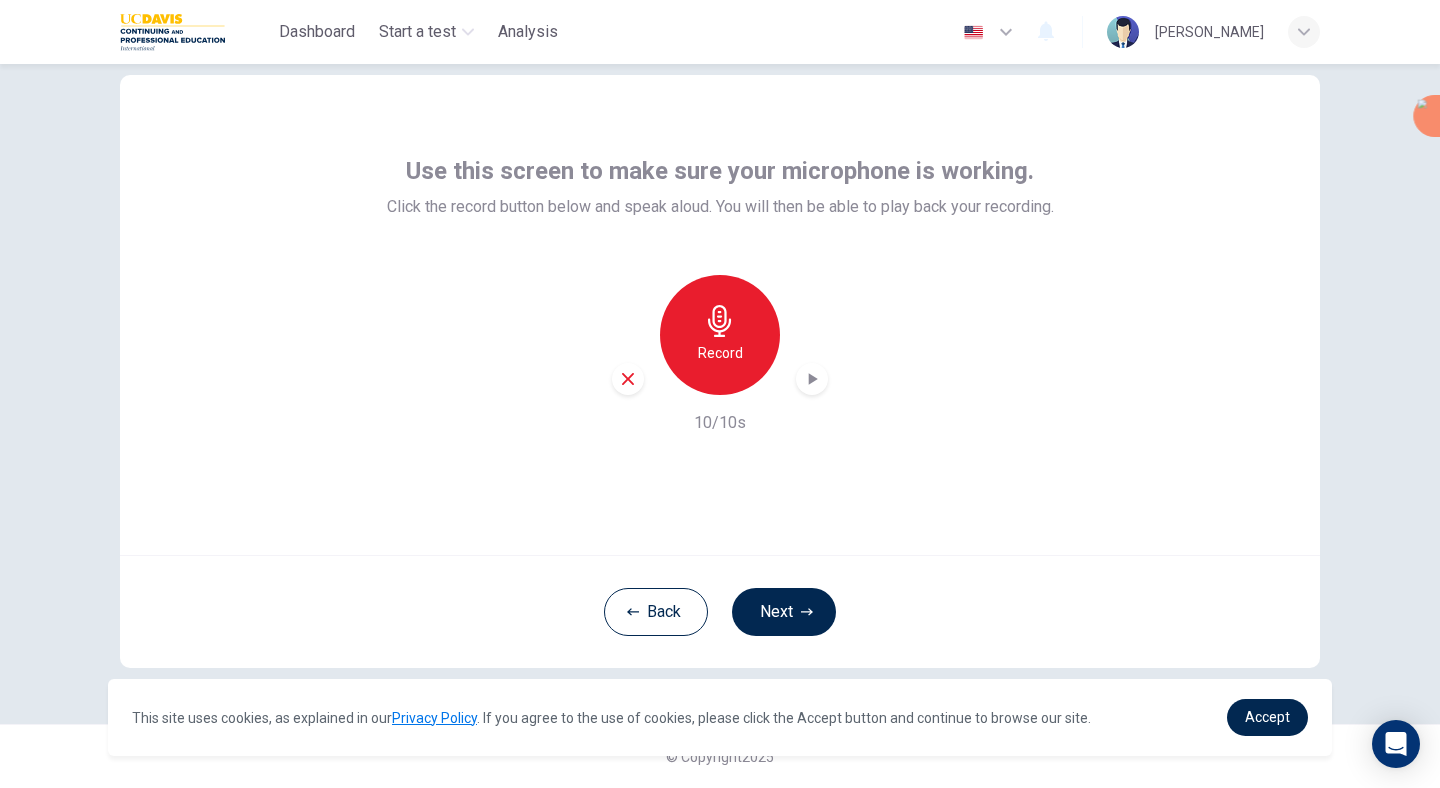 click 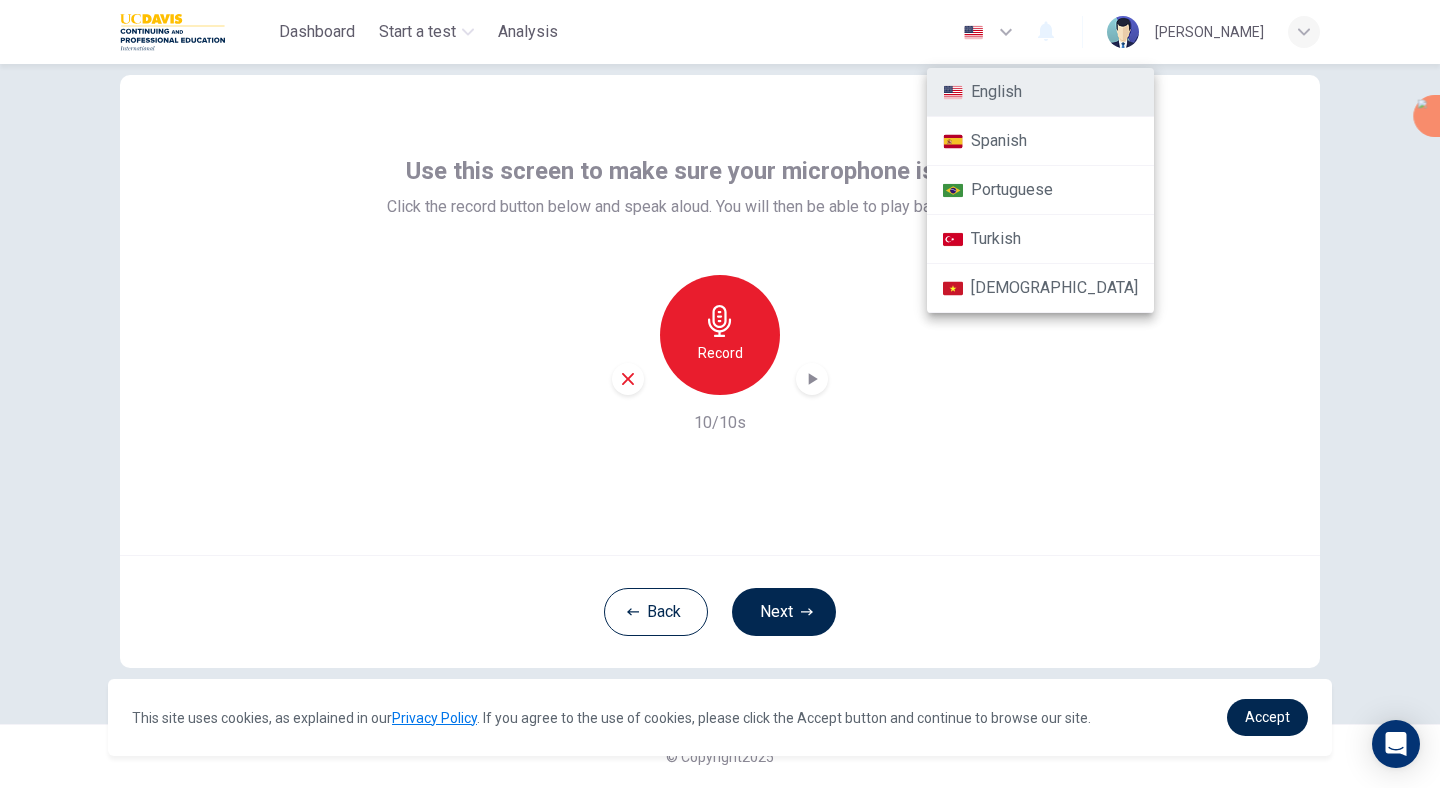 click at bounding box center (720, 394) 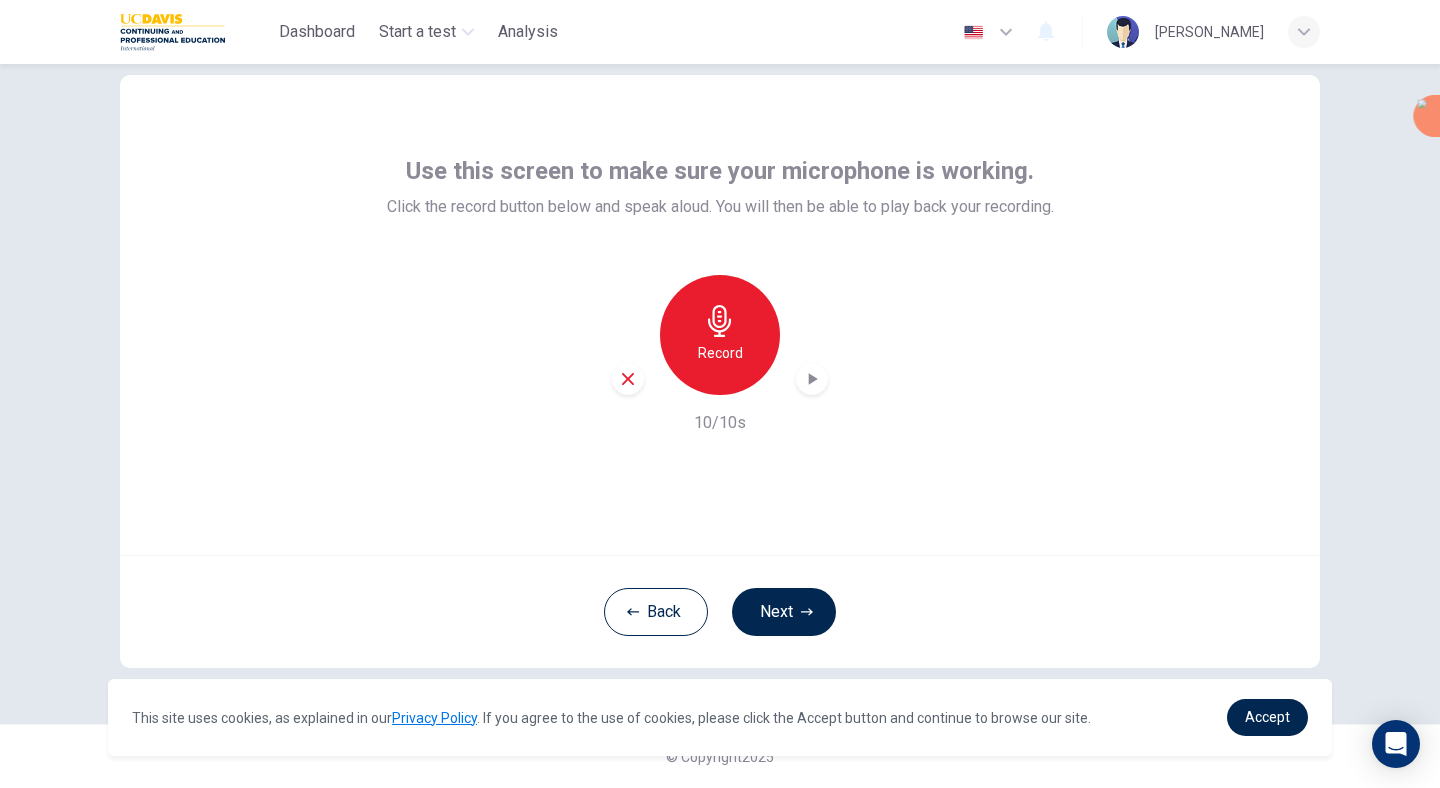 click on "Use this screen to make sure your microphone is working. Click the record button below and speak aloud. You will then be able to play back your recording. Record 10/10s" at bounding box center [720, 315] 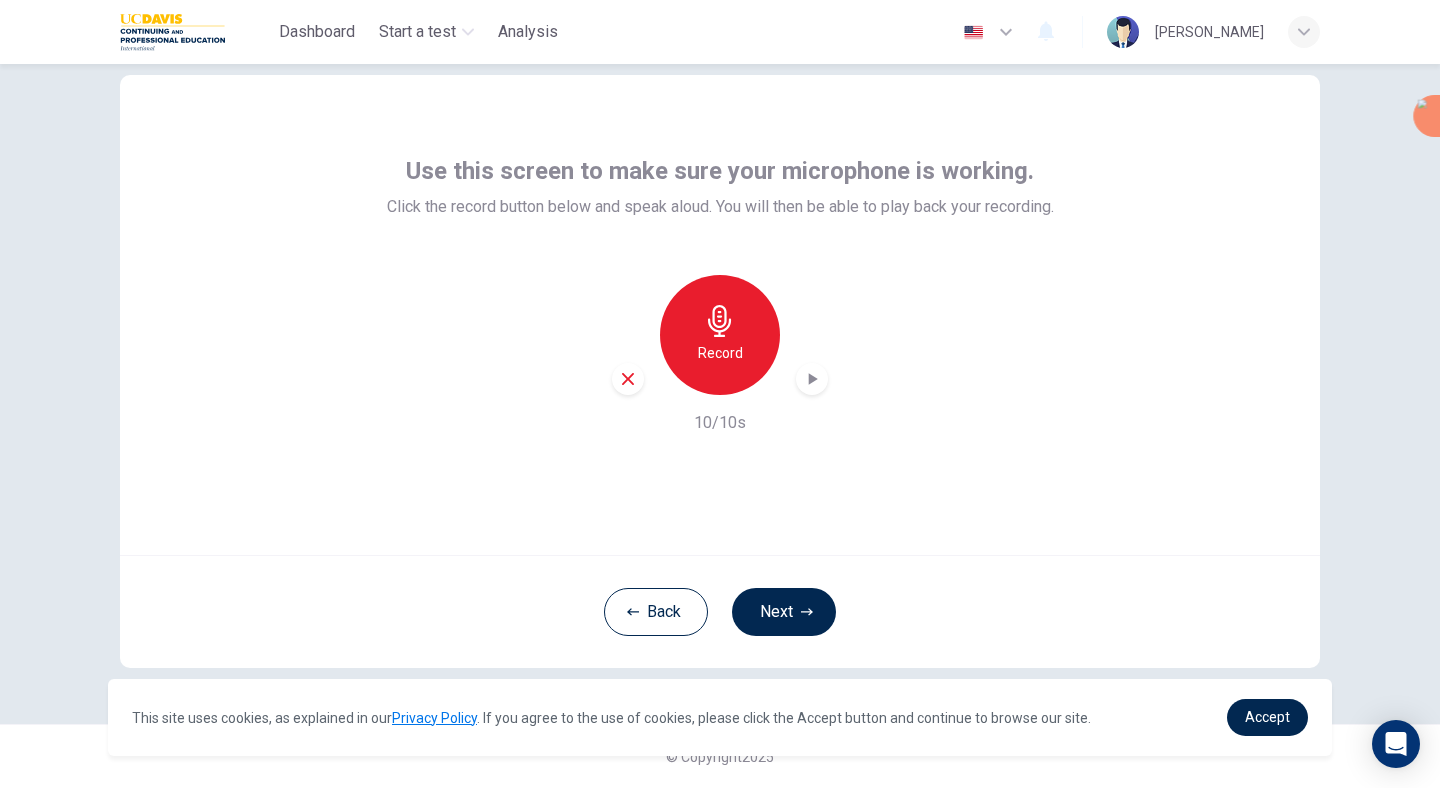 click 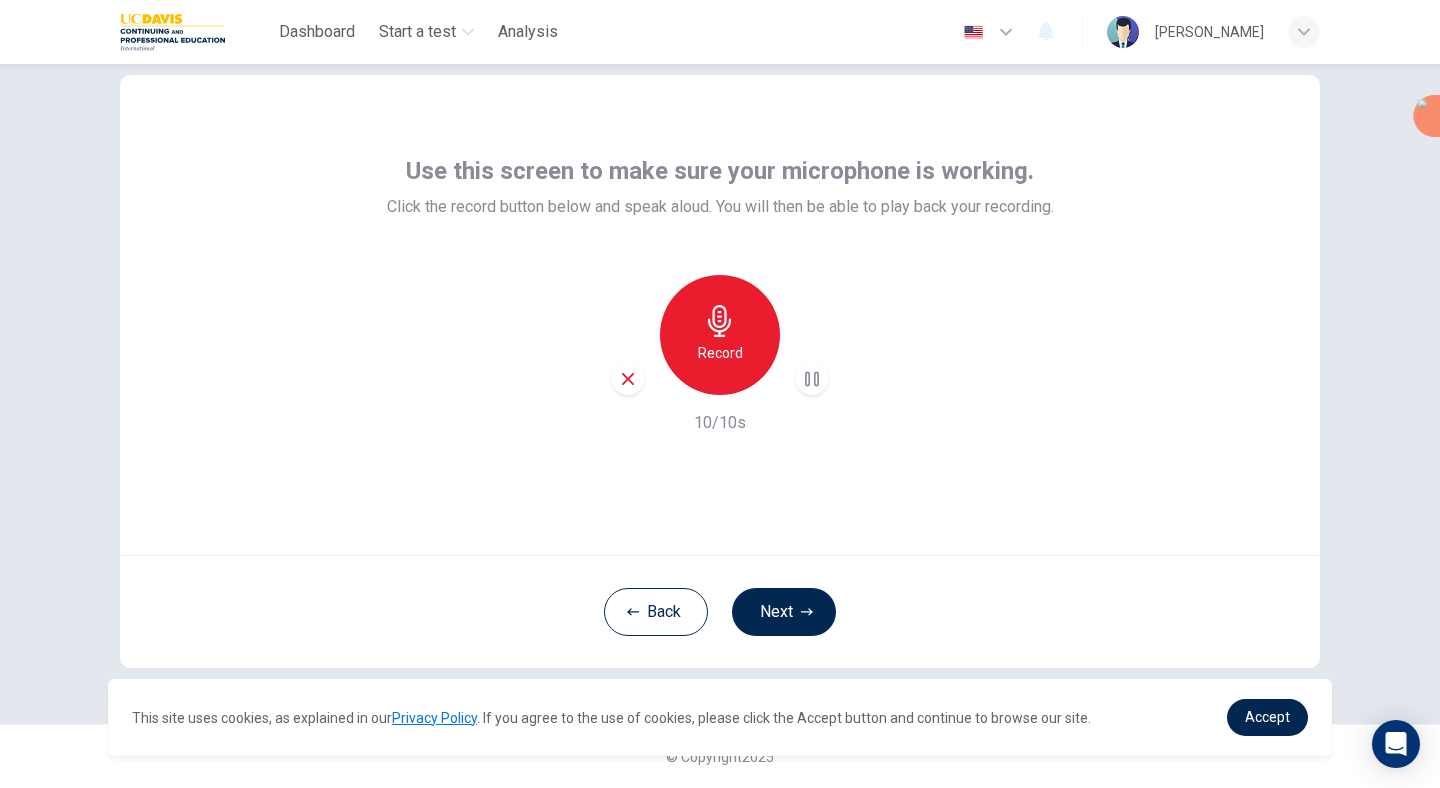 click 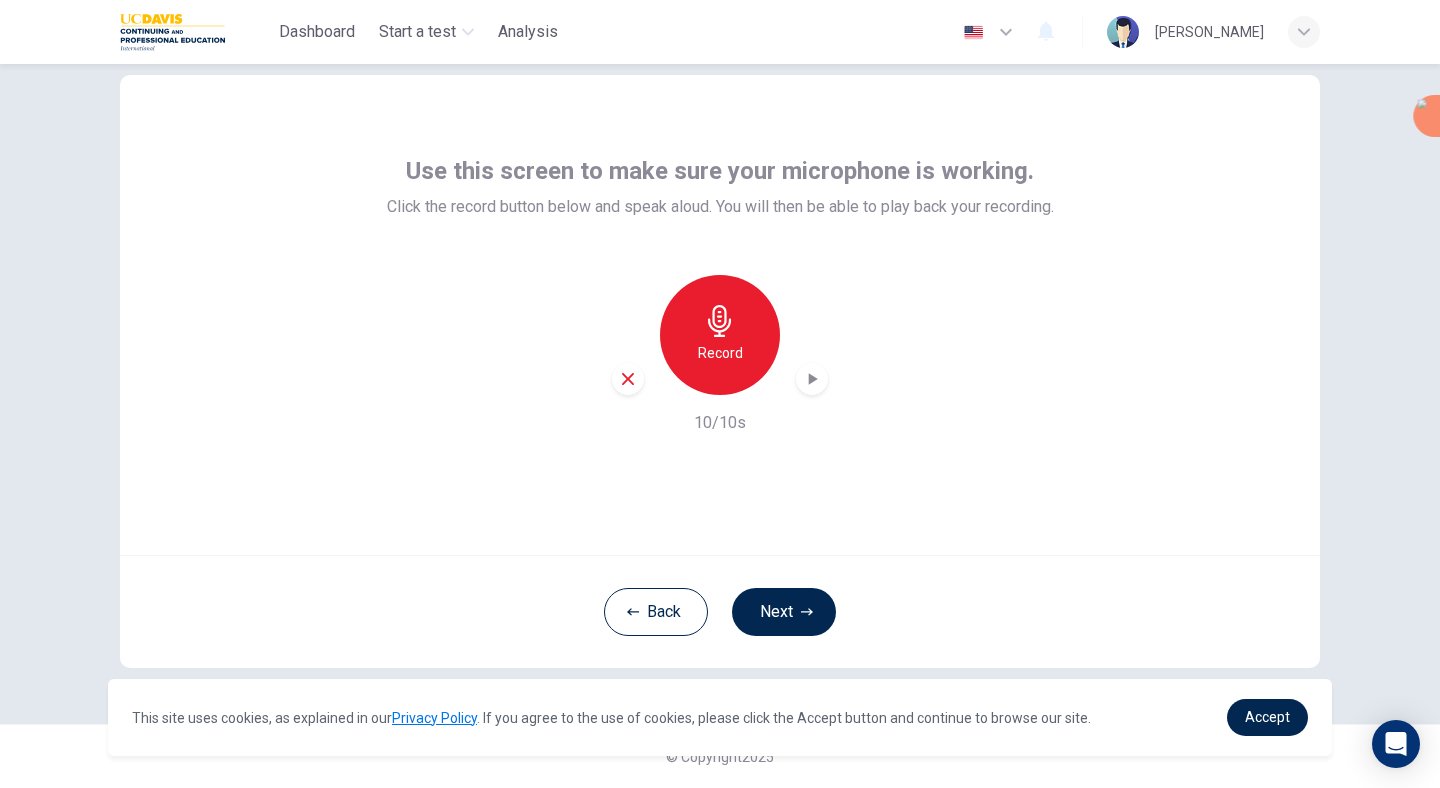 click 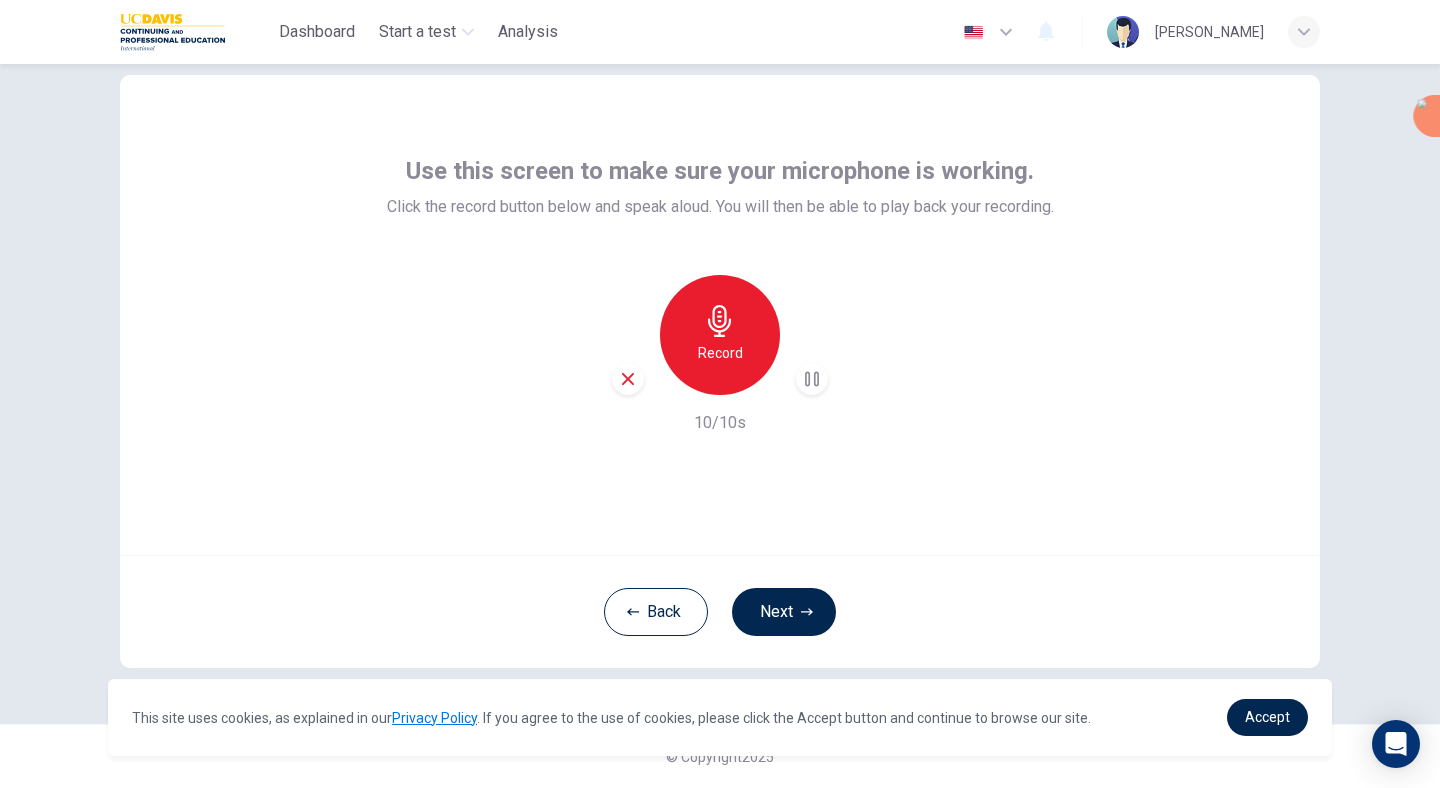 click on "Record" at bounding box center [720, 335] 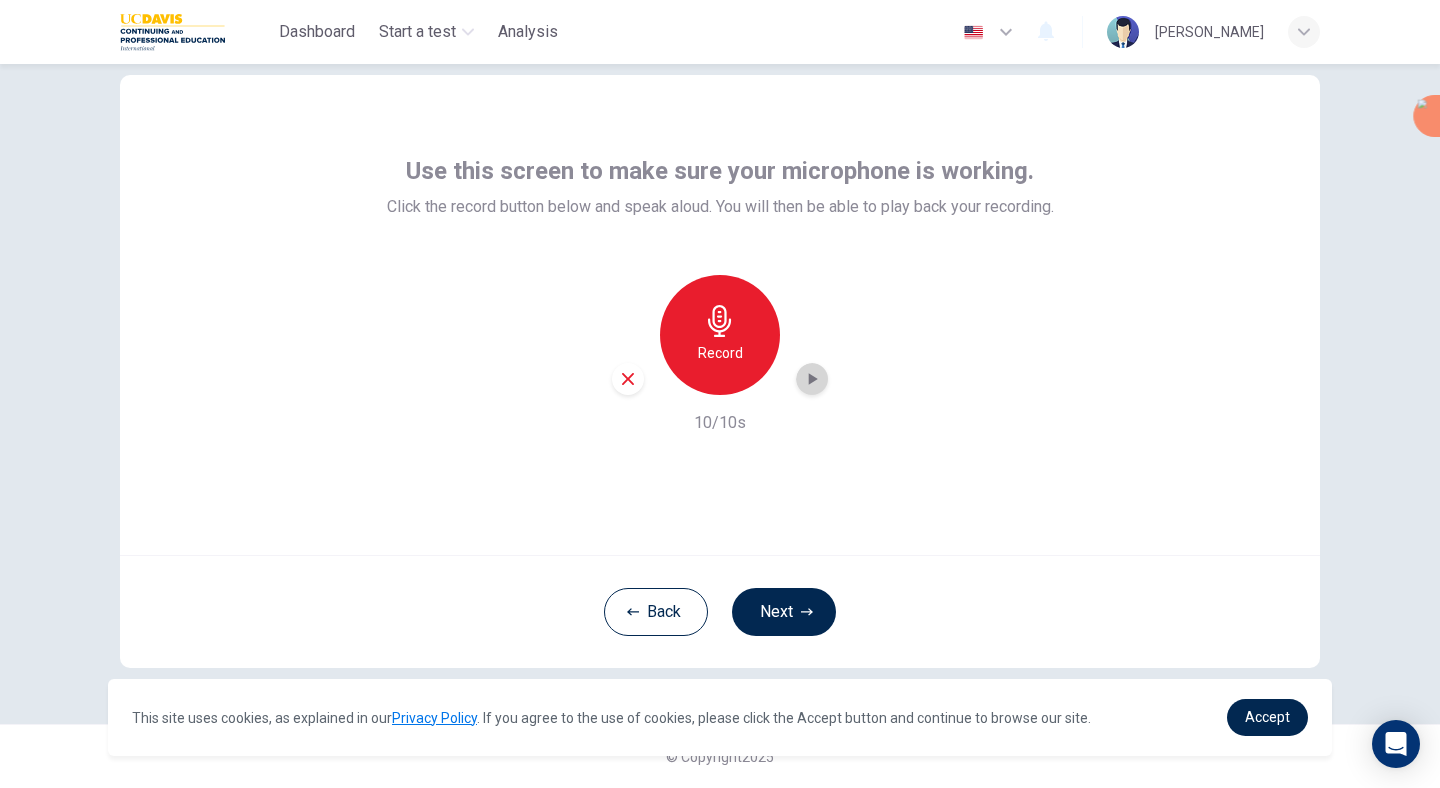 click 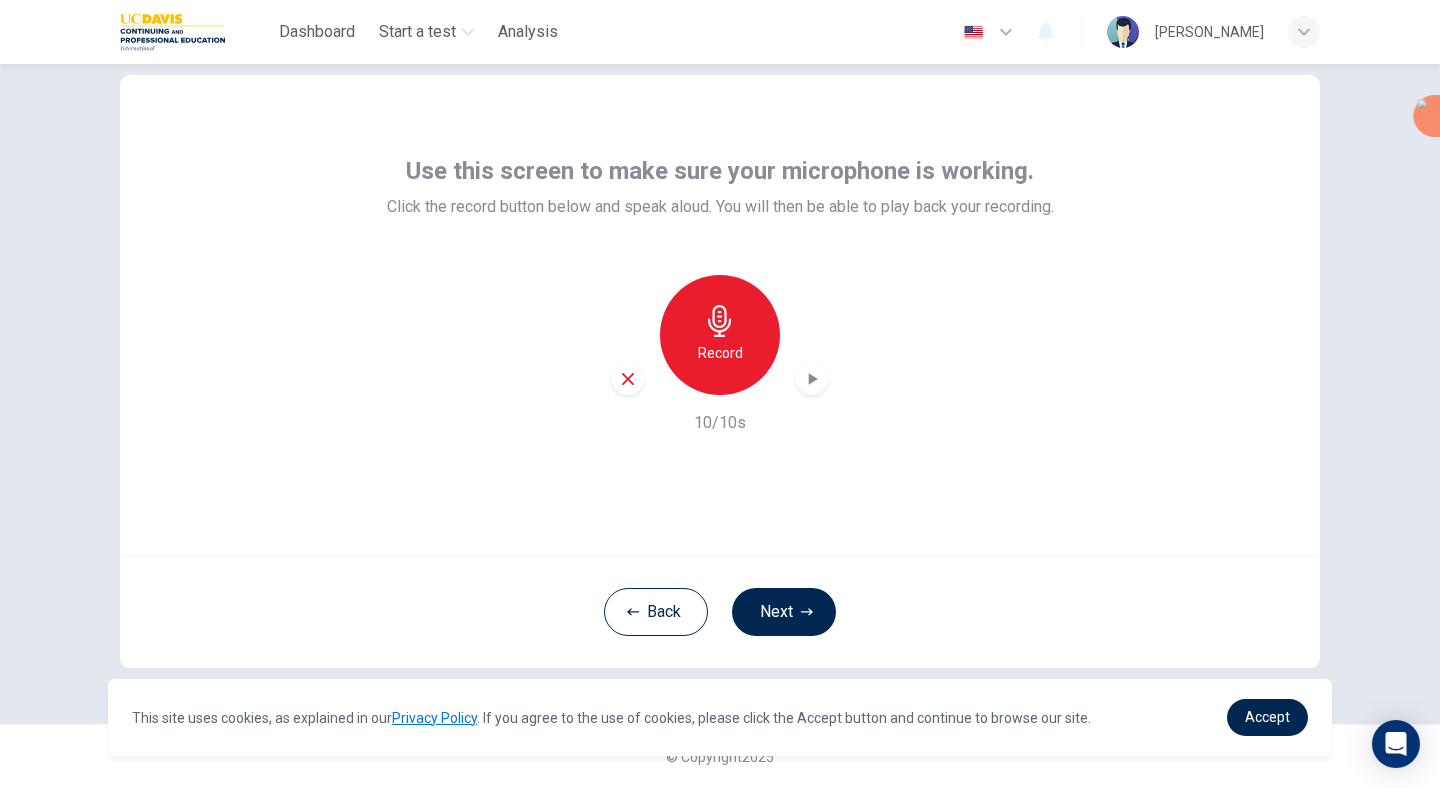 click 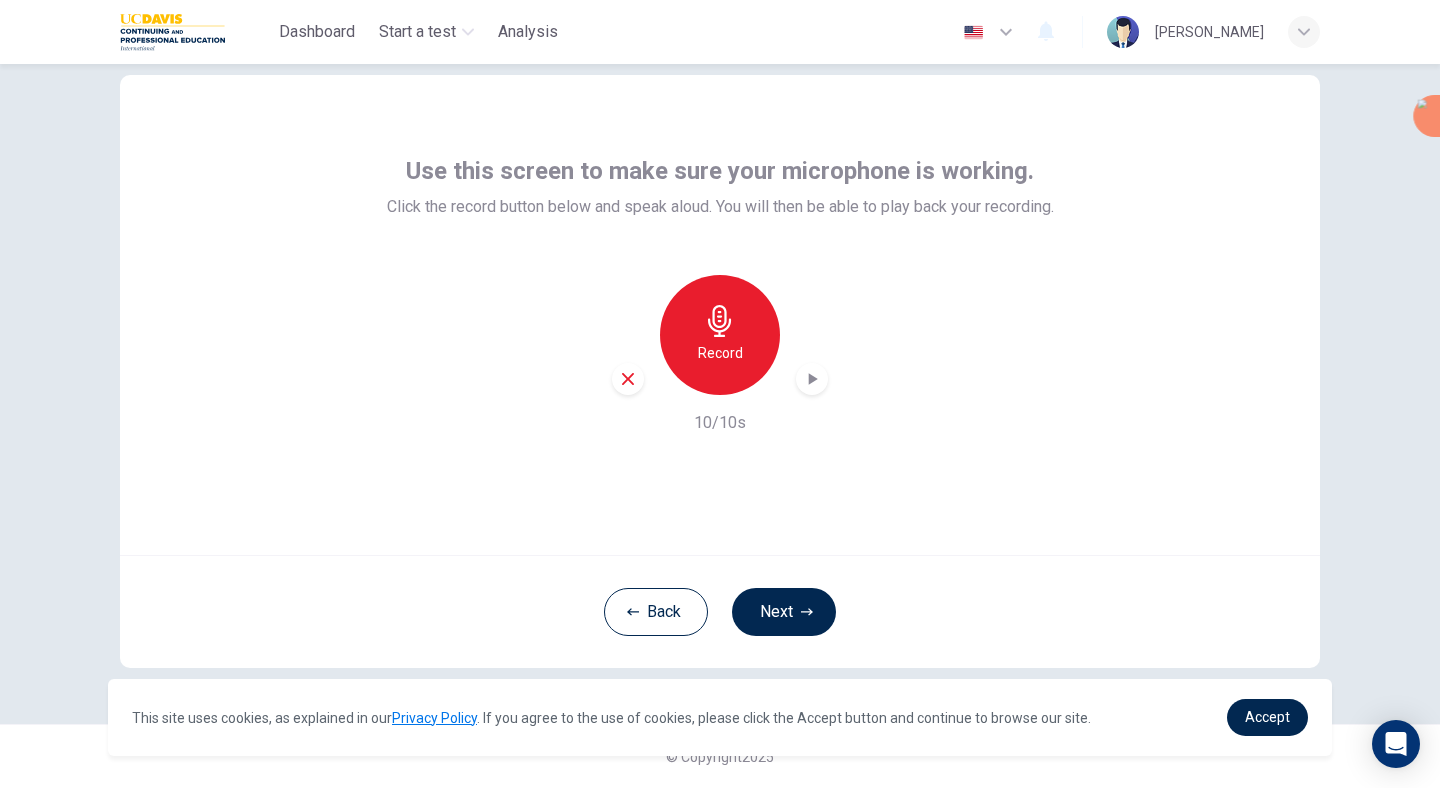 click on "Record 10/10s" at bounding box center (720, 355) 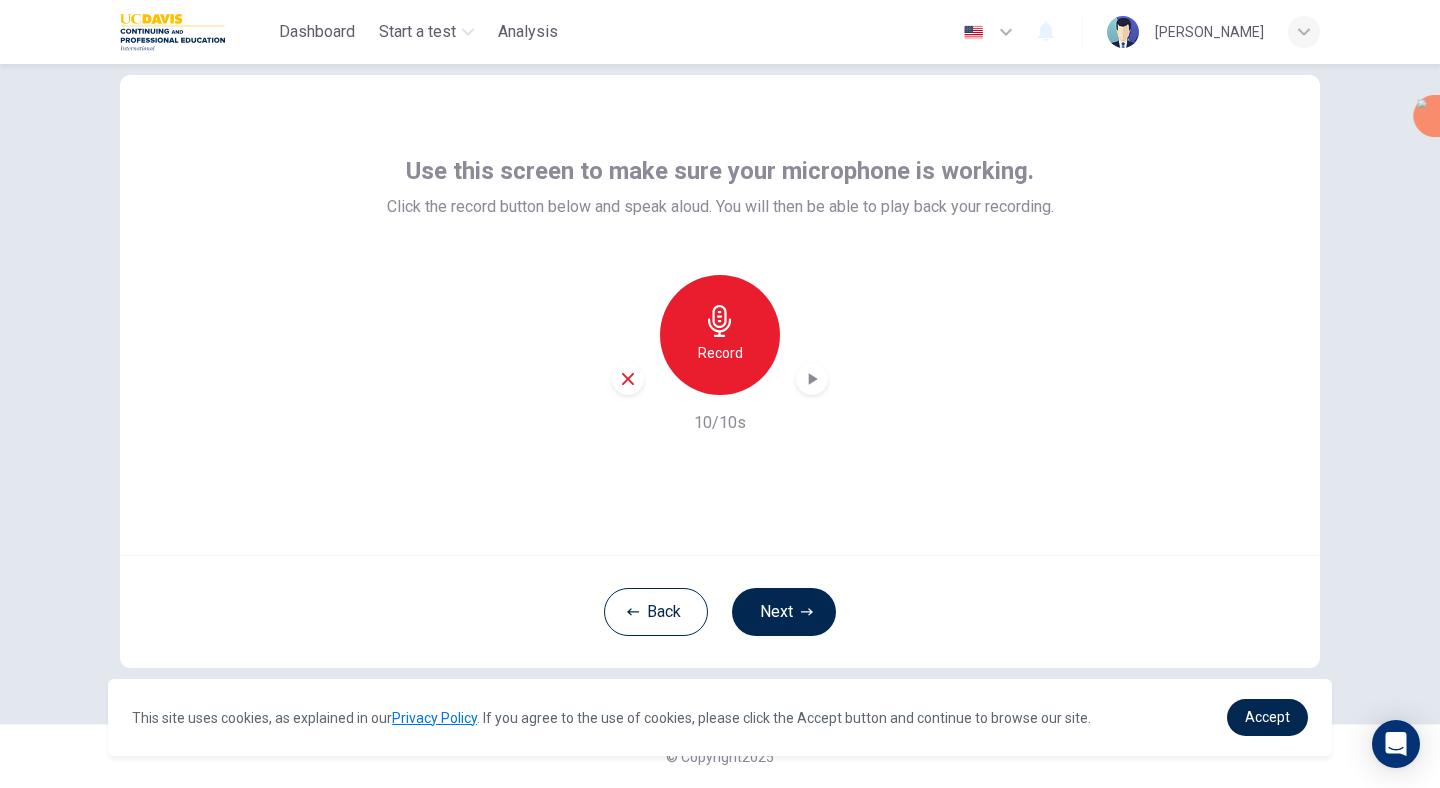 click 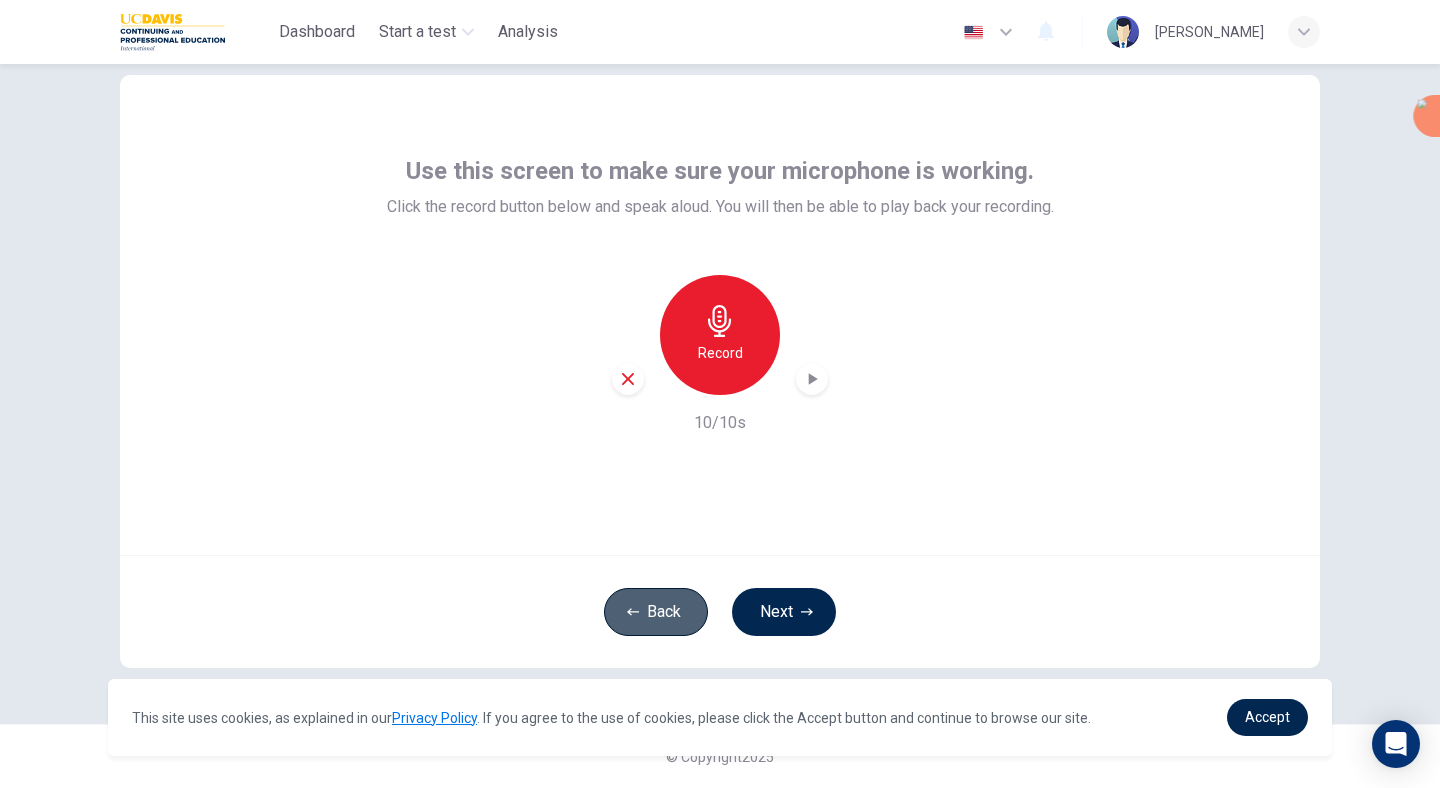 click on "Back" at bounding box center (656, 612) 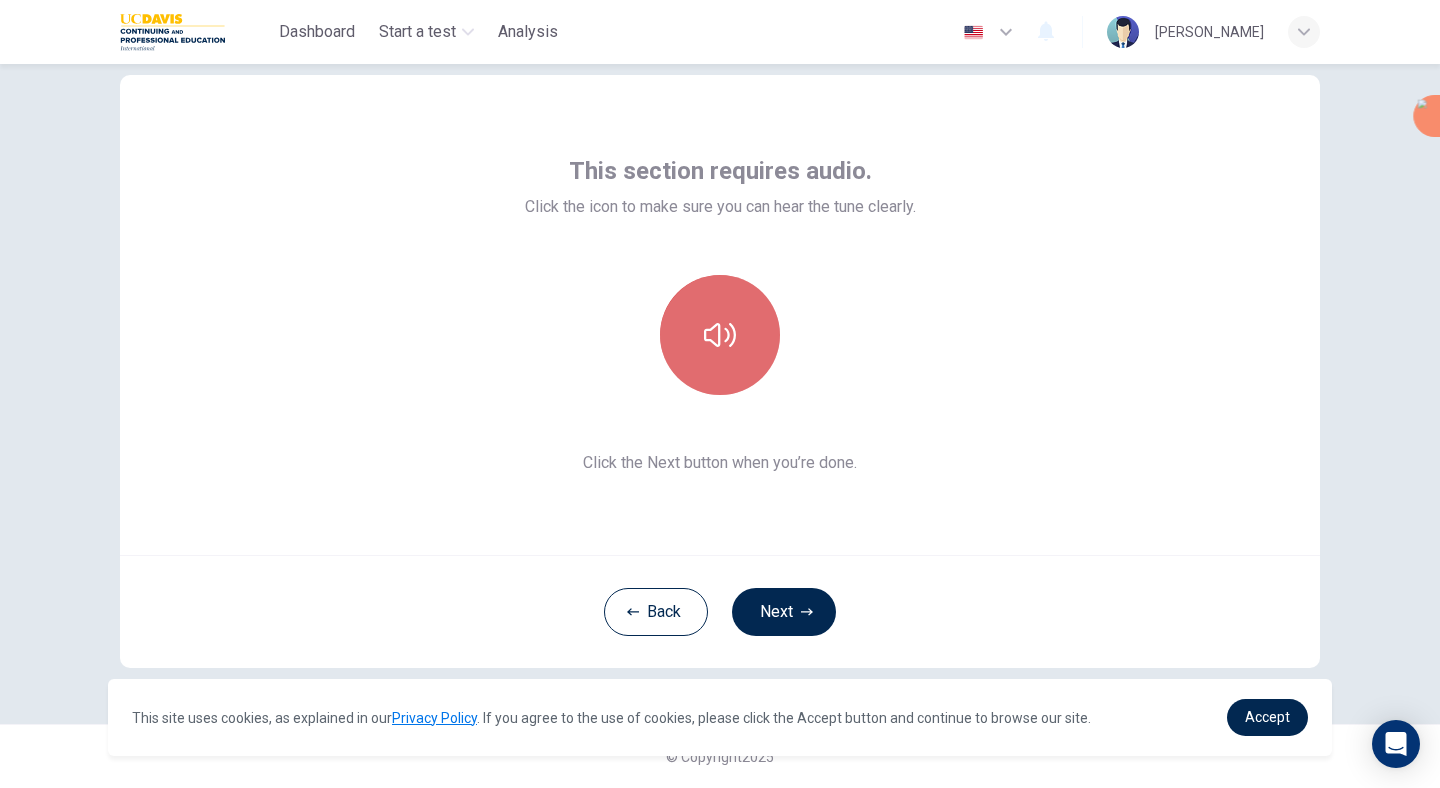 click at bounding box center [720, 335] 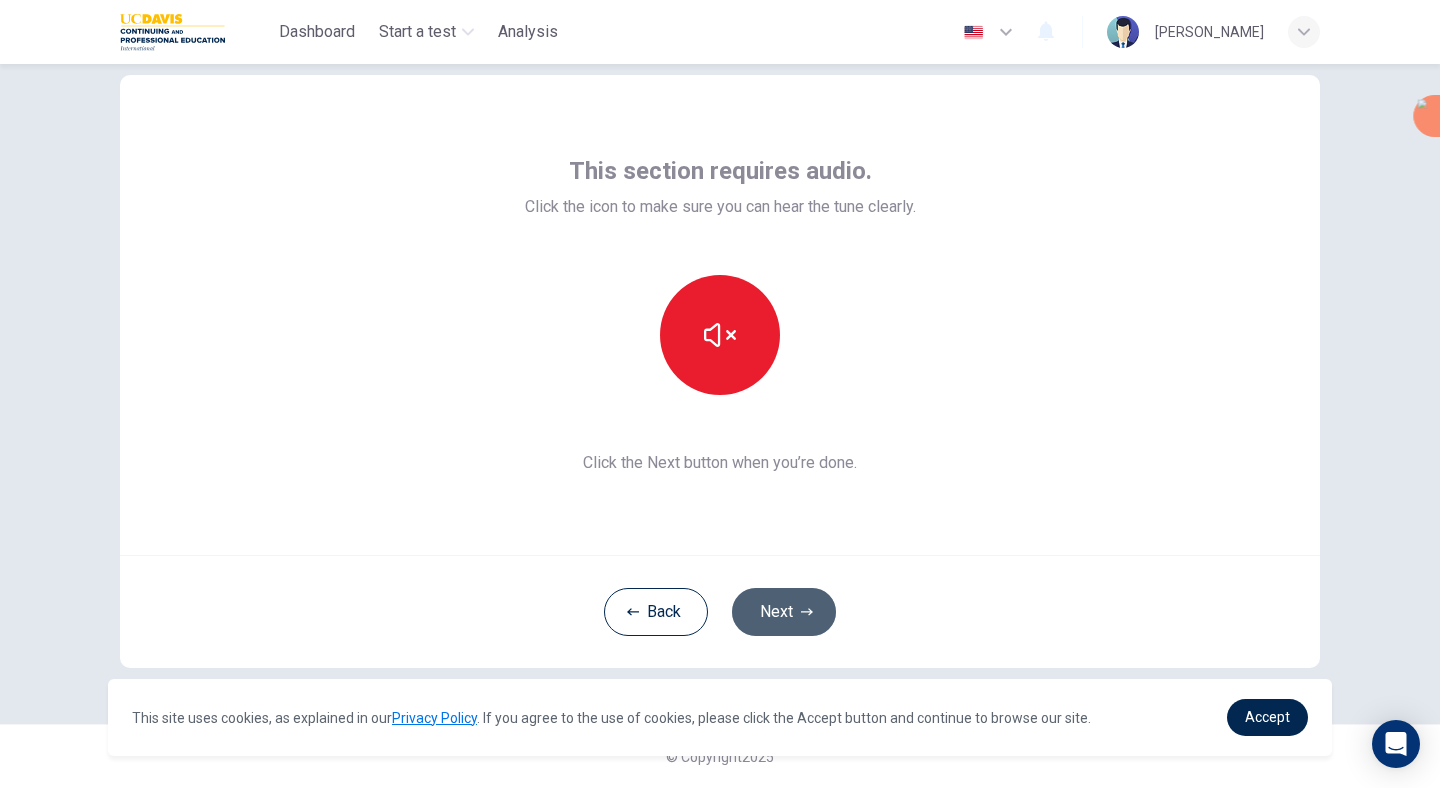 click on "Next" at bounding box center (784, 612) 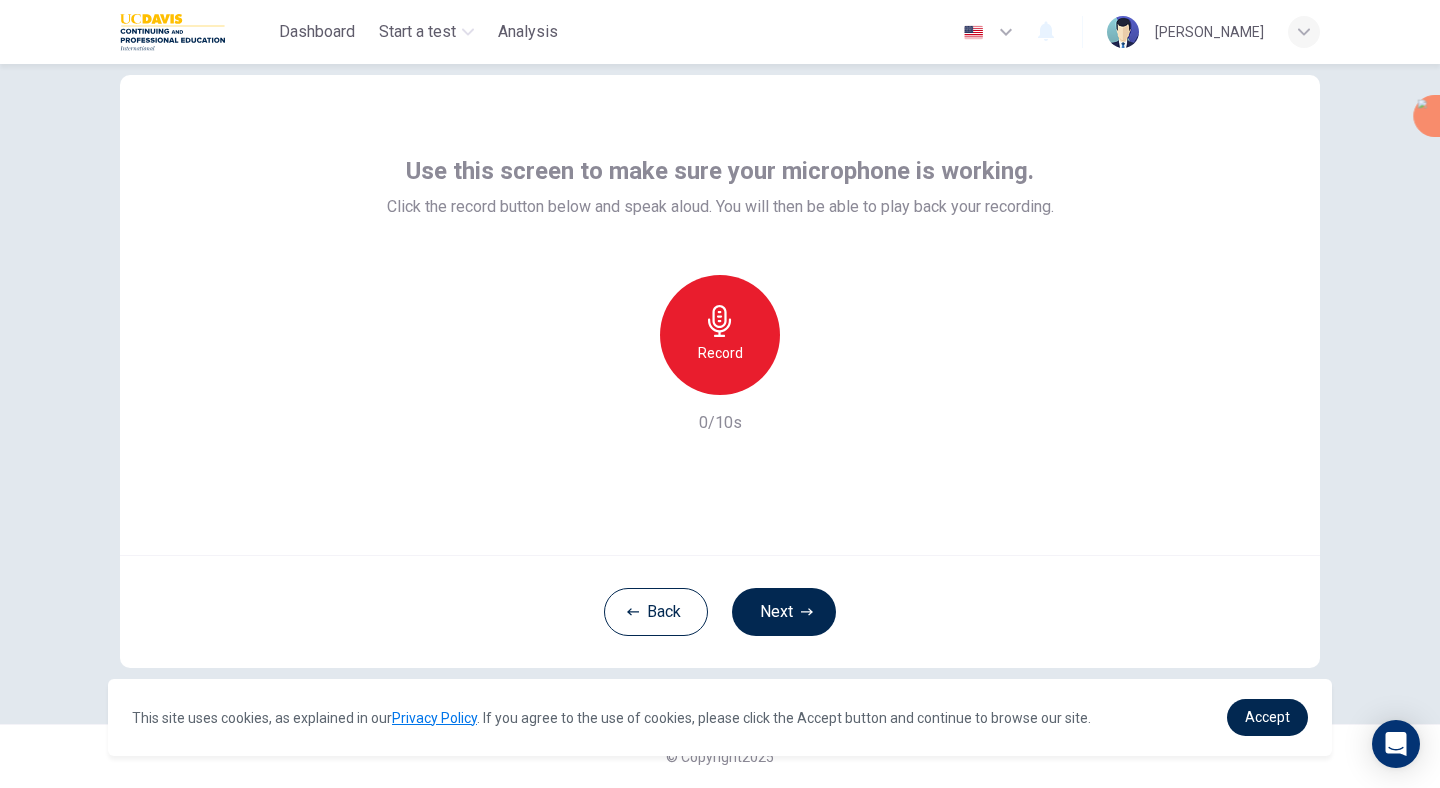 click on "Record" at bounding box center [720, 353] 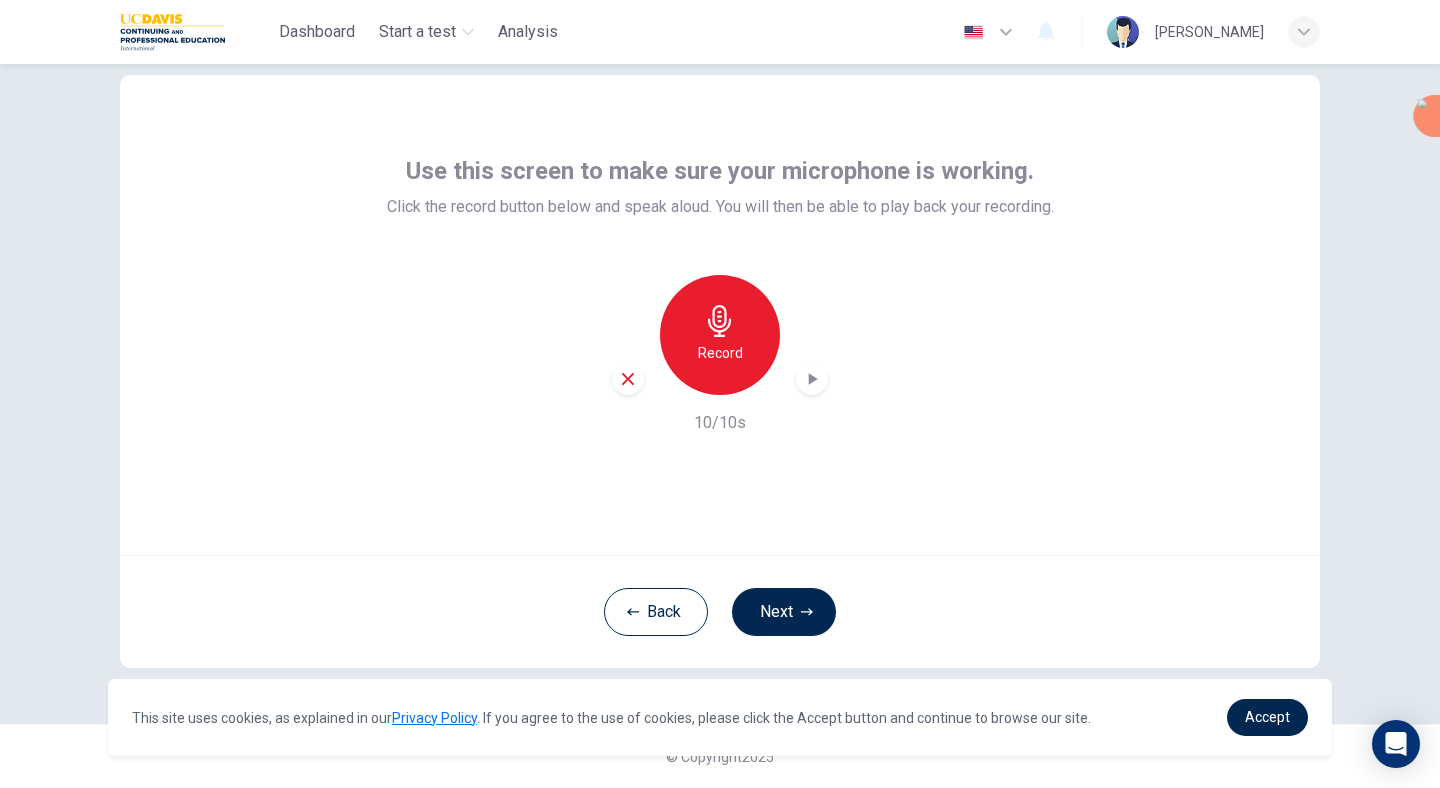 click 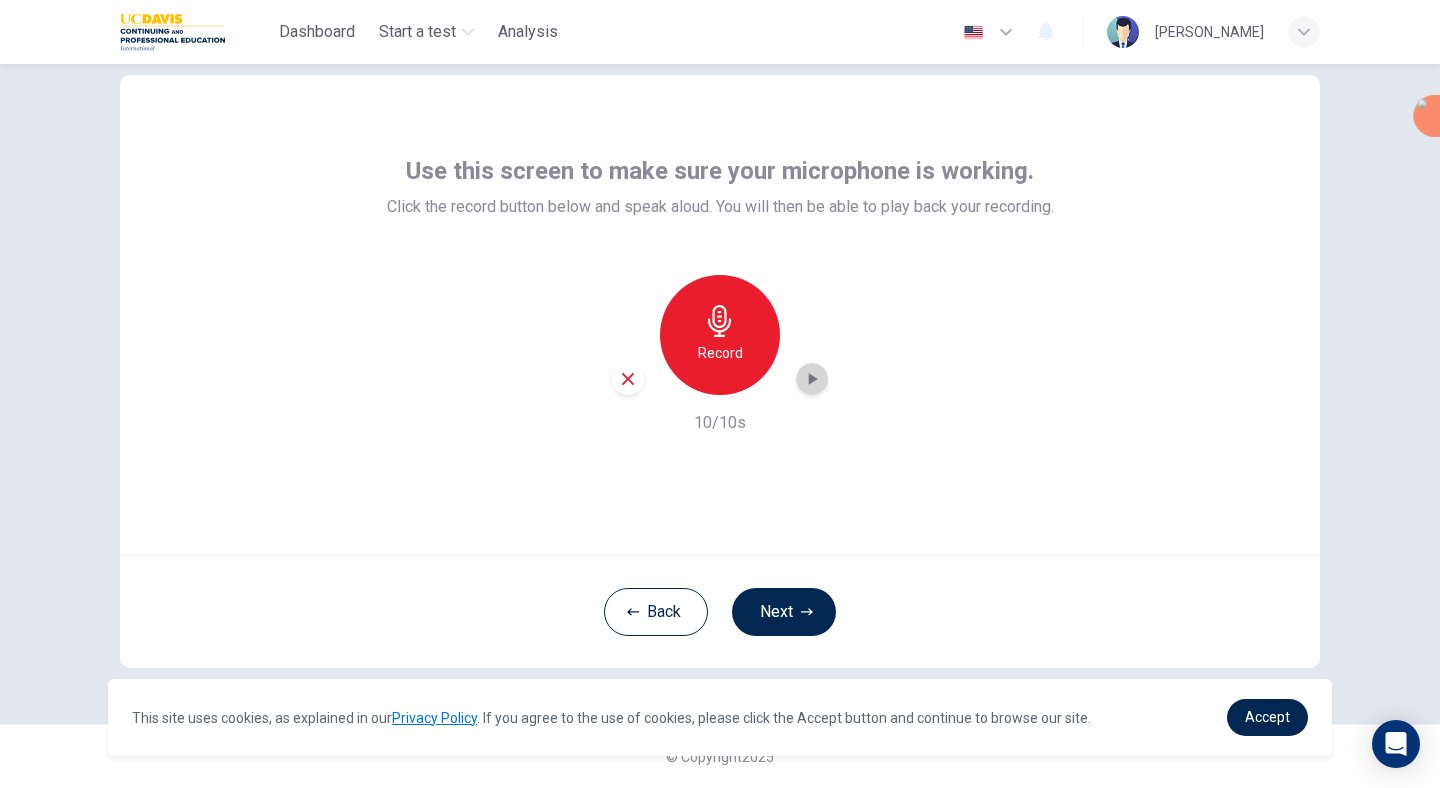 click 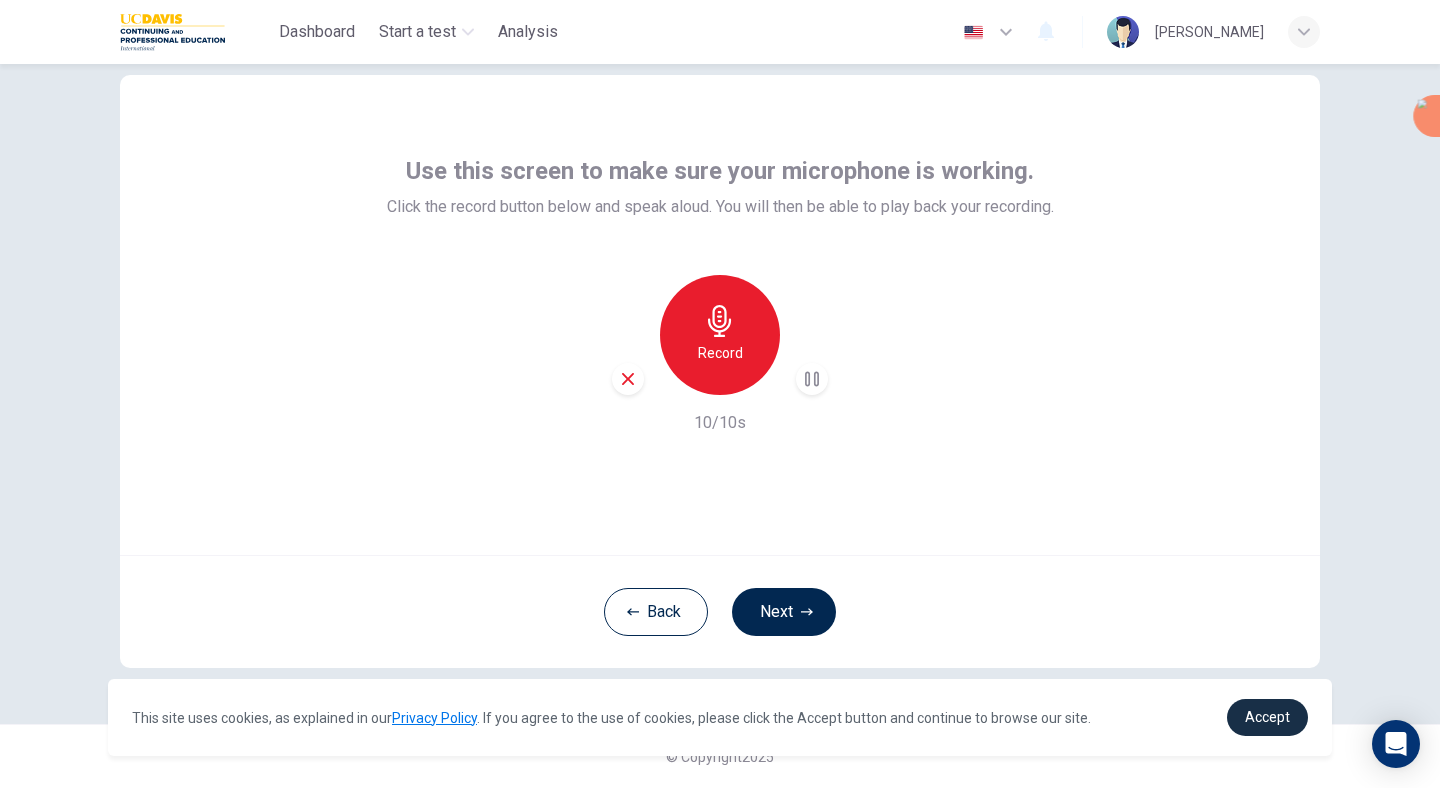 click on "Accept" at bounding box center (1267, 717) 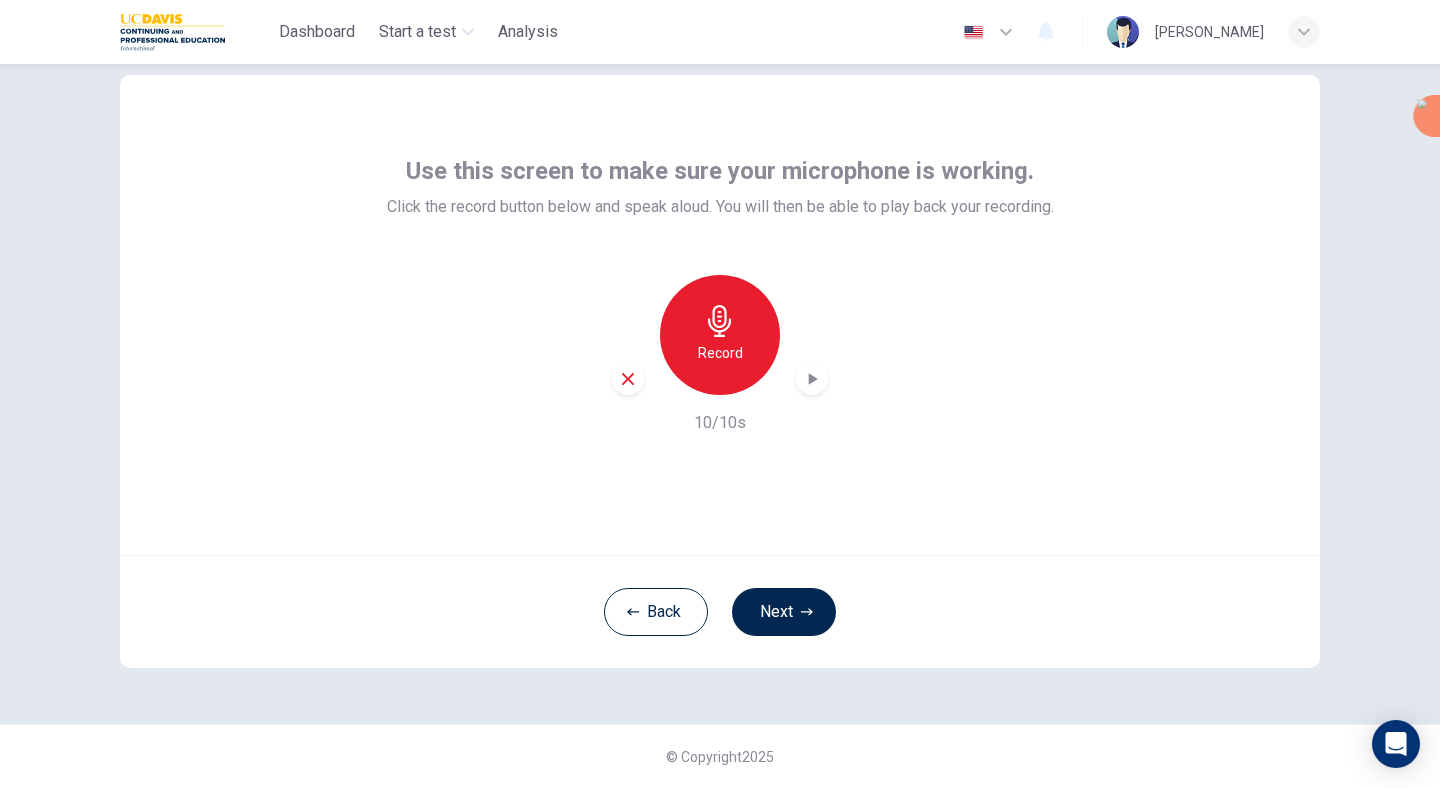 click on "Use this screen to make sure your microphone is working. Click the record button below and speak aloud. You will then be able to play back your recording. Record 10/10s" at bounding box center [720, 295] 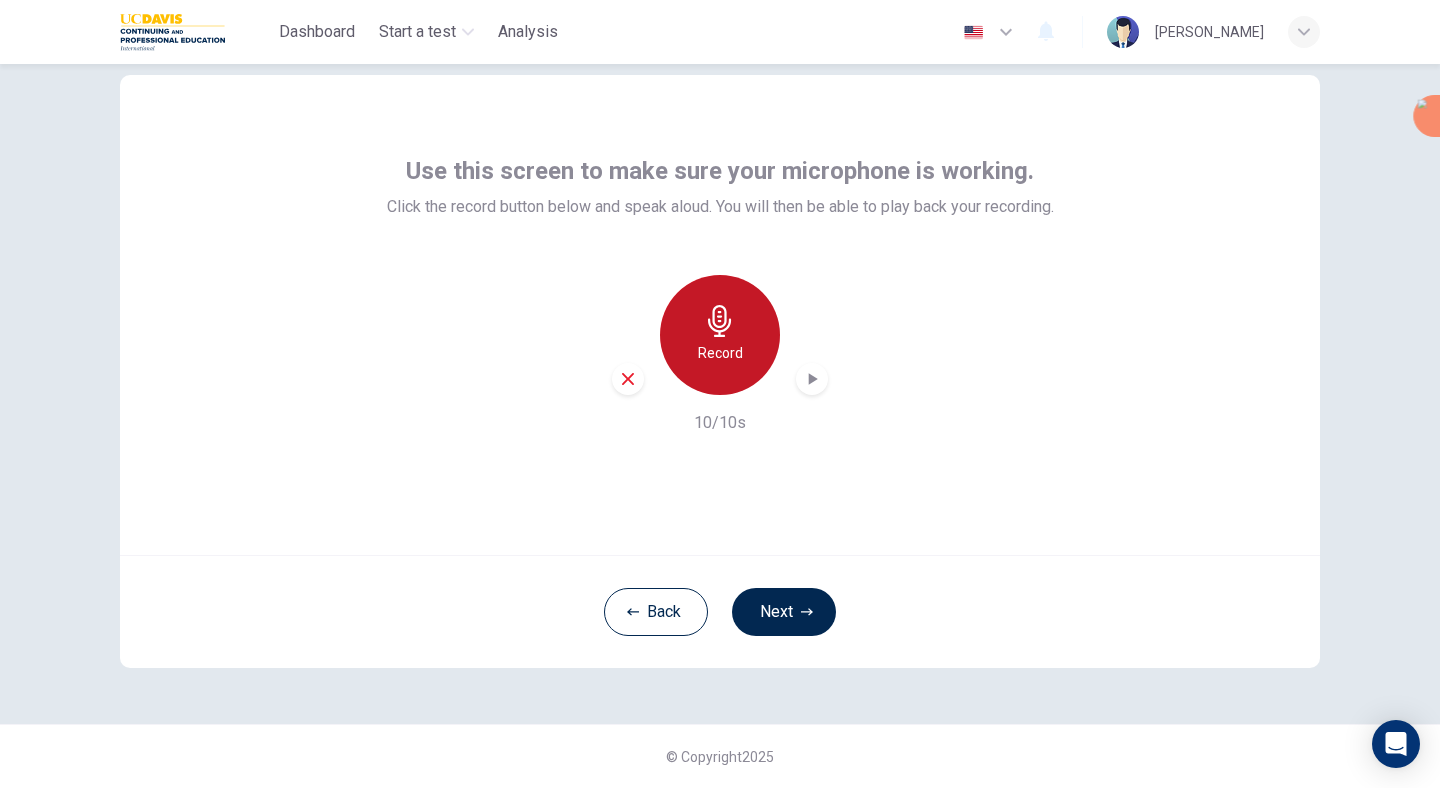 click on "Record" at bounding box center (720, 353) 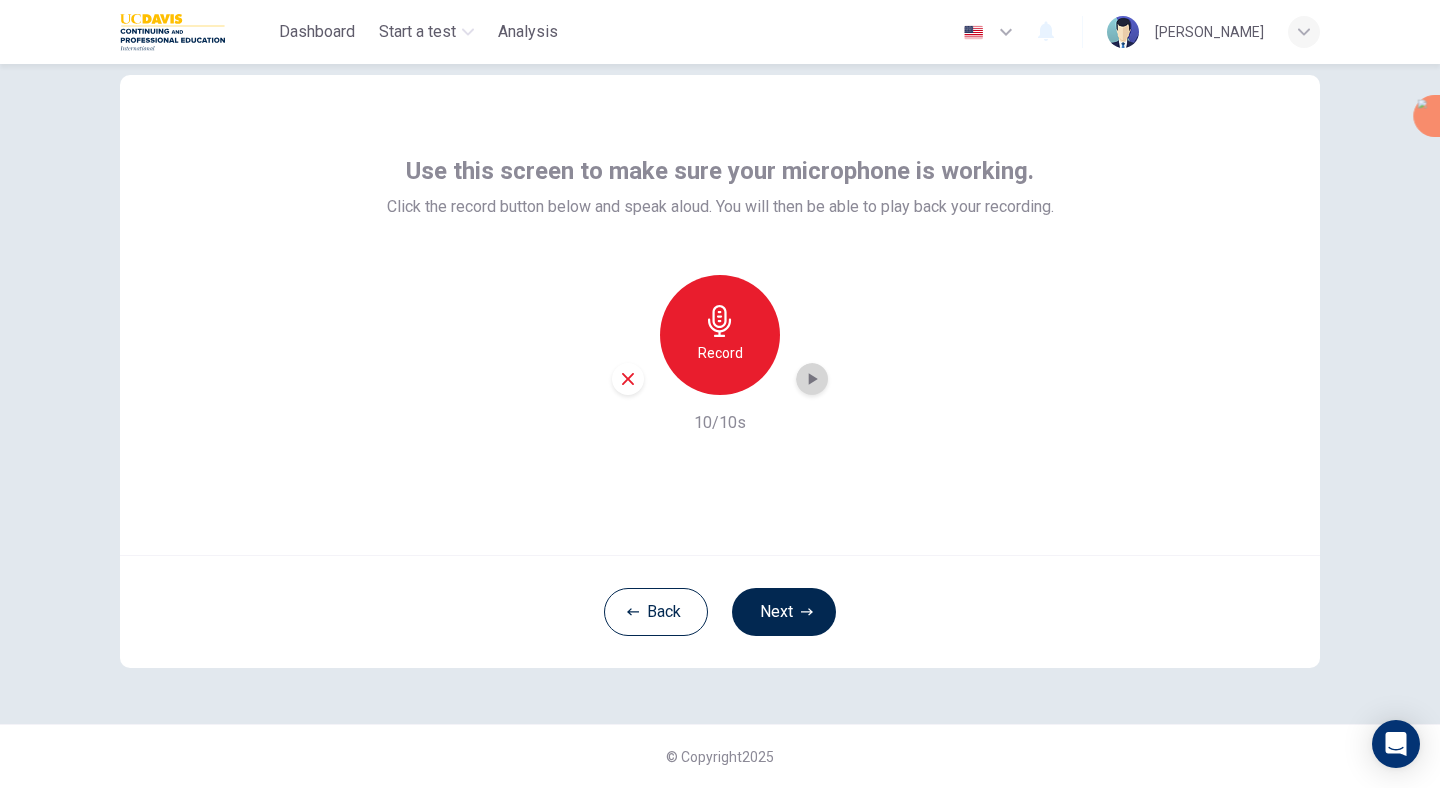 click 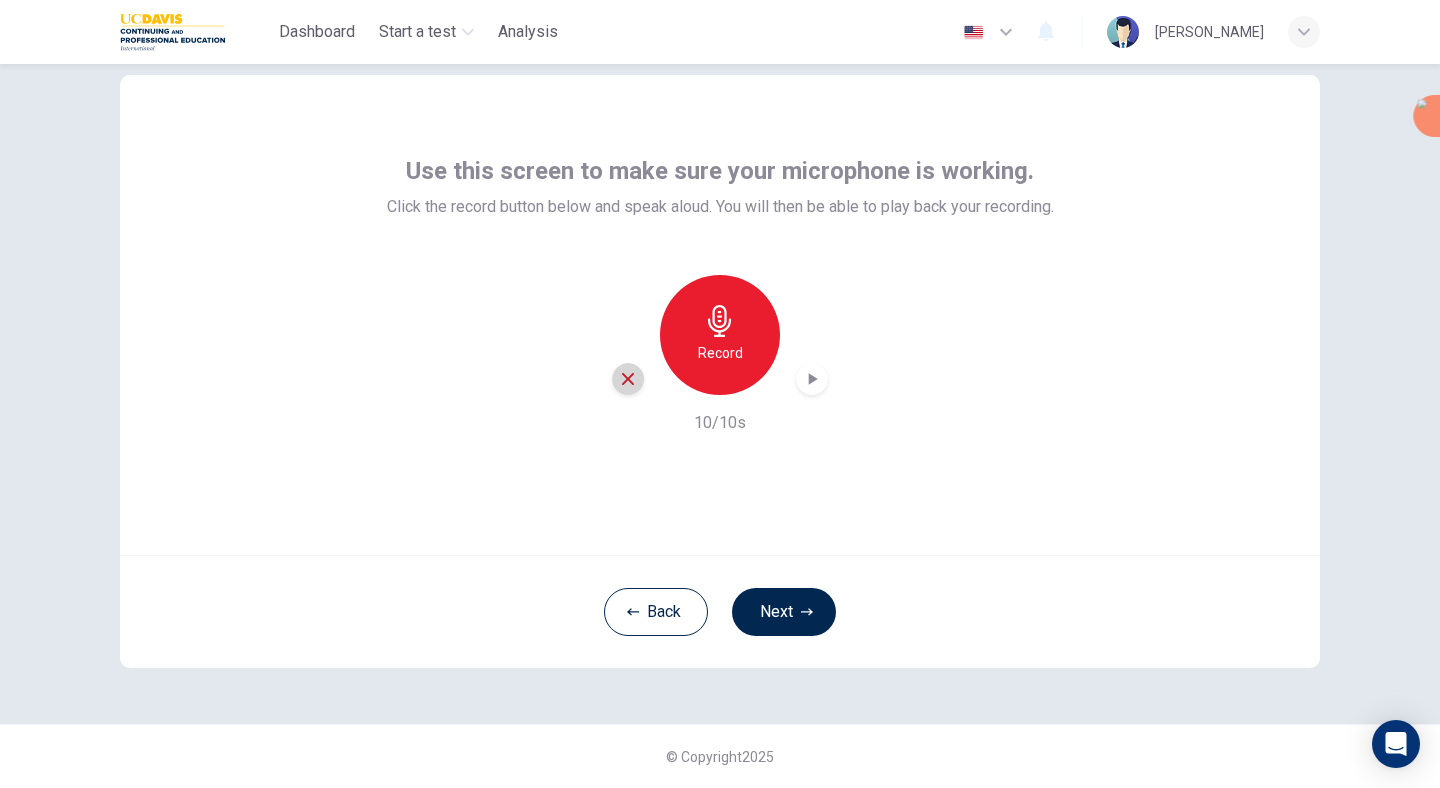 click 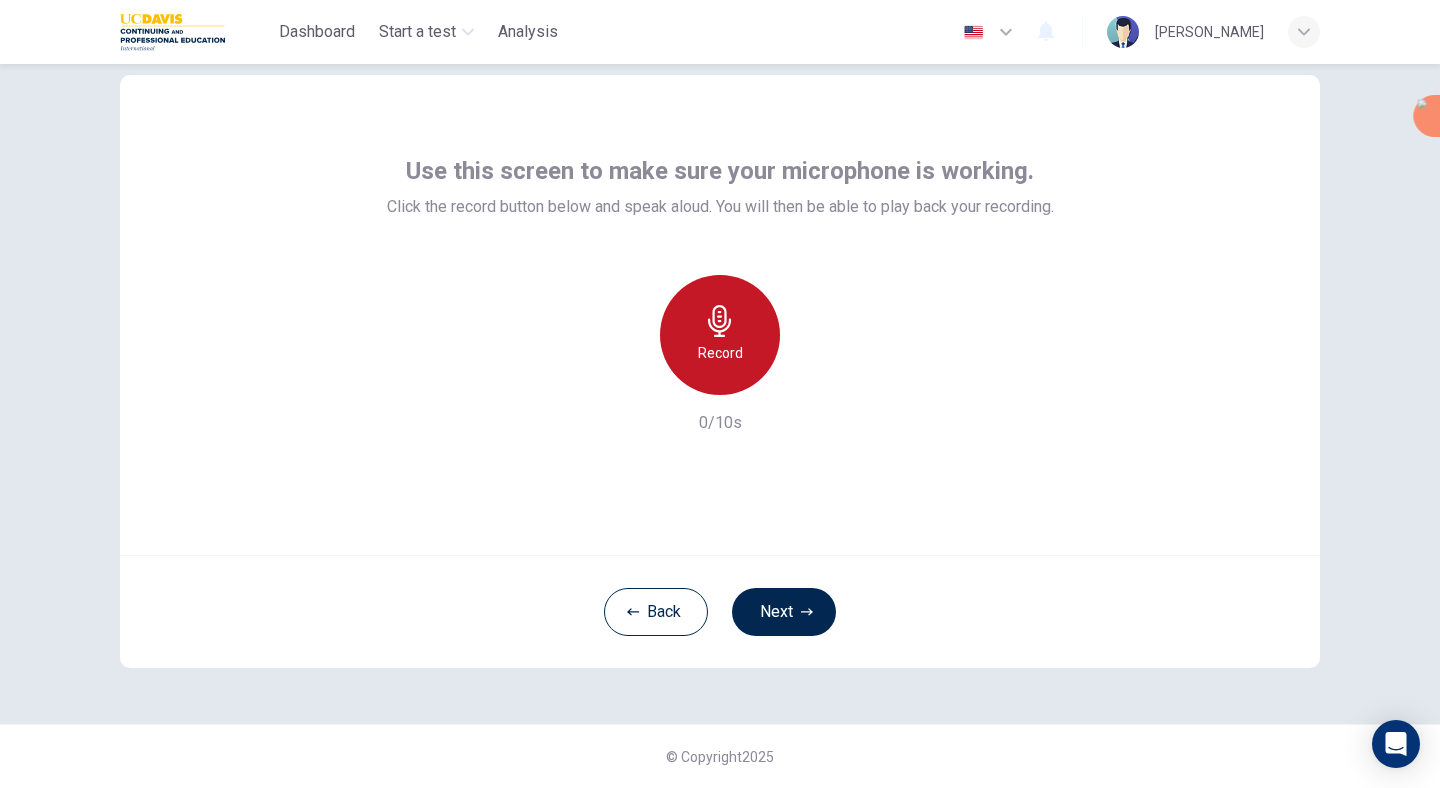 click on "Record" at bounding box center (720, 335) 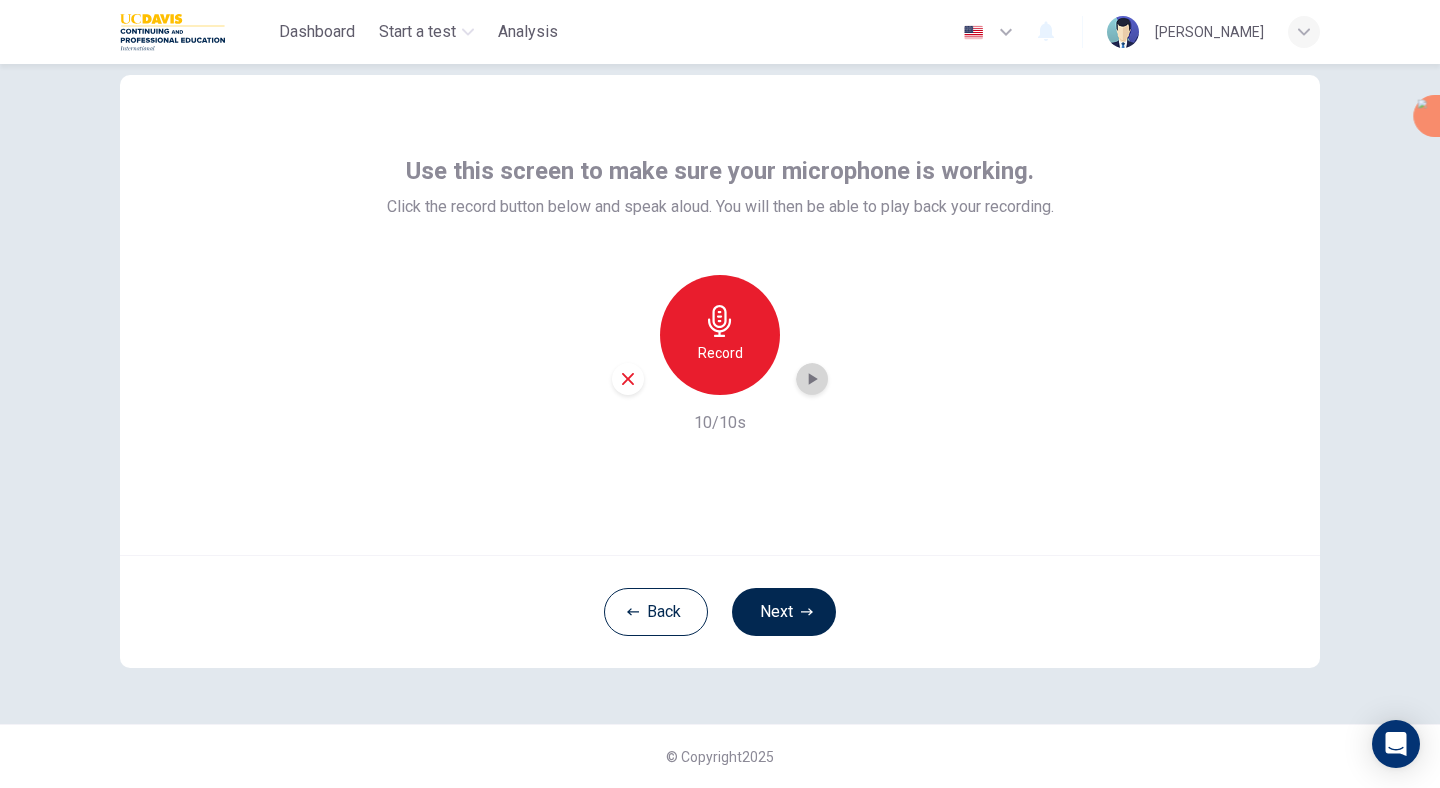 click 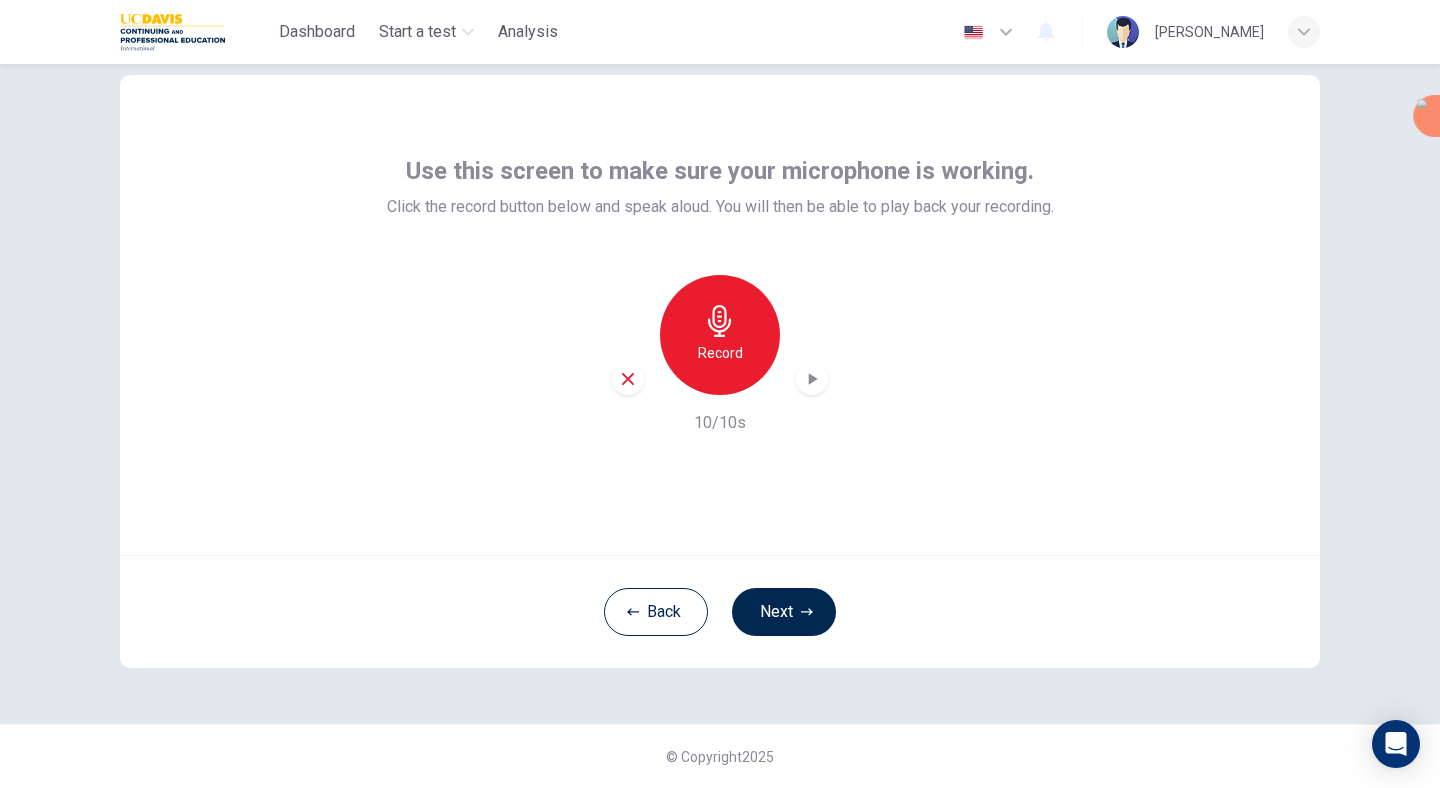 click 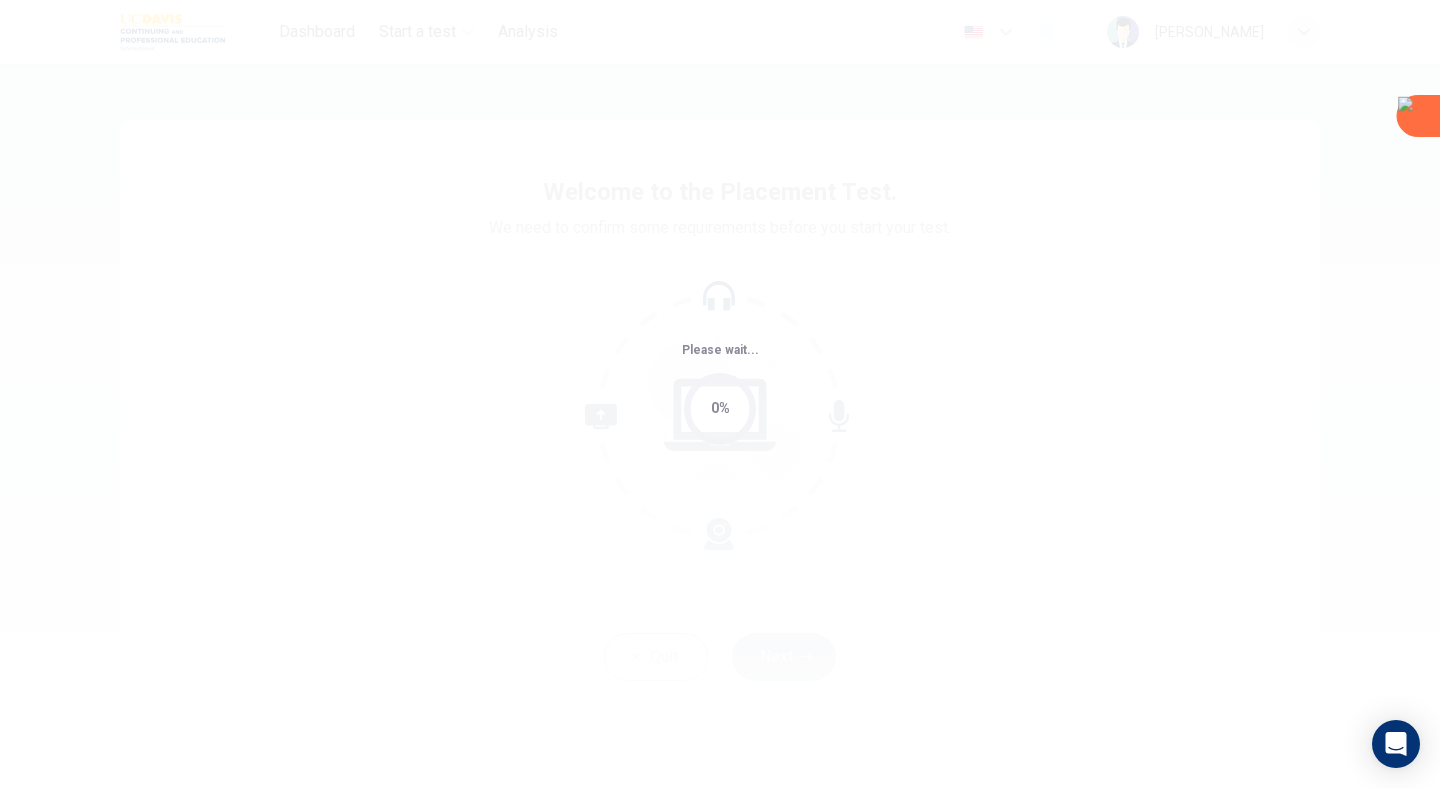 scroll, scrollTop: 0, scrollLeft: 0, axis: both 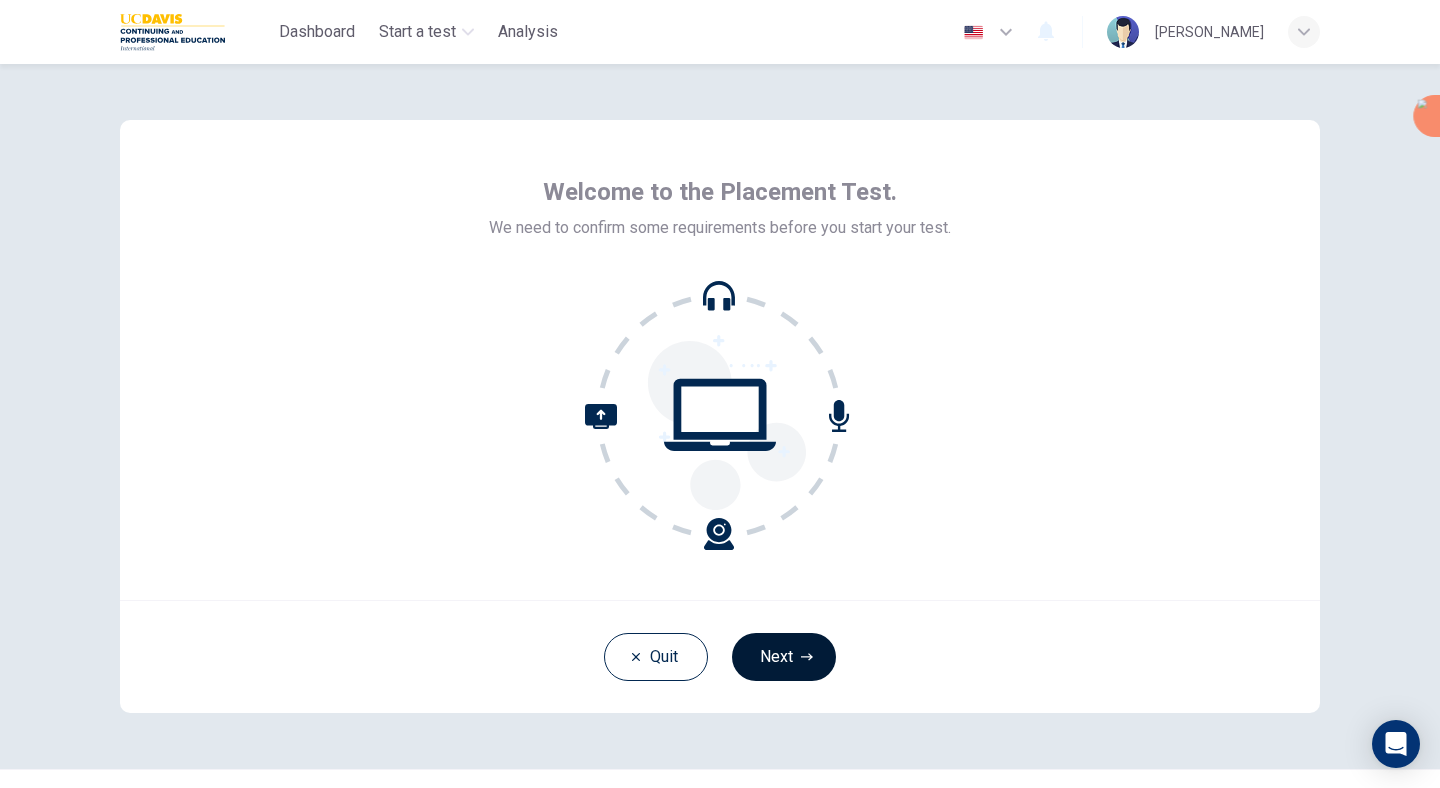 click on "Next" at bounding box center [784, 657] 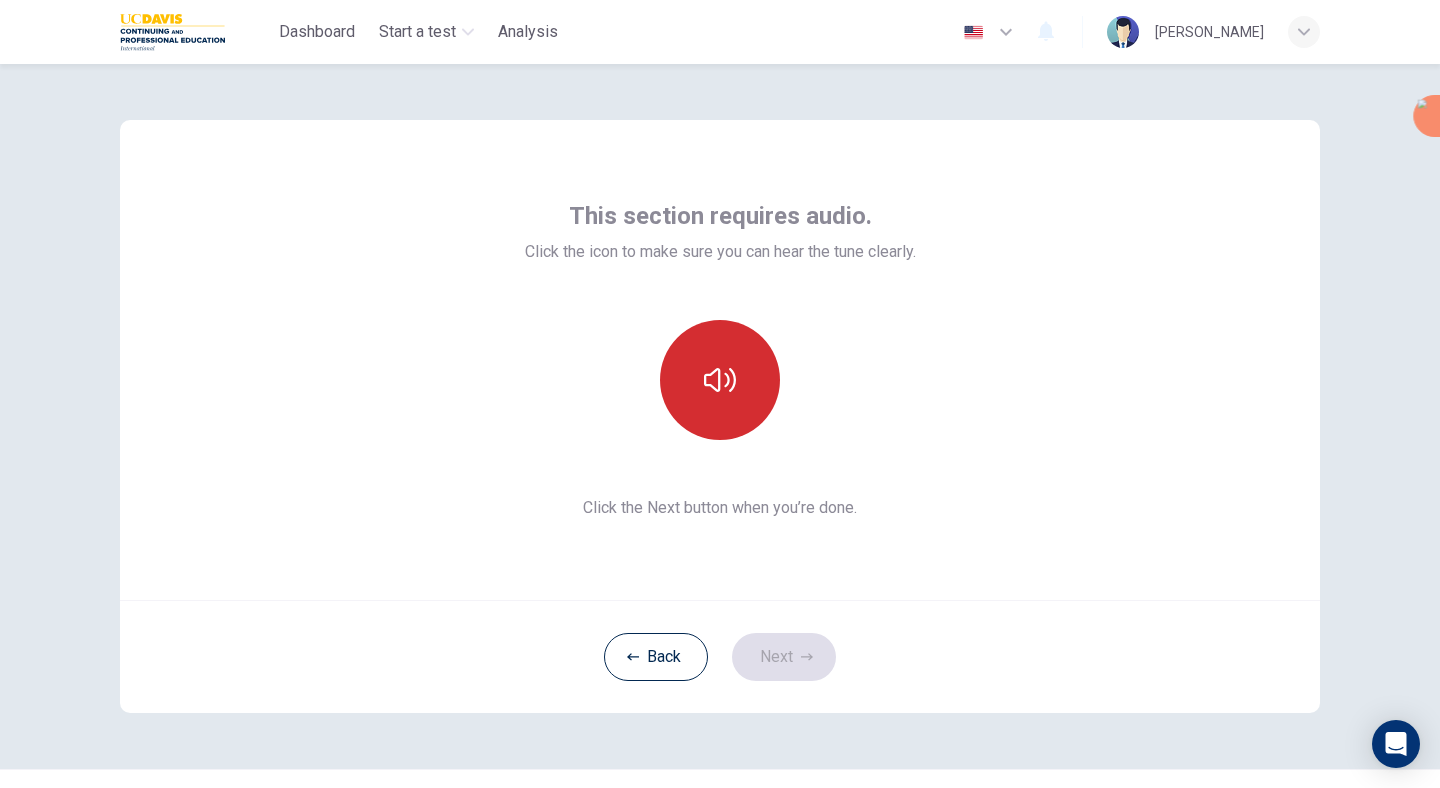 click at bounding box center (720, 380) 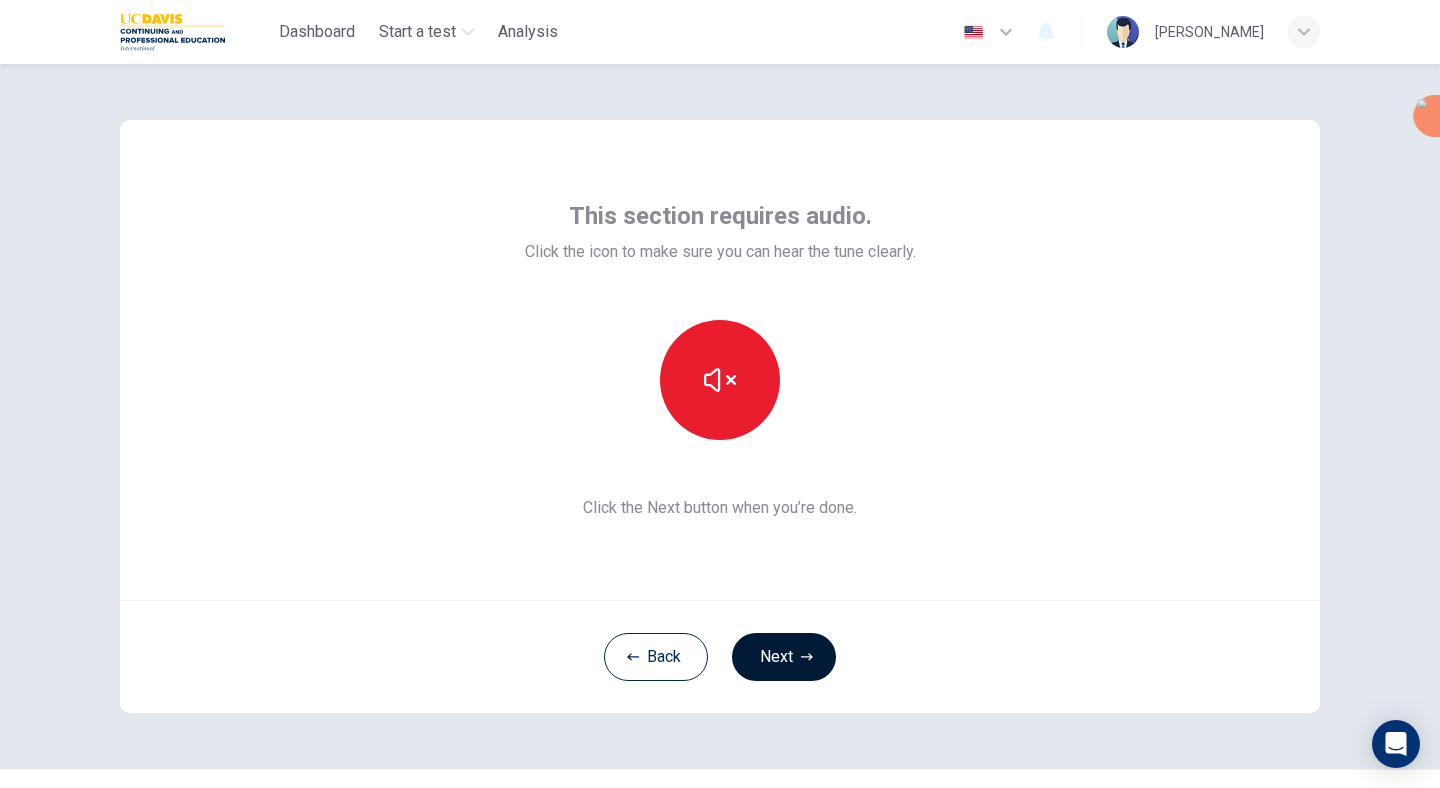 click on "Next" at bounding box center (784, 657) 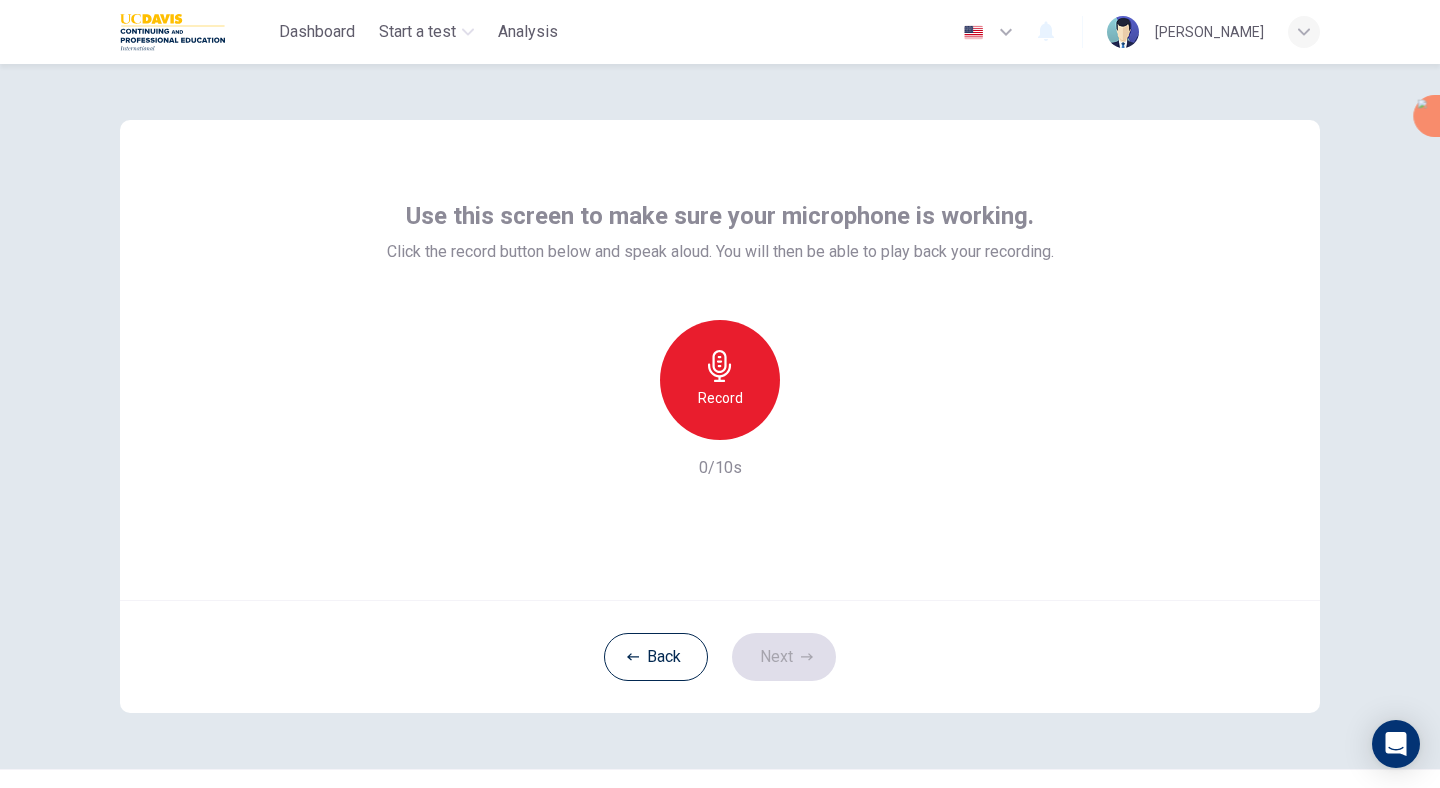 click on "Record" at bounding box center [720, 398] 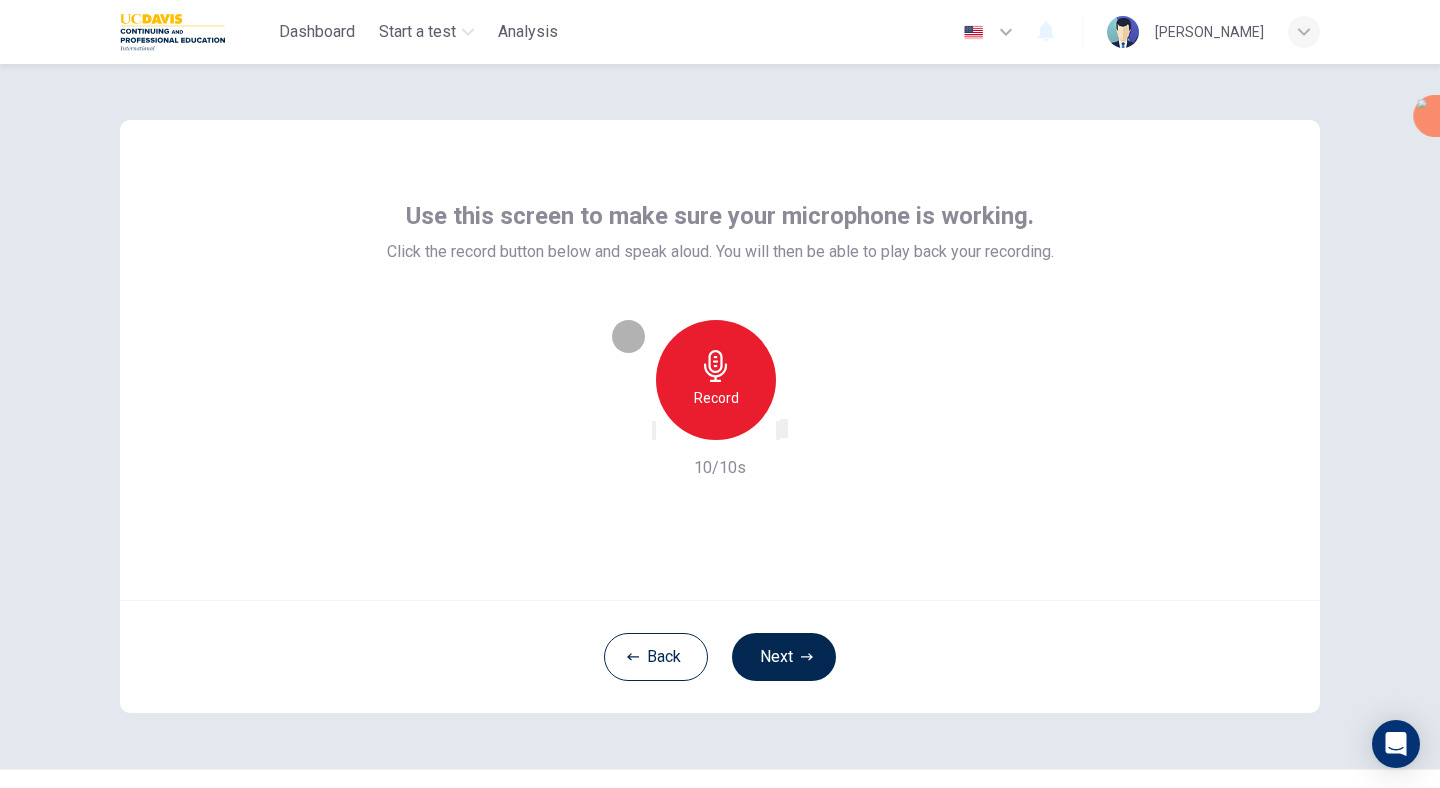 click 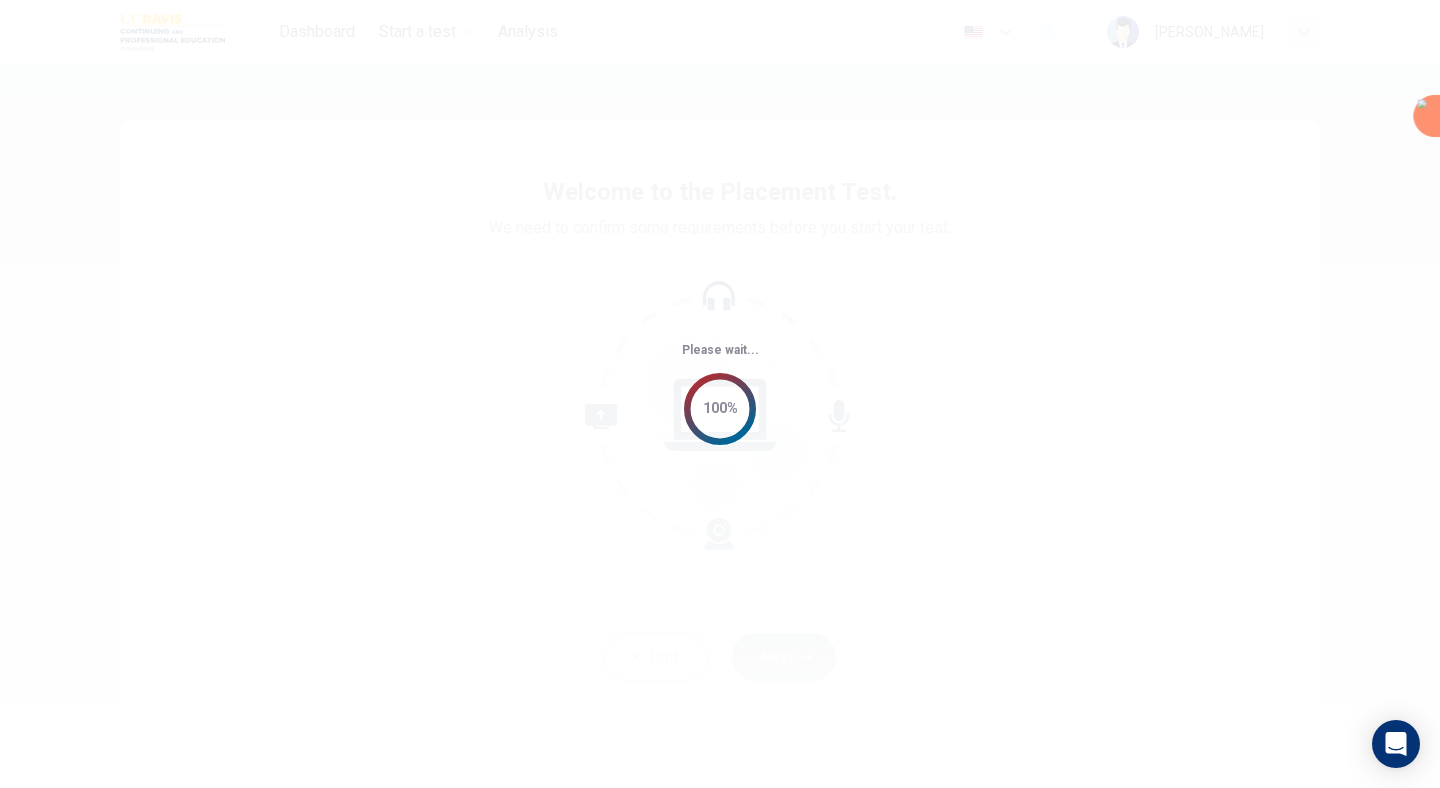 scroll, scrollTop: 0, scrollLeft: 0, axis: both 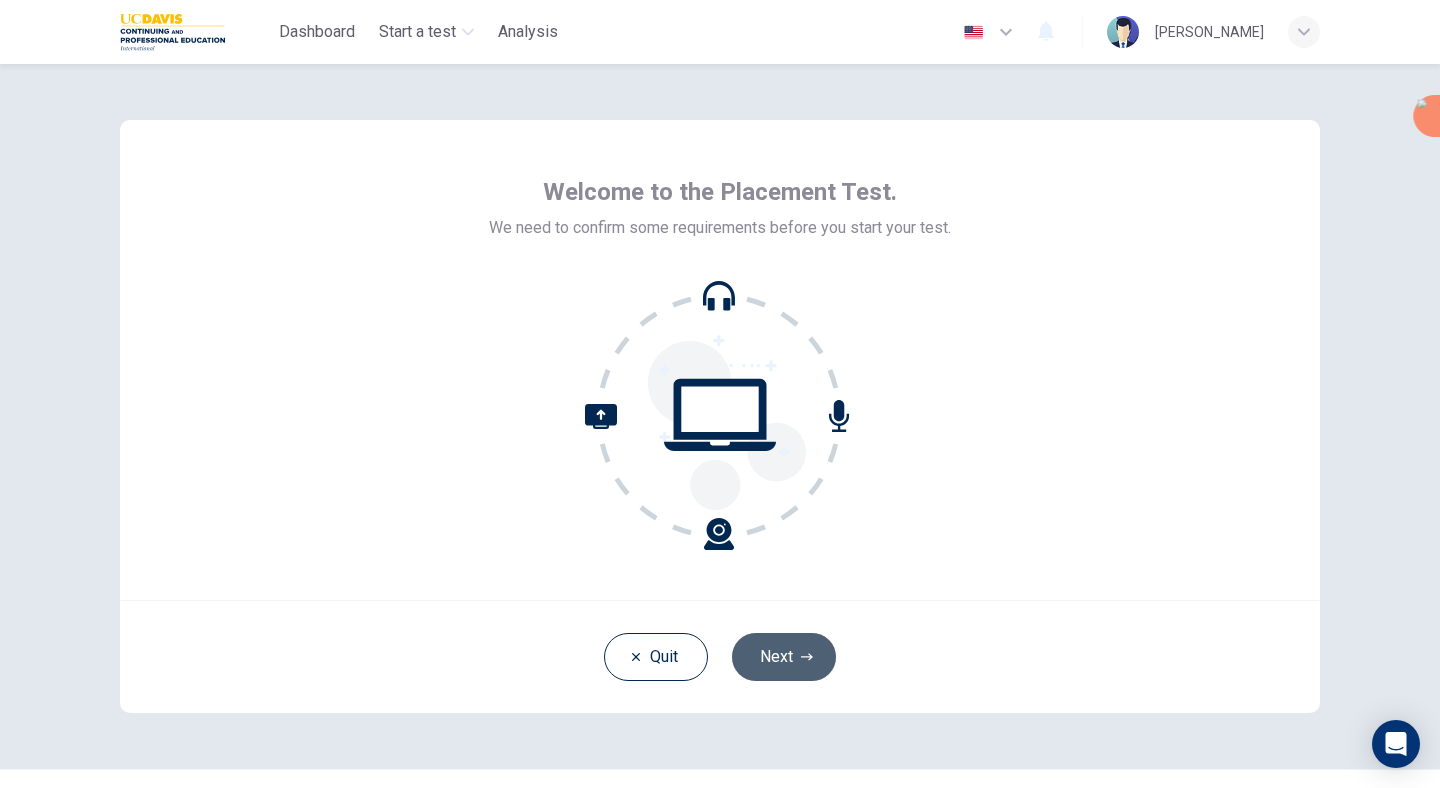 click on "Next" at bounding box center [784, 657] 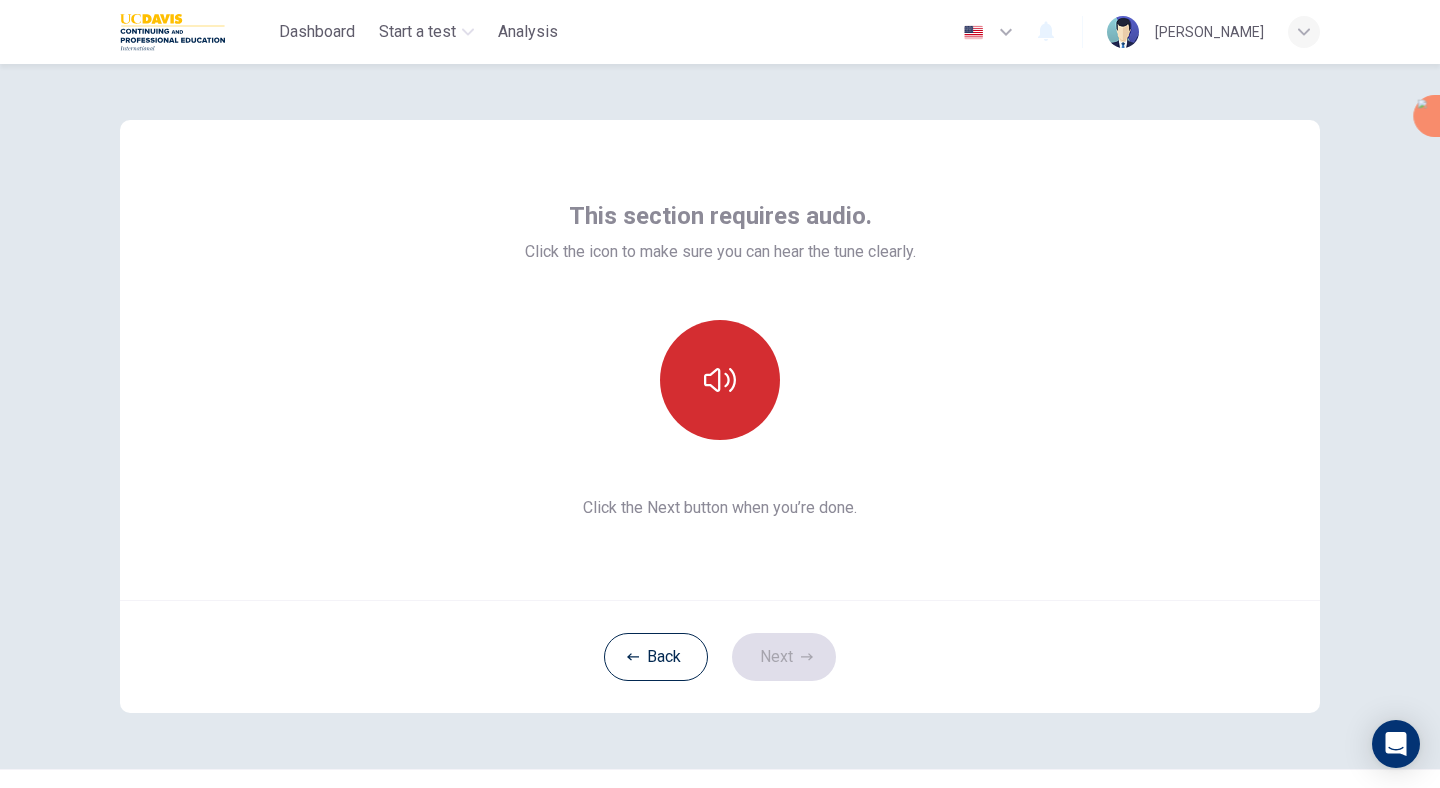 click at bounding box center [720, 380] 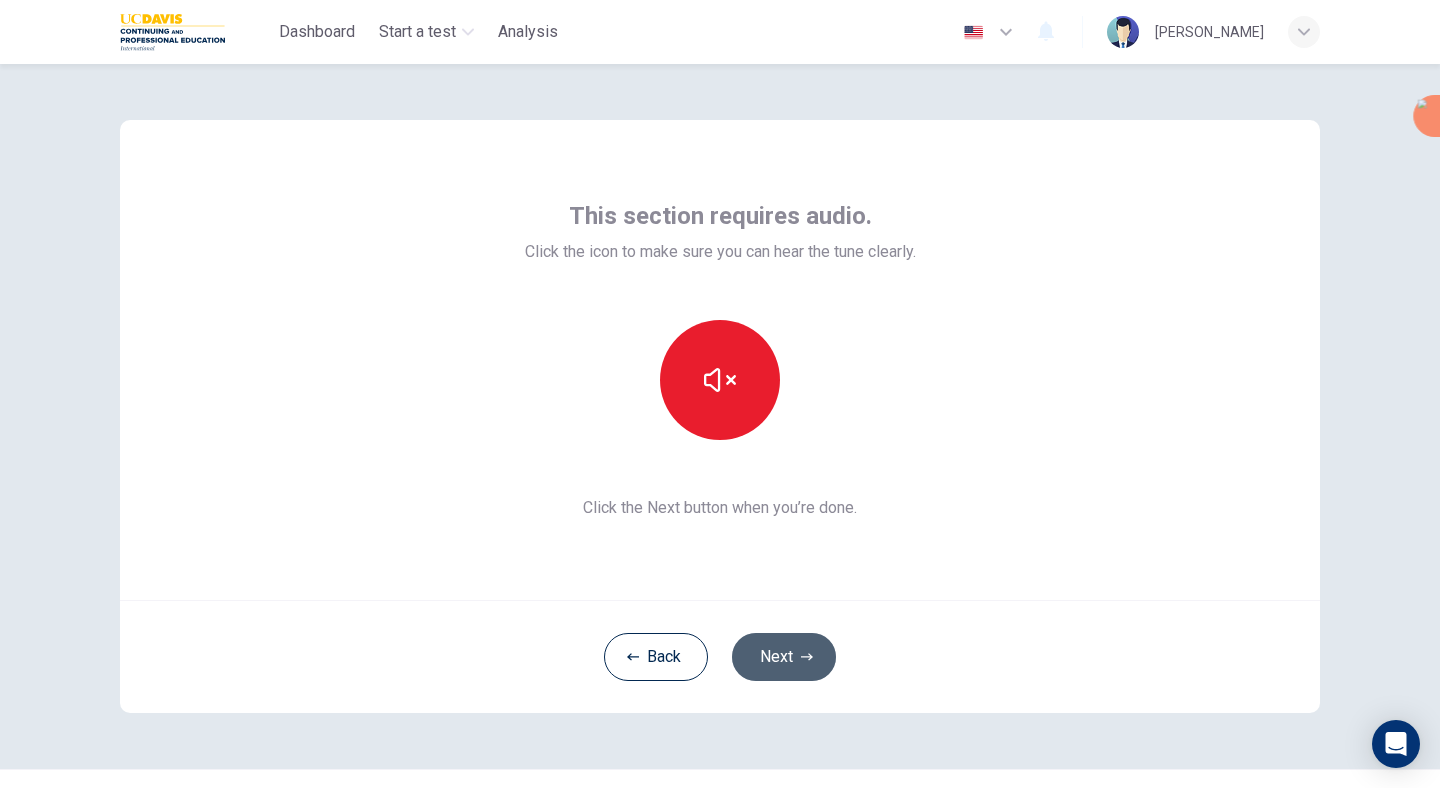 click on "Next" at bounding box center [784, 657] 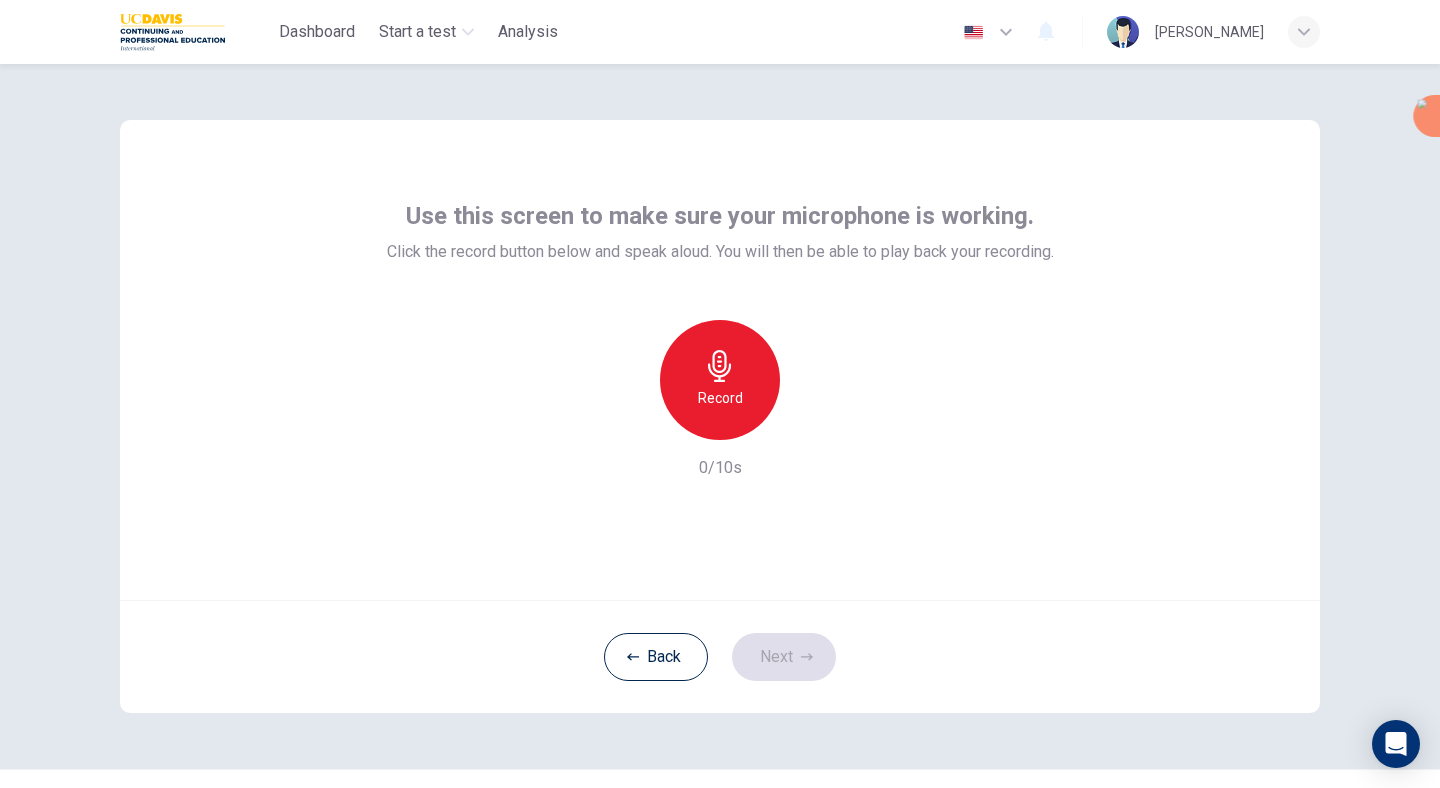 click 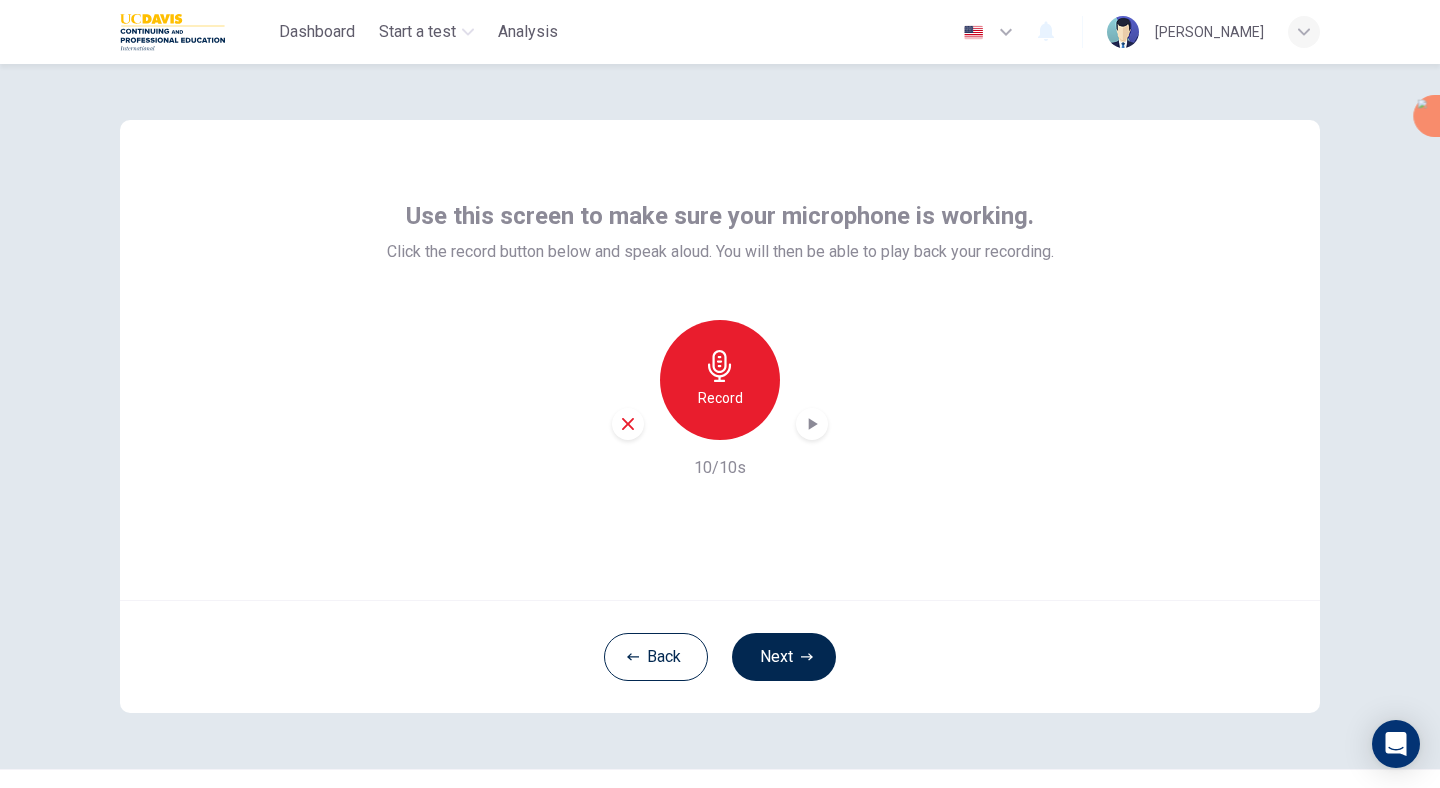 click 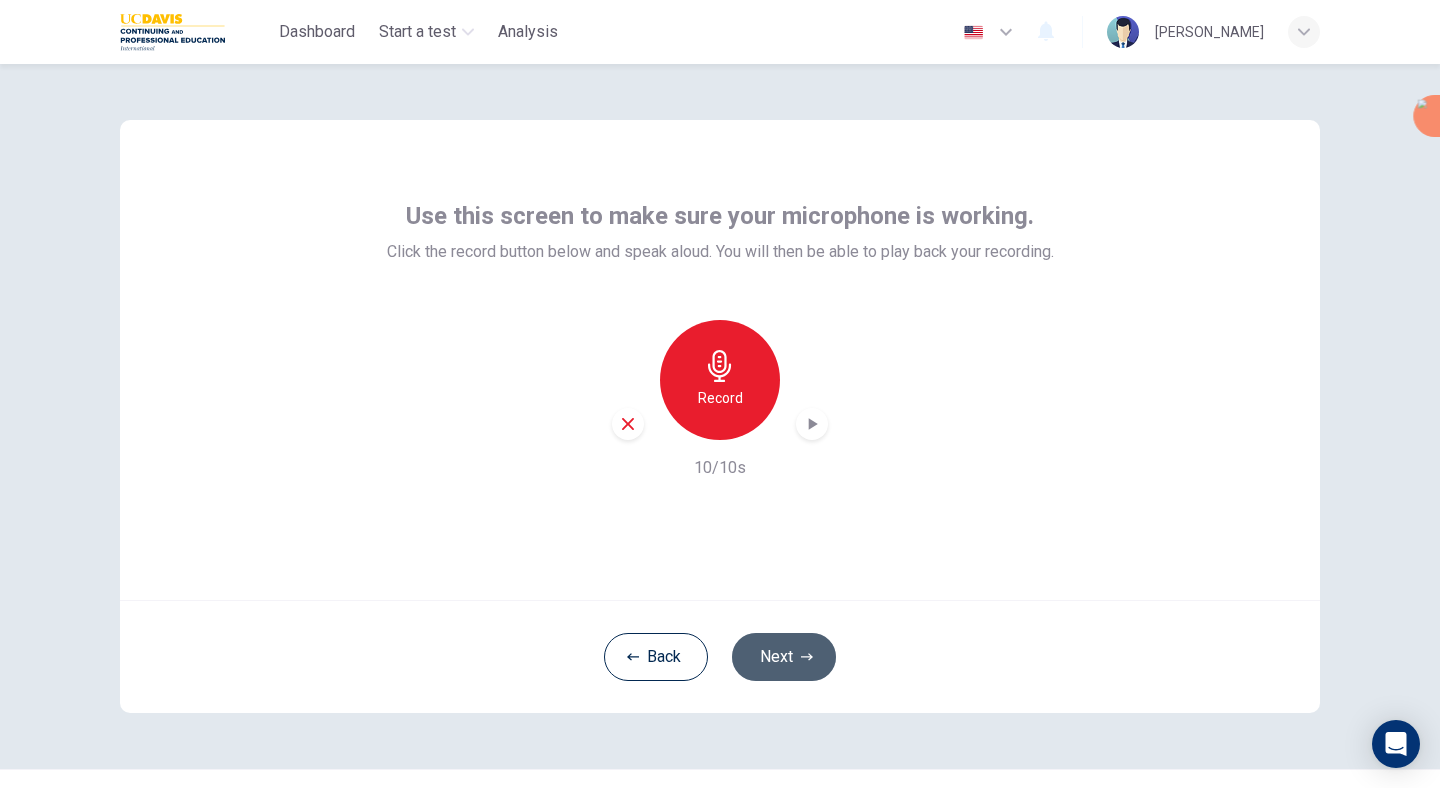 click on "Next" at bounding box center (784, 657) 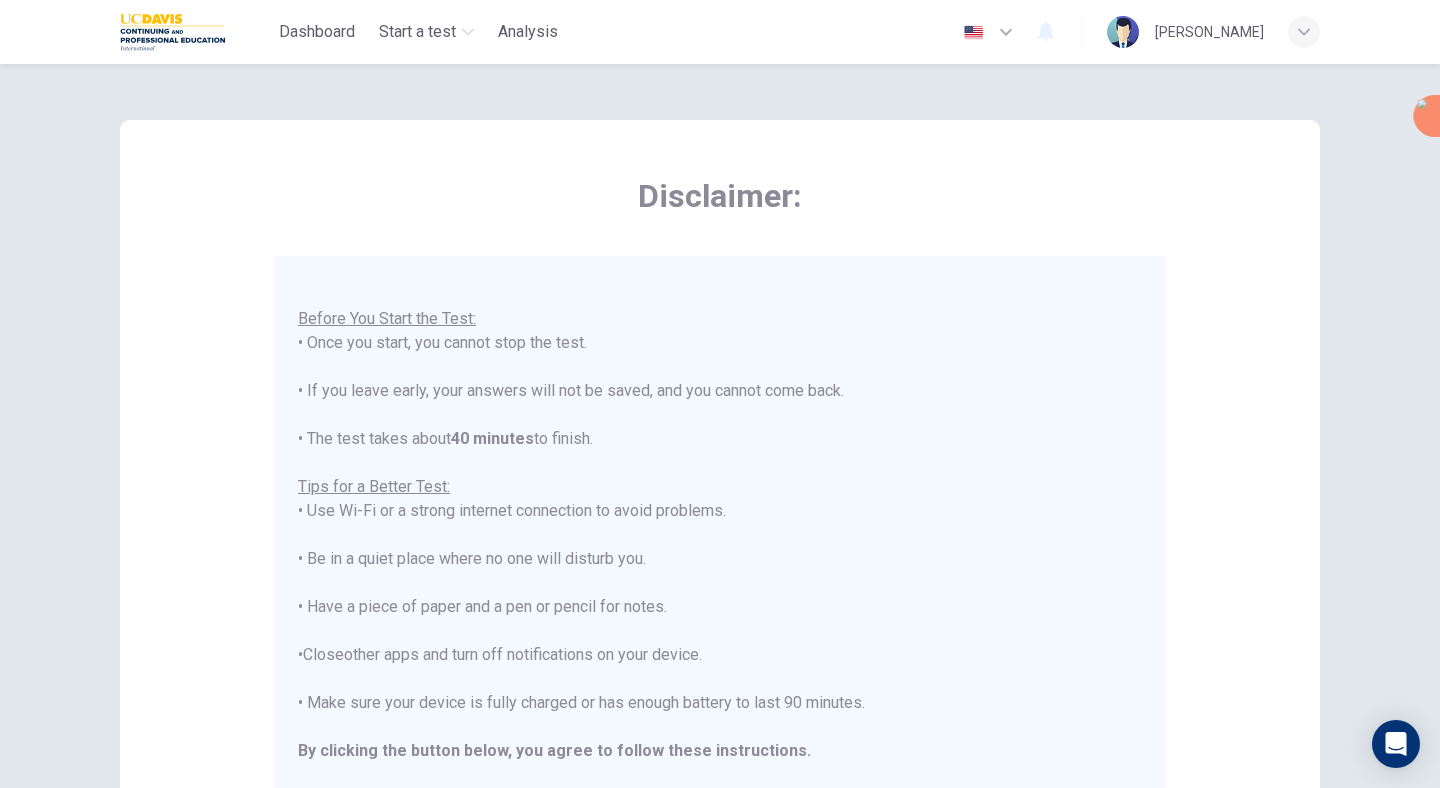 scroll, scrollTop: 23, scrollLeft: 0, axis: vertical 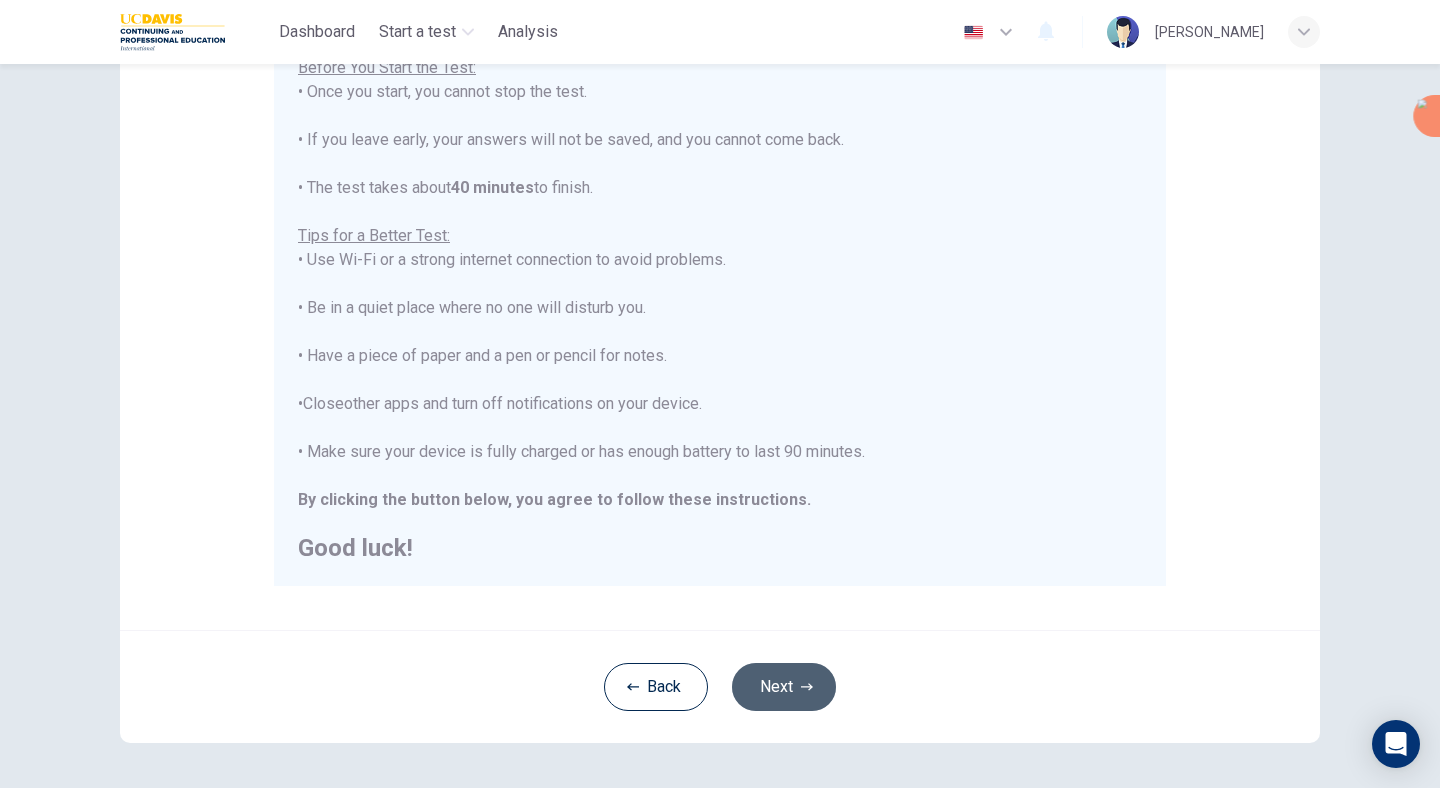 click on "Next" at bounding box center (784, 687) 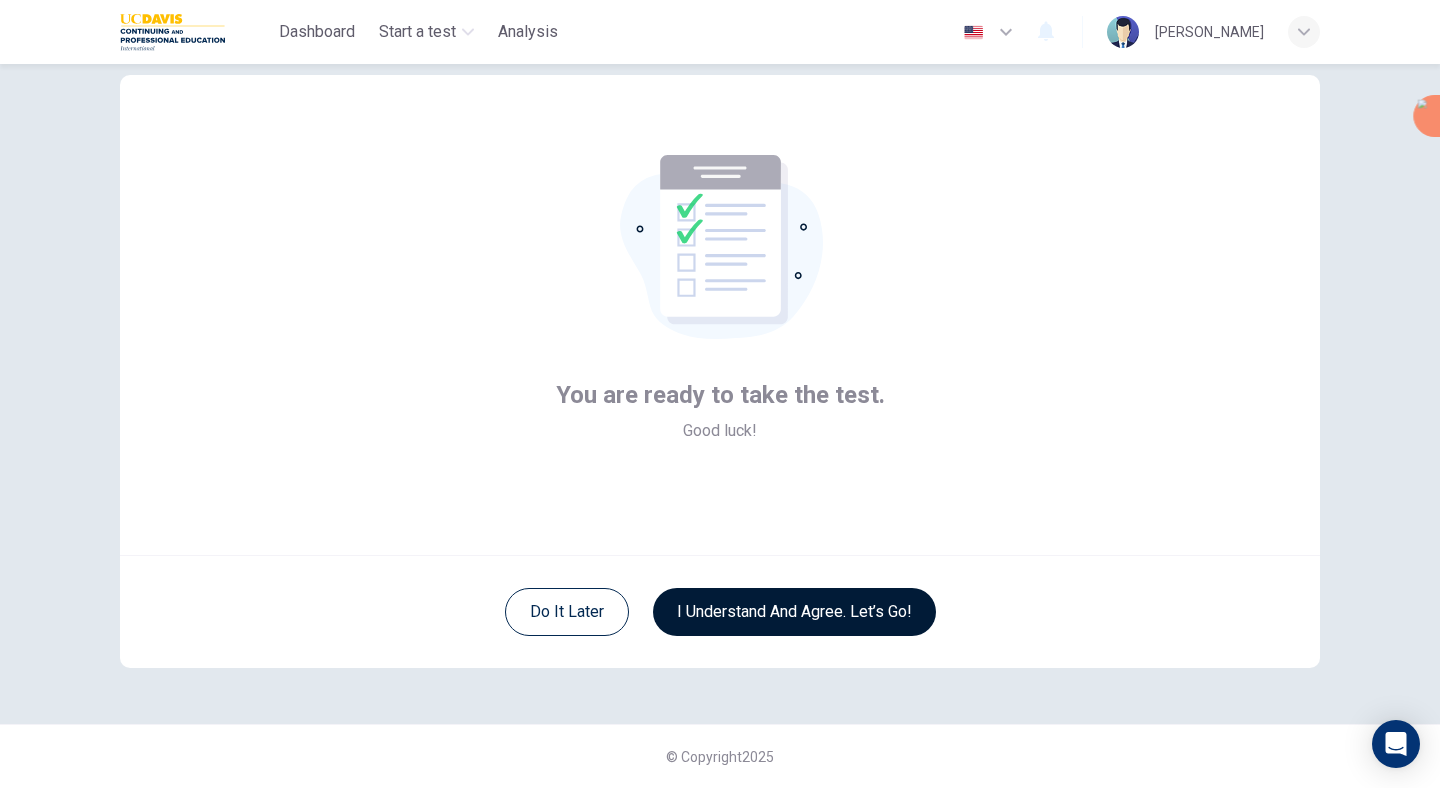 scroll, scrollTop: 45, scrollLeft: 0, axis: vertical 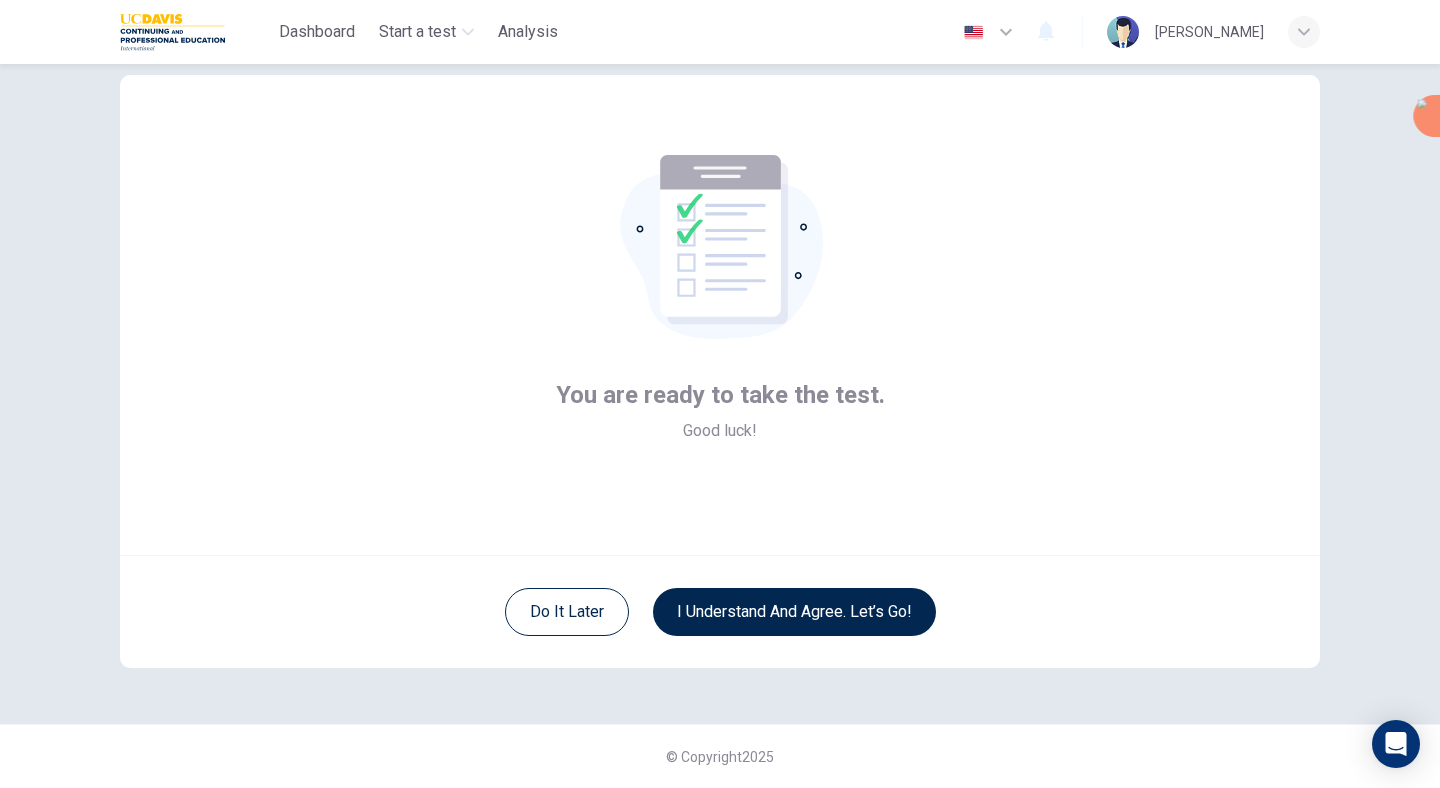 type 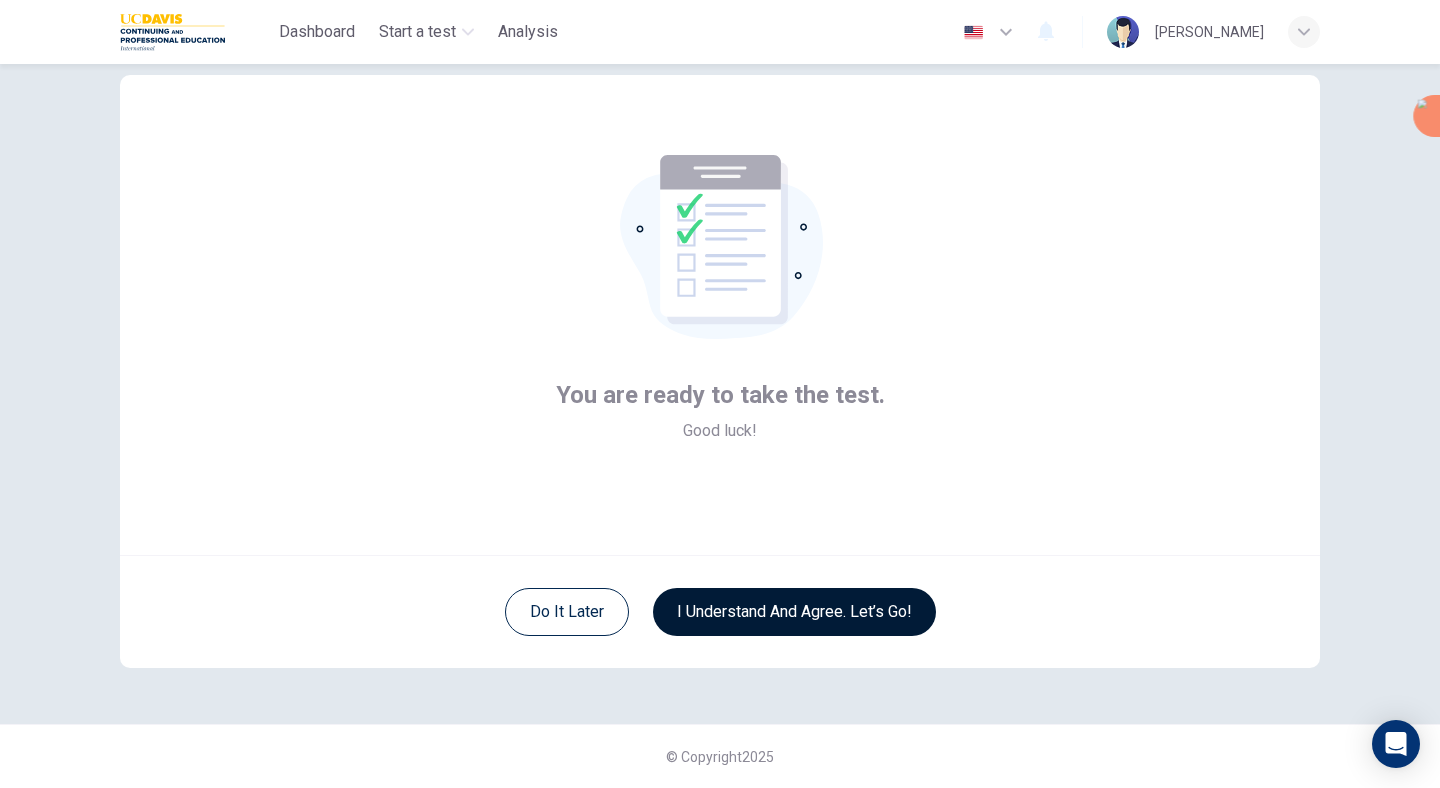 click on "I understand and agree. Let’s go!" at bounding box center (794, 612) 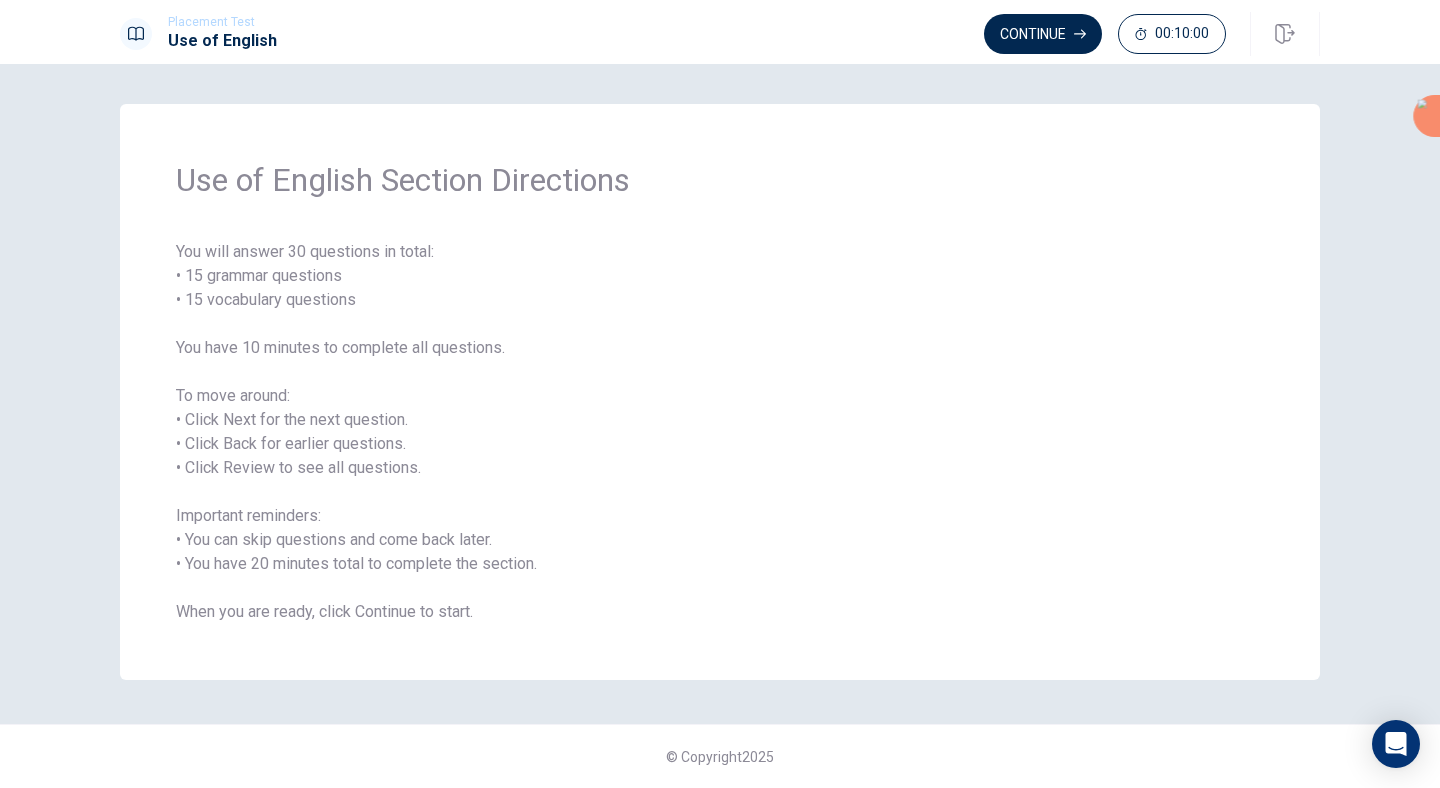 drag, startPoint x: 494, startPoint y: 614, endPoint x: 212, endPoint y: 462, distance: 320.35605 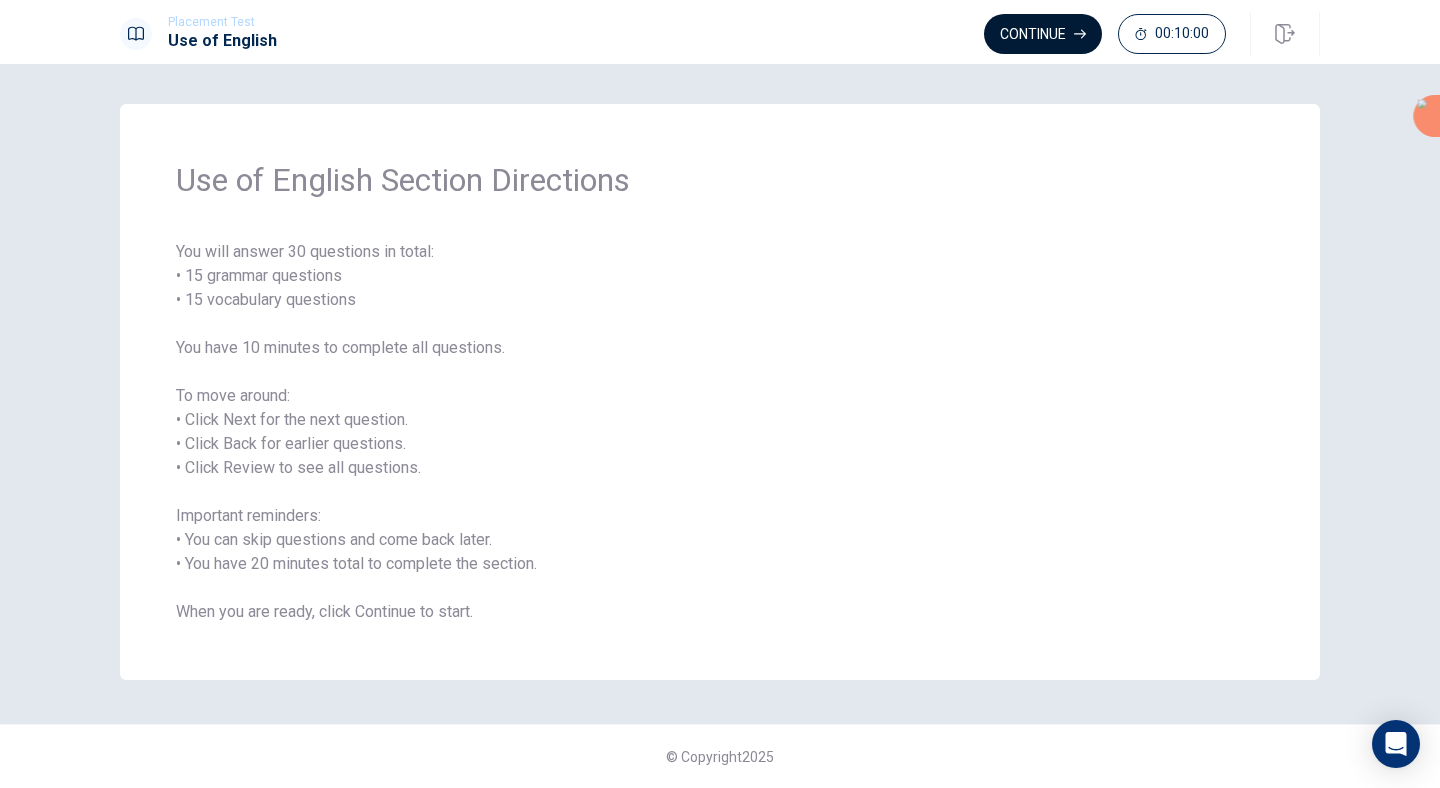 click on "Continue" at bounding box center [1043, 34] 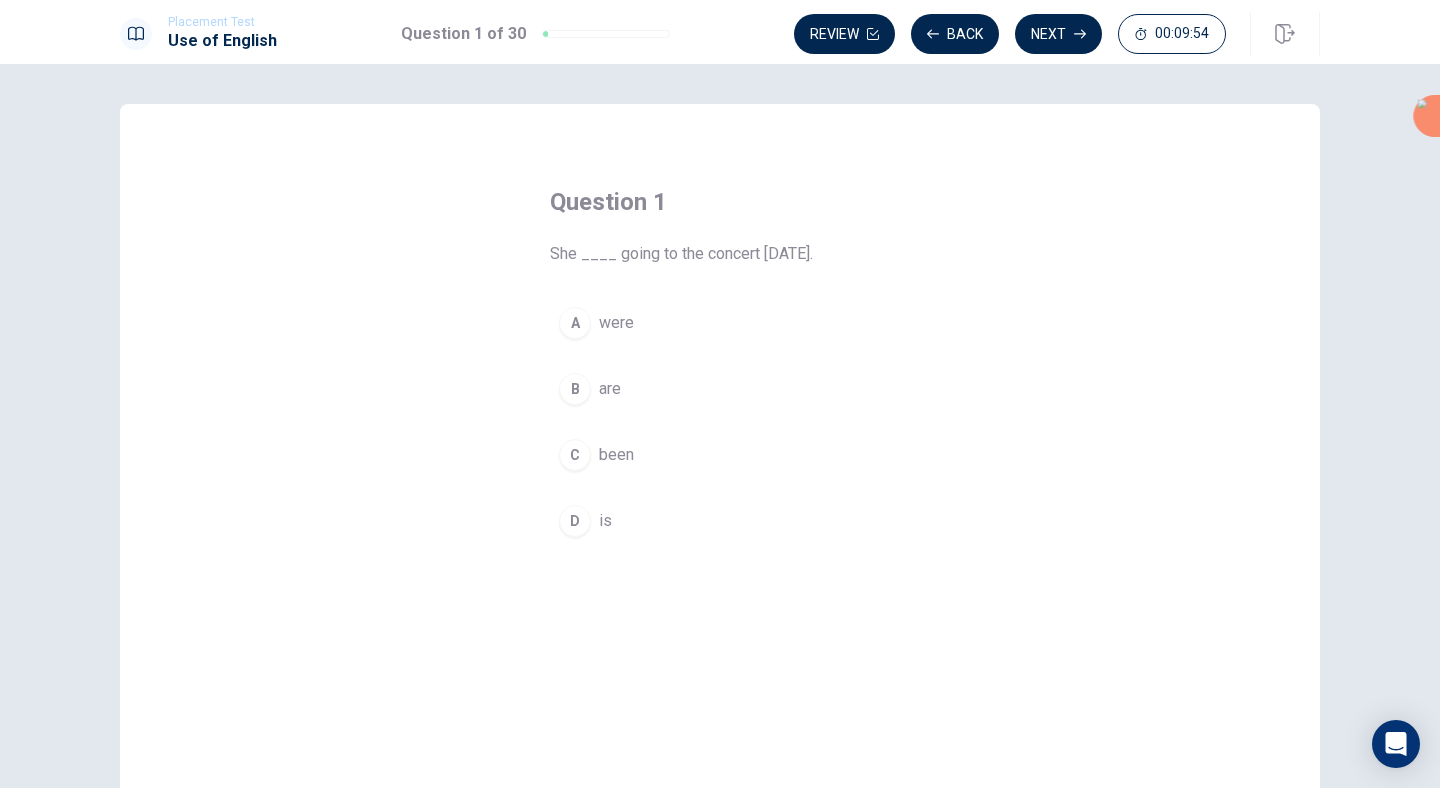 click on "D" at bounding box center (575, 521) 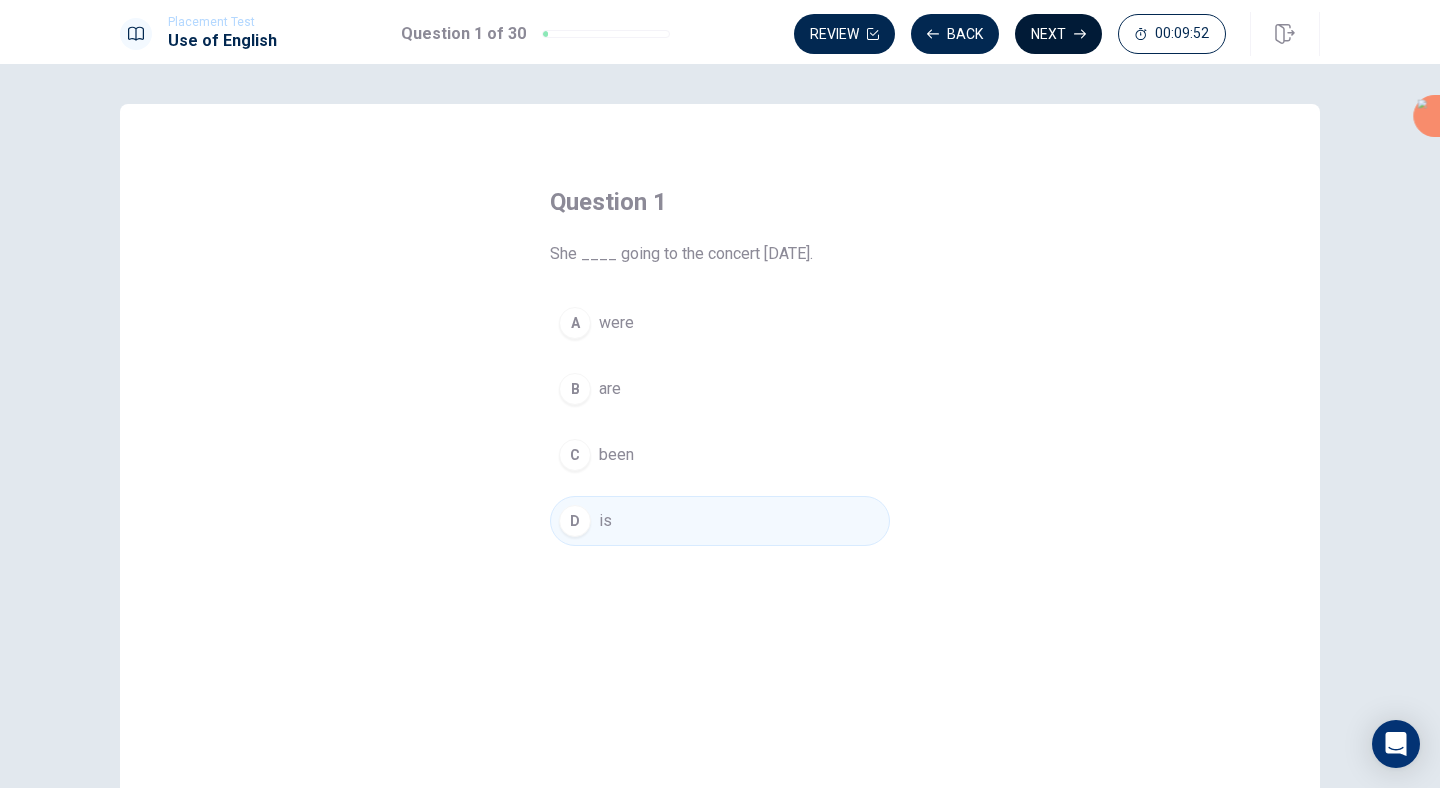click on "Next" at bounding box center [1058, 34] 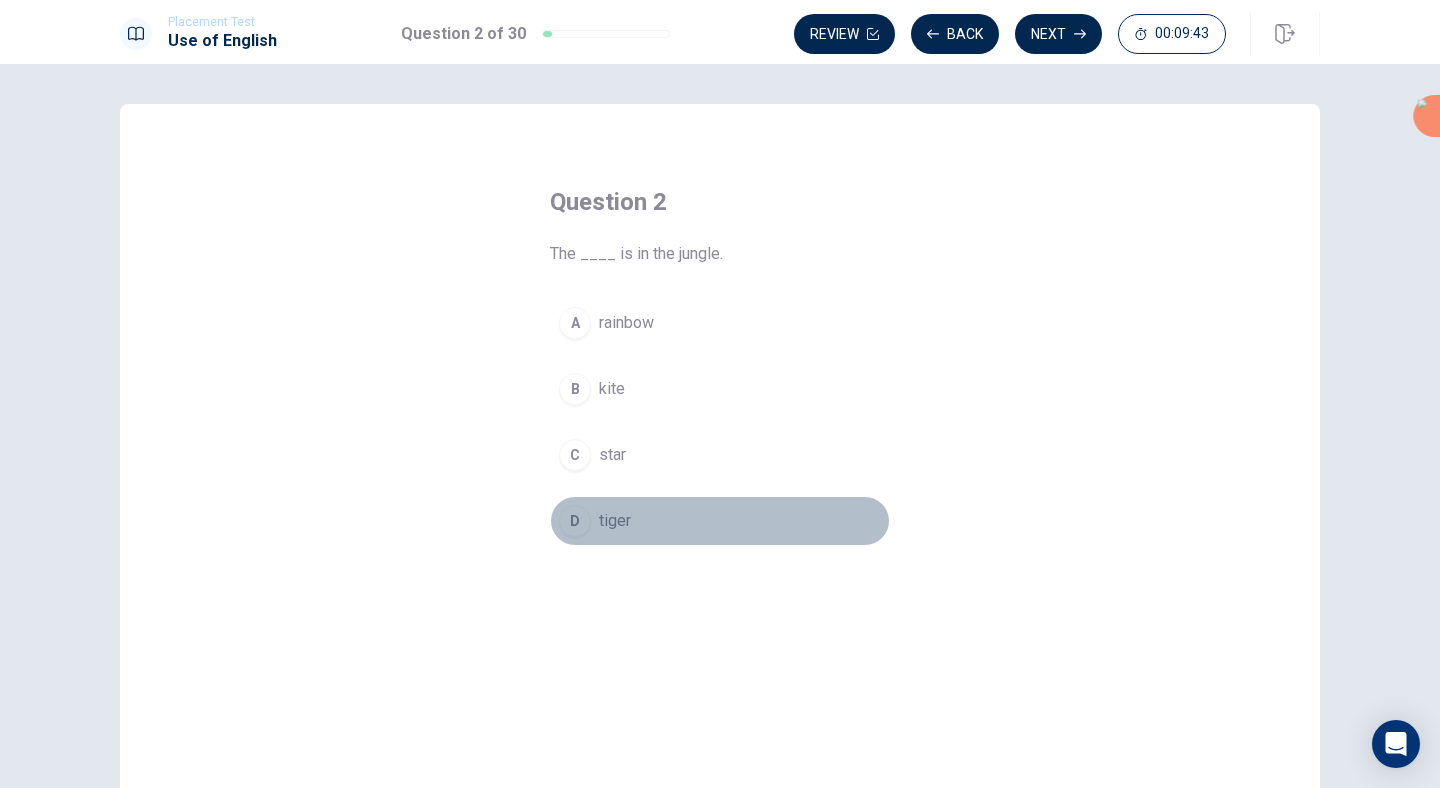 click on "D" at bounding box center (575, 521) 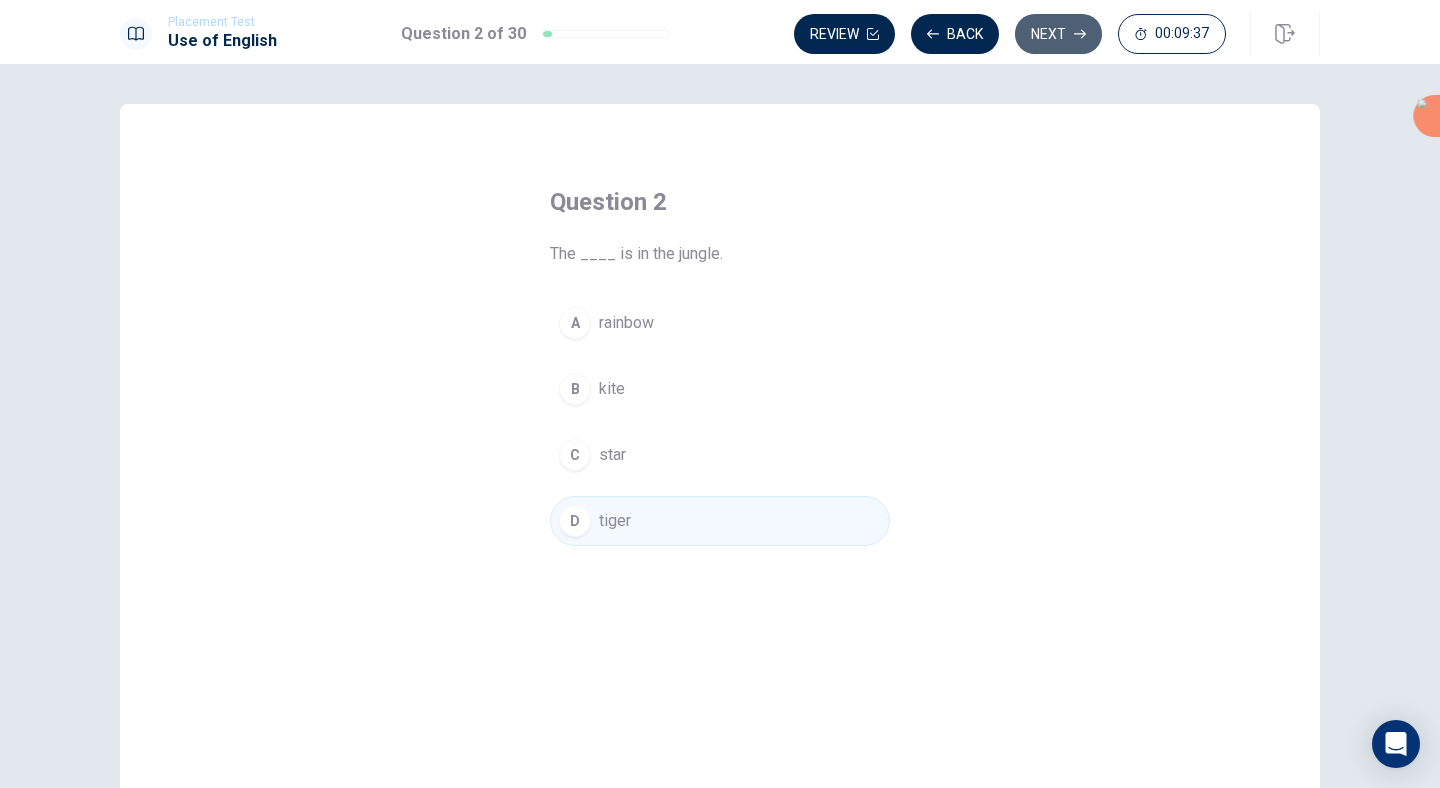 click on "Next" at bounding box center (1058, 34) 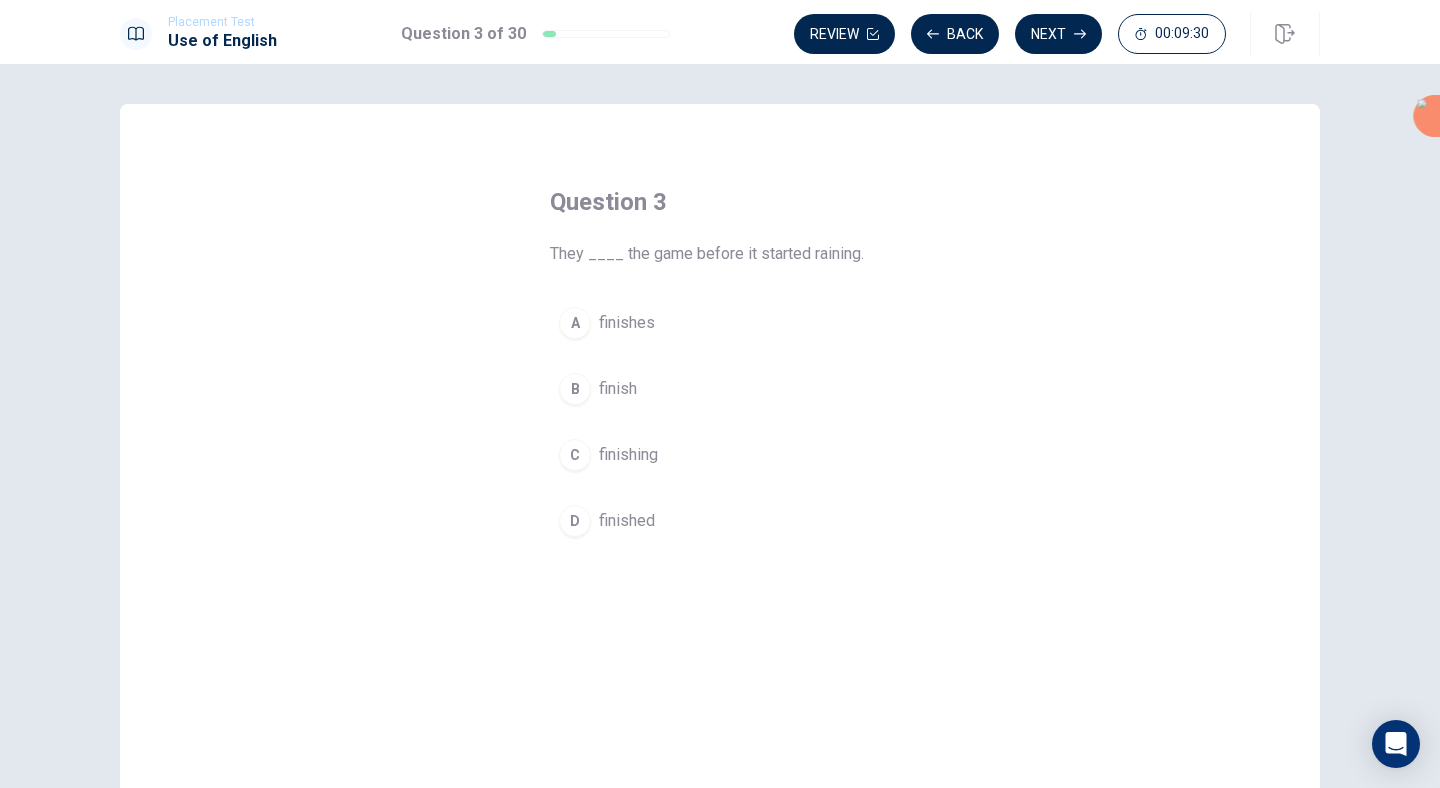 click on "D" at bounding box center [575, 521] 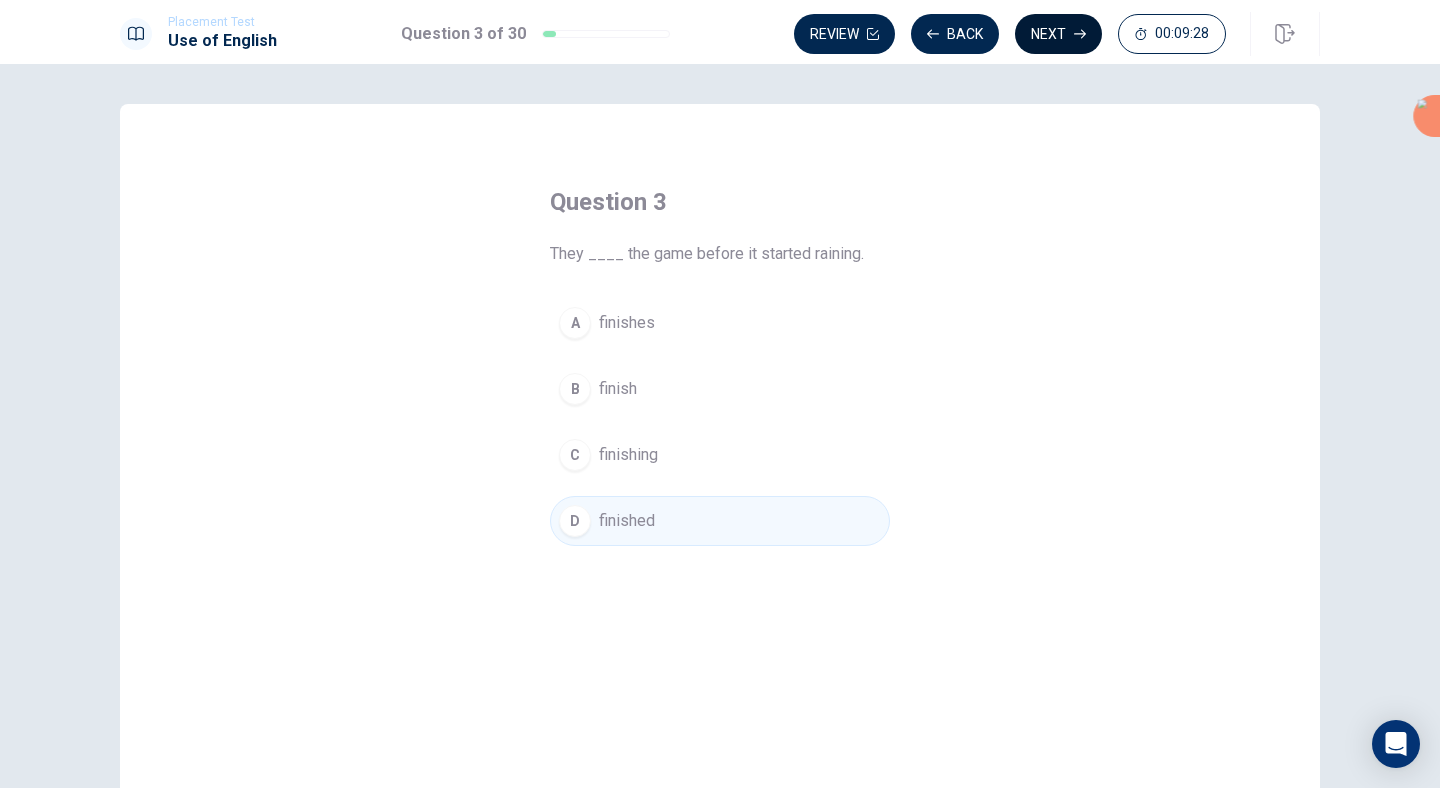 click on "Next" at bounding box center [1058, 34] 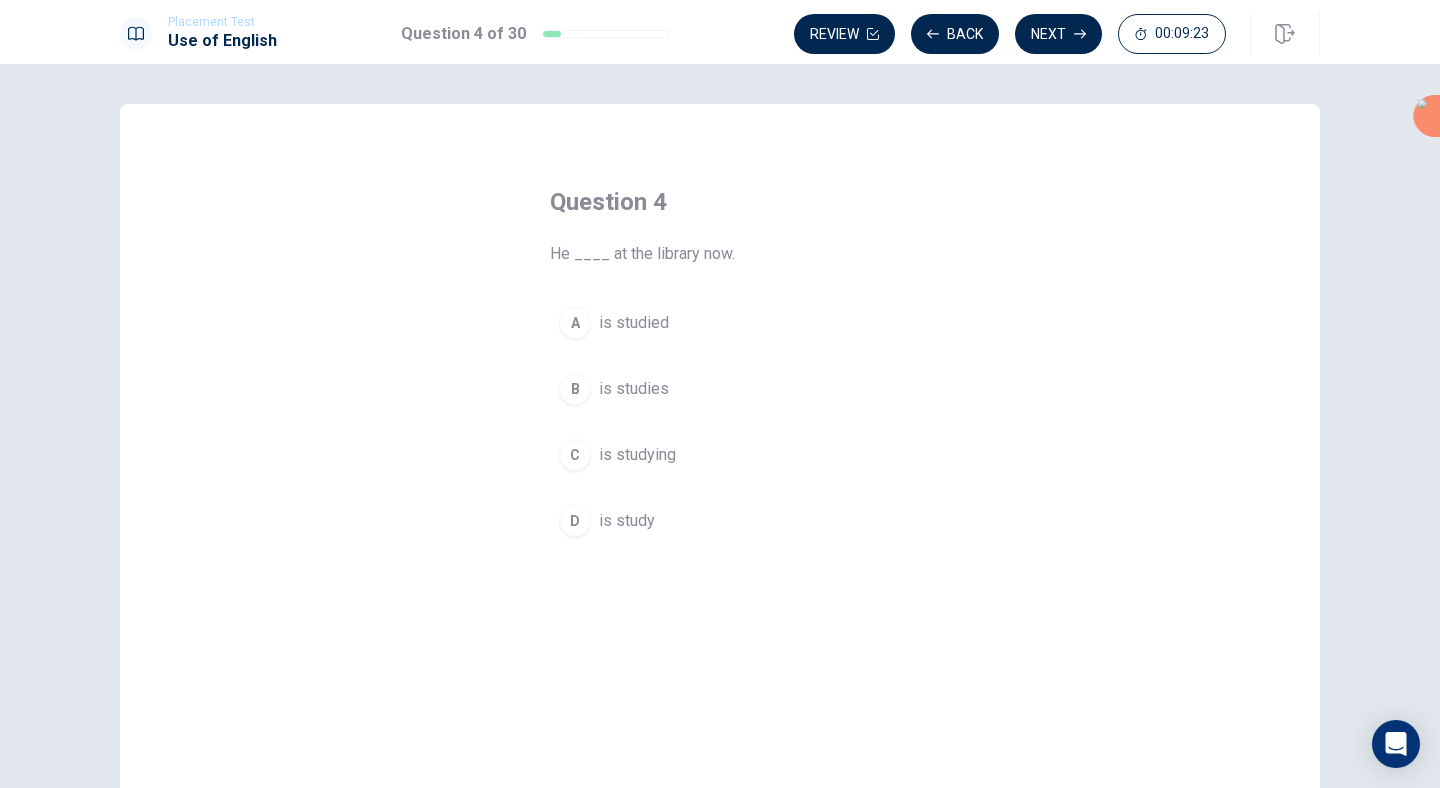 click on "C" at bounding box center (575, 455) 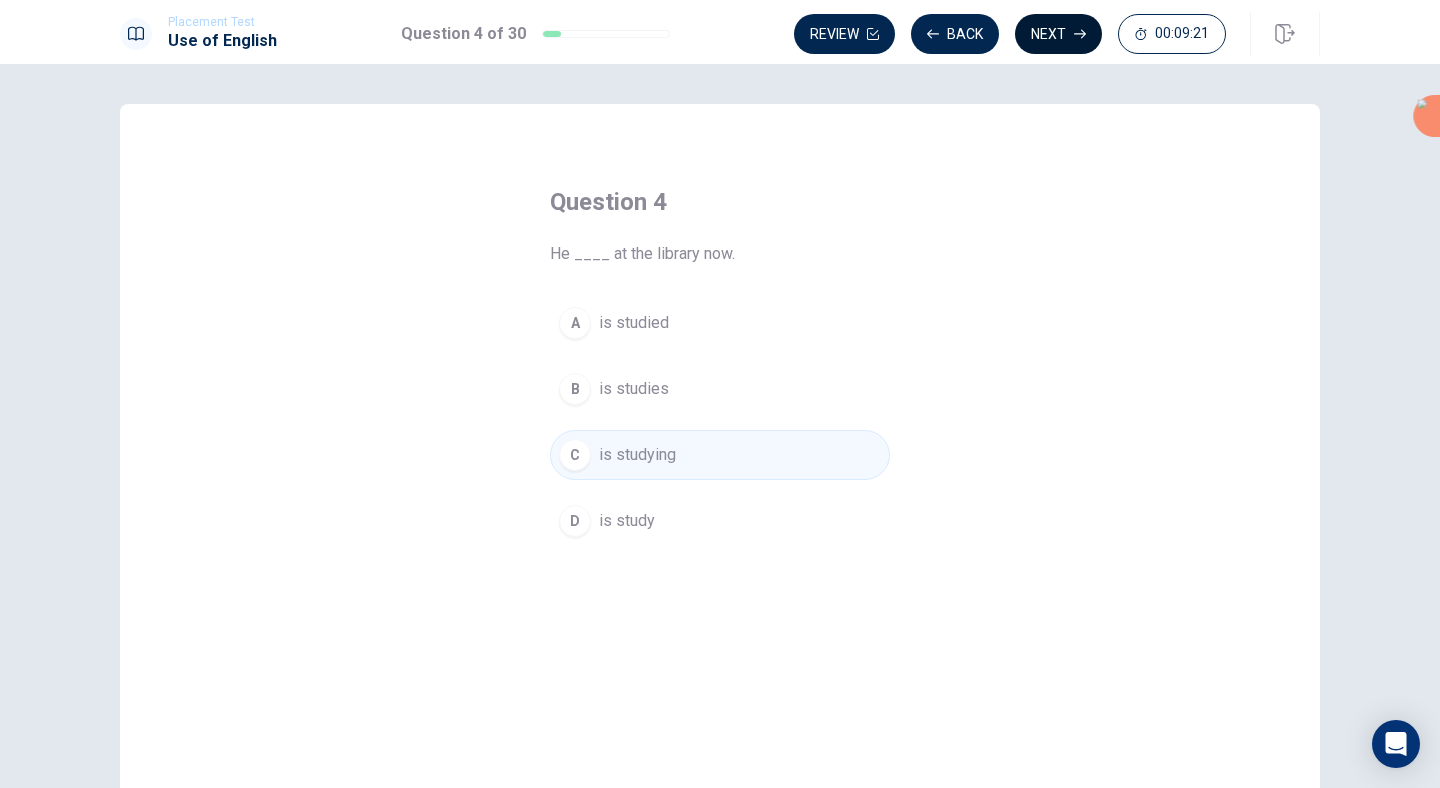 click on "Next" at bounding box center (1058, 34) 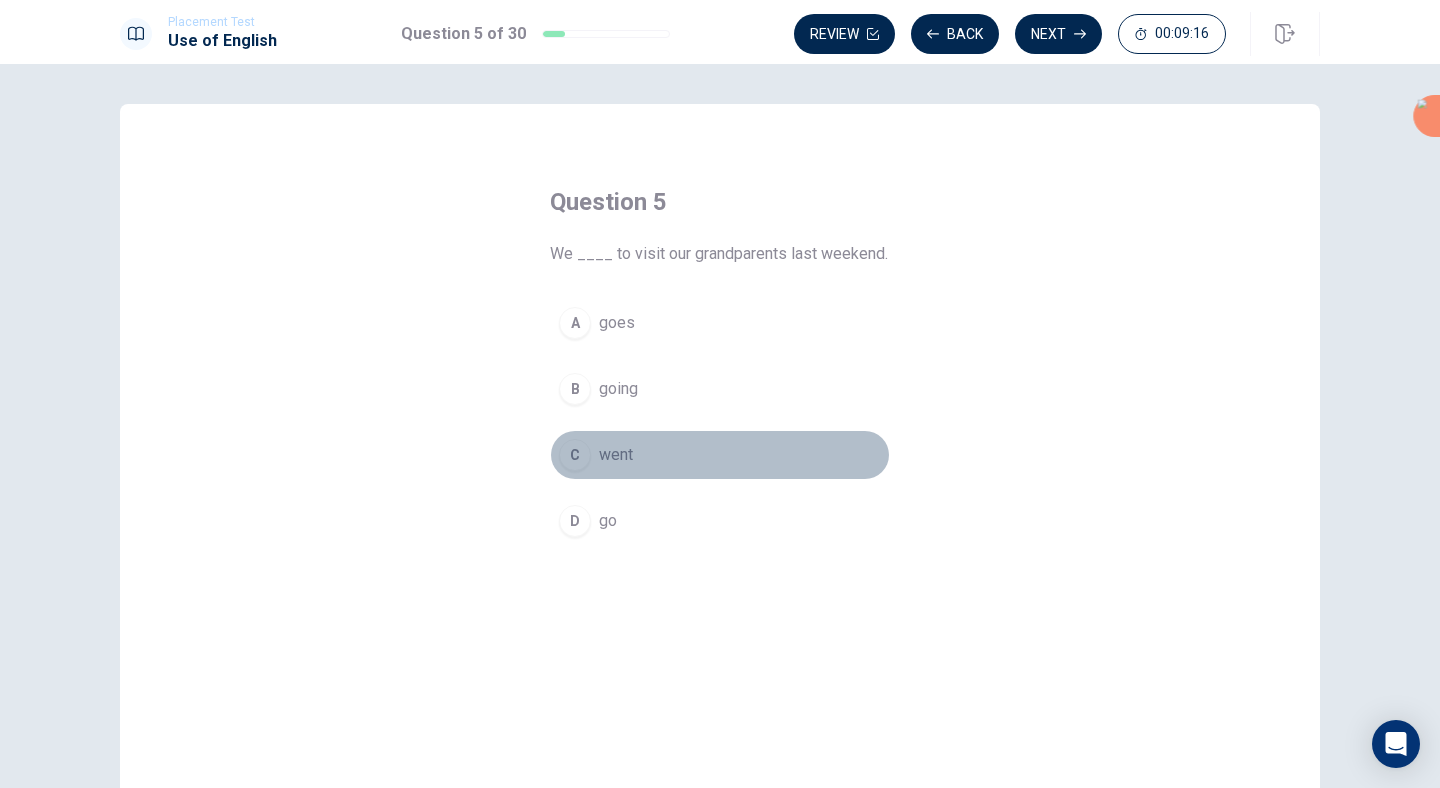 click on "C" at bounding box center (575, 455) 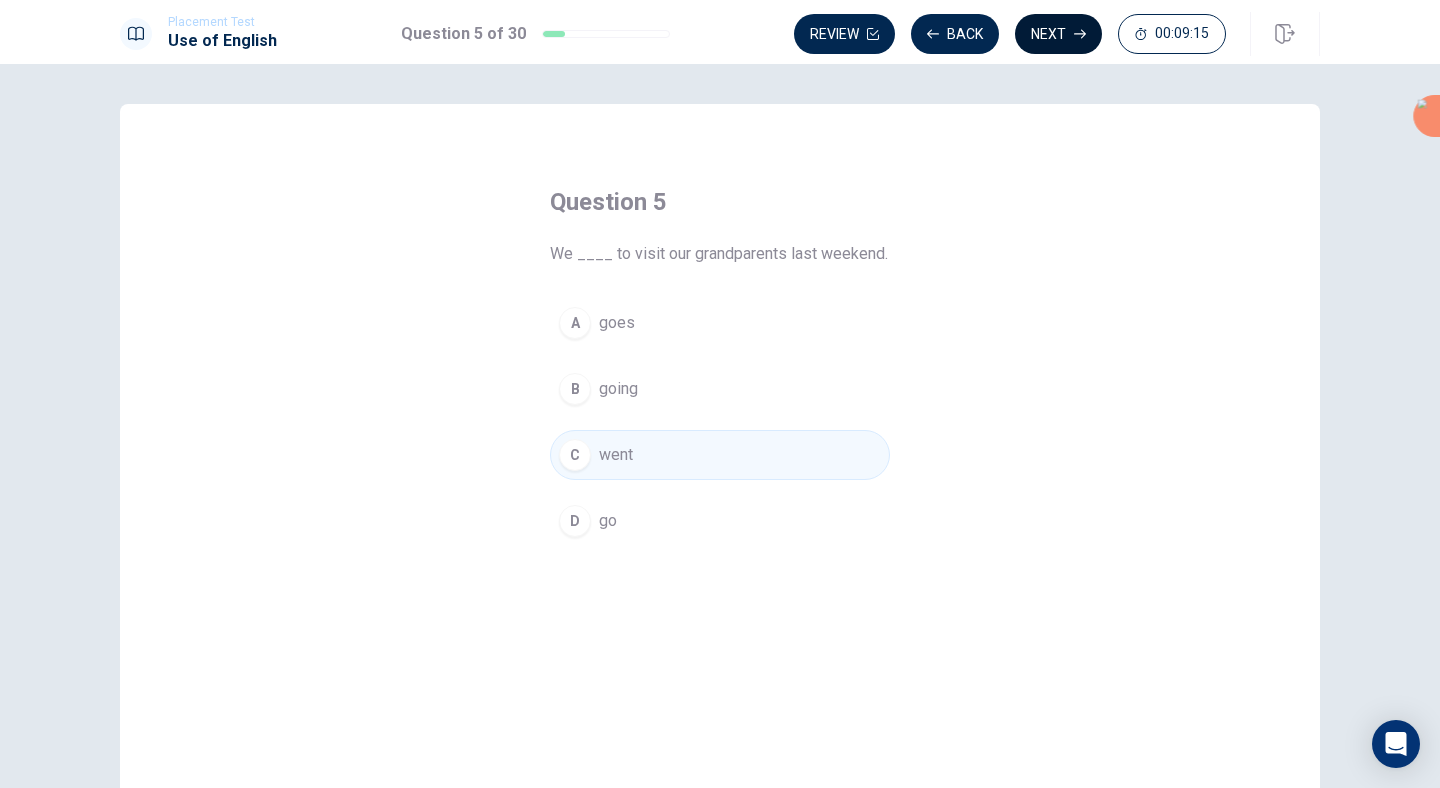 click on "Next" at bounding box center (1058, 34) 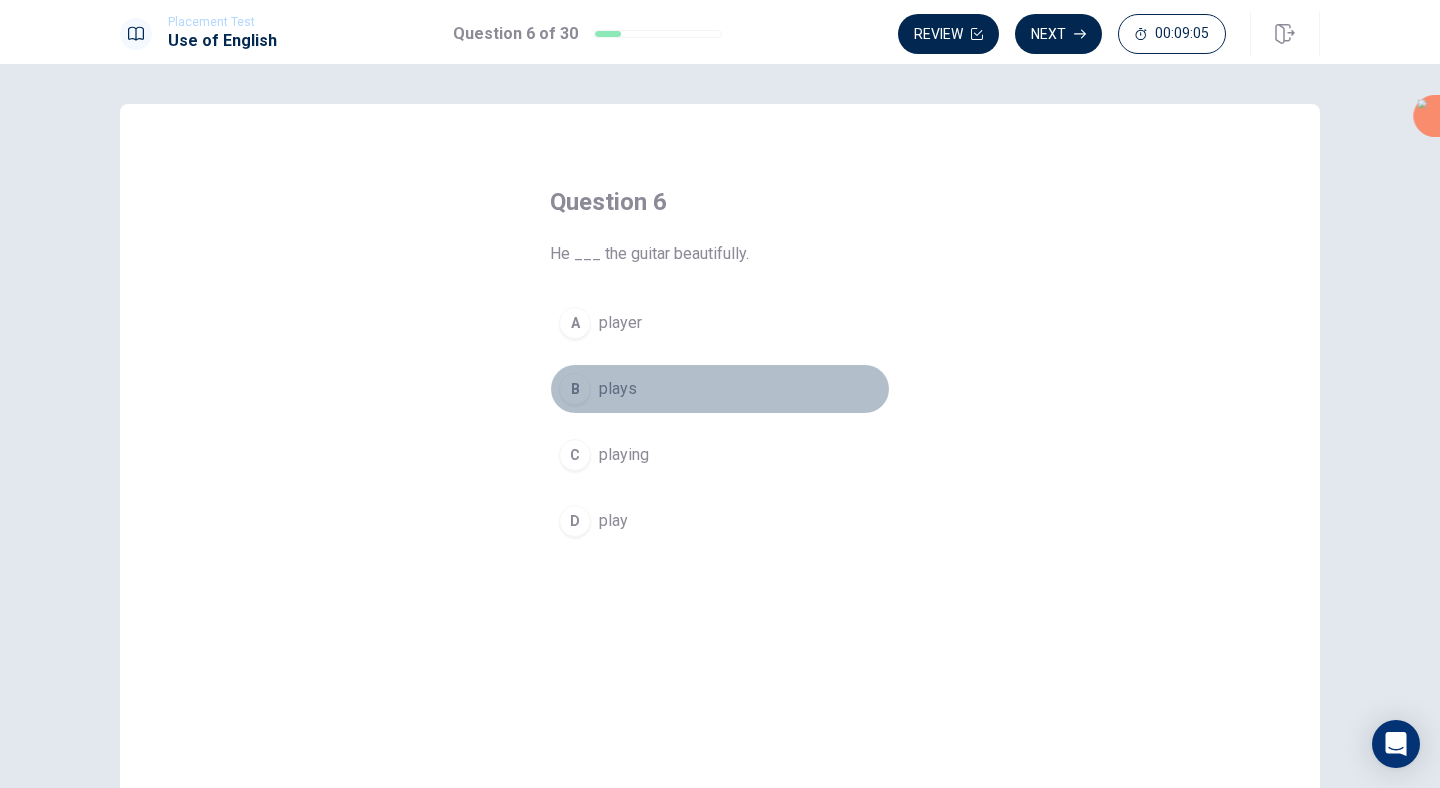 click on "B" at bounding box center [575, 389] 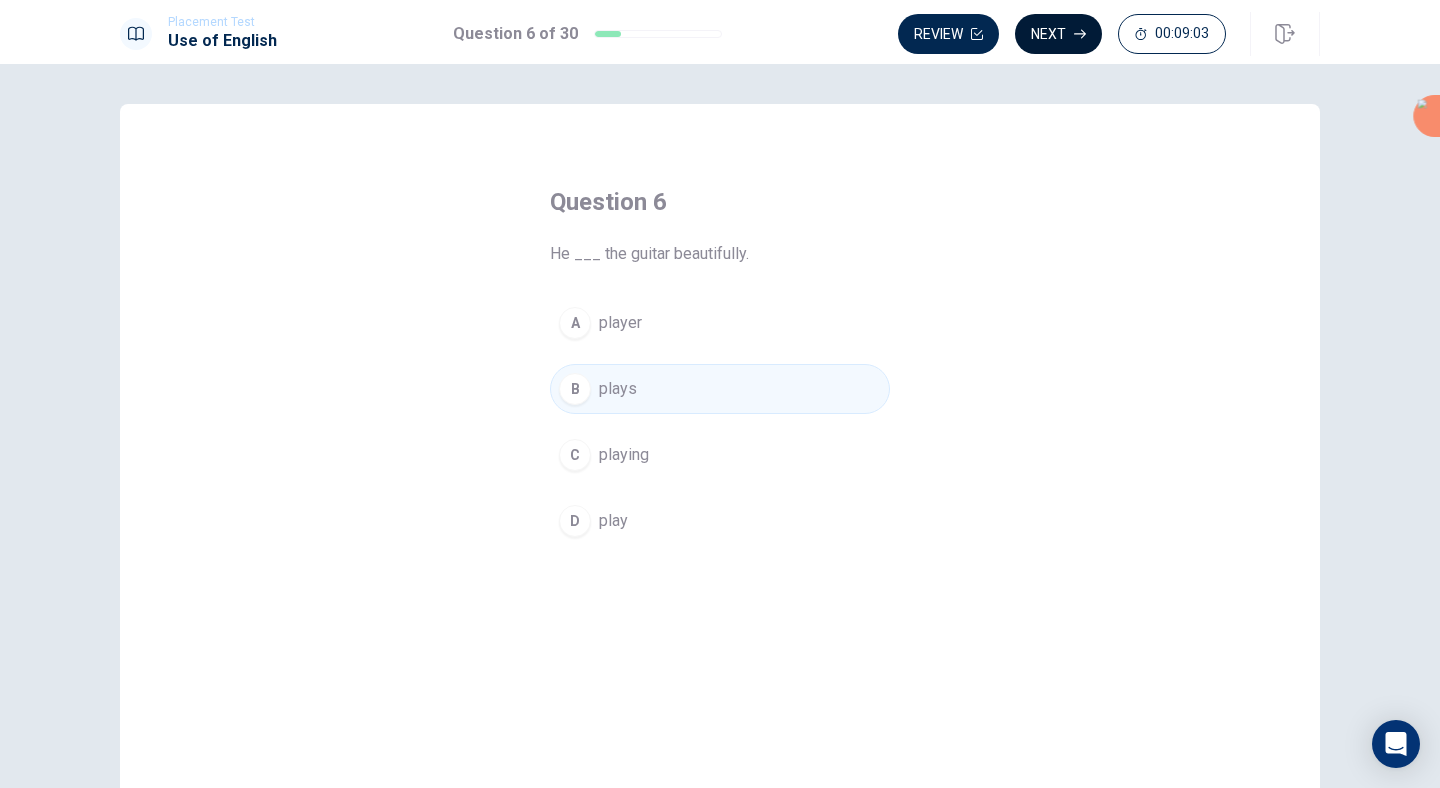 click on "Next" at bounding box center [1058, 34] 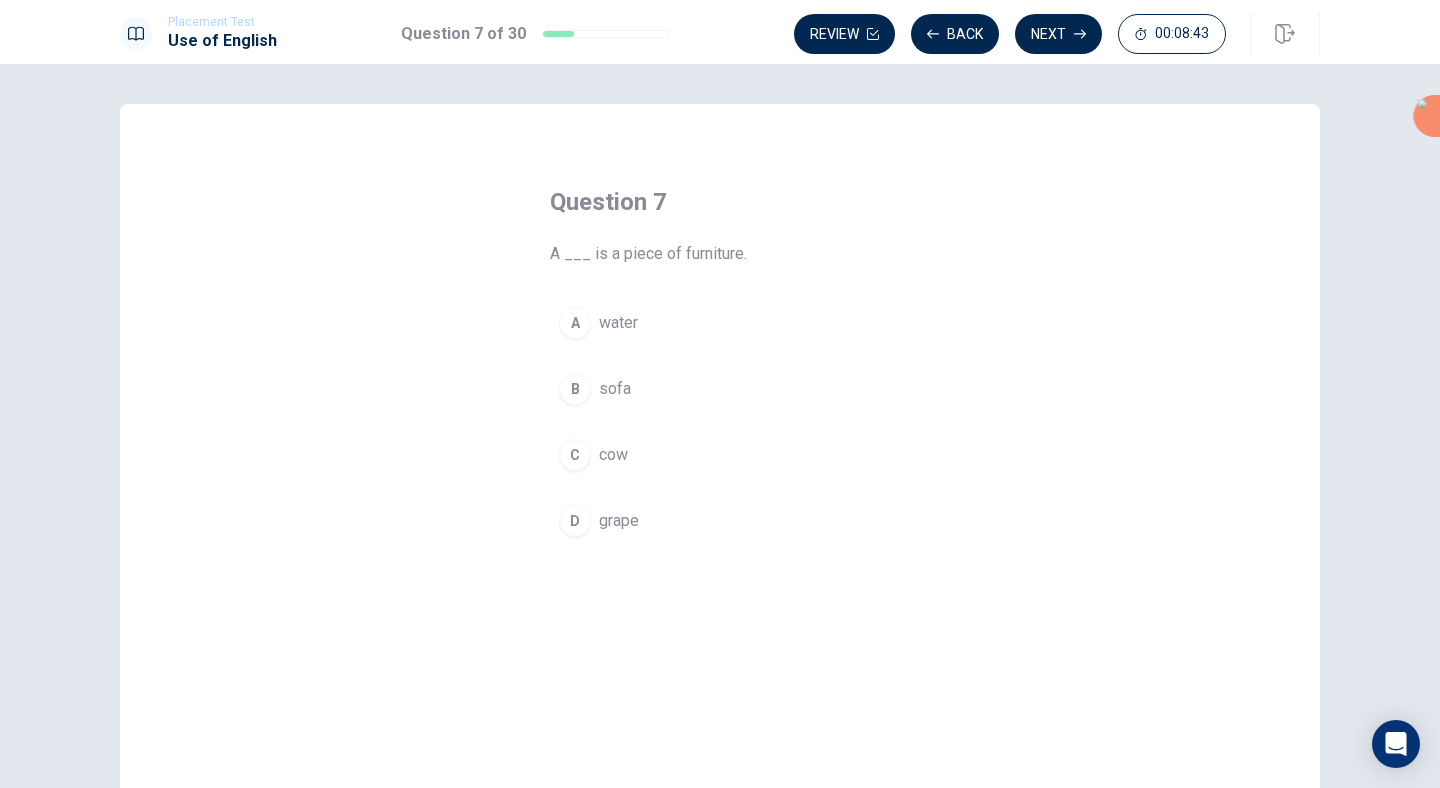 click on "B" at bounding box center [575, 389] 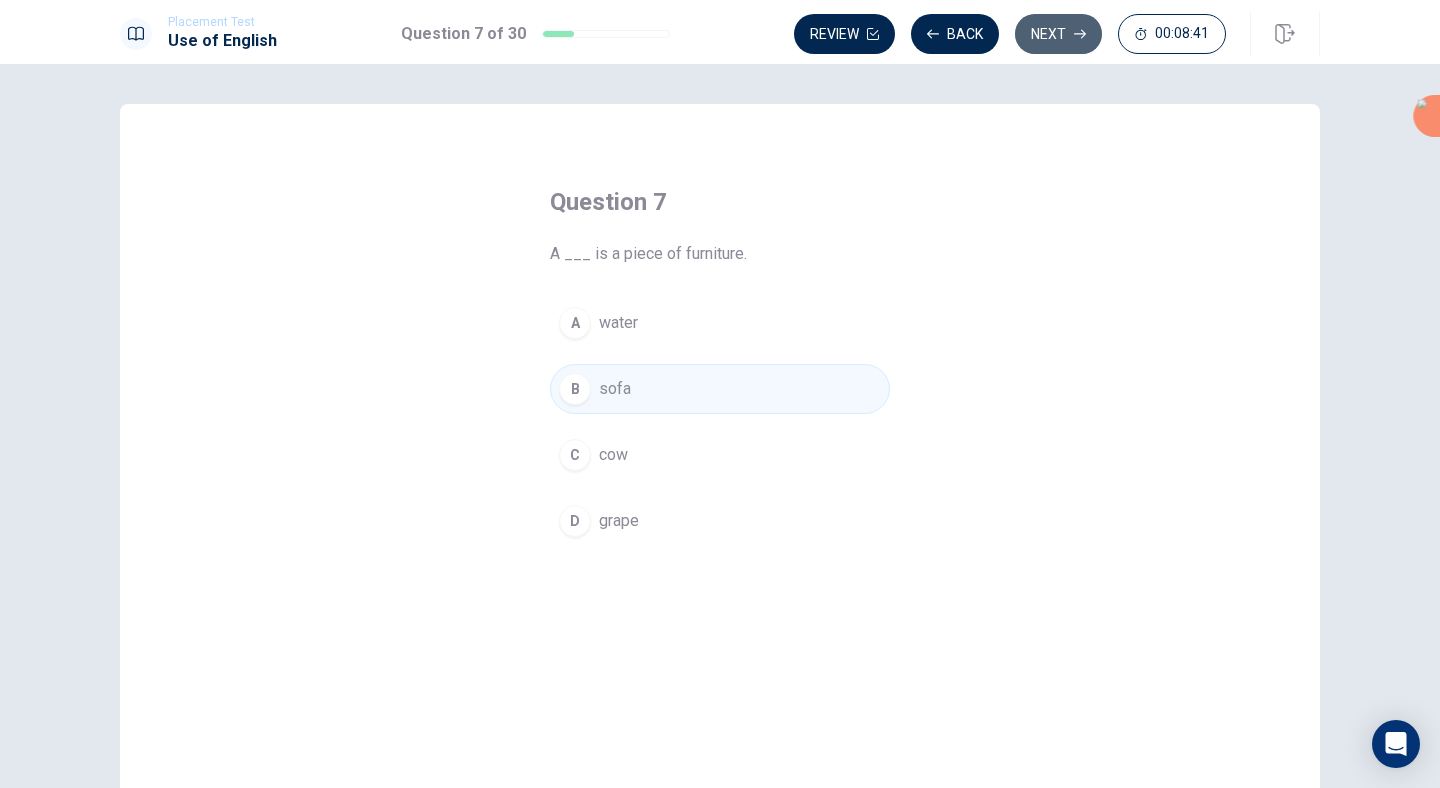 click on "Next" at bounding box center (1058, 34) 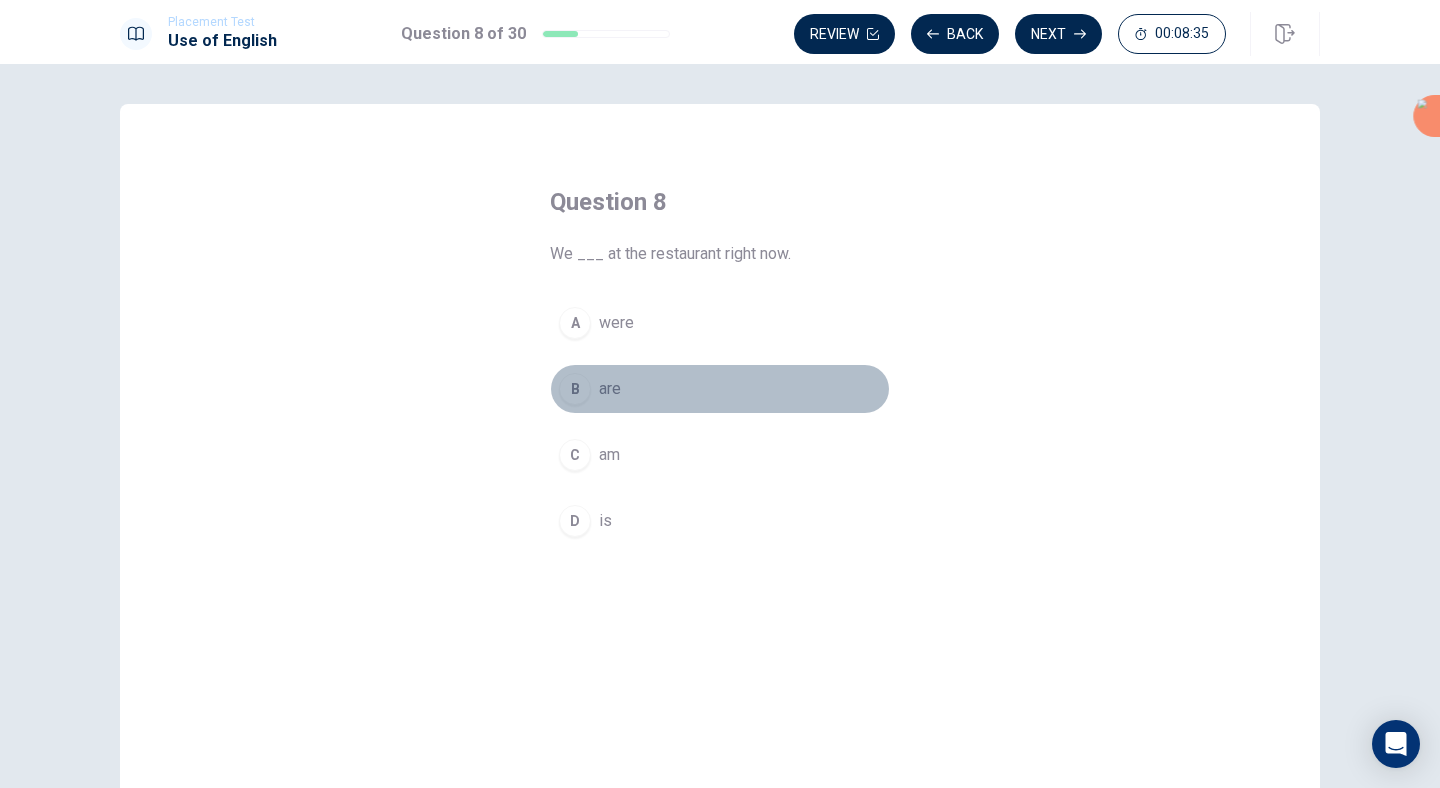 click on "B" at bounding box center [575, 389] 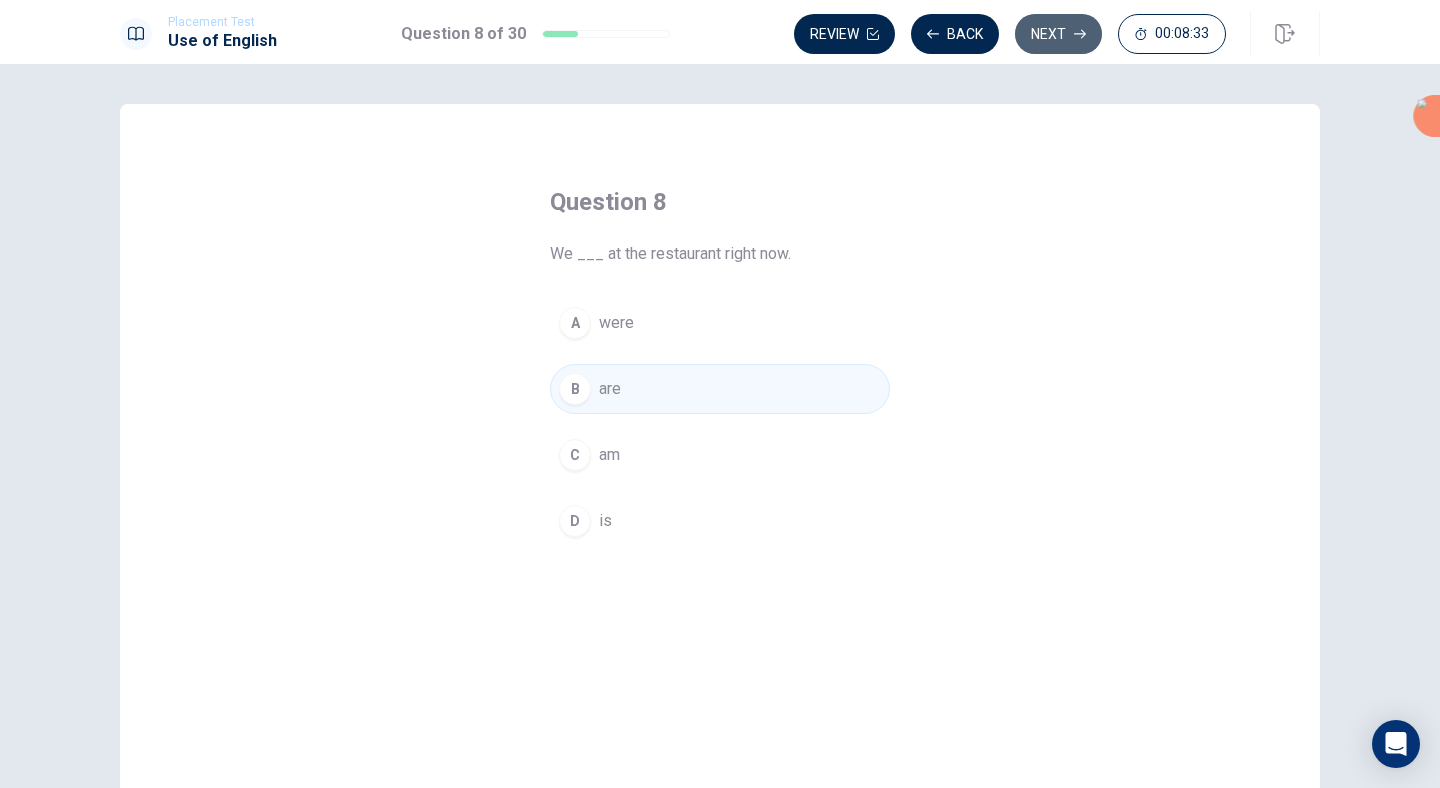 click on "Next" at bounding box center (1058, 34) 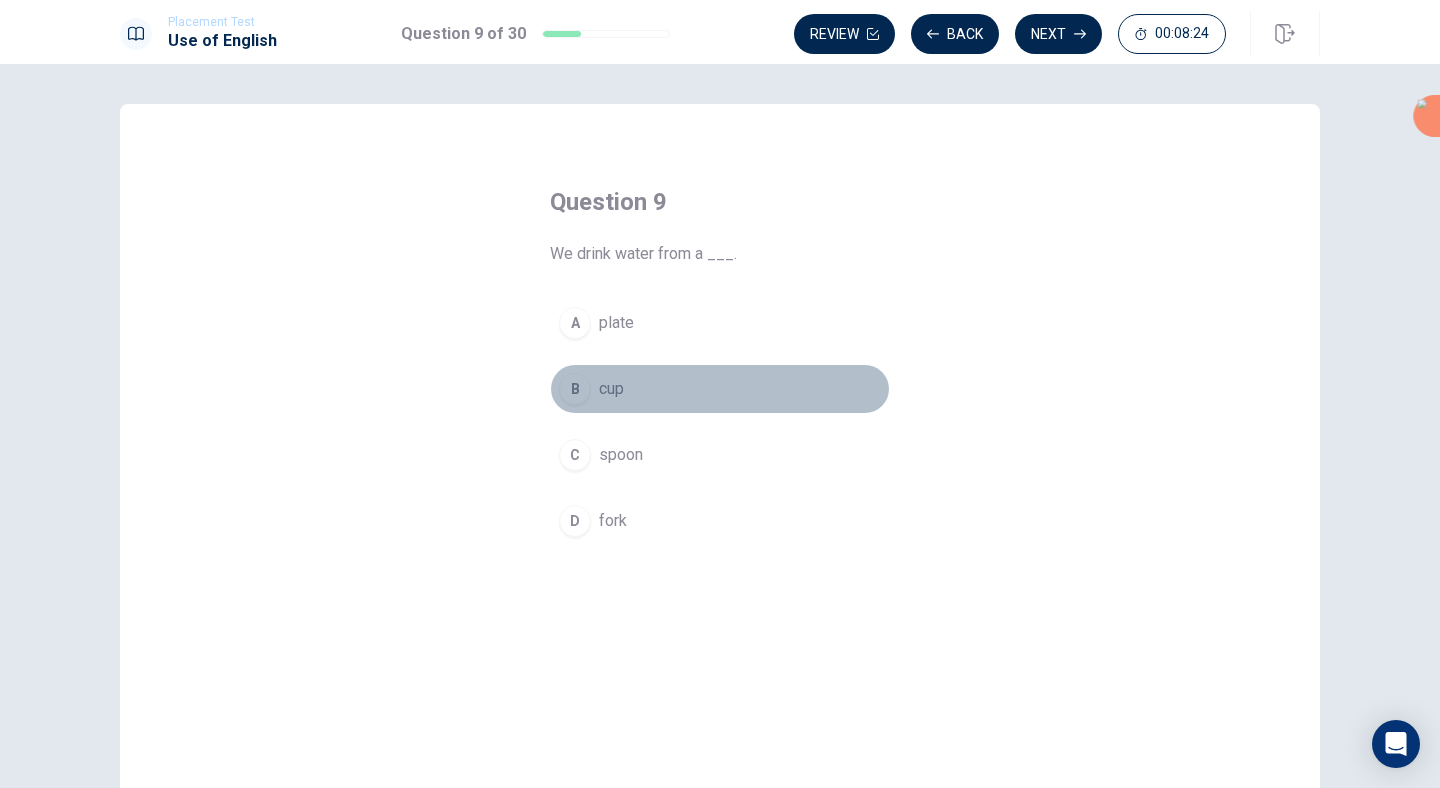 click on "B" at bounding box center [575, 389] 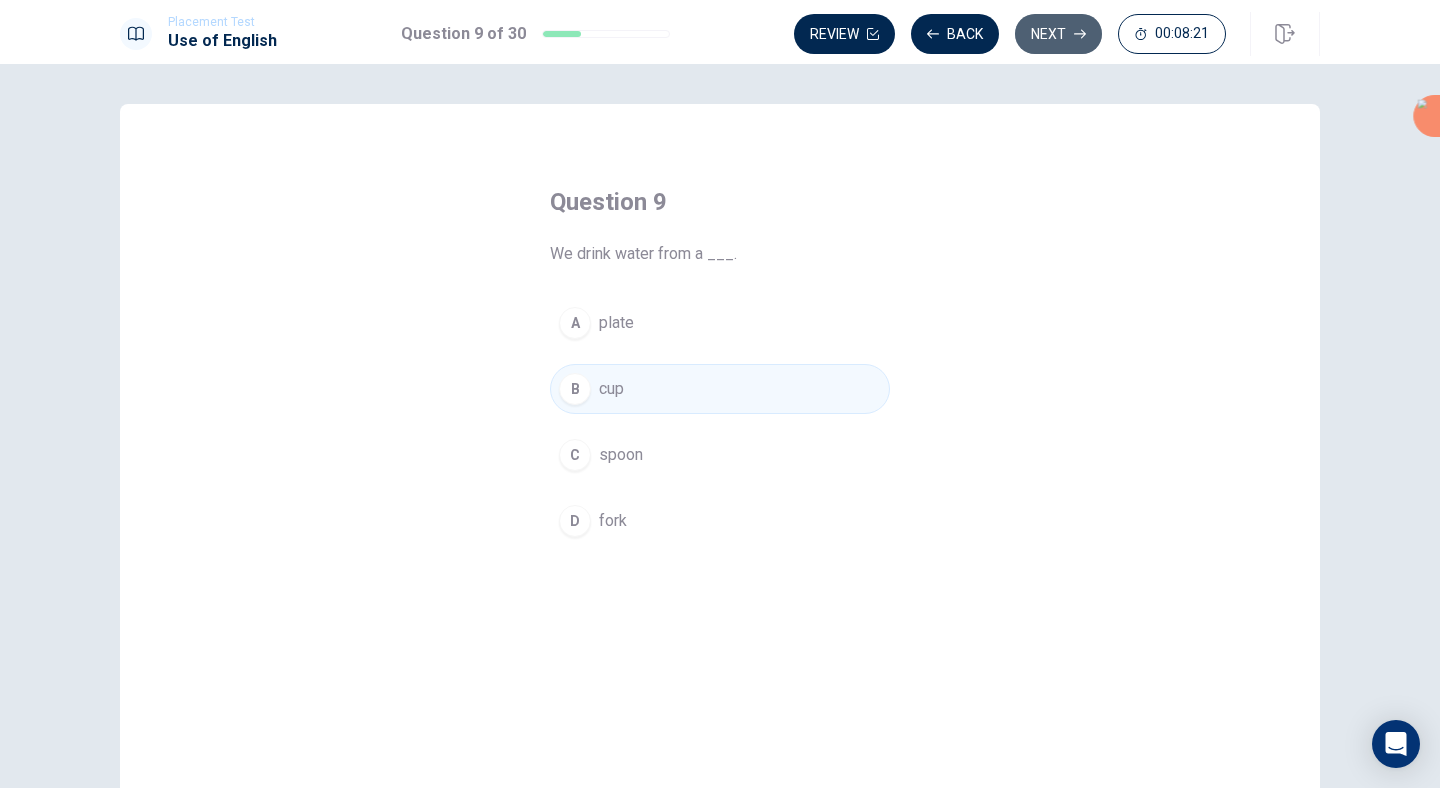 click on "Next" at bounding box center [1058, 34] 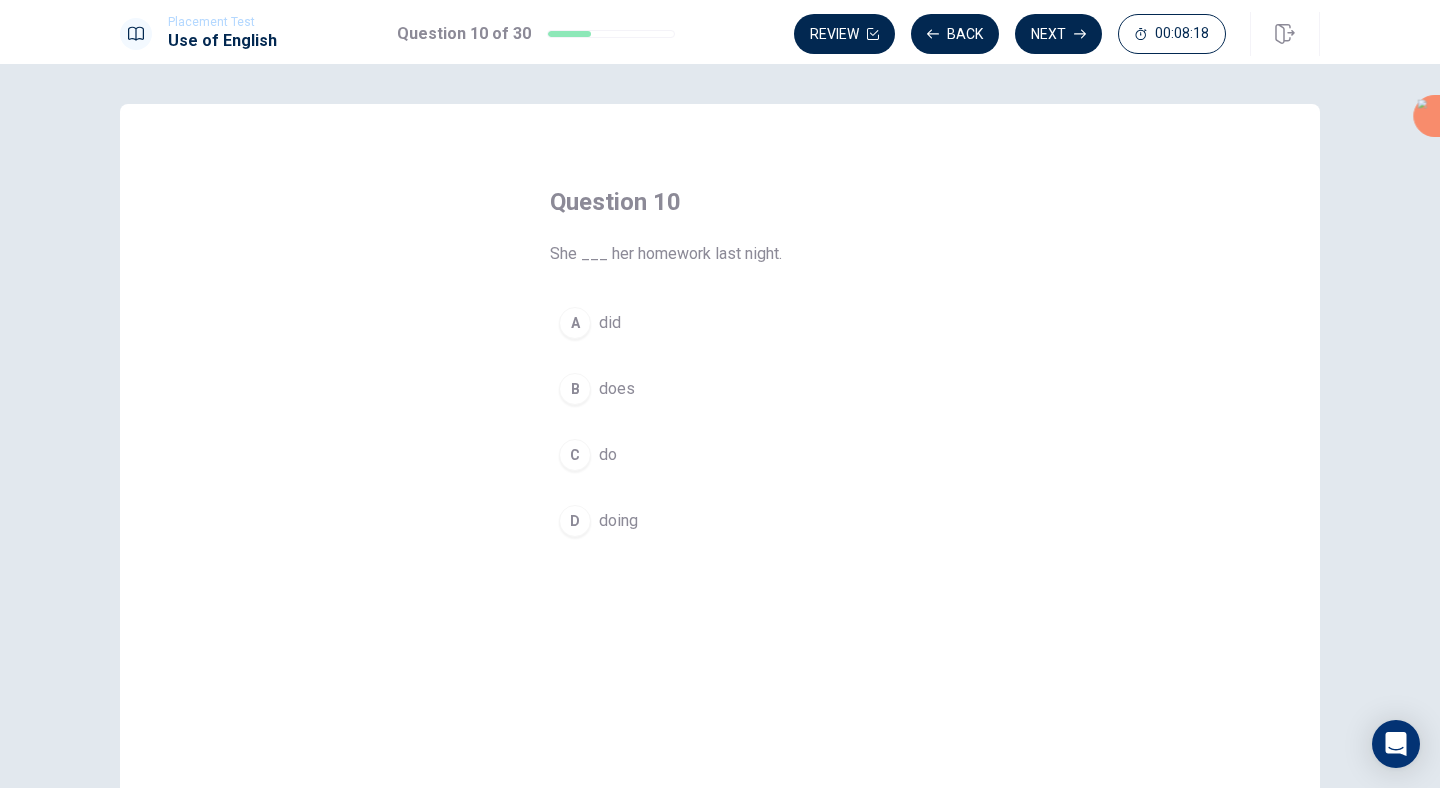 click on "A" at bounding box center [575, 323] 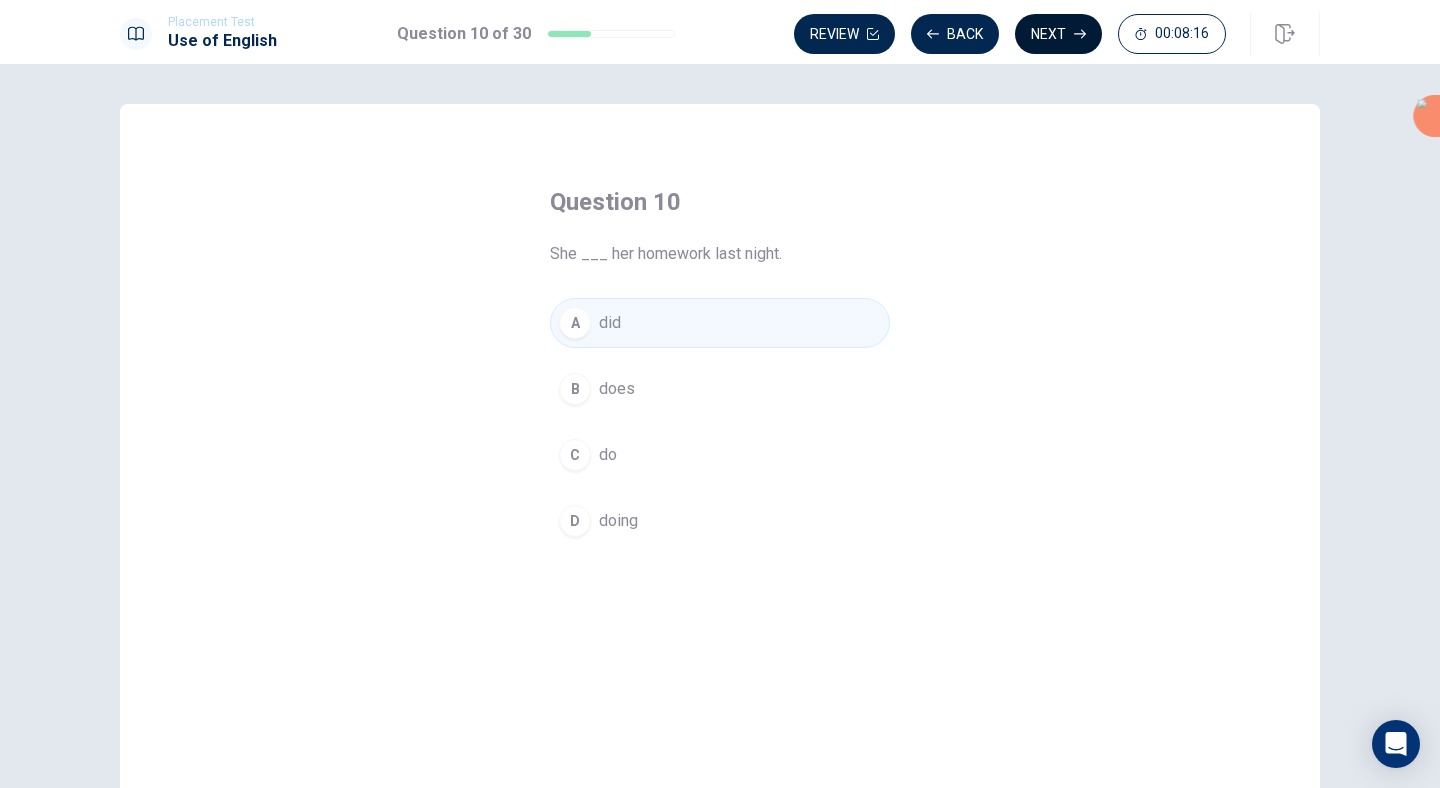 click on "Next" at bounding box center (1058, 34) 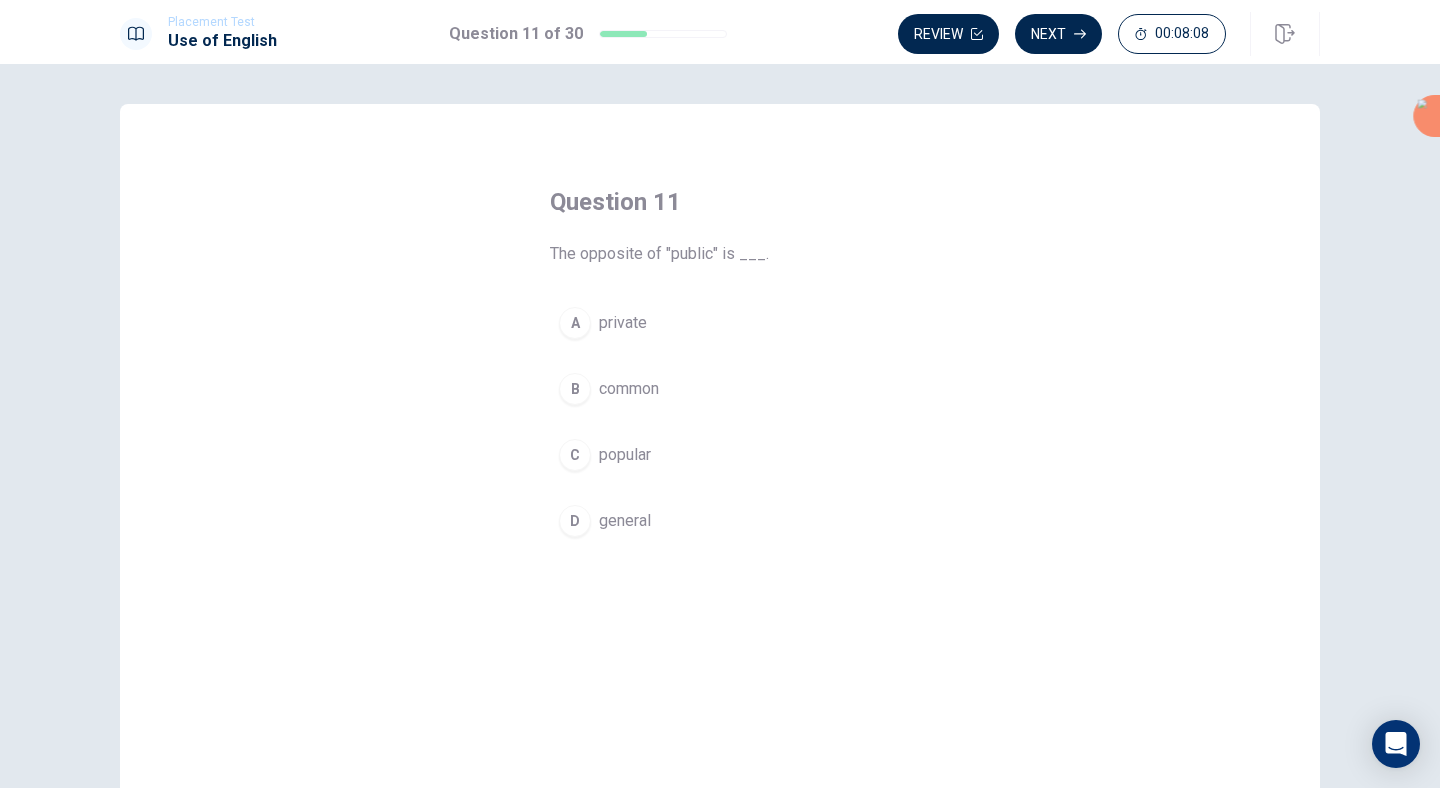 click on "A" at bounding box center (575, 323) 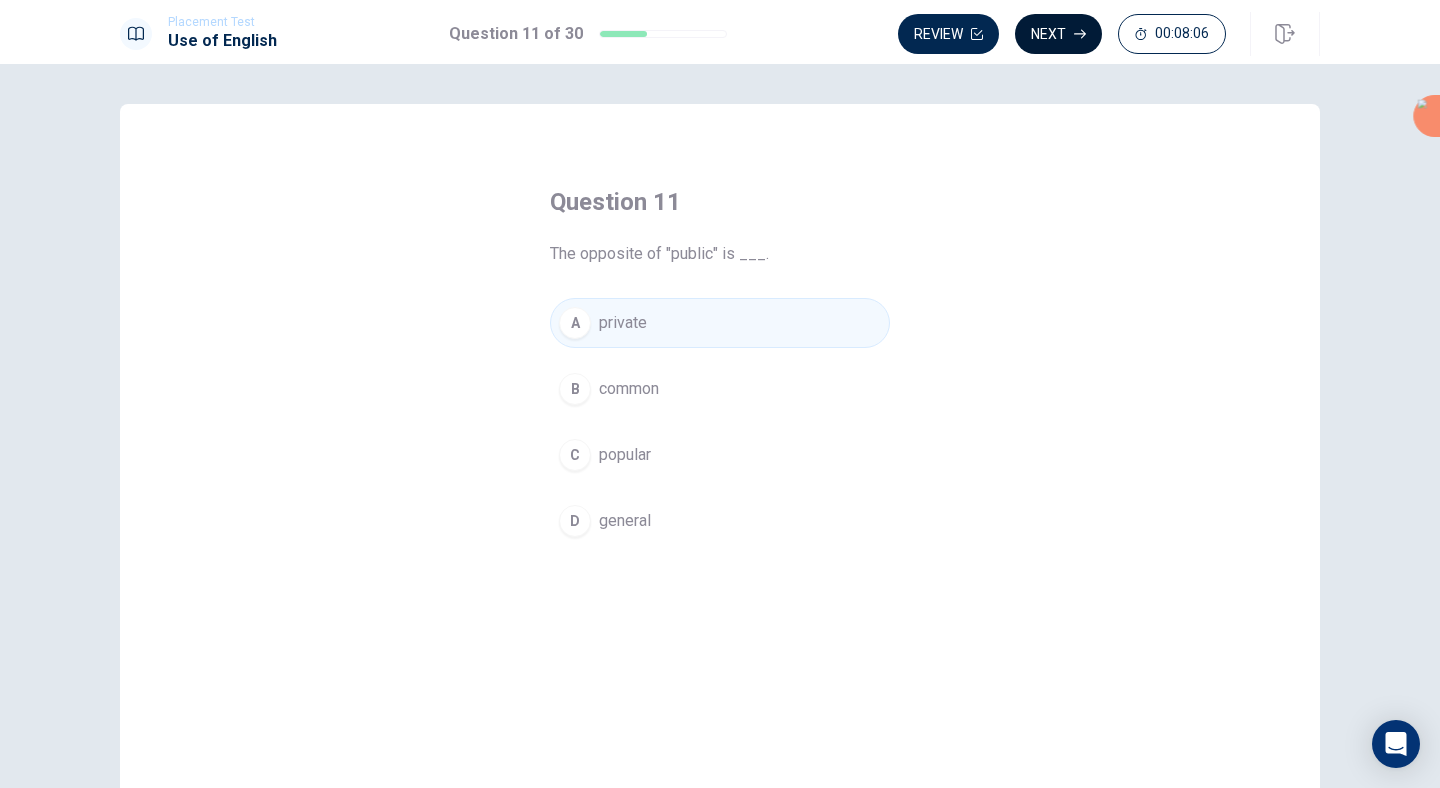 click on "Next" at bounding box center (1058, 34) 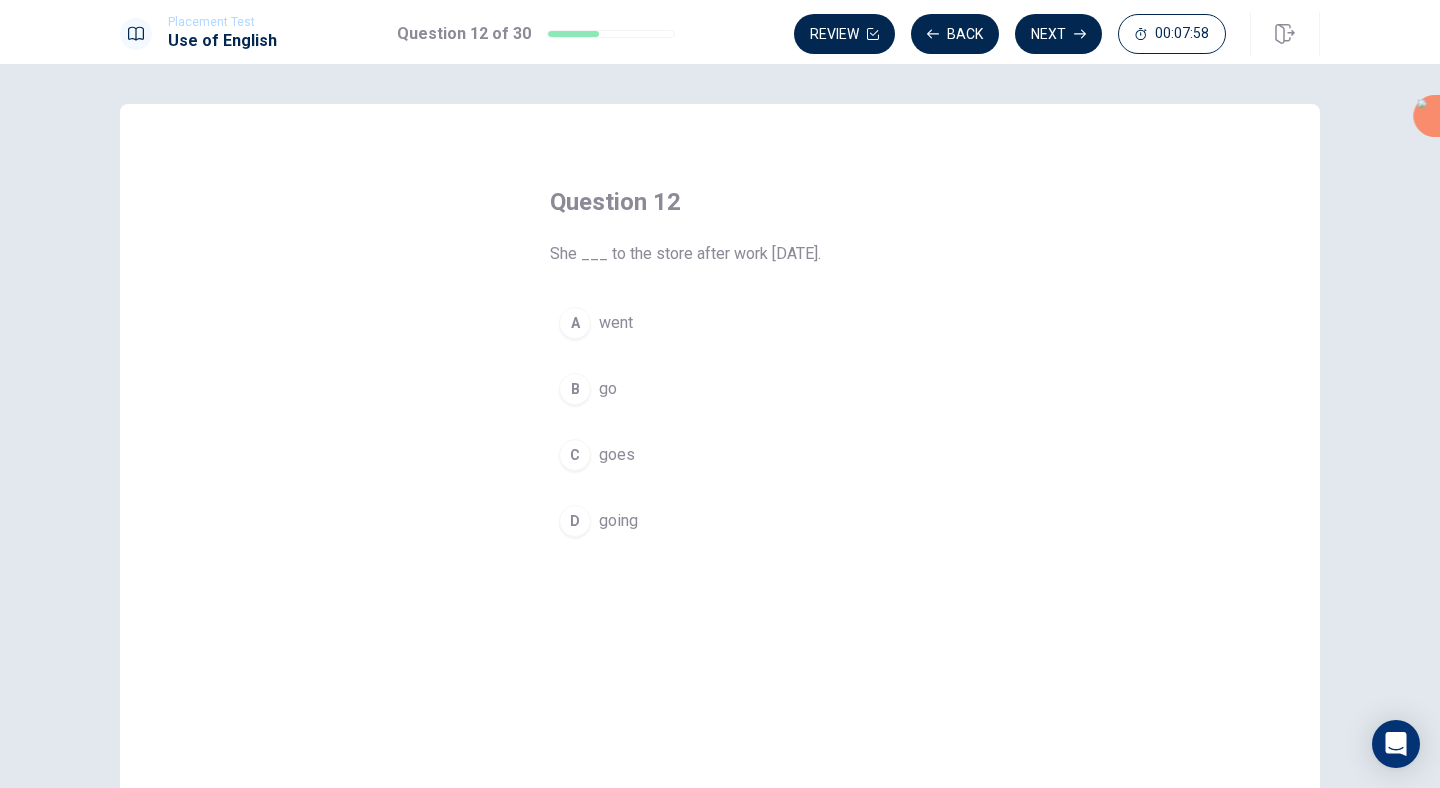 click on "A" at bounding box center (575, 323) 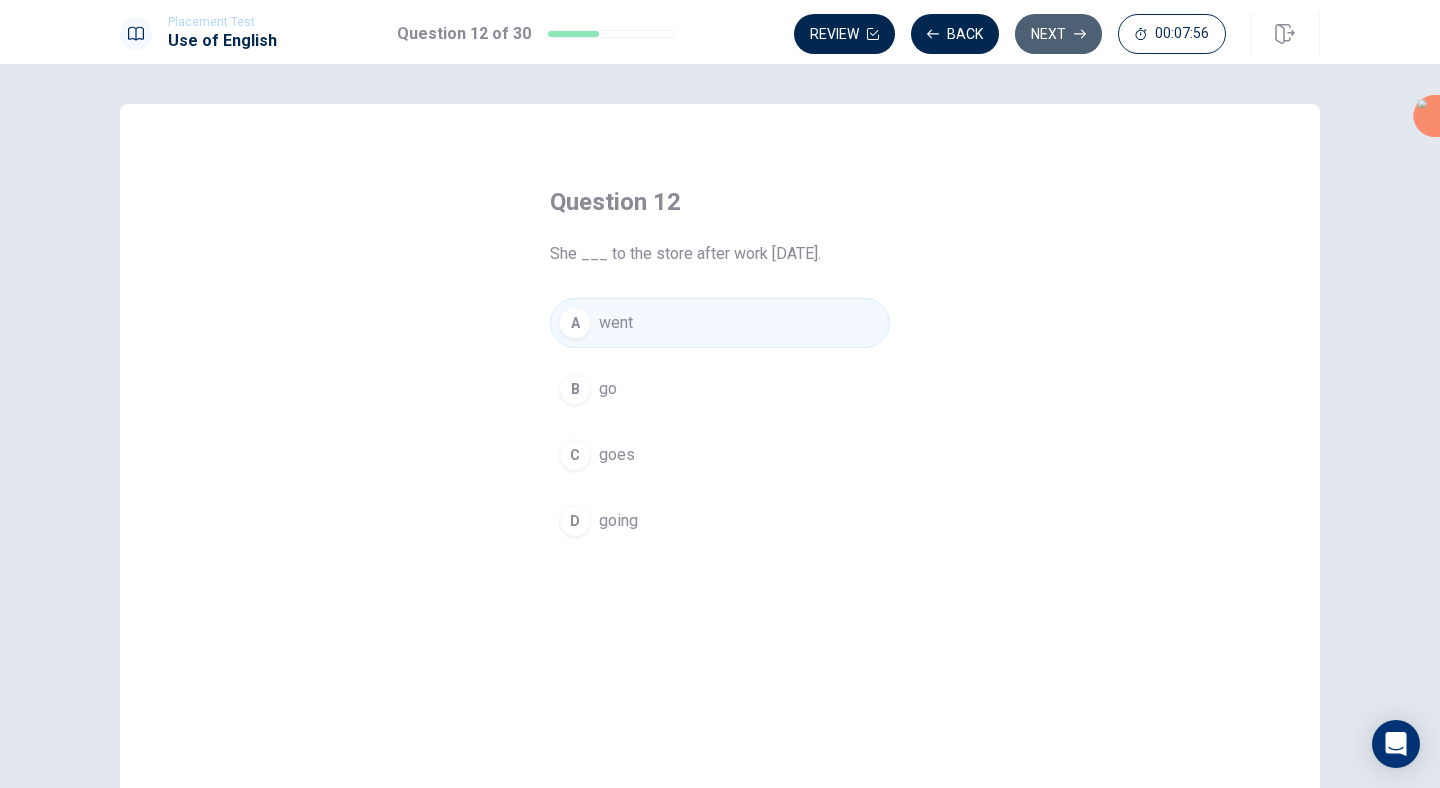 click on "Next" at bounding box center [1058, 34] 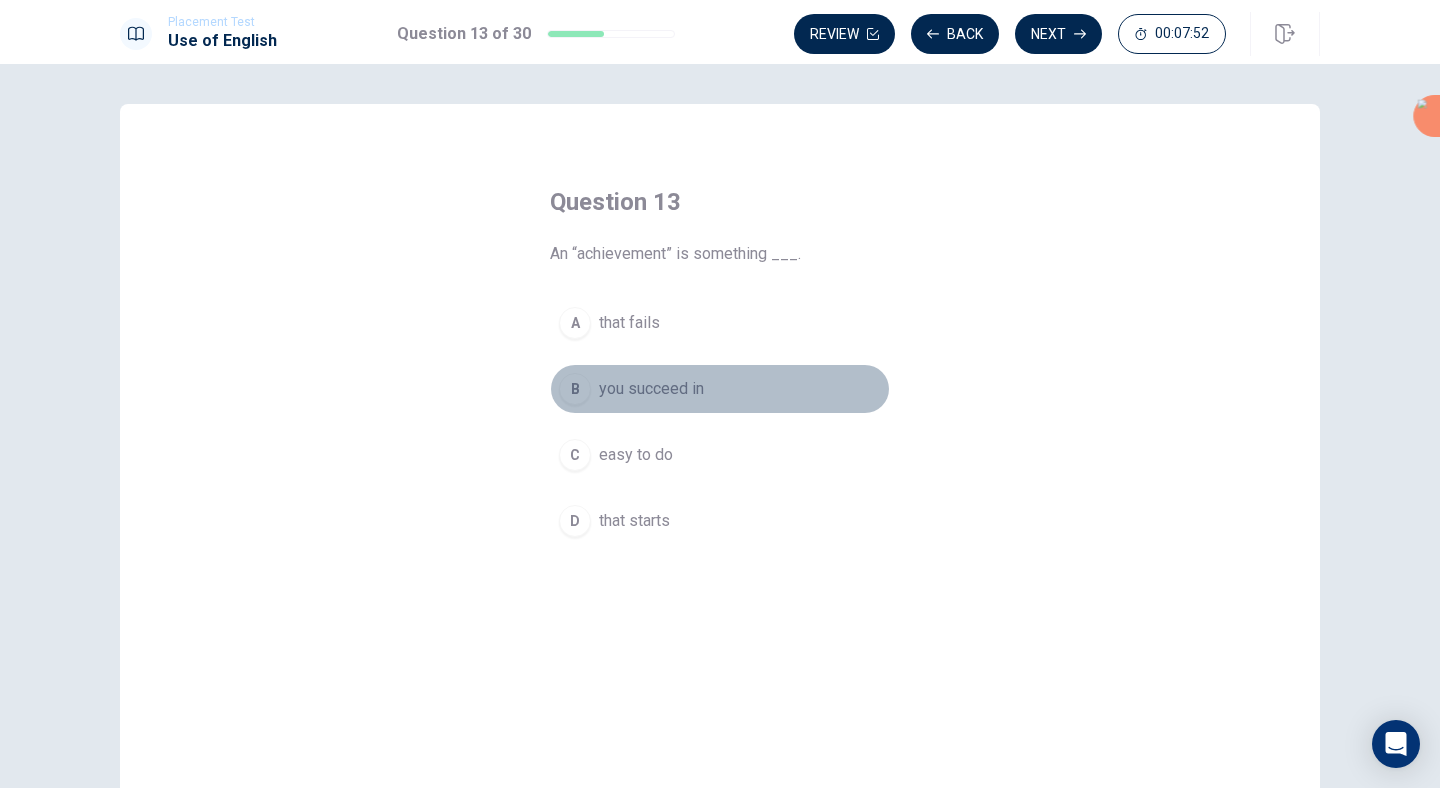 click on "B" at bounding box center (575, 389) 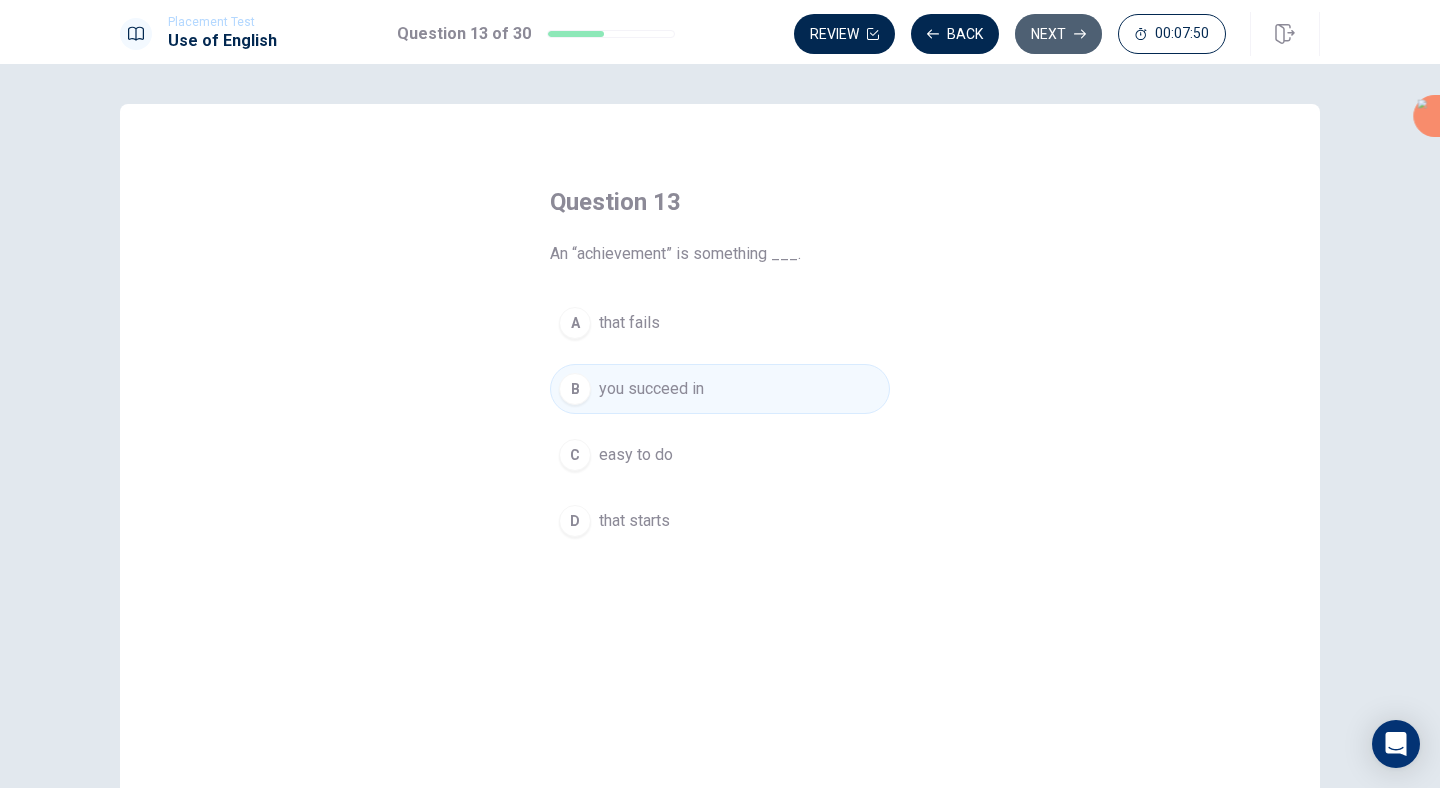 click on "Next" at bounding box center (1058, 34) 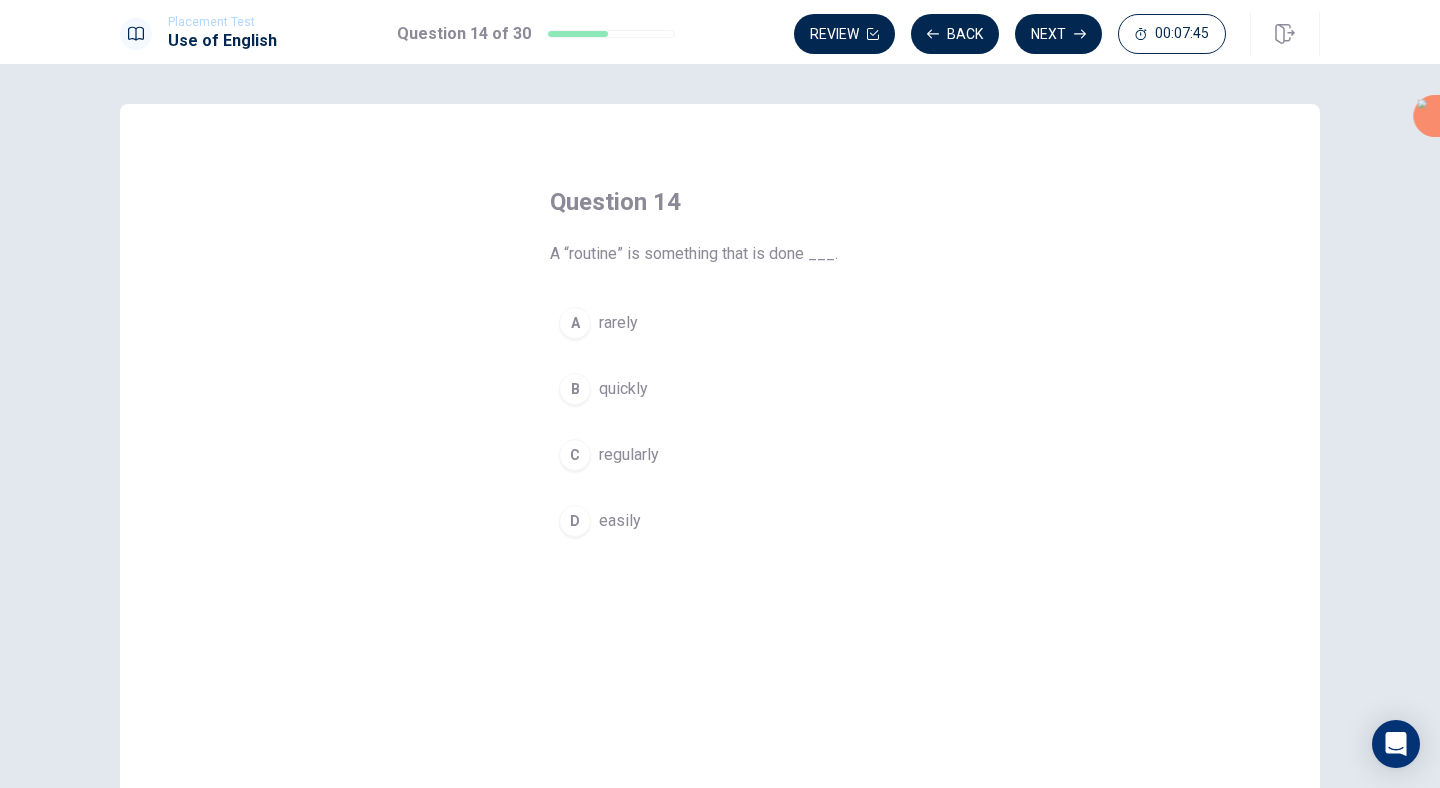 click on "C" at bounding box center [575, 455] 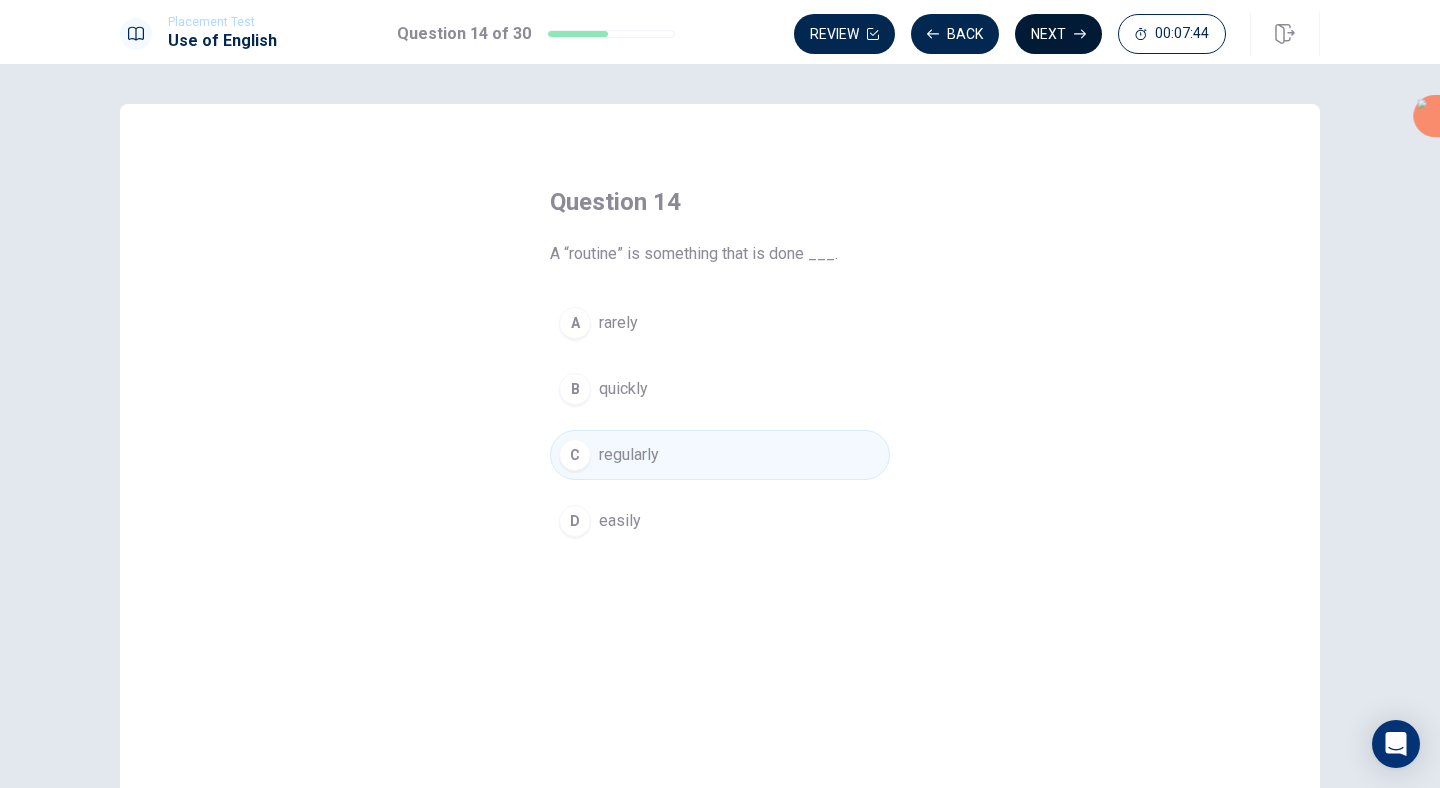 click on "Next" at bounding box center (1058, 34) 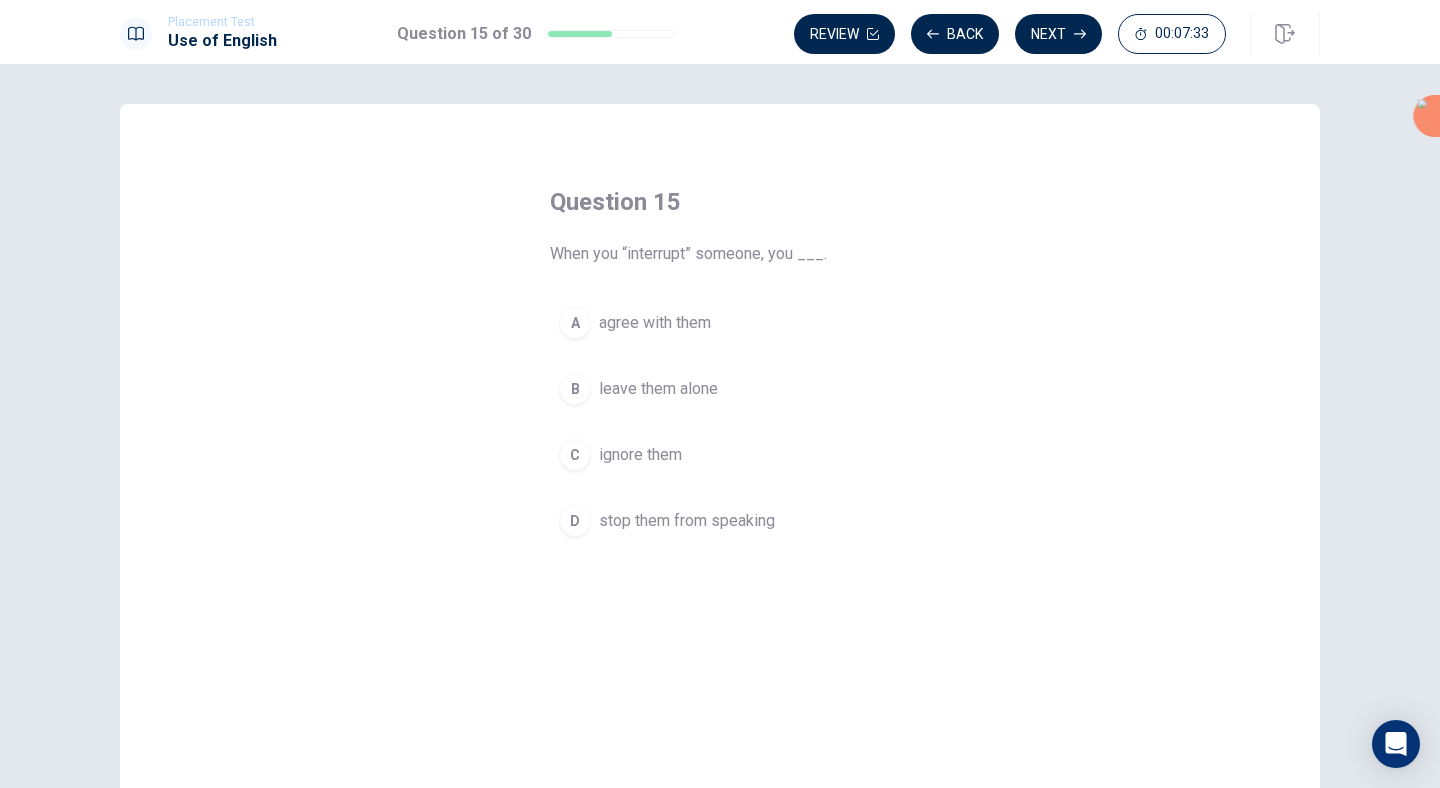 click on "A" at bounding box center (575, 323) 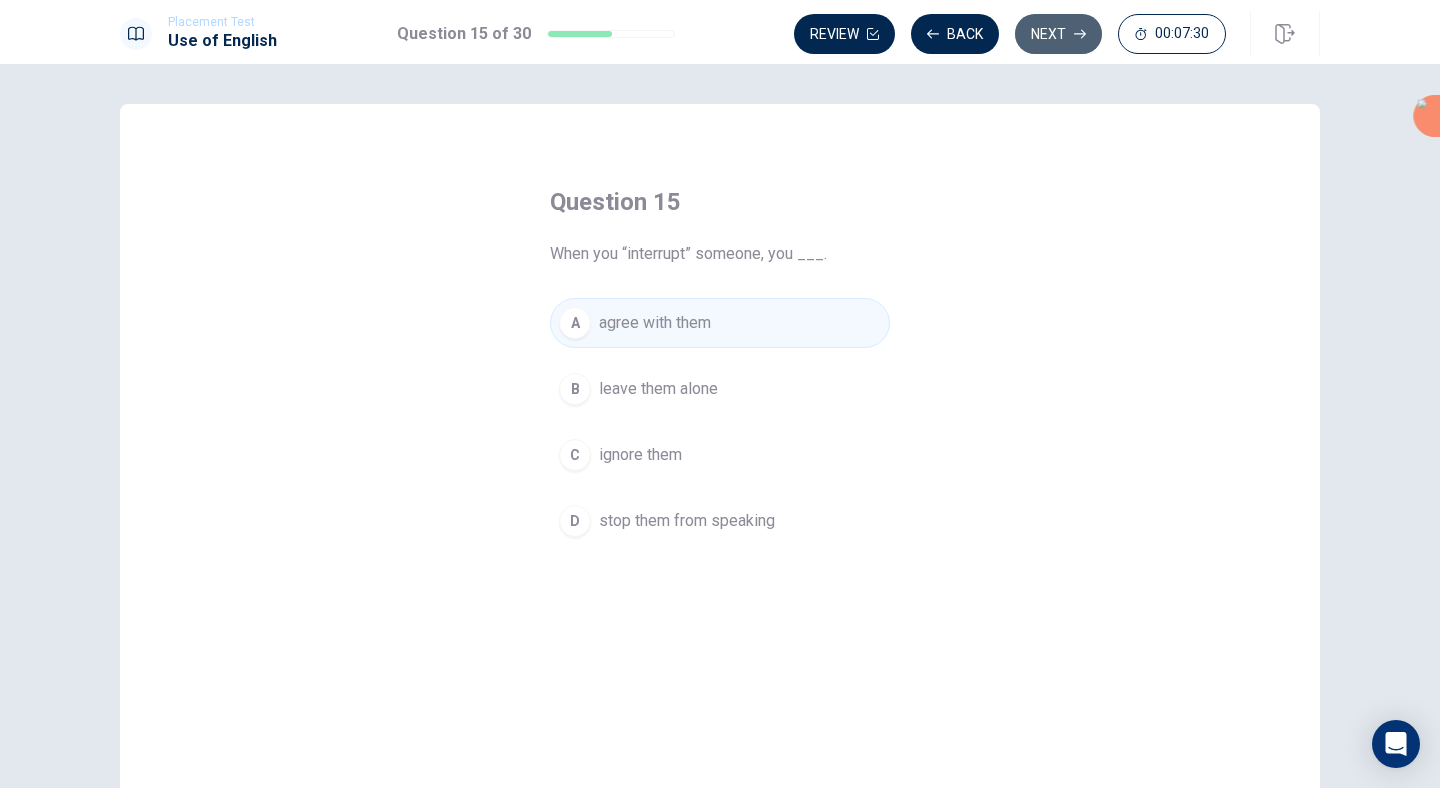 click on "Next" at bounding box center [1058, 34] 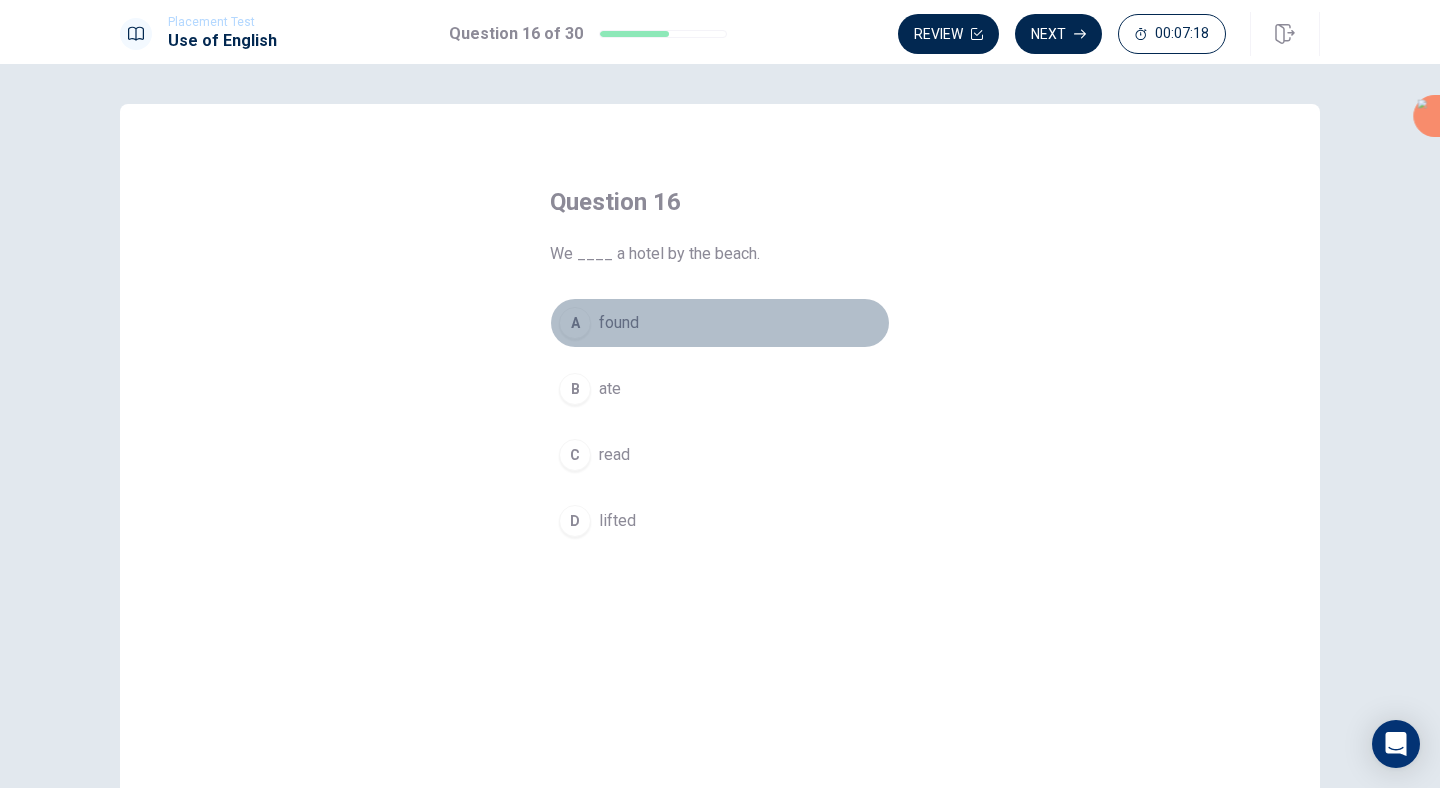 click on "A" at bounding box center (575, 323) 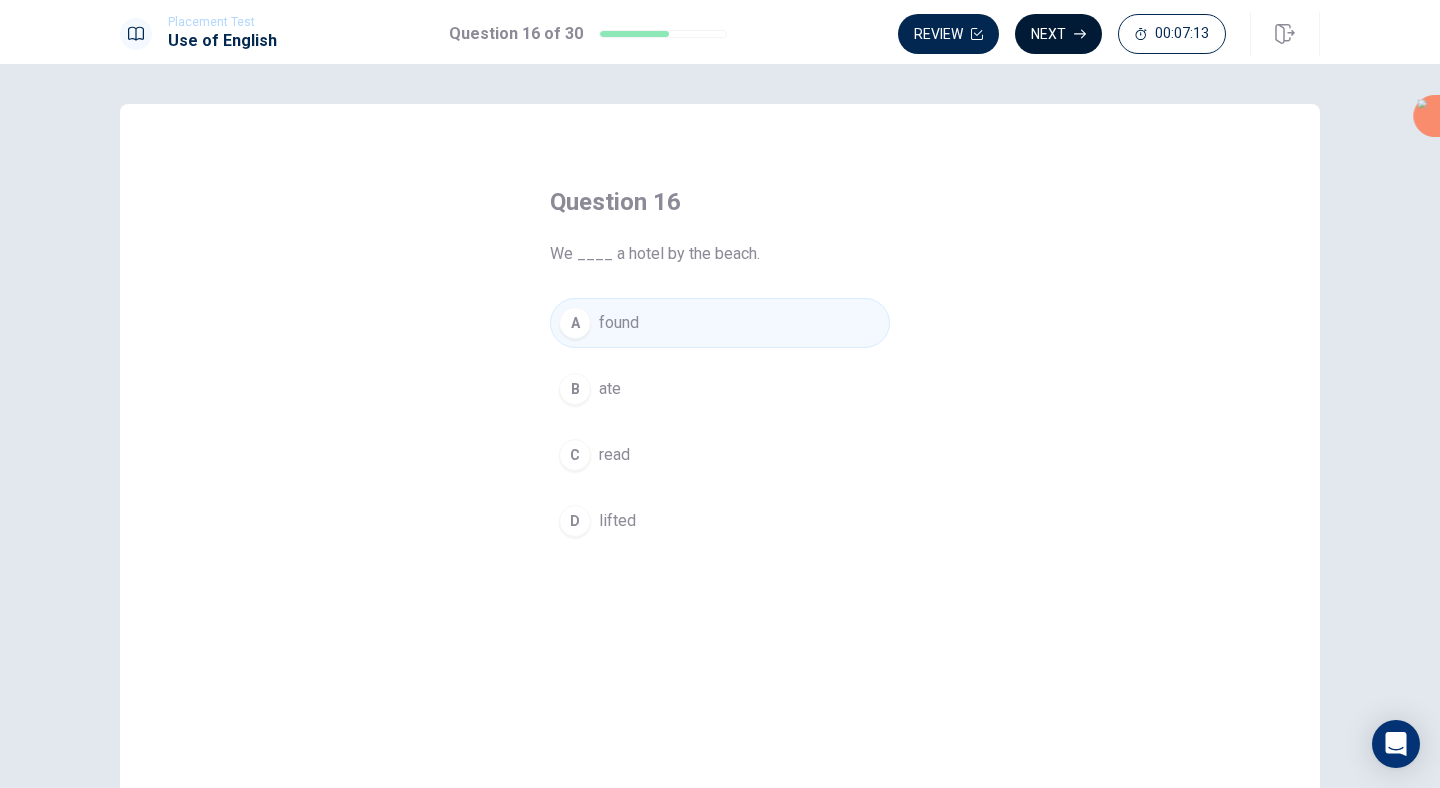 click on "Next" at bounding box center [1058, 34] 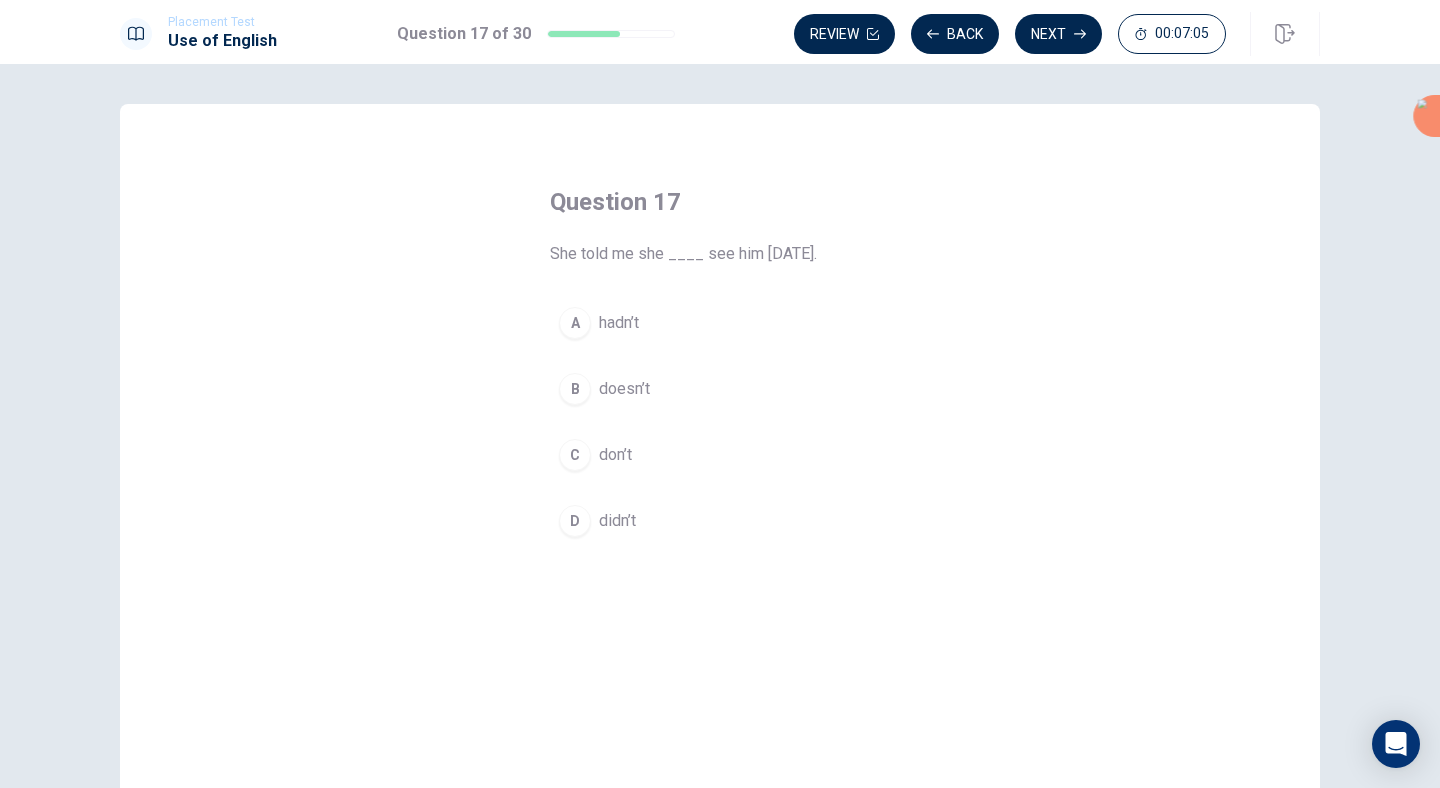 click on "A" at bounding box center [575, 323] 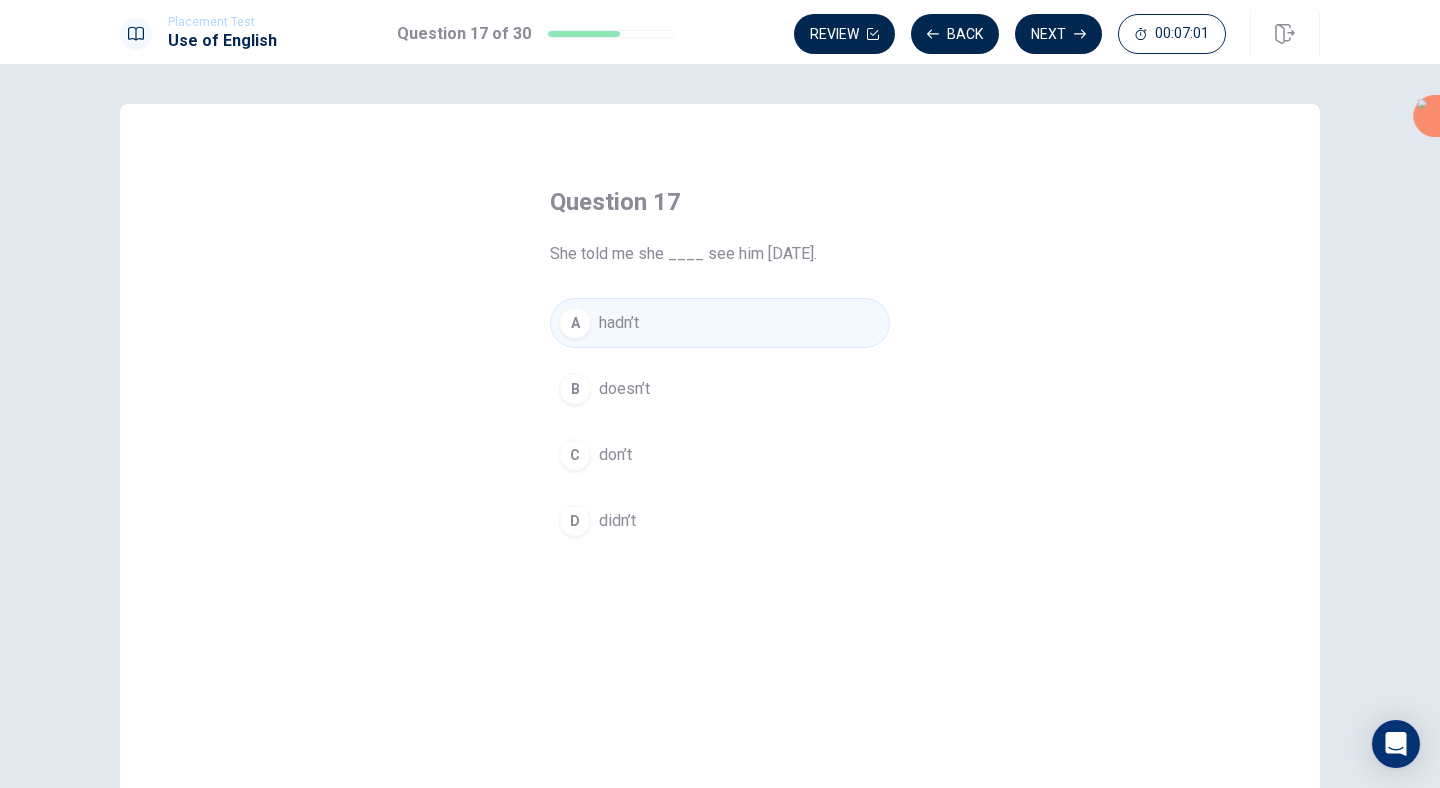 click on "D" at bounding box center (575, 521) 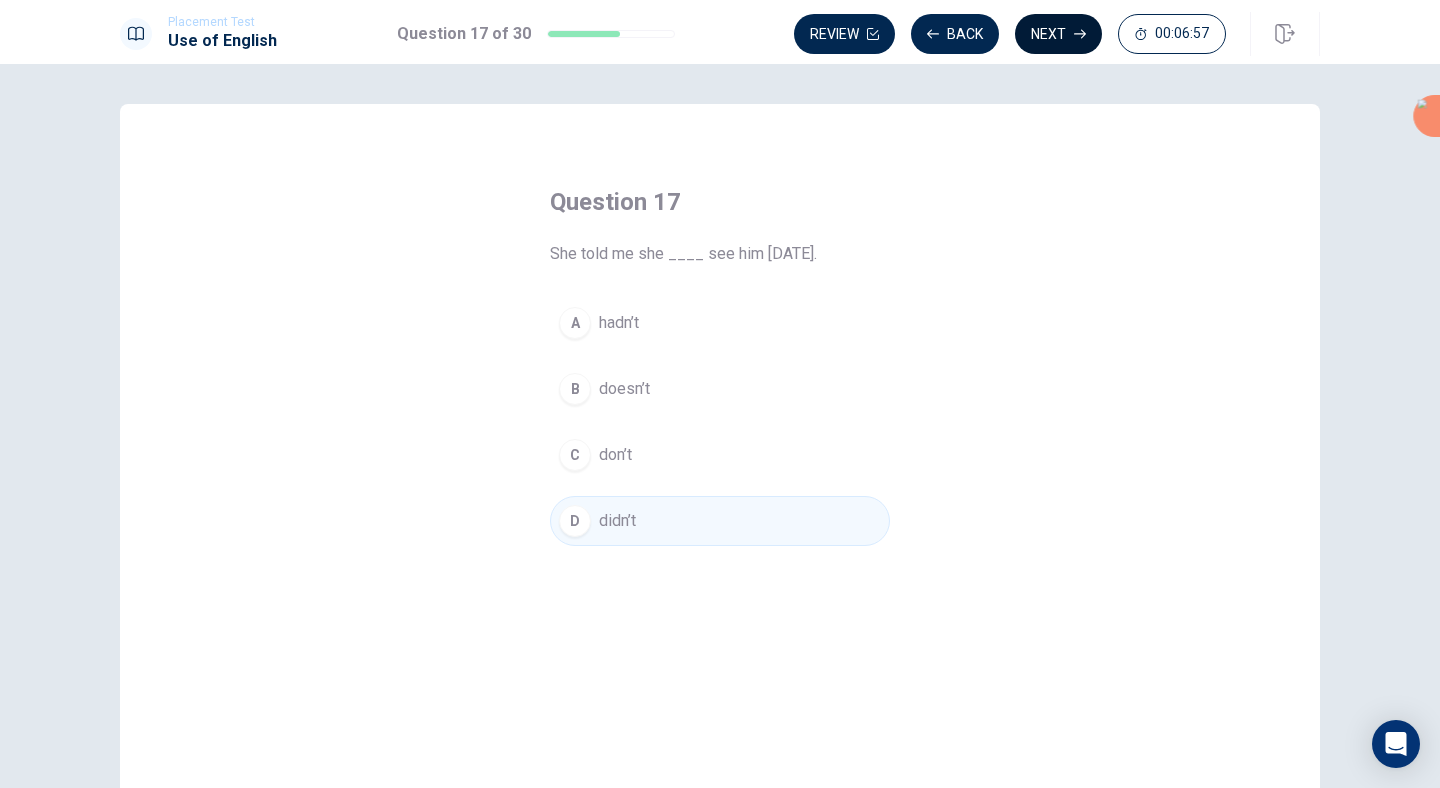 click on "Next" at bounding box center (1058, 34) 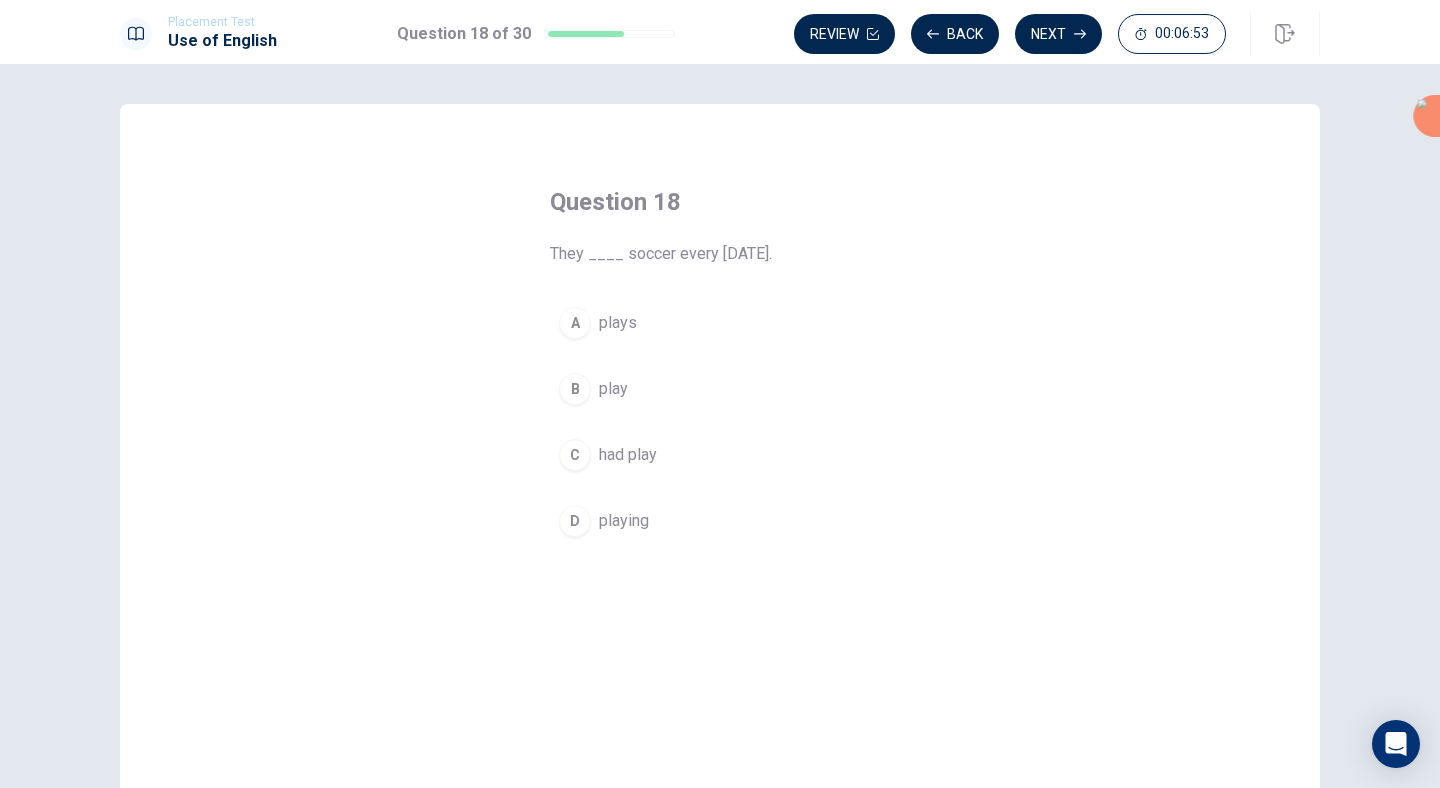 click on "B" at bounding box center [575, 389] 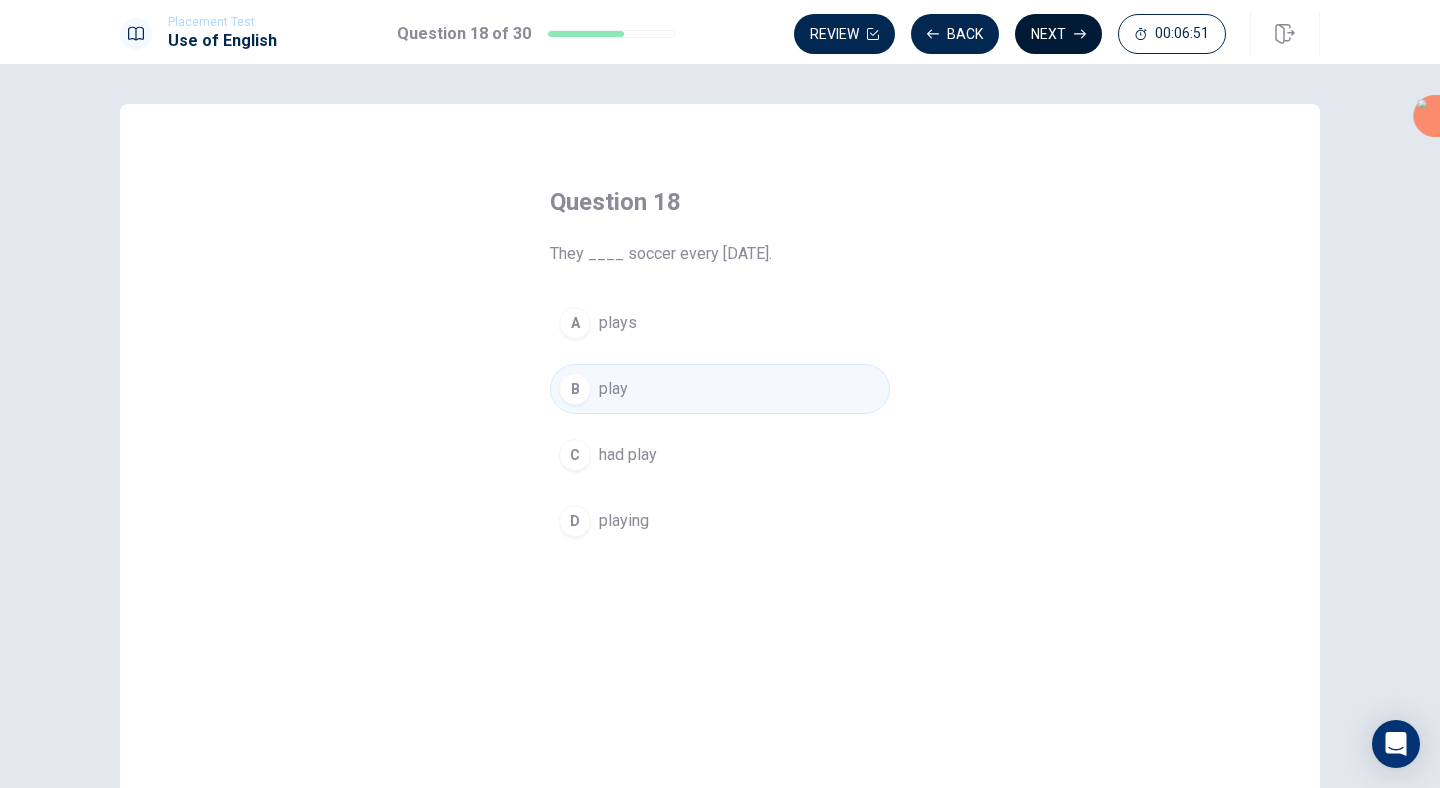 click on "Next" at bounding box center (1058, 34) 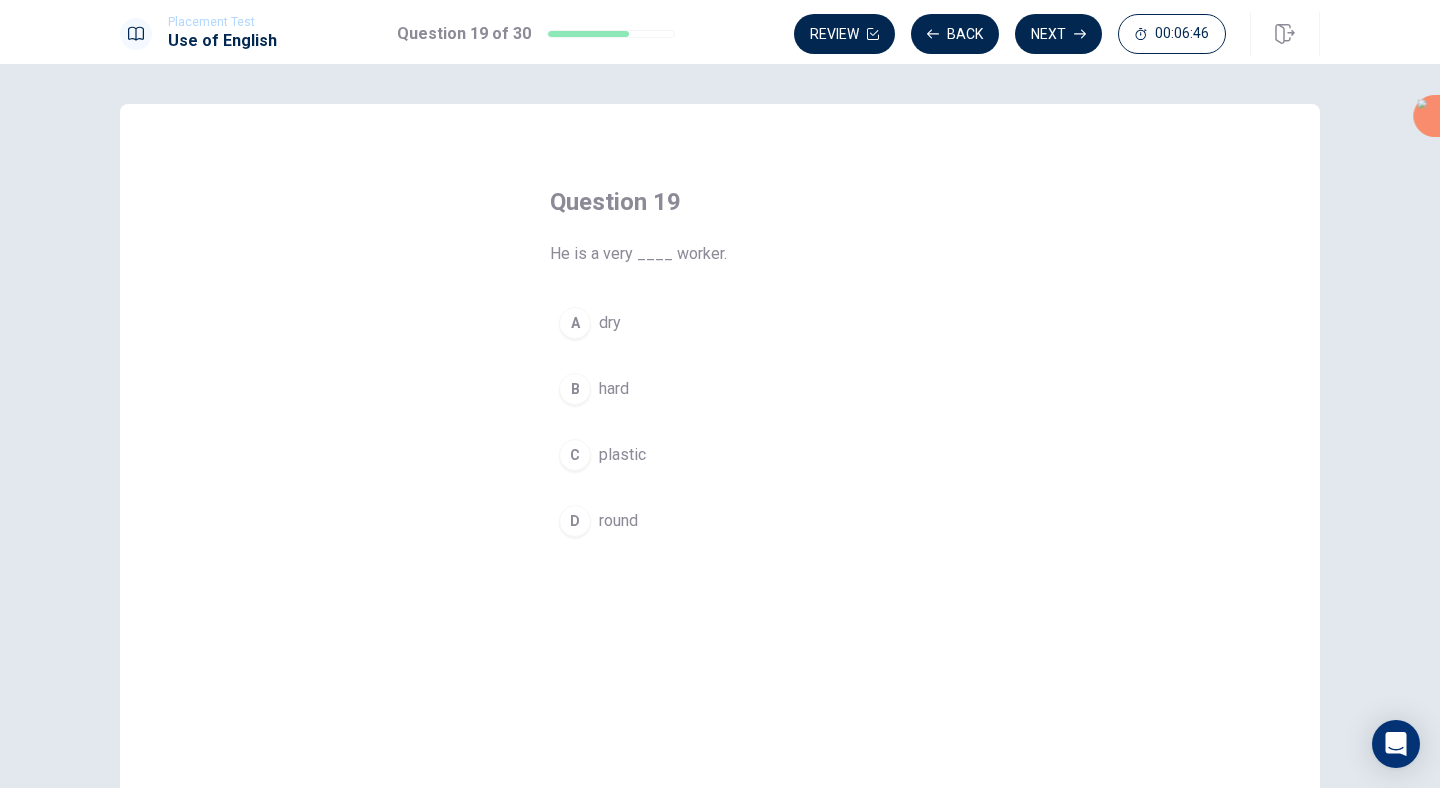 click on "B" at bounding box center (575, 389) 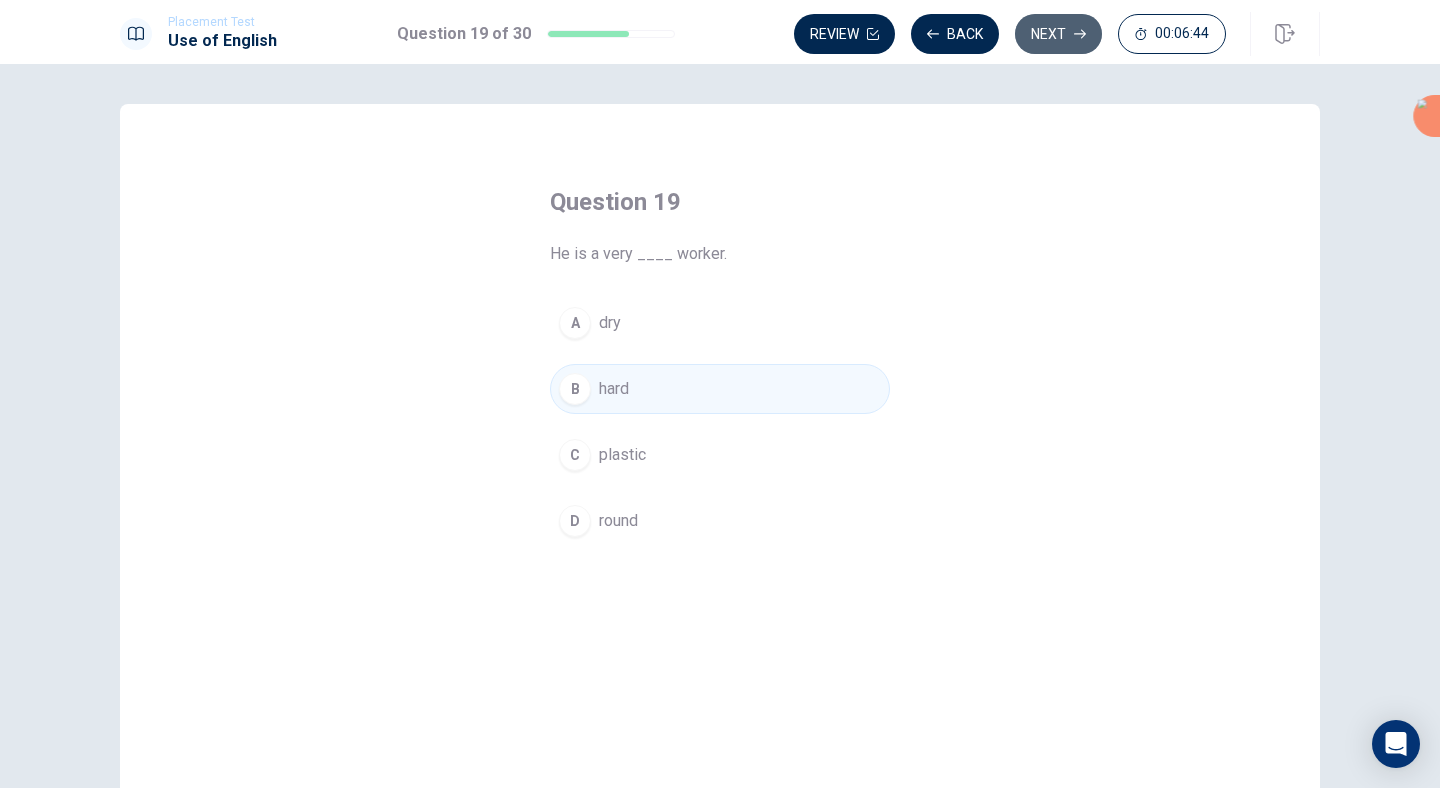 click on "Next" at bounding box center [1058, 34] 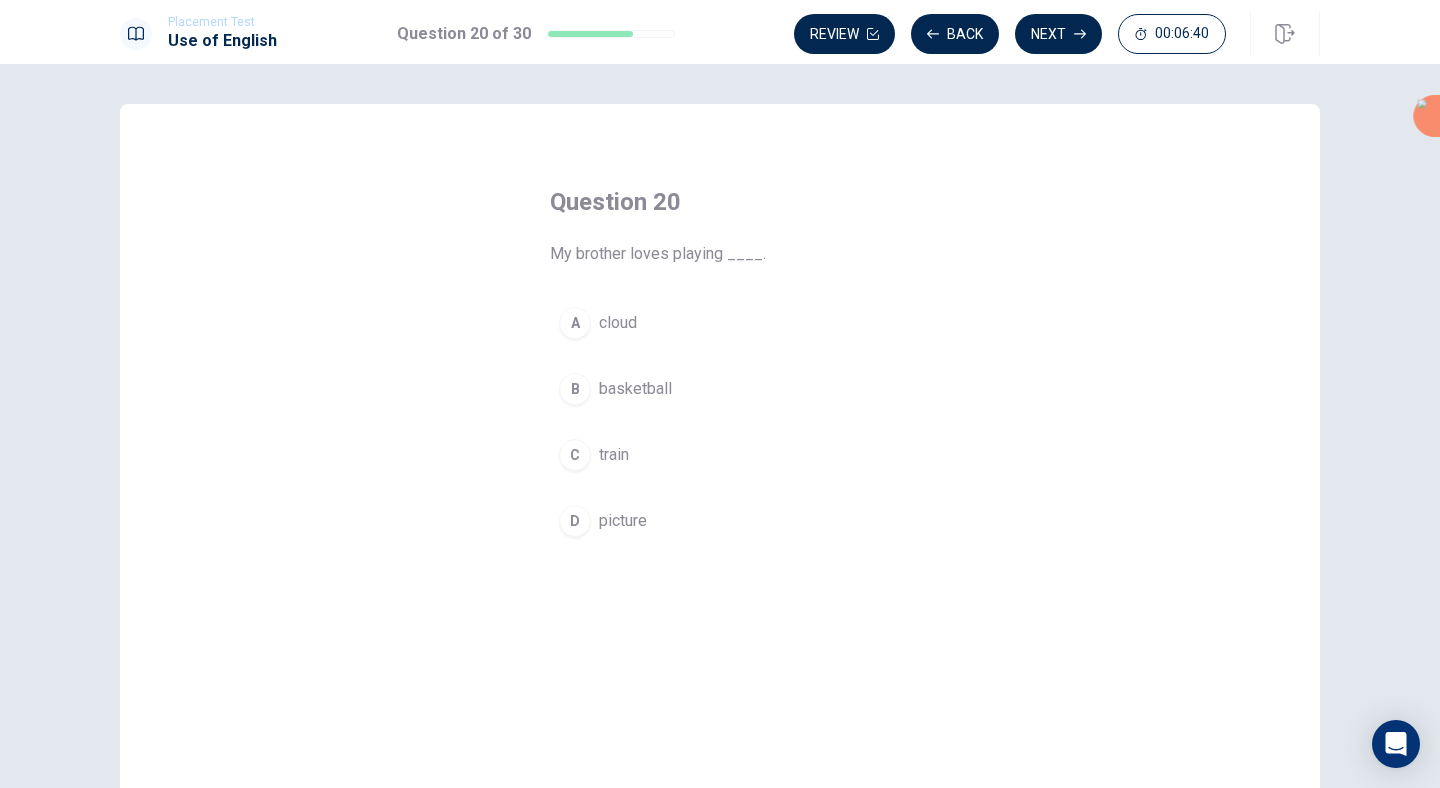 click on "B" at bounding box center [575, 389] 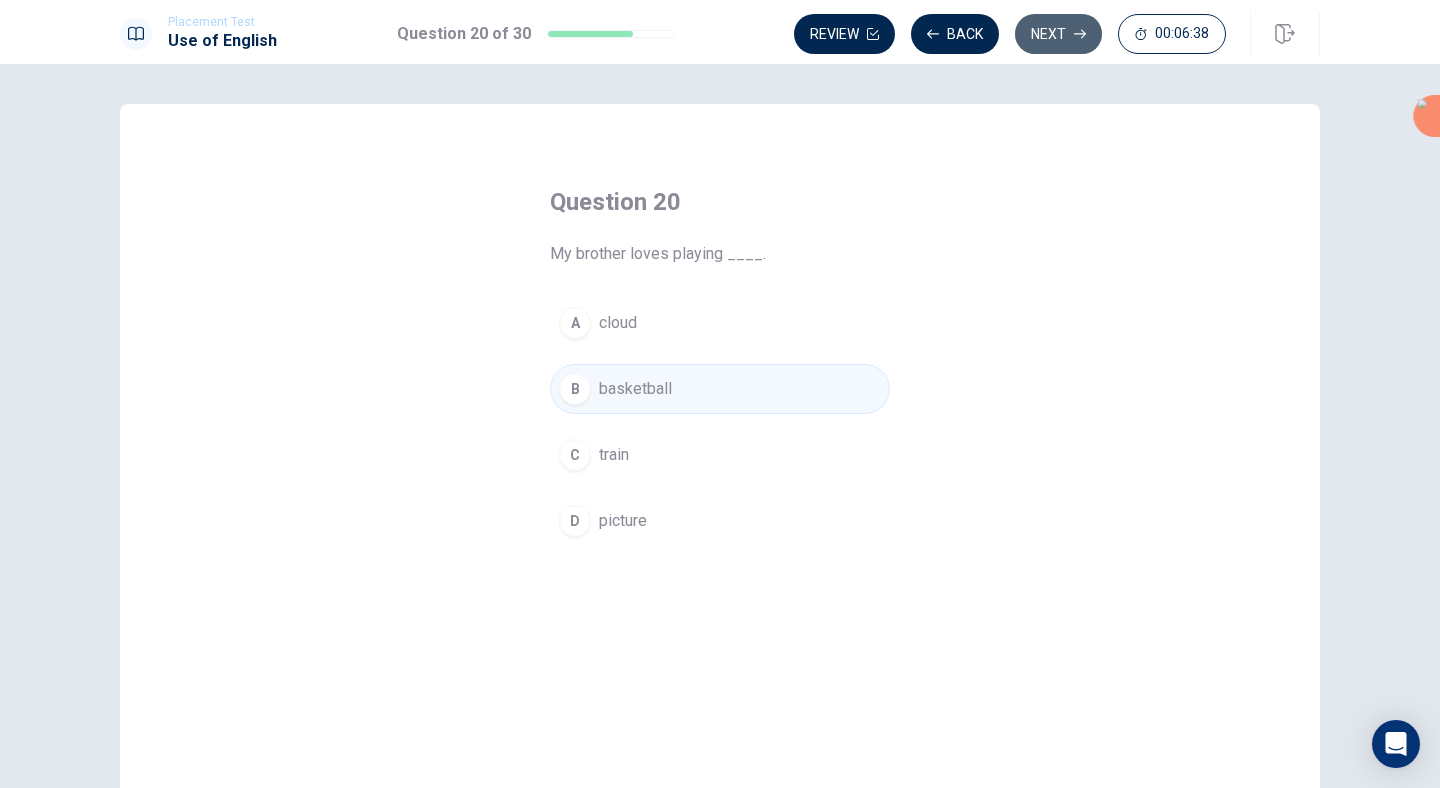 click on "Next" at bounding box center (1058, 34) 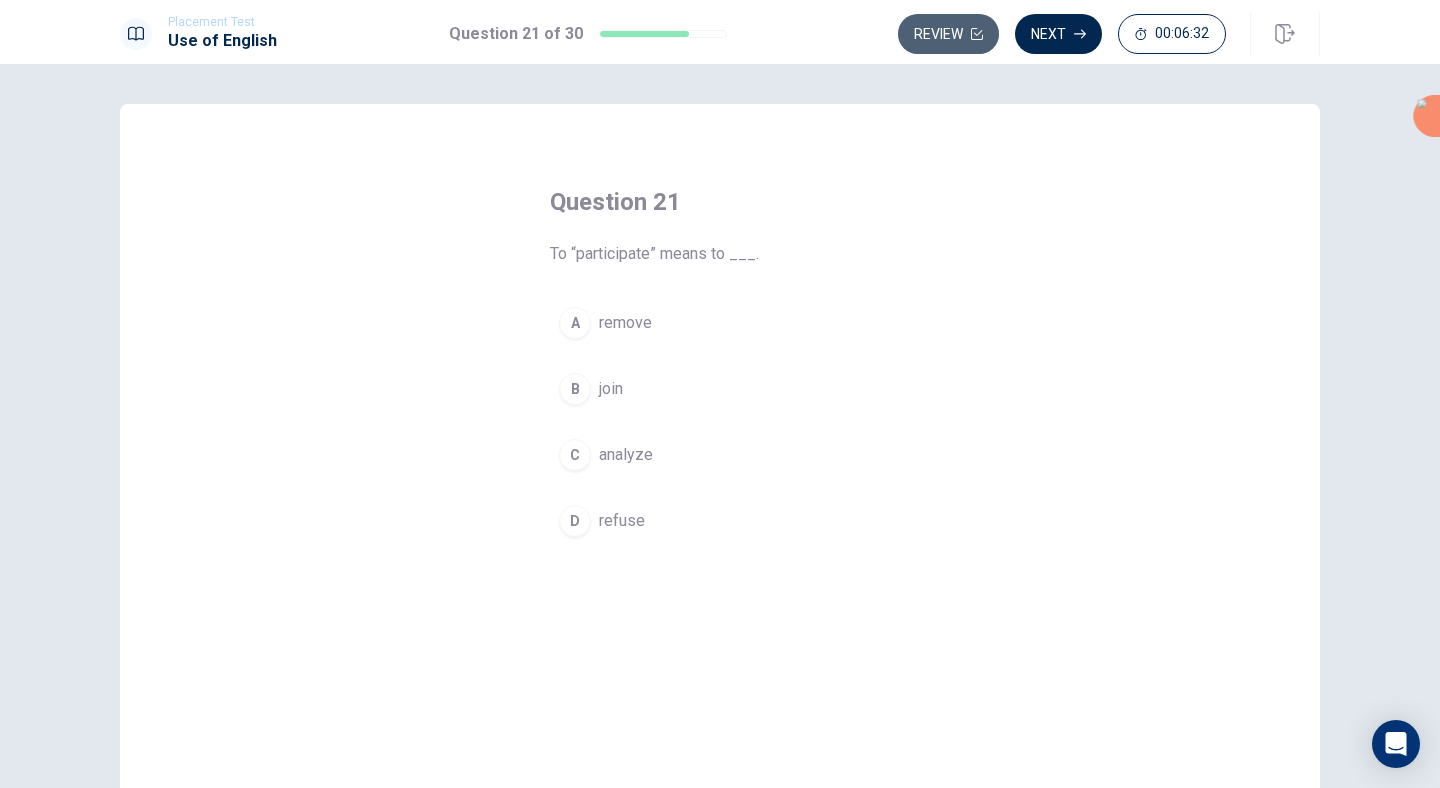 click on "Review" at bounding box center (948, 34) 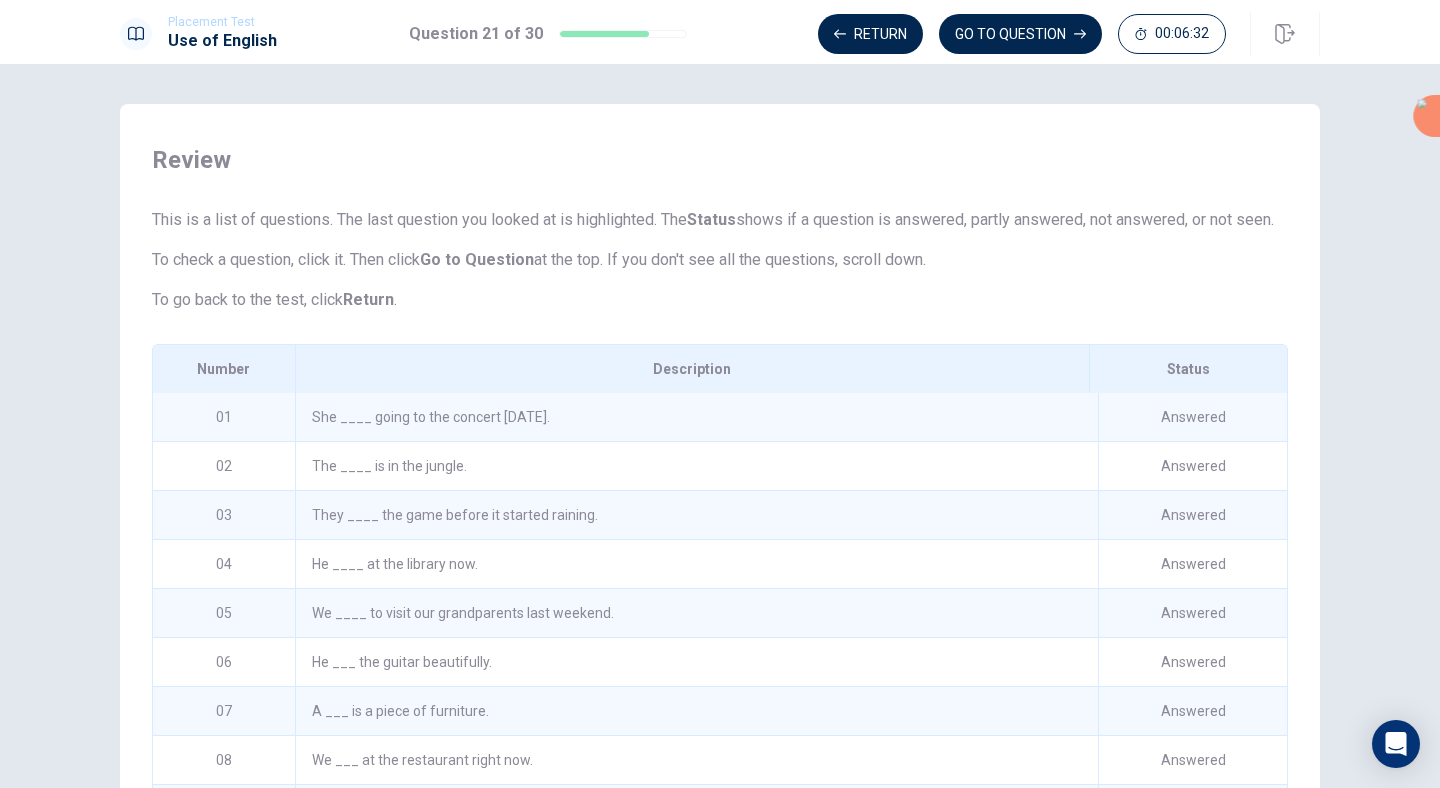 scroll, scrollTop: 205, scrollLeft: 0, axis: vertical 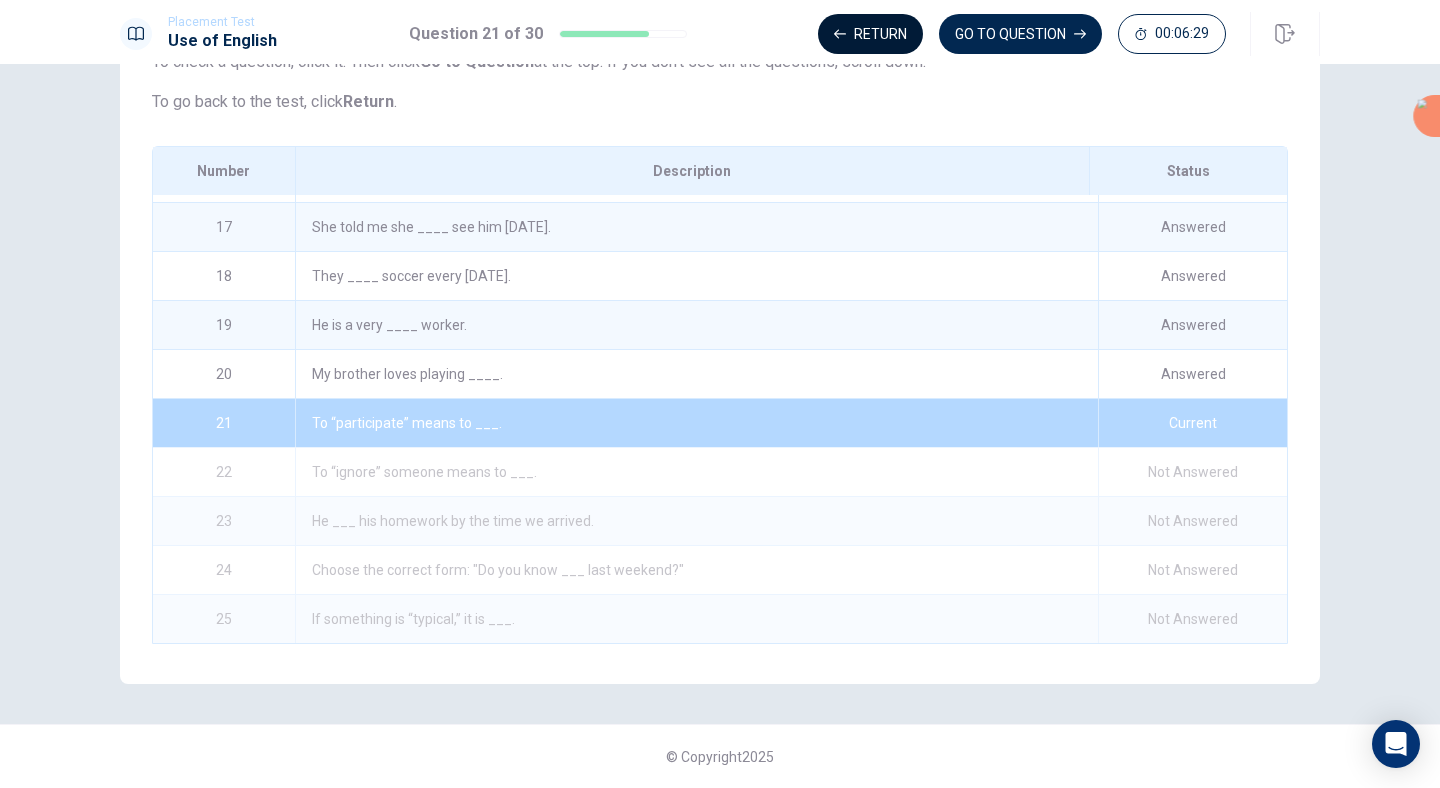 click on "Return" at bounding box center [870, 34] 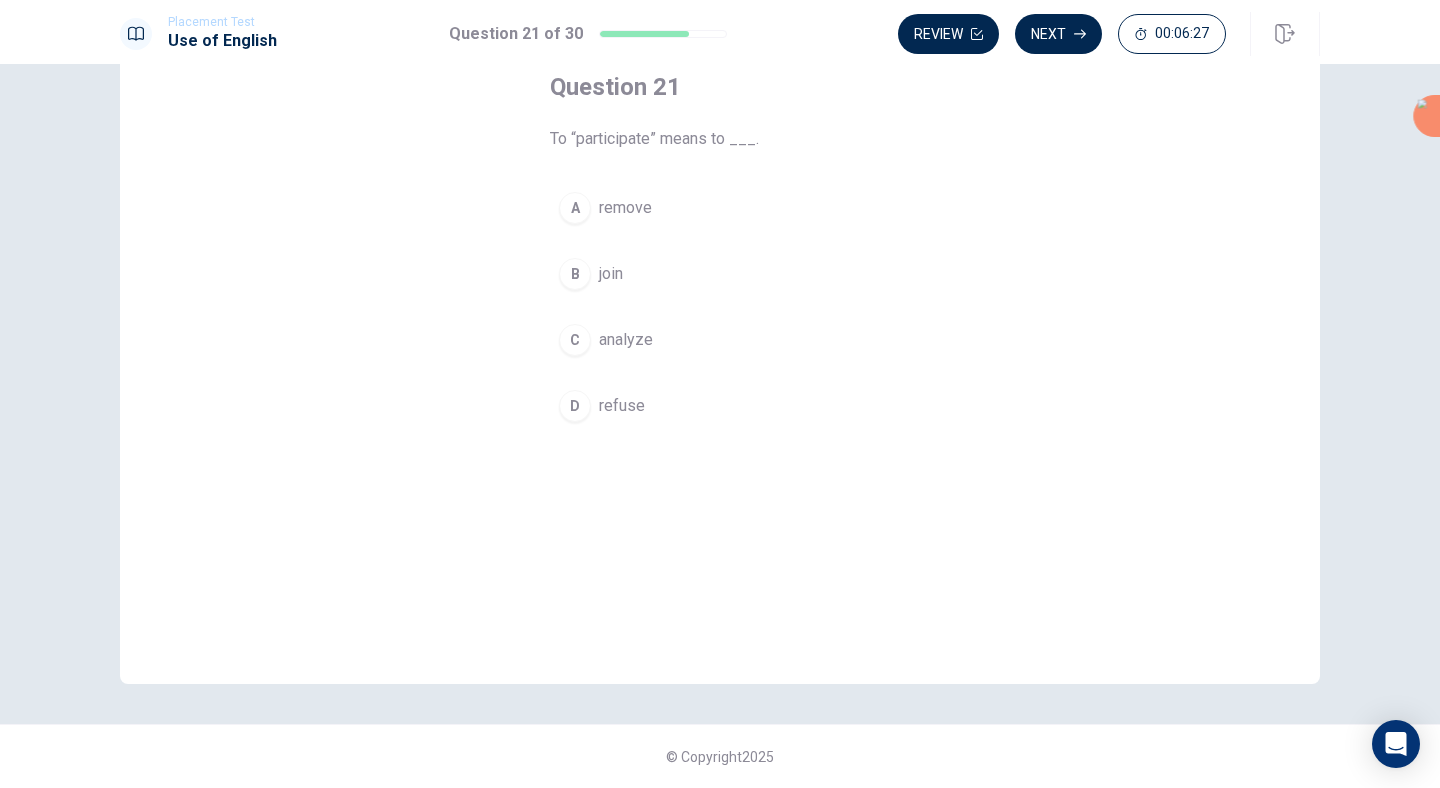 scroll, scrollTop: 55, scrollLeft: 0, axis: vertical 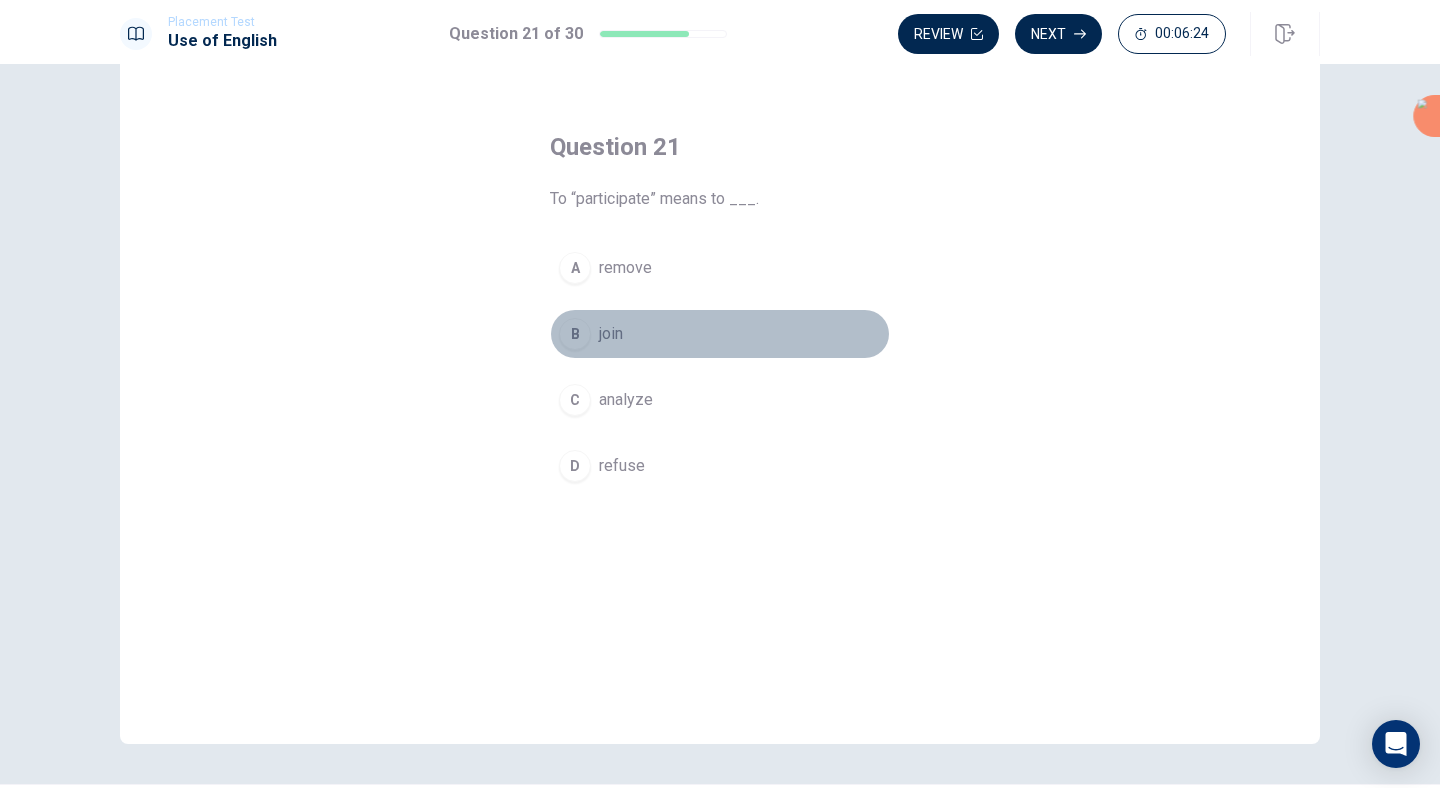 click on "B" at bounding box center [575, 334] 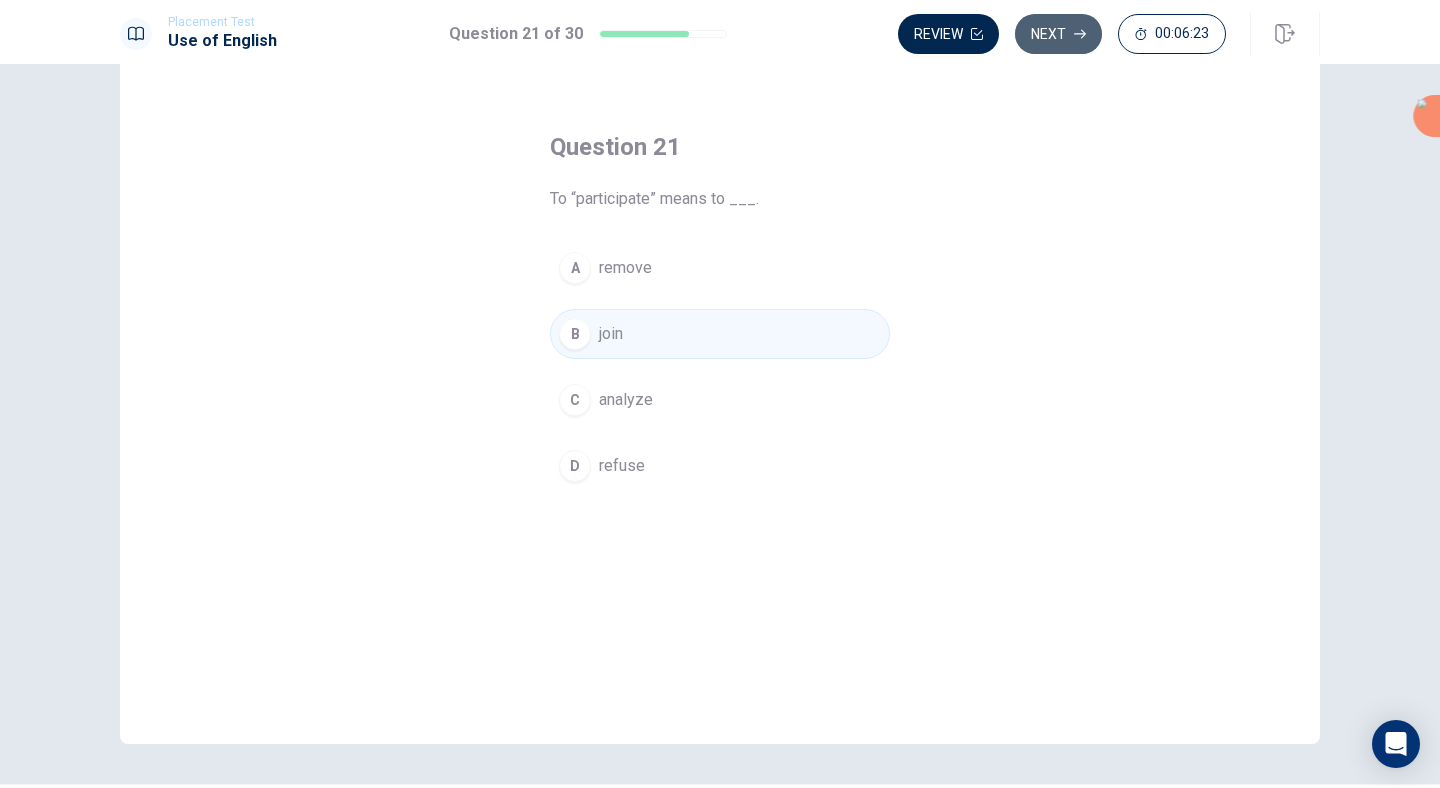 click on "Next" at bounding box center (1058, 34) 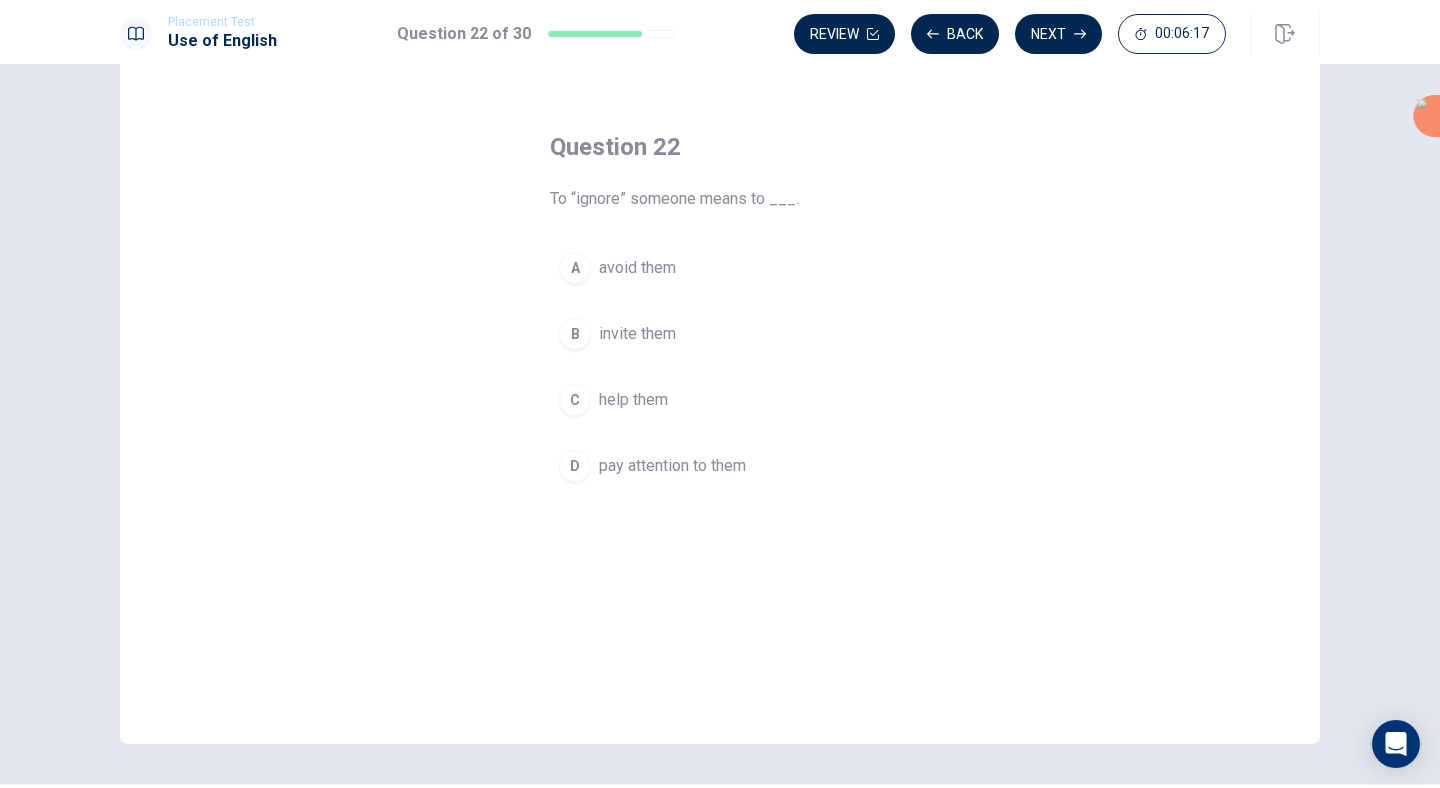 click on "A" at bounding box center [575, 268] 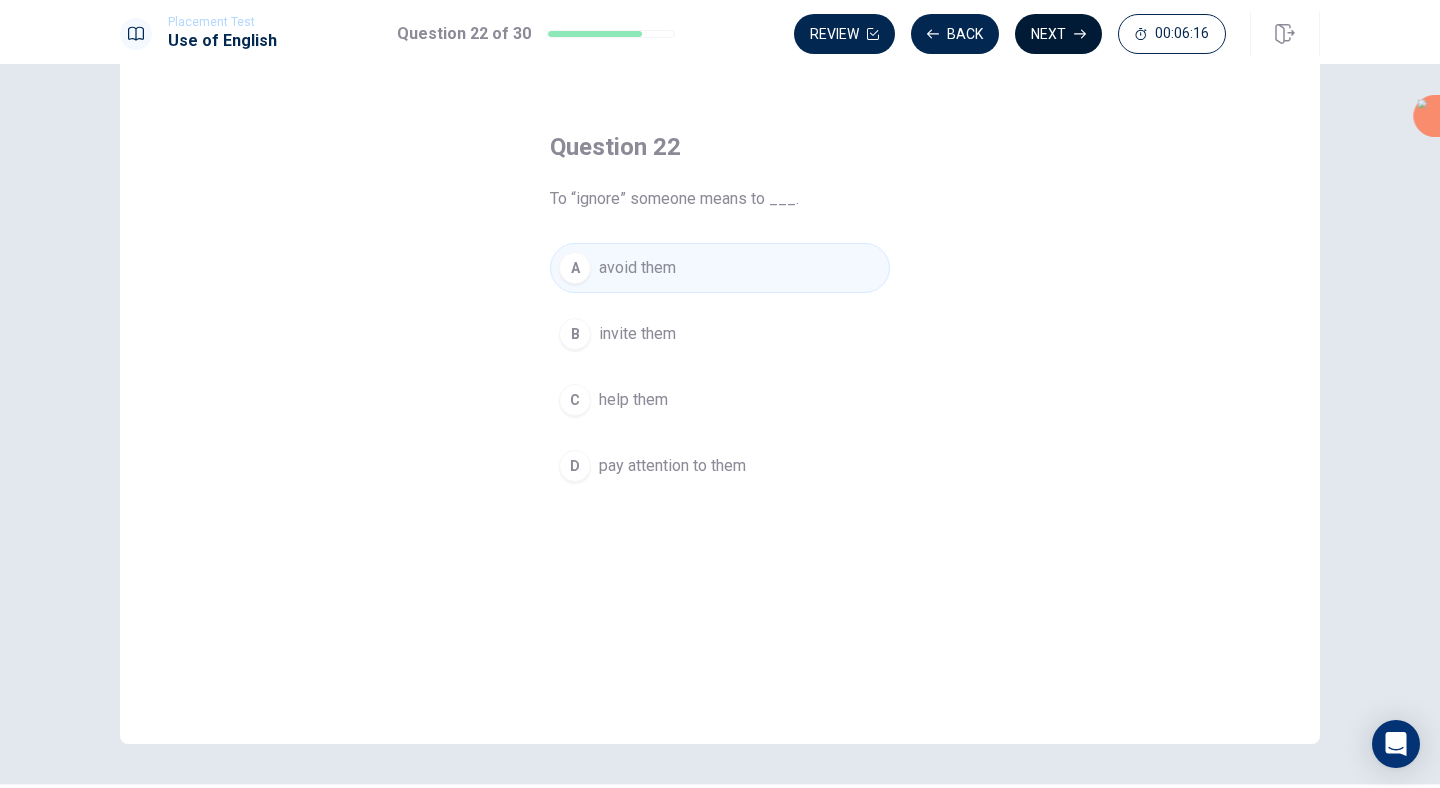 click on "Next" at bounding box center [1058, 34] 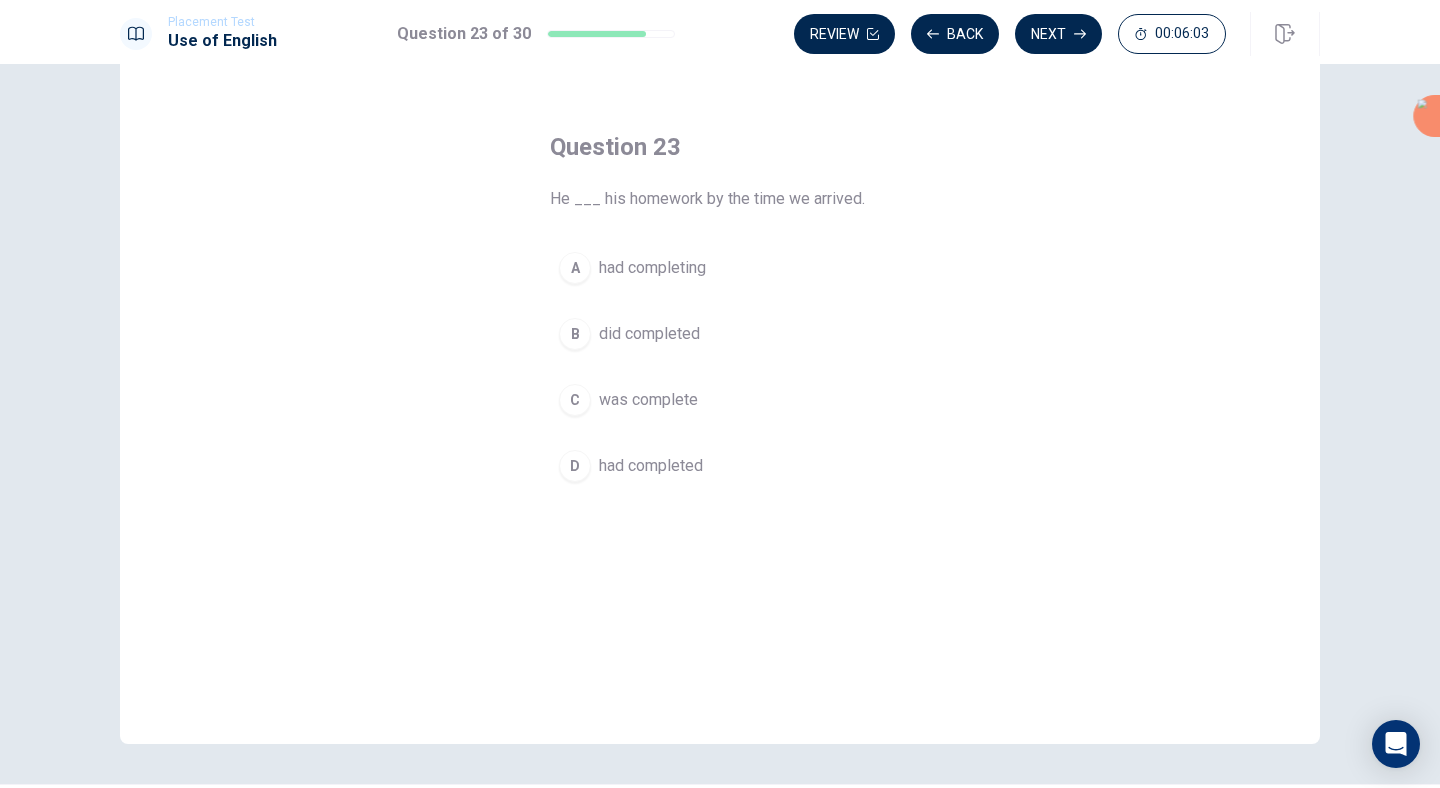 click on "D" at bounding box center (575, 466) 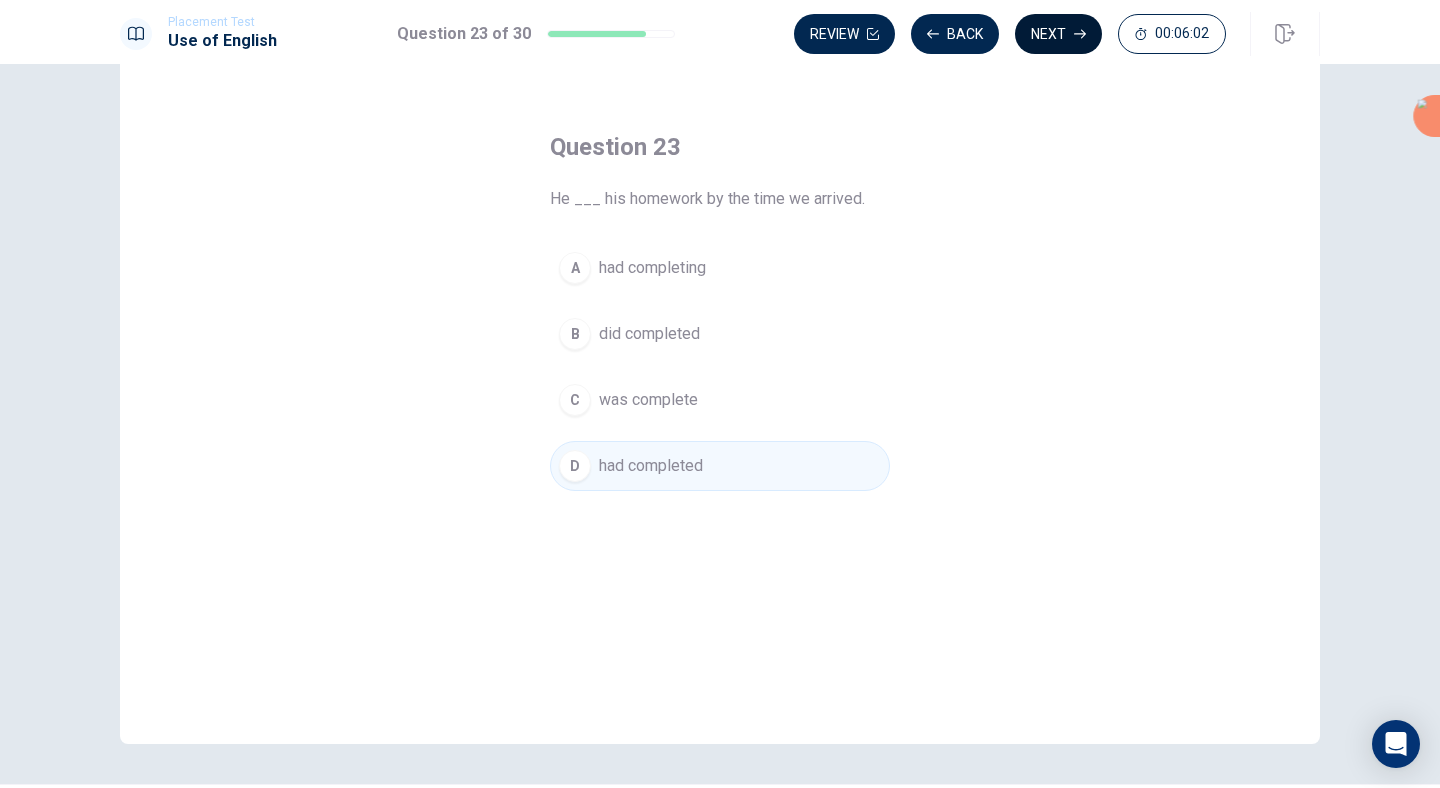 click on "Next" at bounding box center [1058, 34] 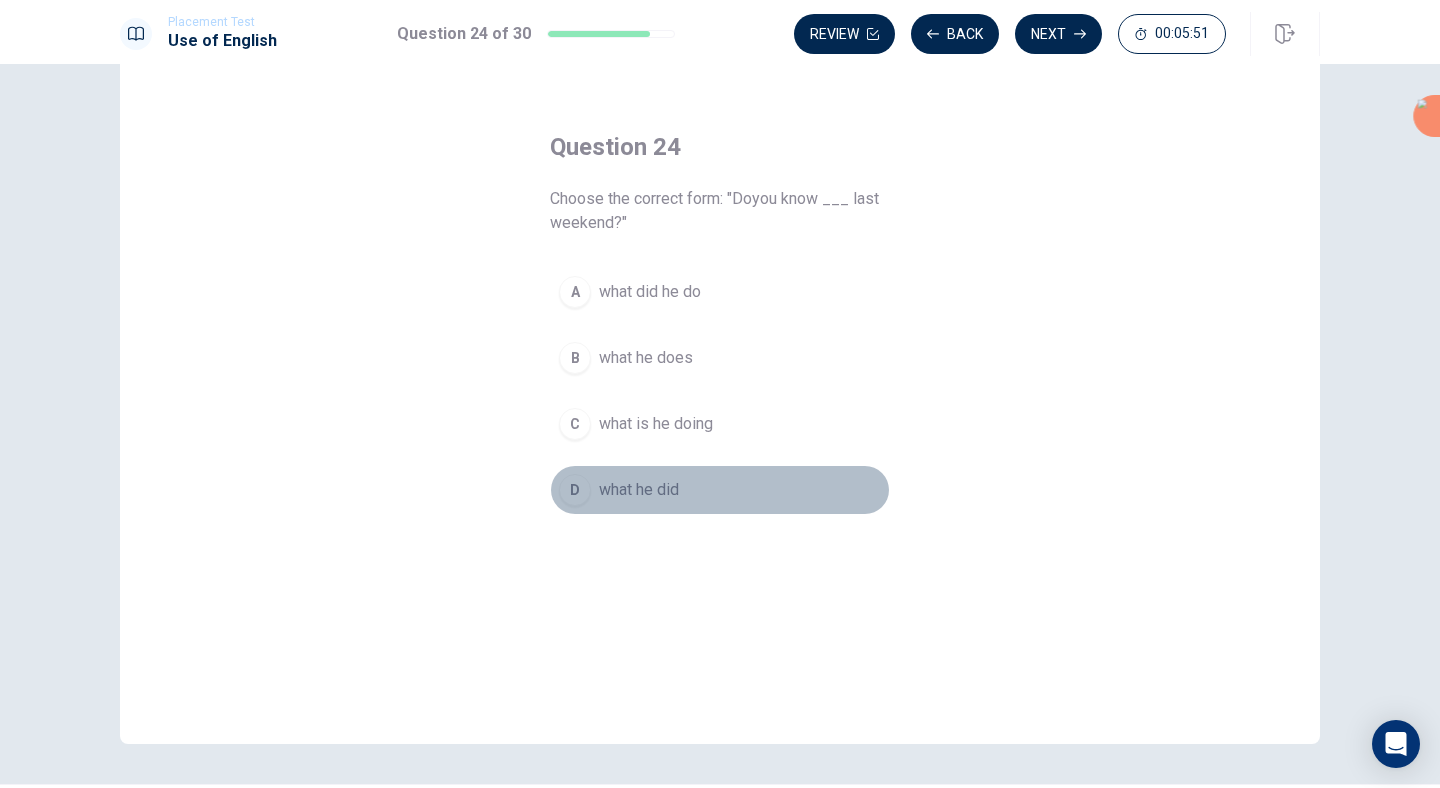 click on "D" at bounding box center (575, 490) 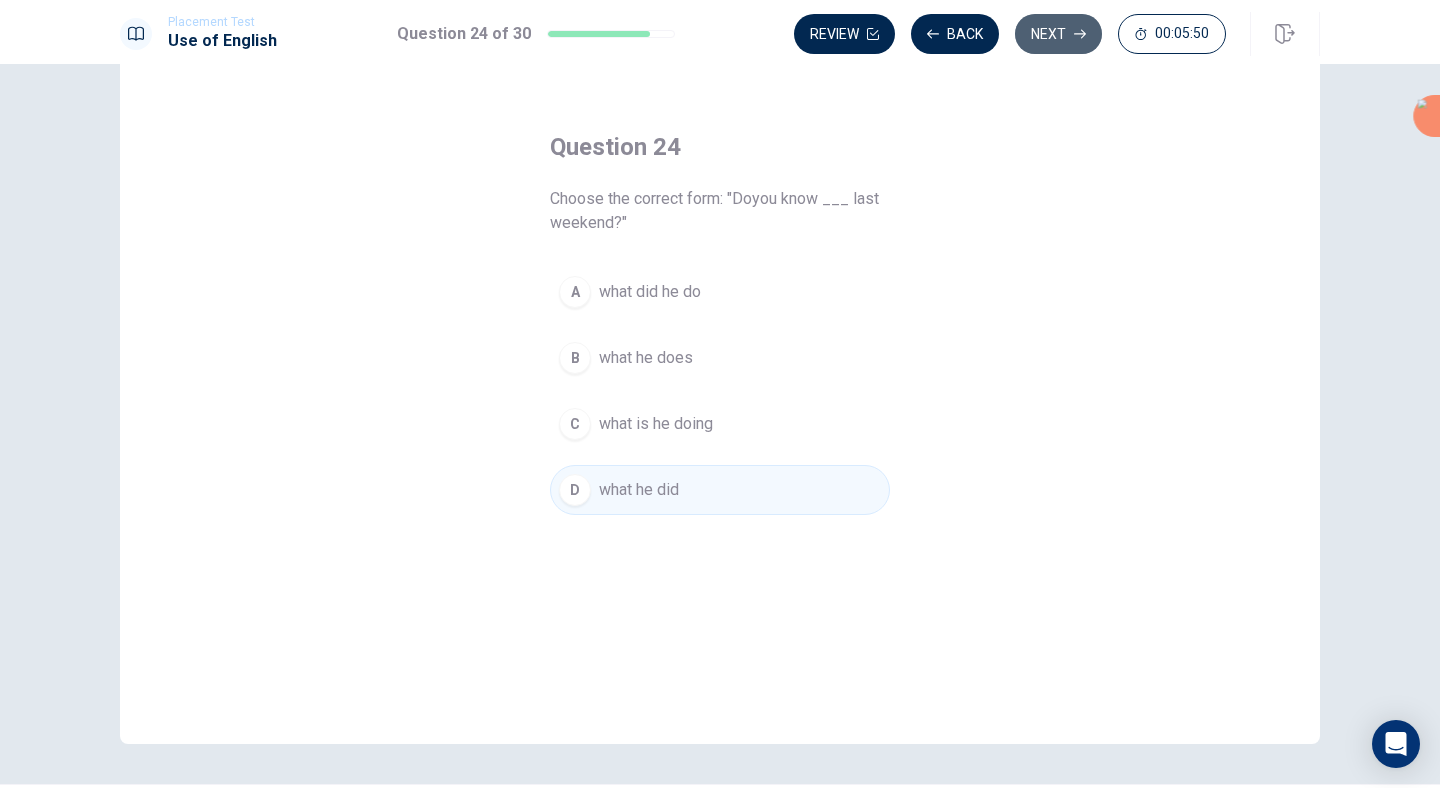 click on "Next" at bounding box center [1058, 34] 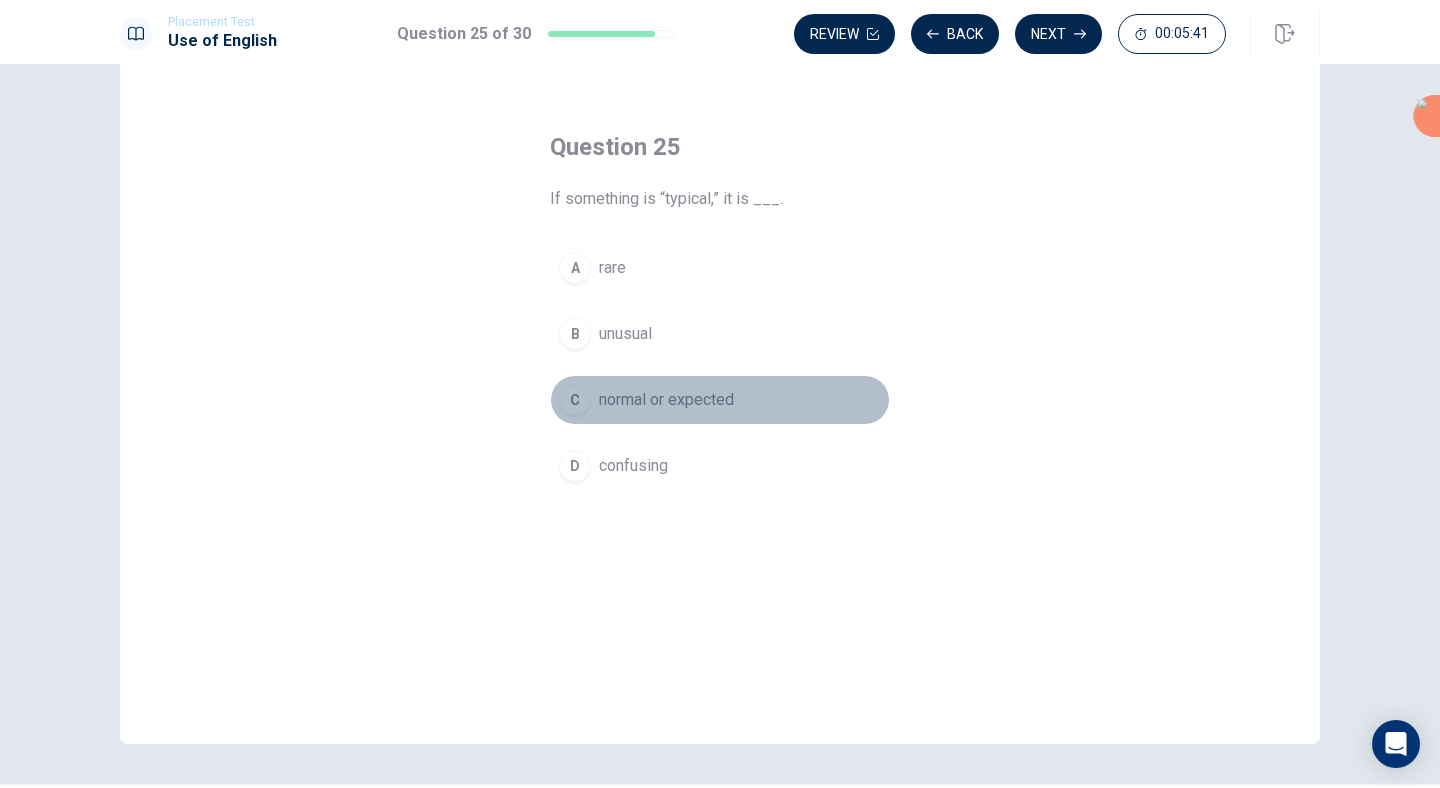 click on "C" at bounding box center (575, 400) 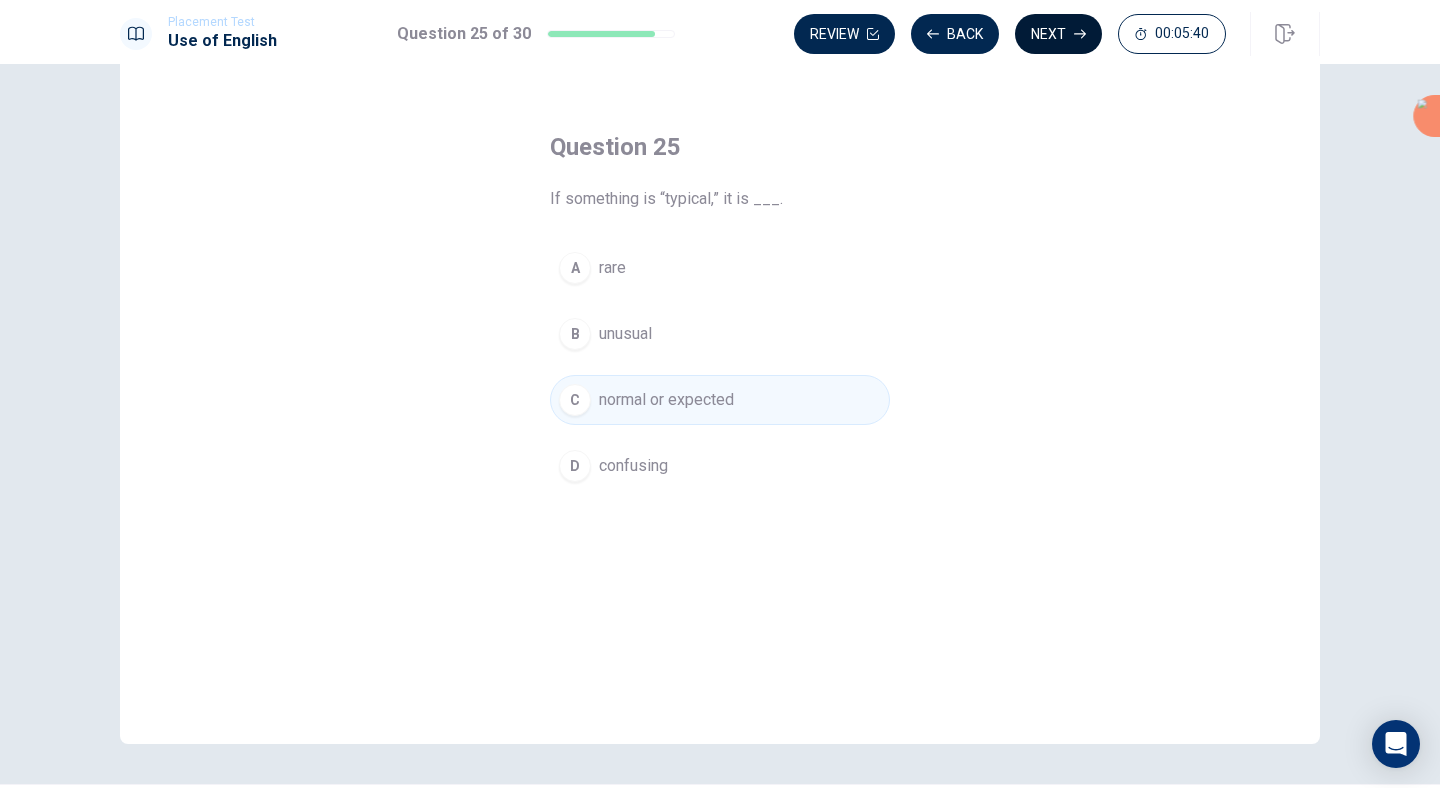 click on "Next" at bounding box center [1058, 34] 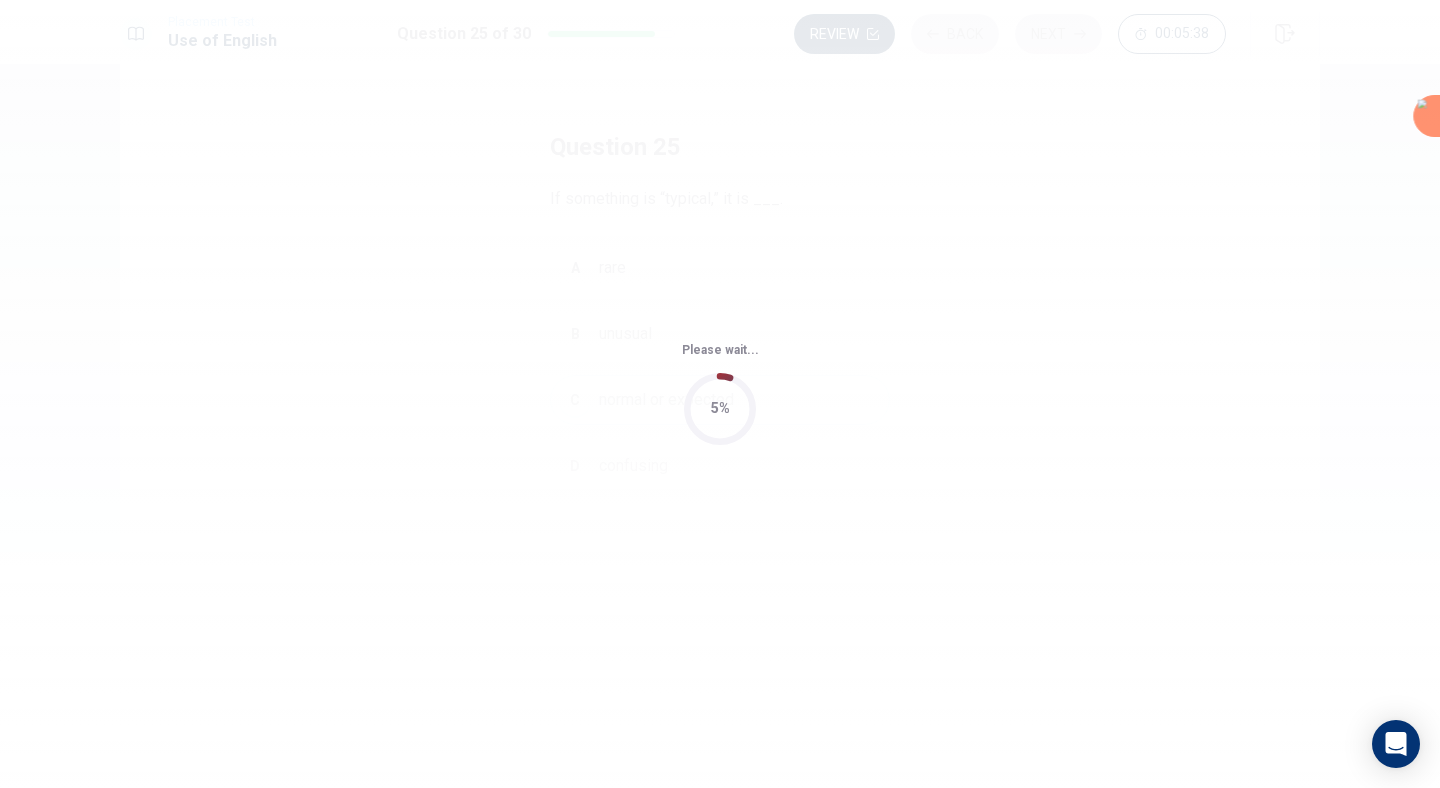 scroll, scrollTop: 0, scrollLeft: 0, axis: both 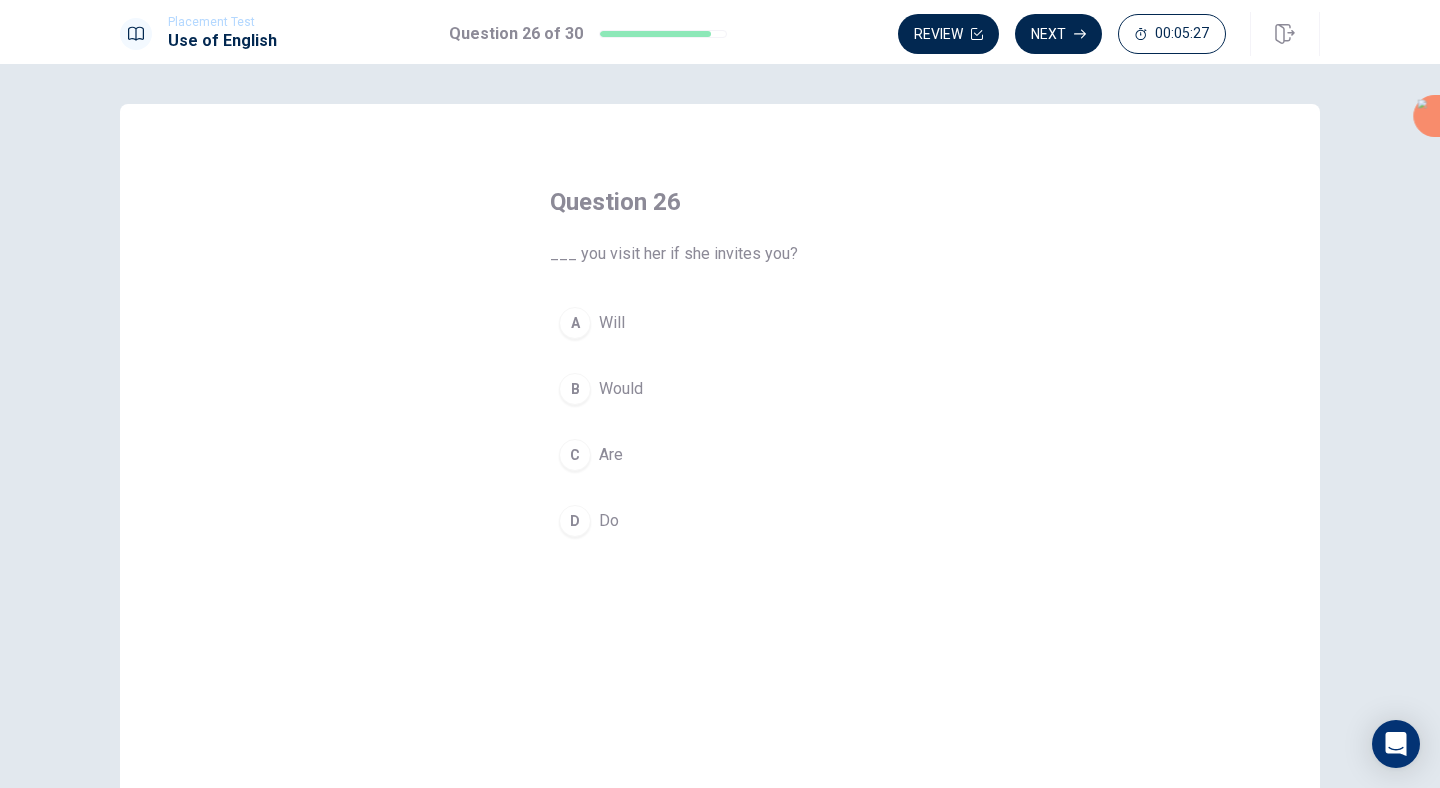 click on "A" at bounding box center [575, 323] 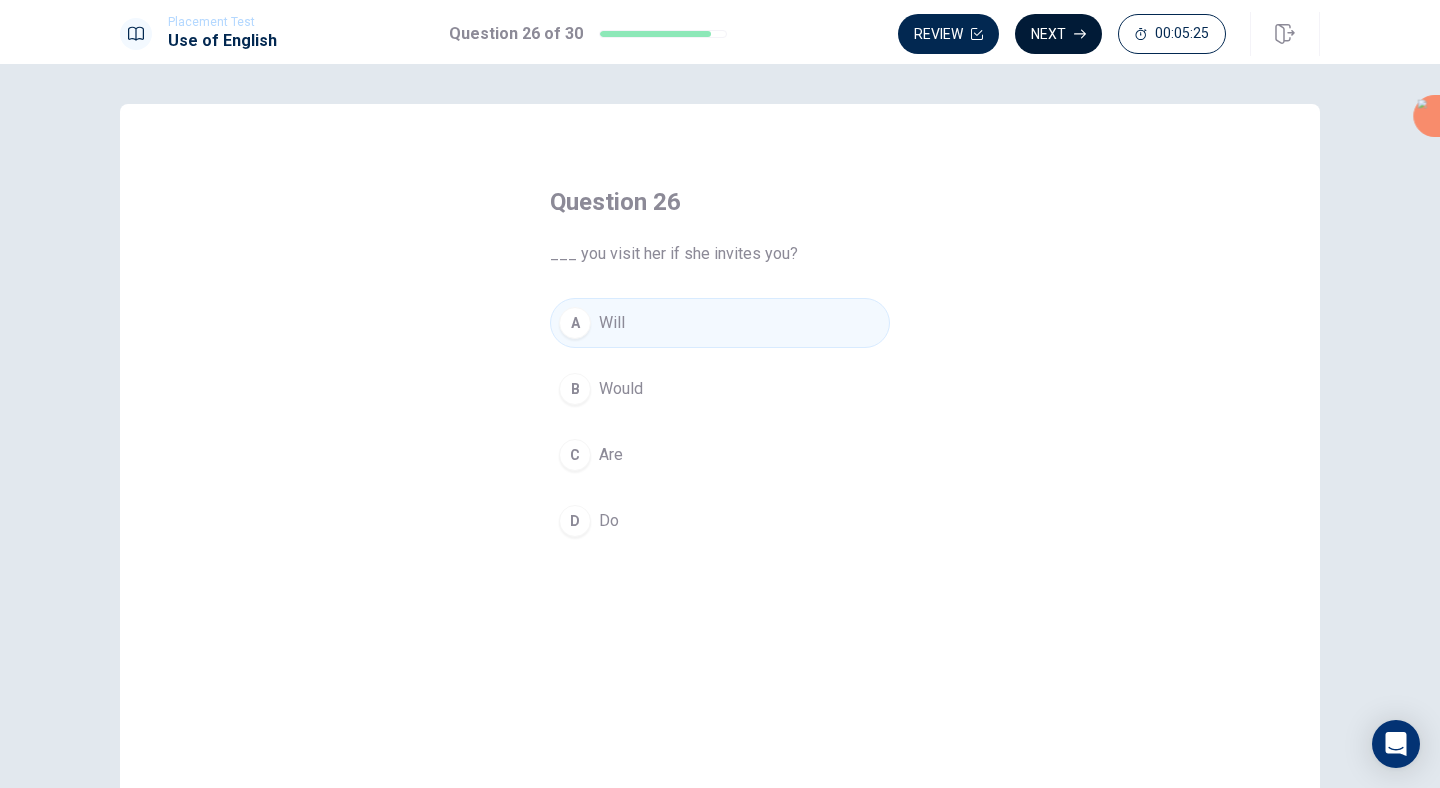 click on "Next" at bounding box center (1058, 34) 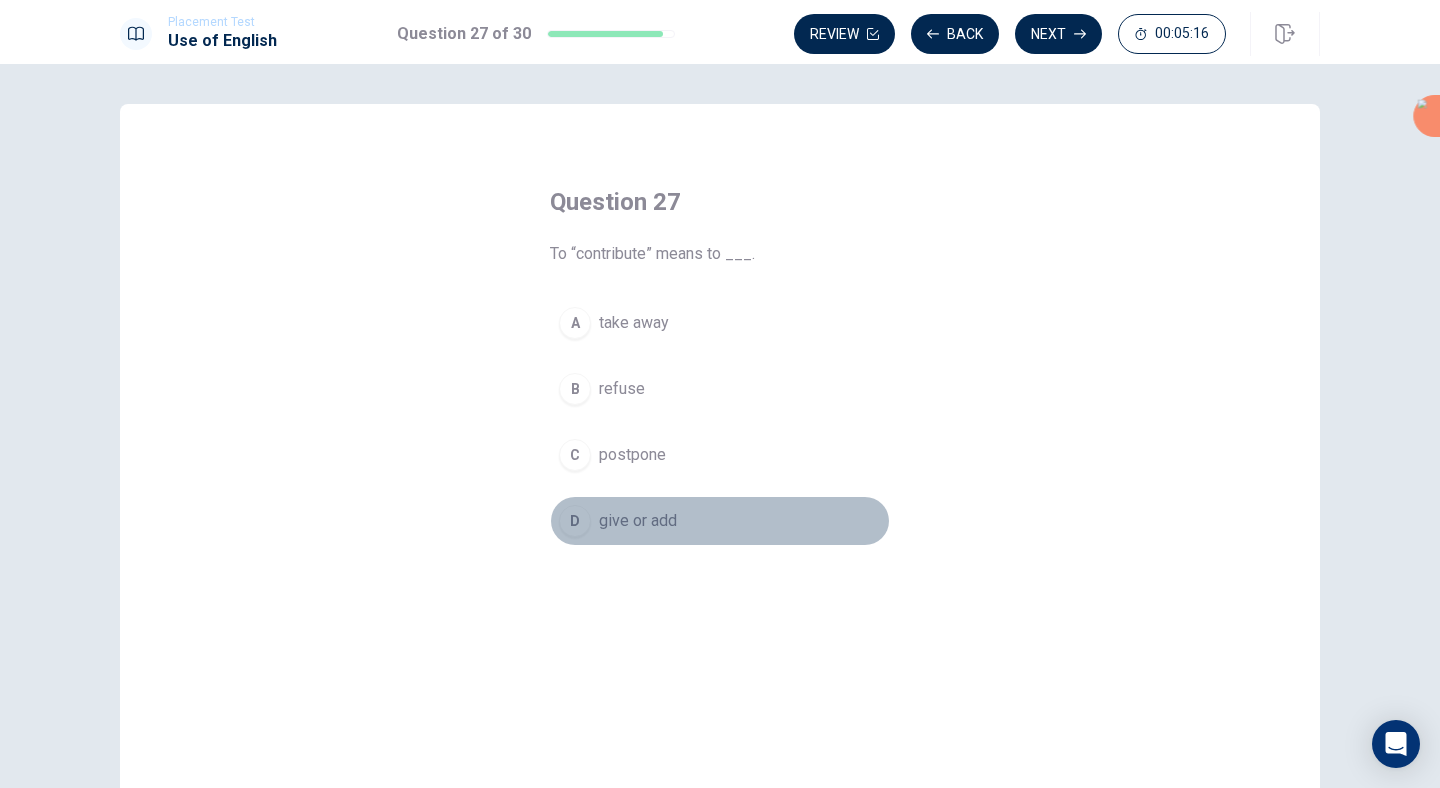 click on "D" at bounding box center [575, 521] 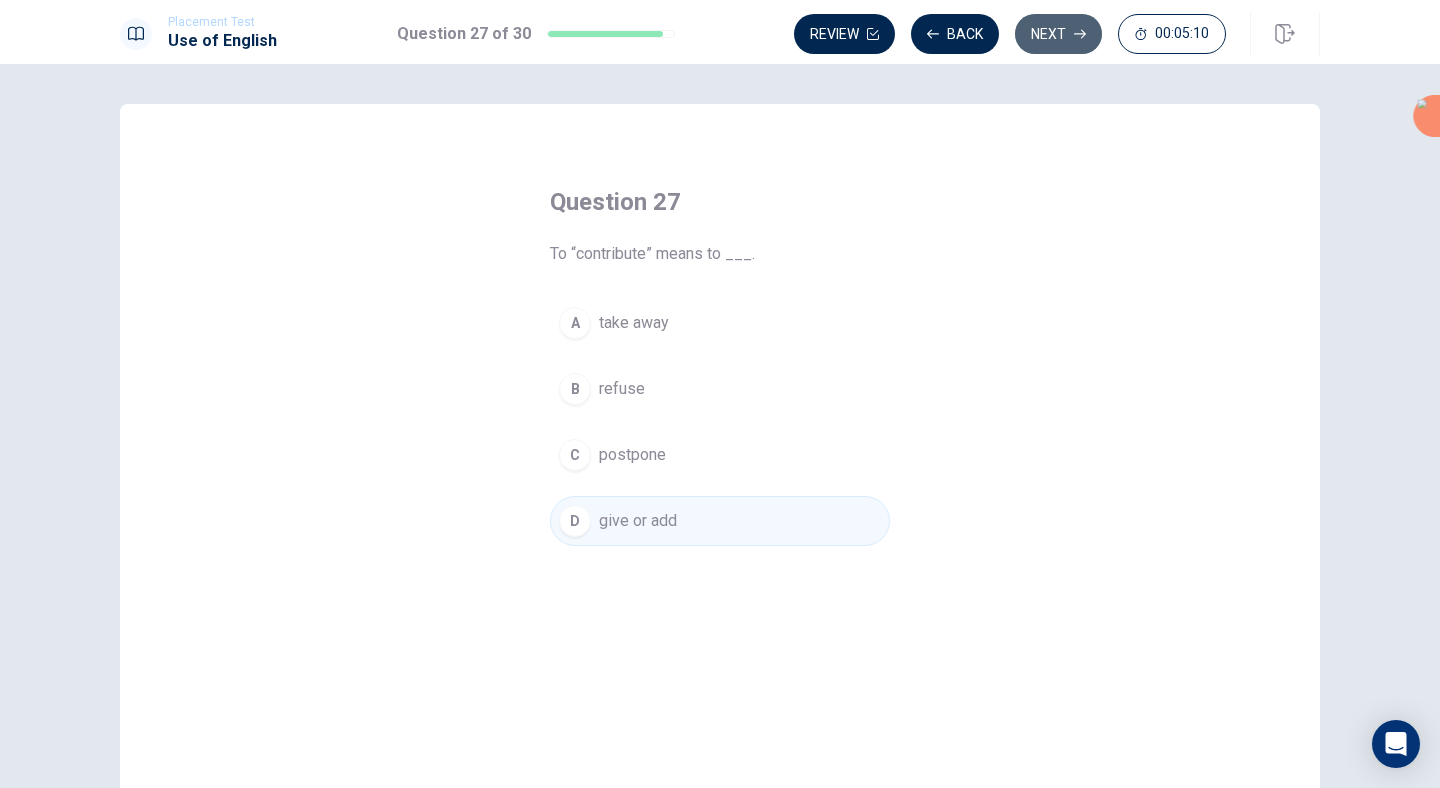 click on "Next" at bounding box center [1058, 34] 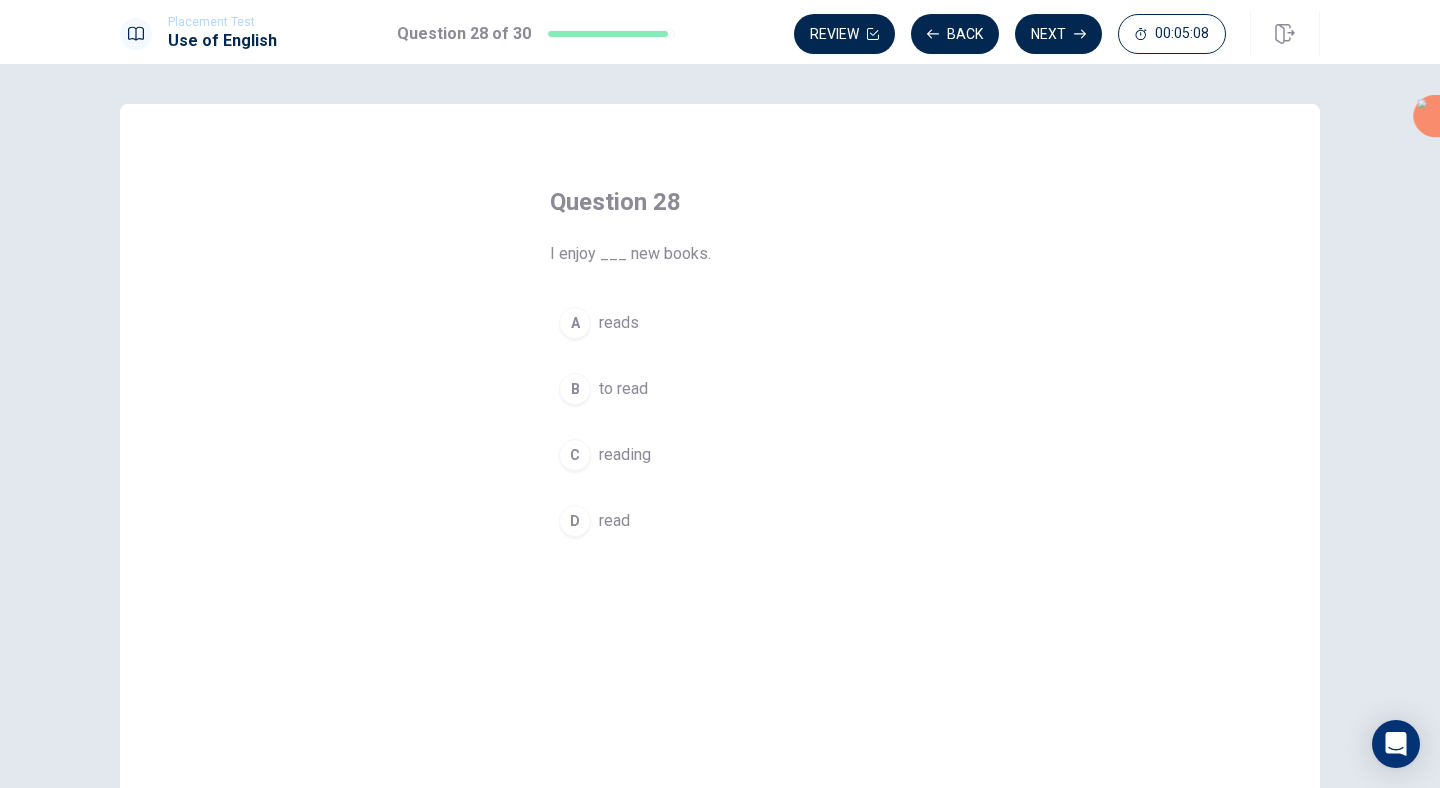 click on "C" at bounding box center [575, 455] 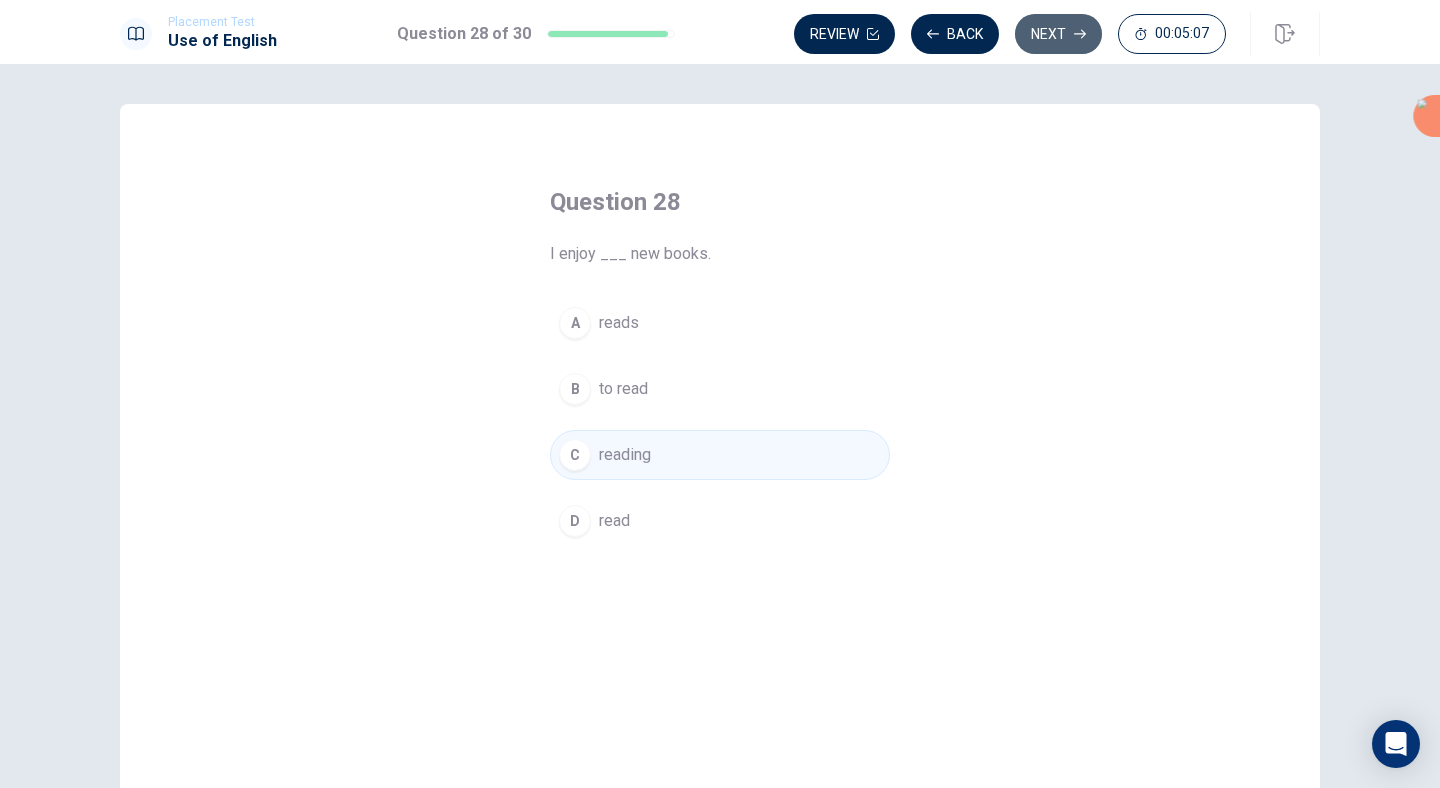 click on "Next" at bounding box center (1058, 34) 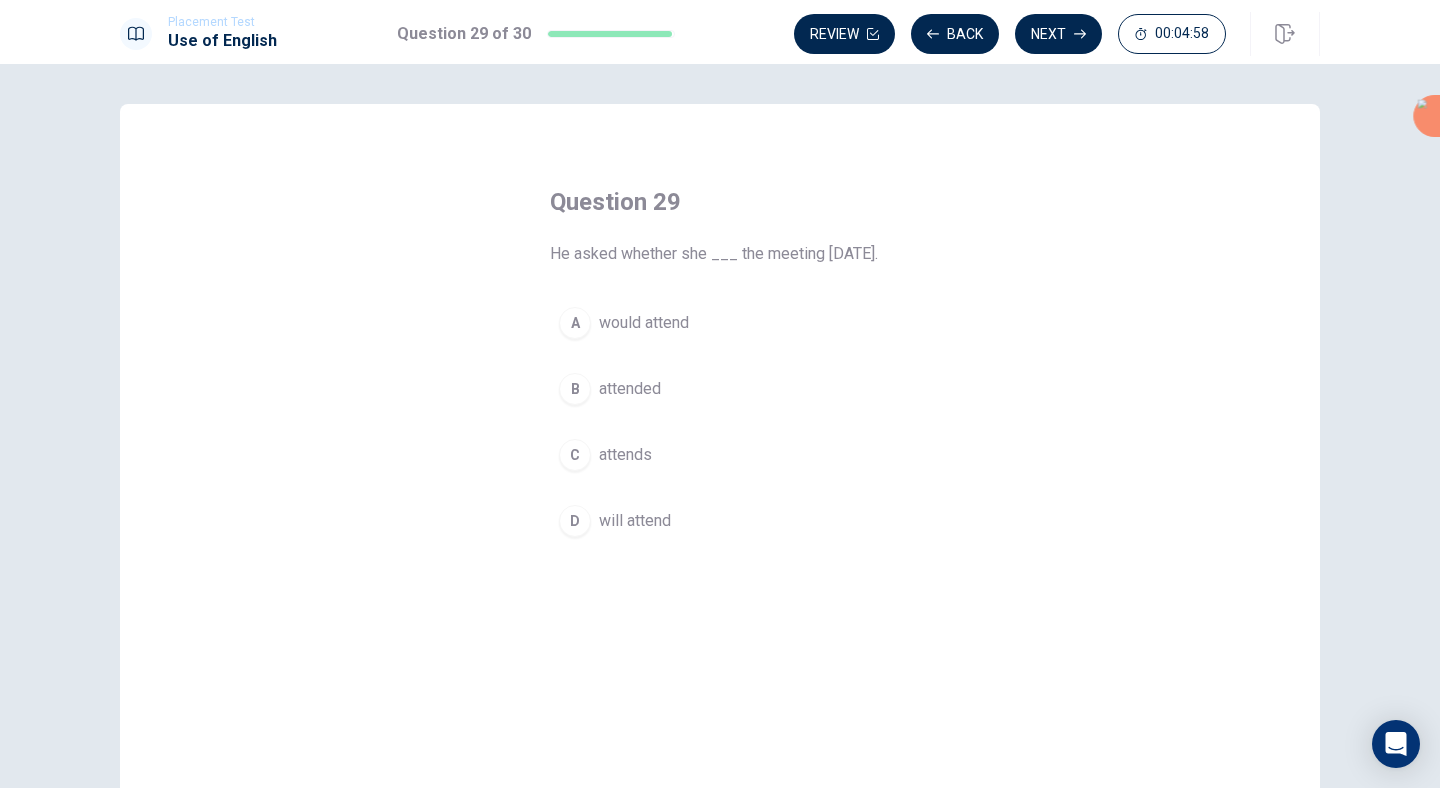 click on "A" at bounding box center (575, 323) 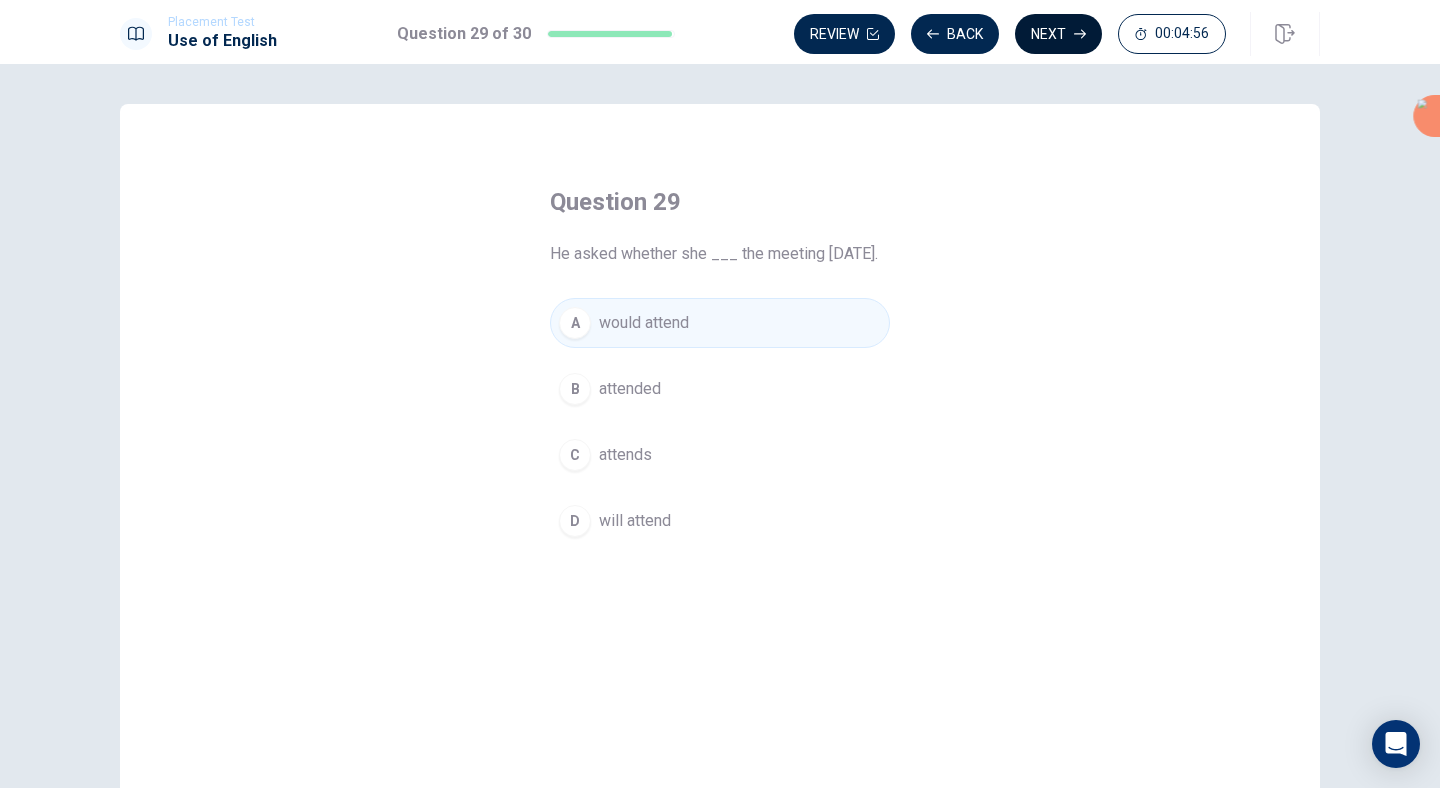click on "Next" at bounding box center (1058, 34) 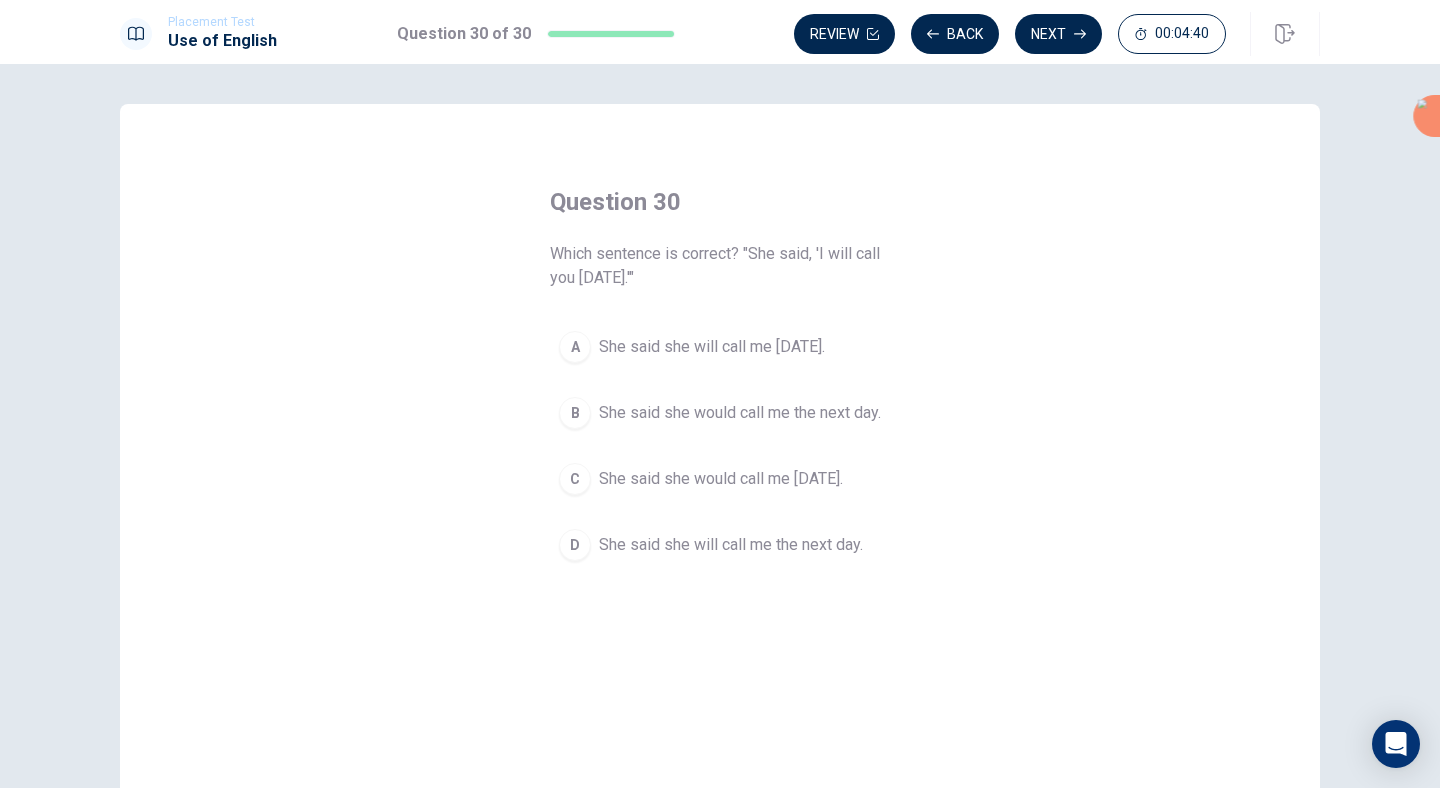 click on "B" at bounding box center [575, 413] 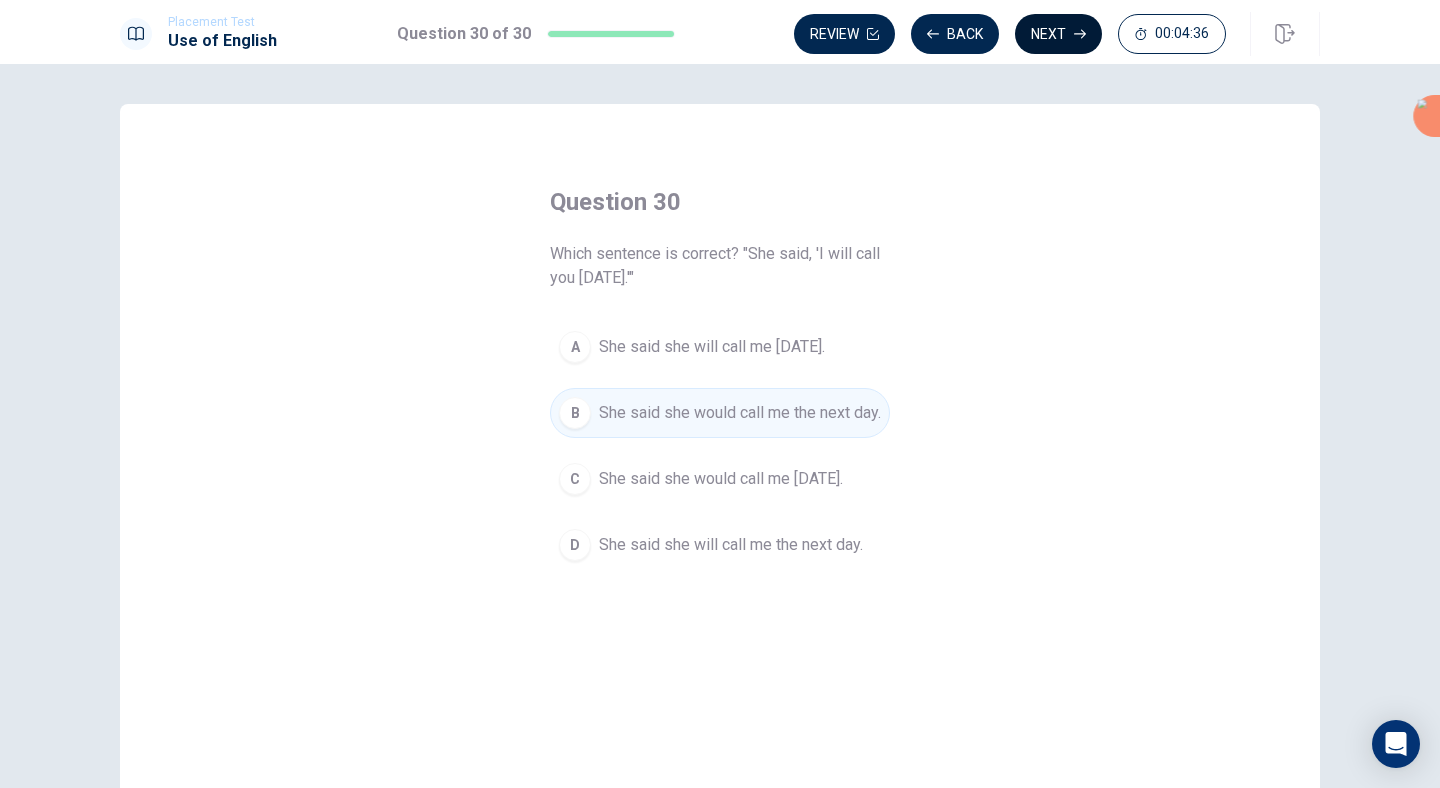 click on "Next" at bounding box center (1058, 34) 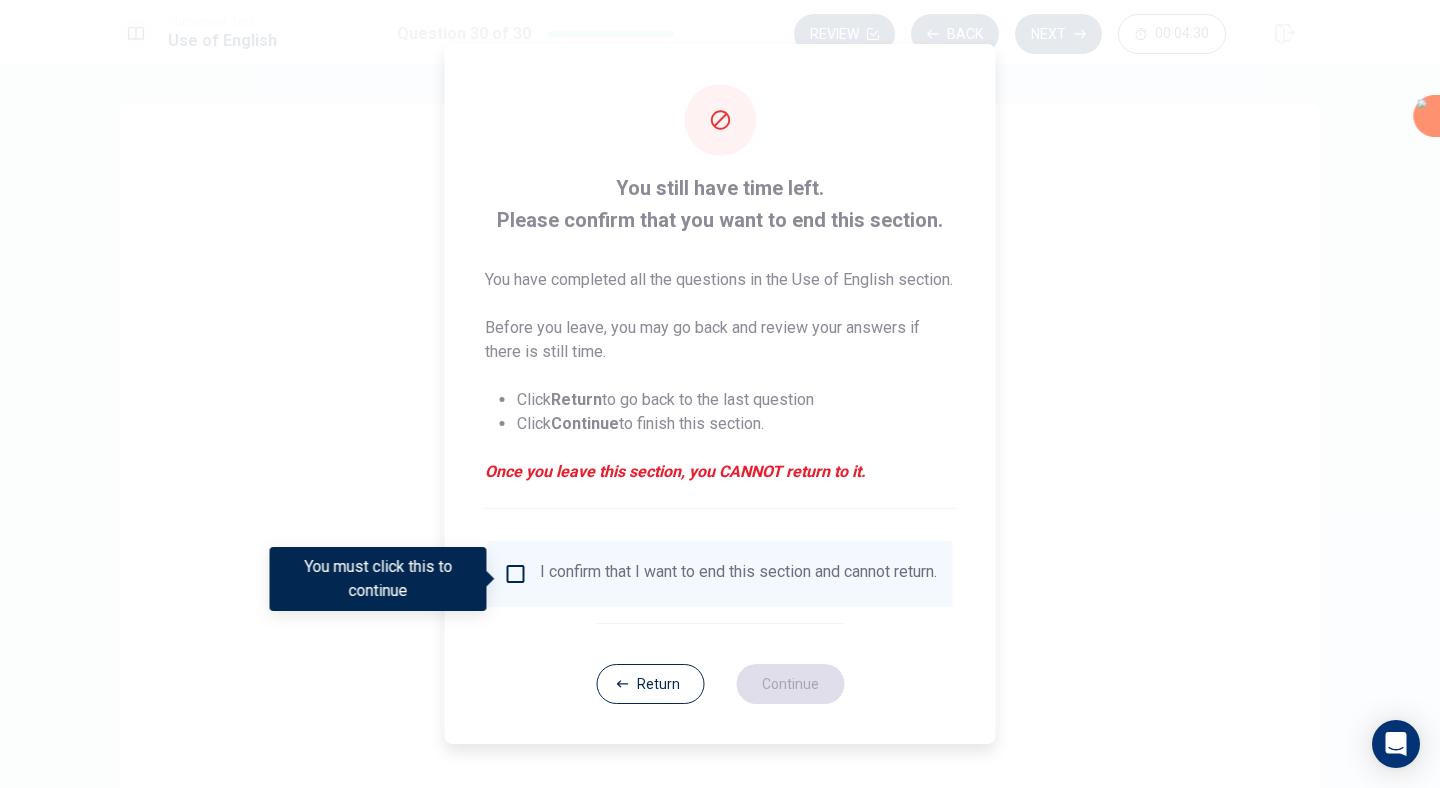 click at bounding box center (516, 574) 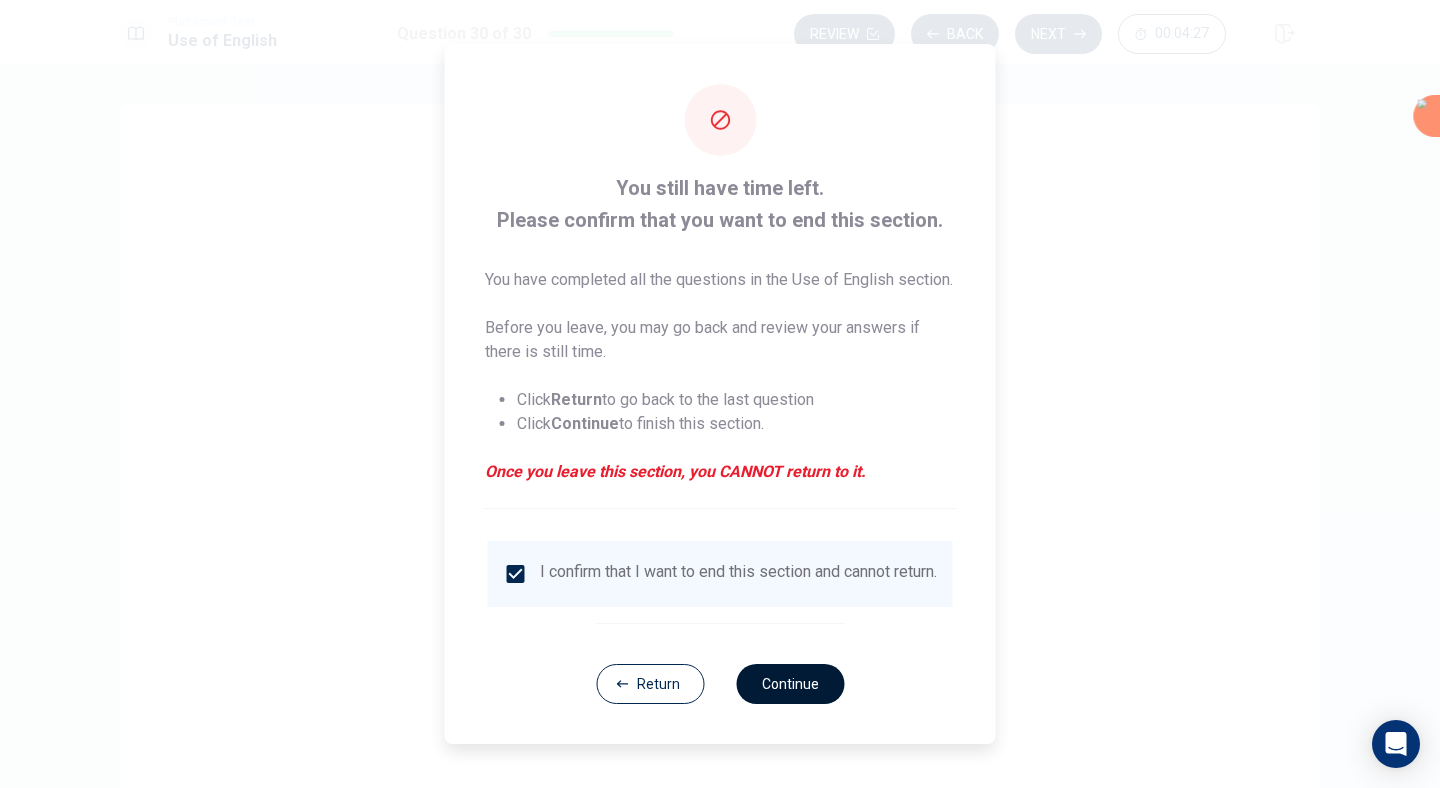 click on "Continue" at bounding box center [790, 684] 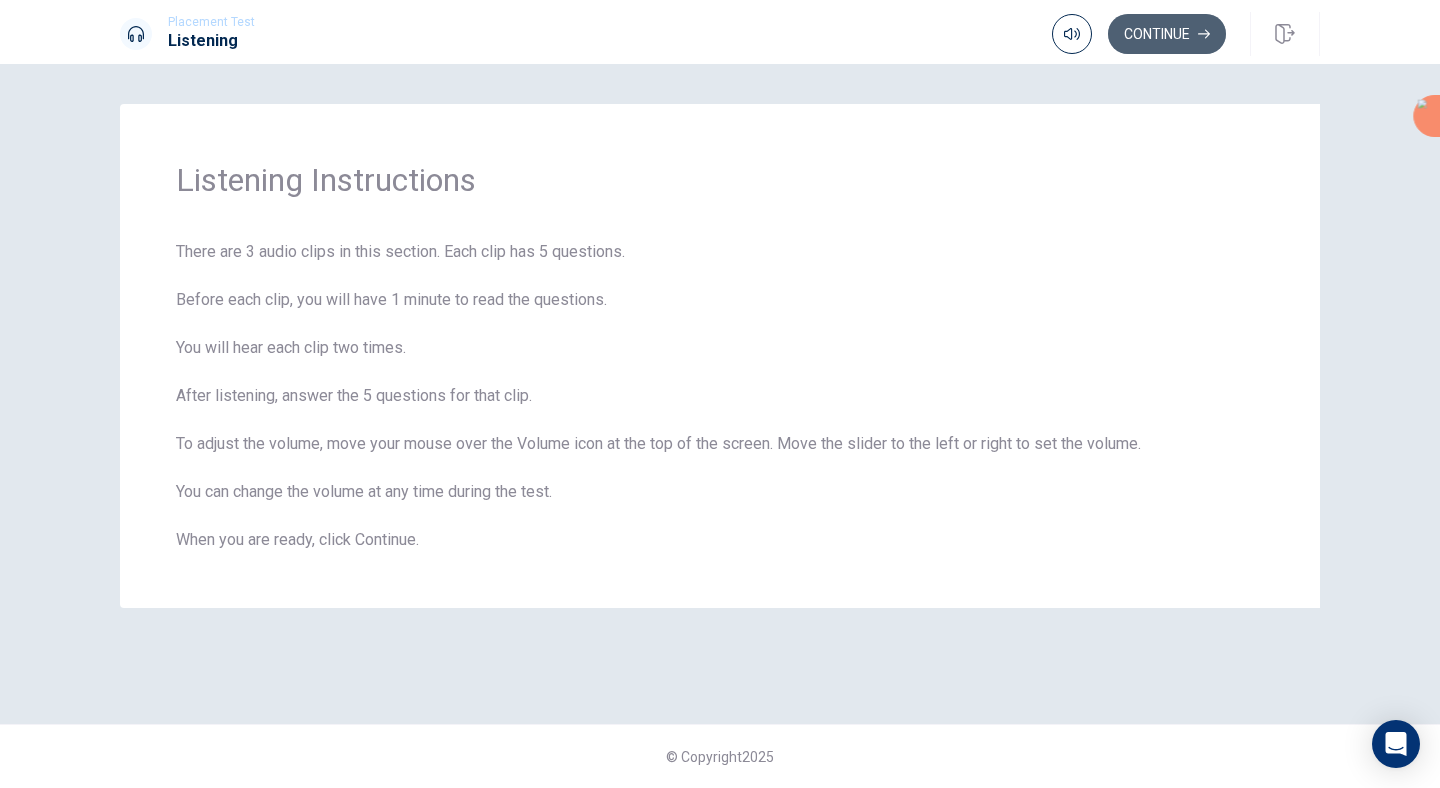 click on "Continue" at bounding box center [1167, 34] 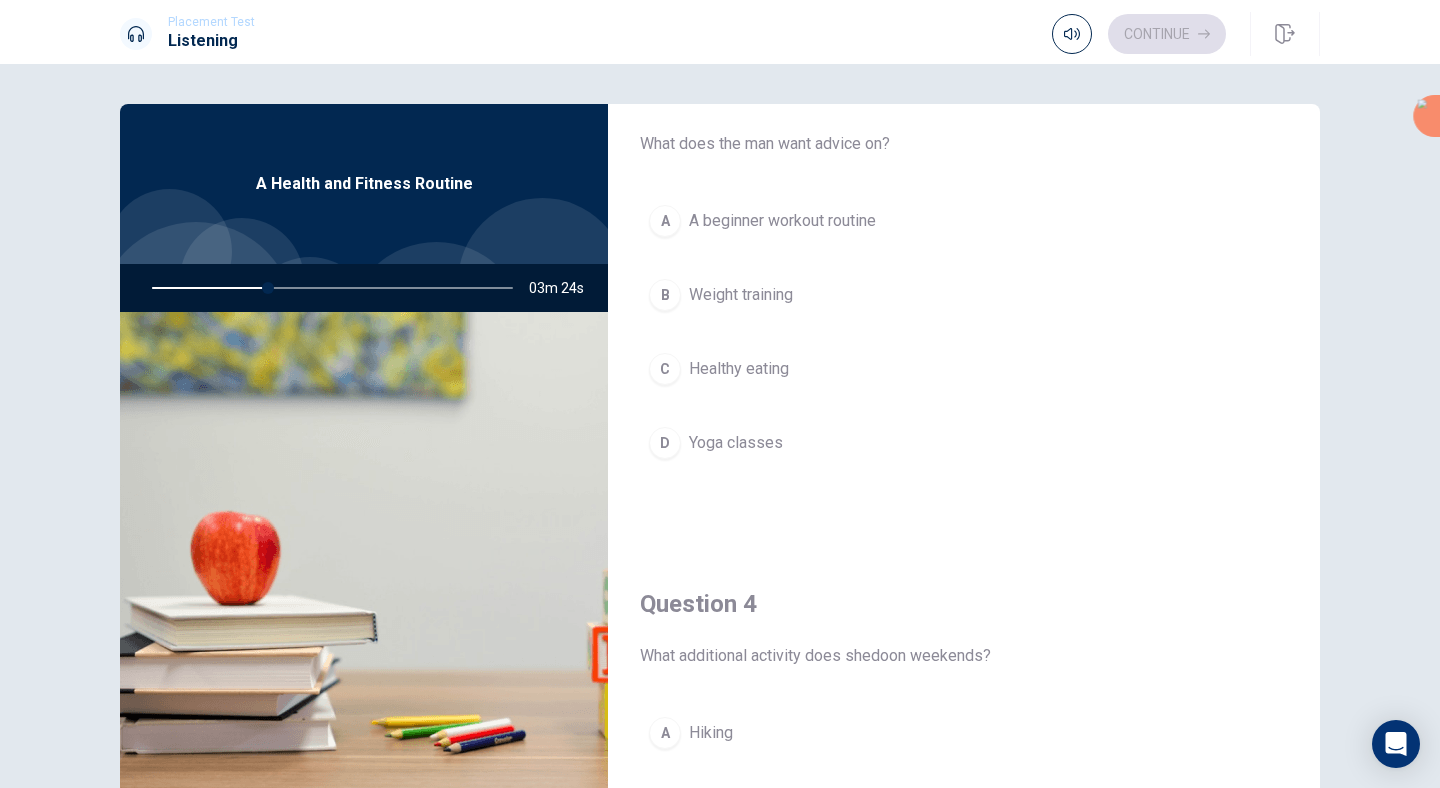 scroll, scrollTop: 1865, scrollLeft: 0, axis: vertical 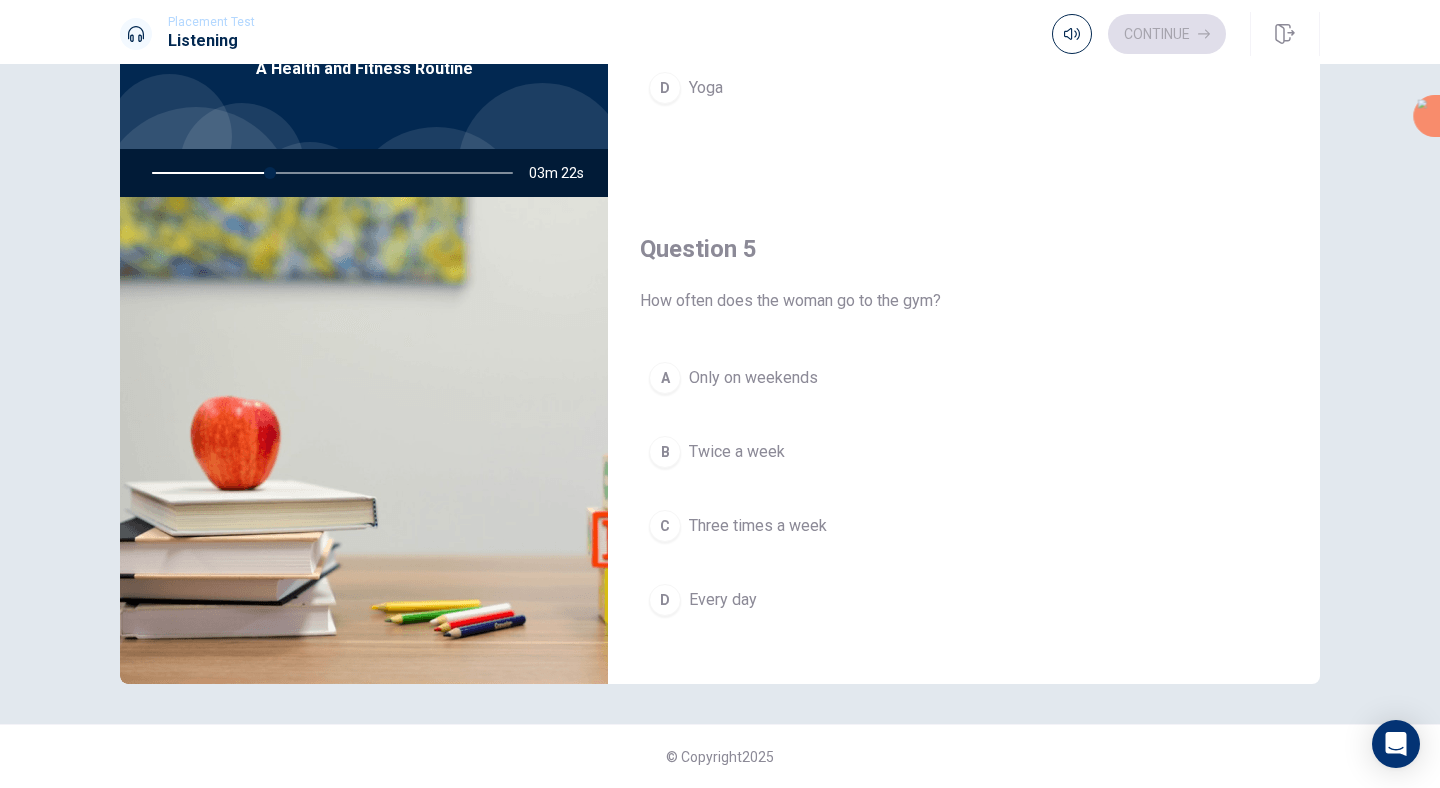 click on "C" at bounding box center (665, 526) 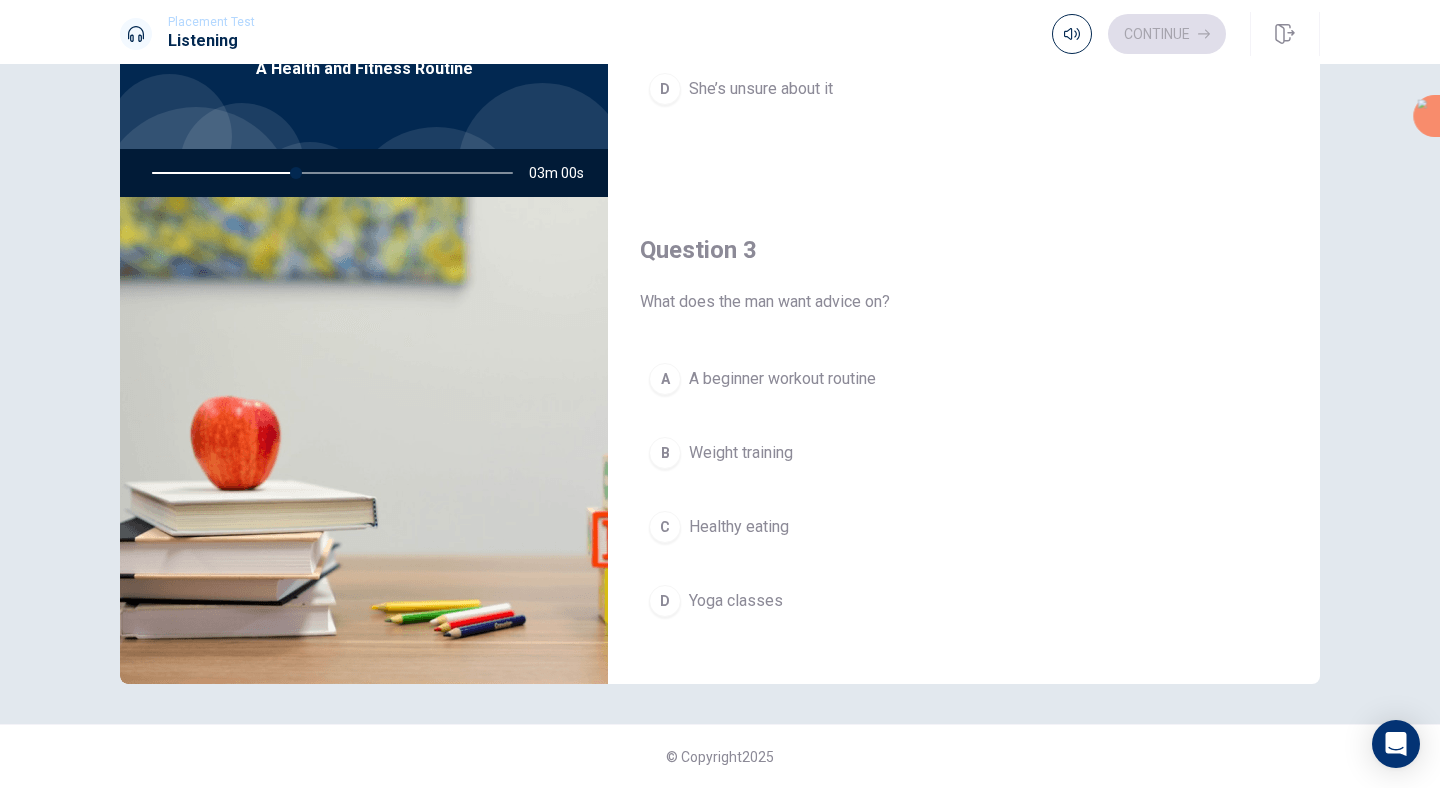 scroll, scrollTop: 831, scrollLeft: 0, axis: vertical 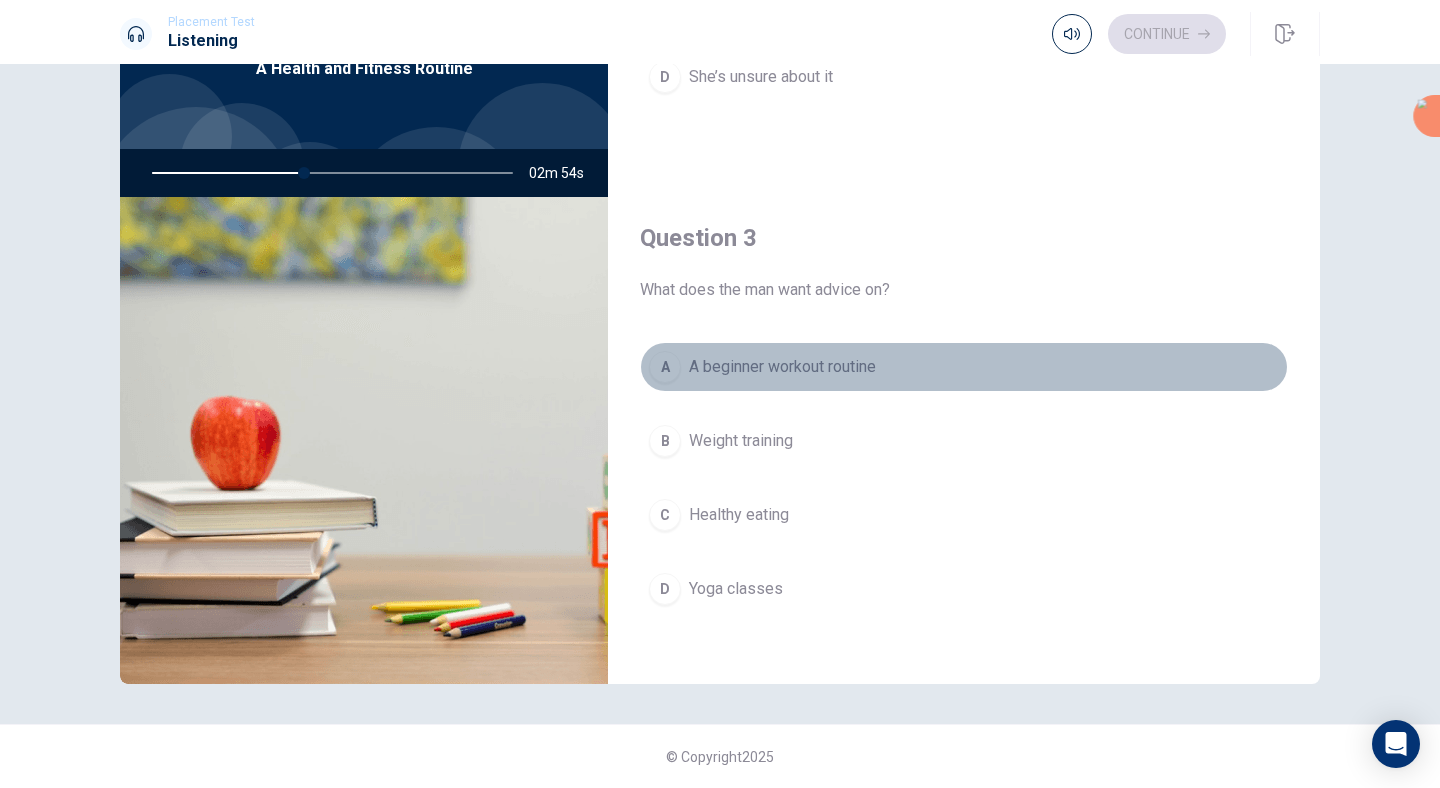 click on "A" at bounding box center [665, 367] 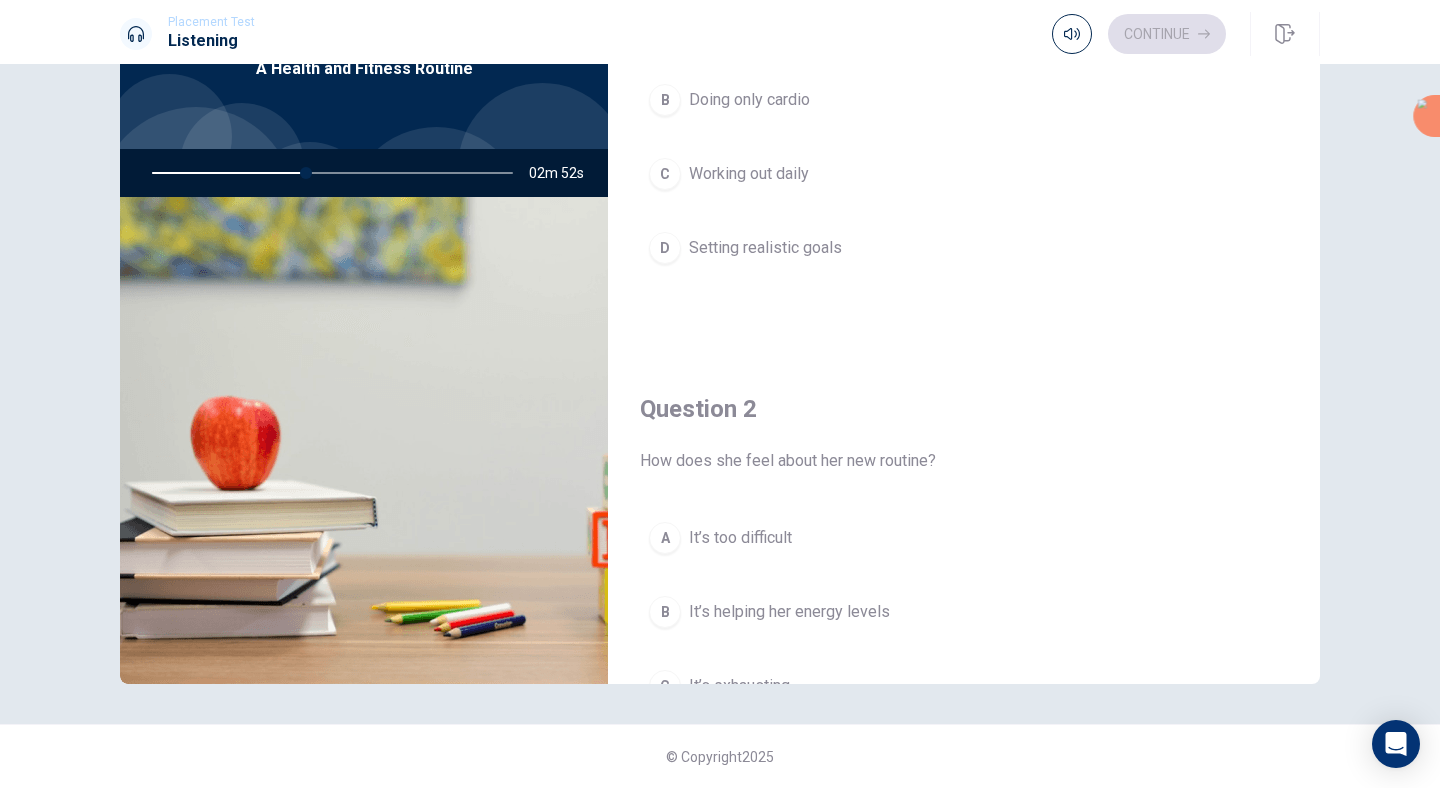 scroll, scrollTop: 0, scrollLeft: 0, axis: both 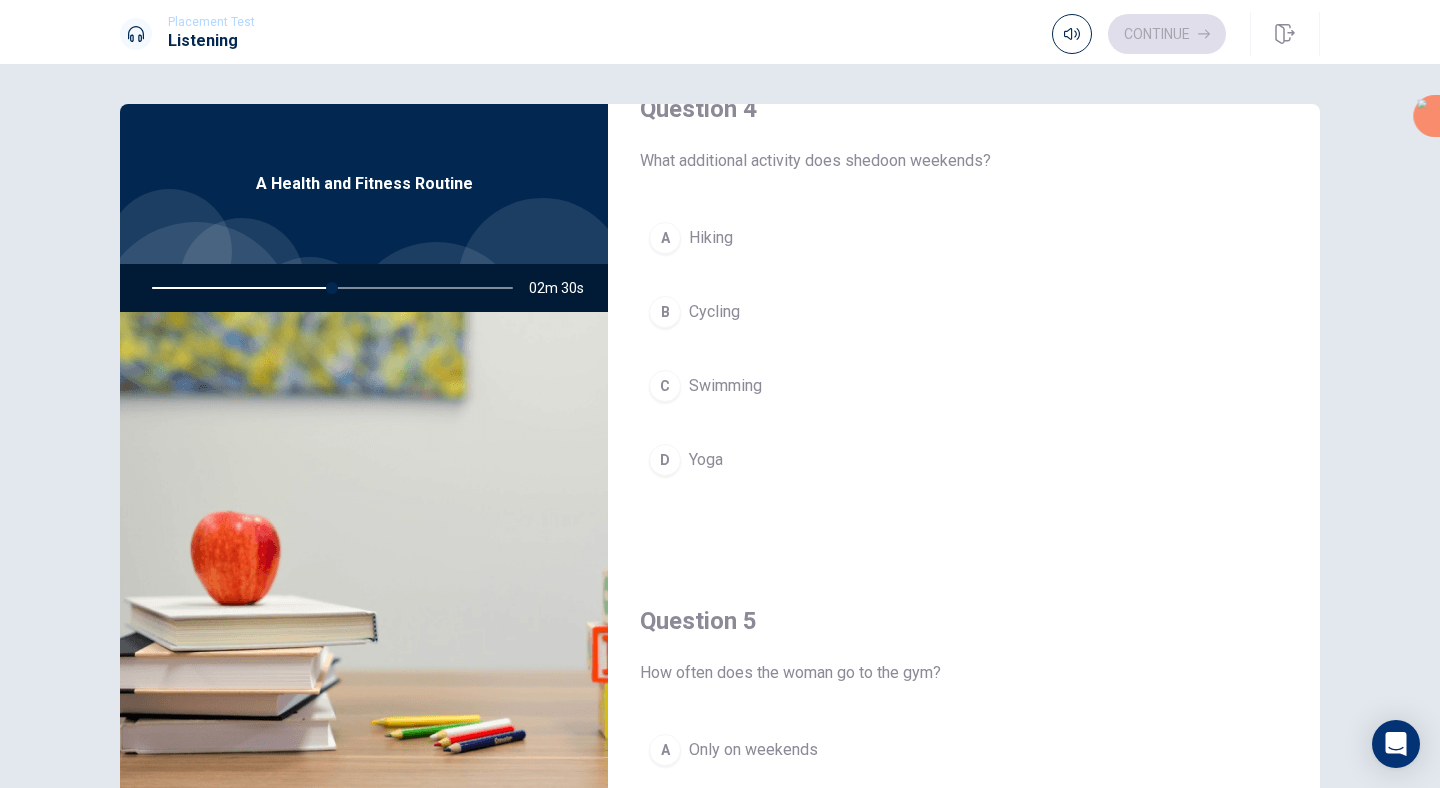 click on "D" at bounding box center [665, 460] 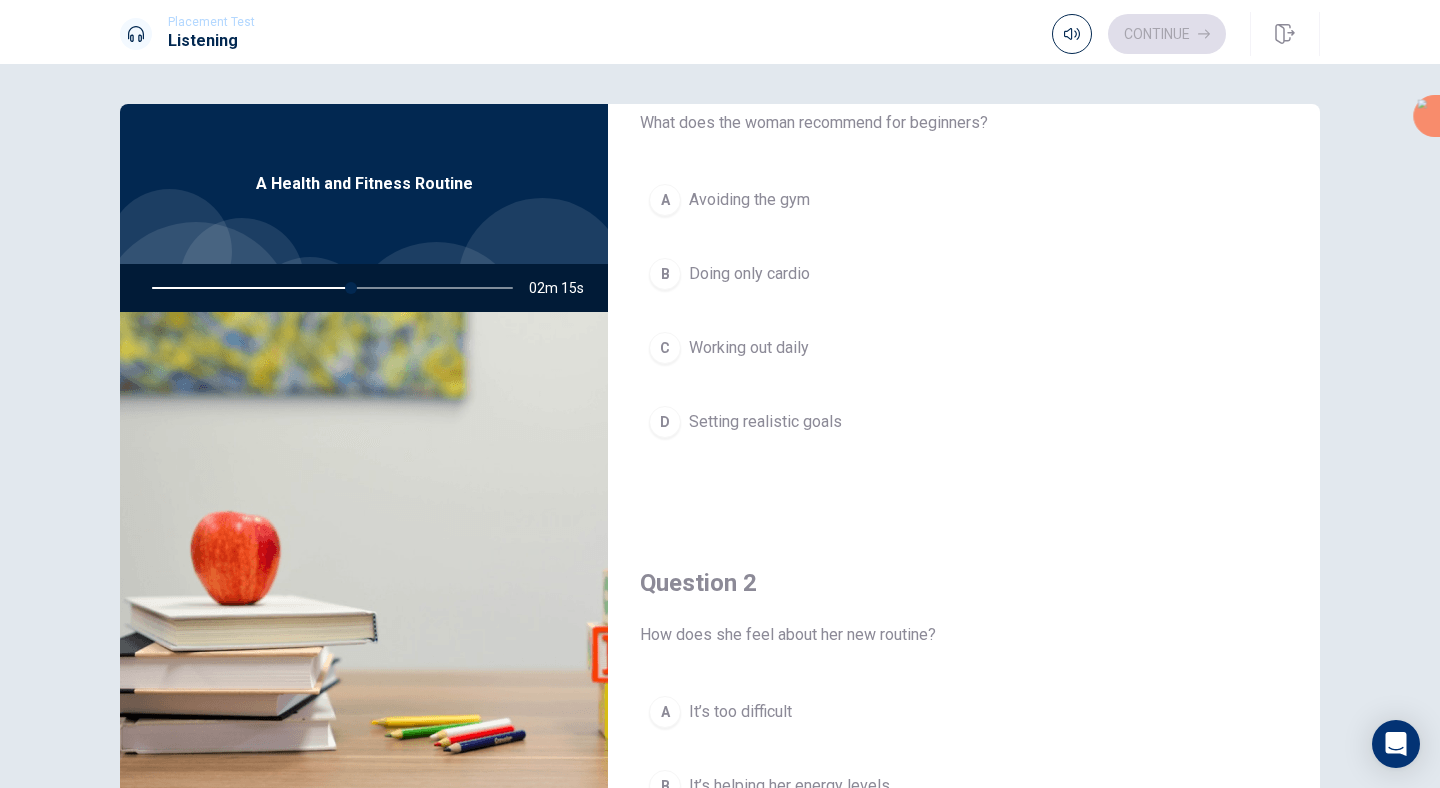scroll, scrollTop: 0, scrollLeft: 0, axis: both 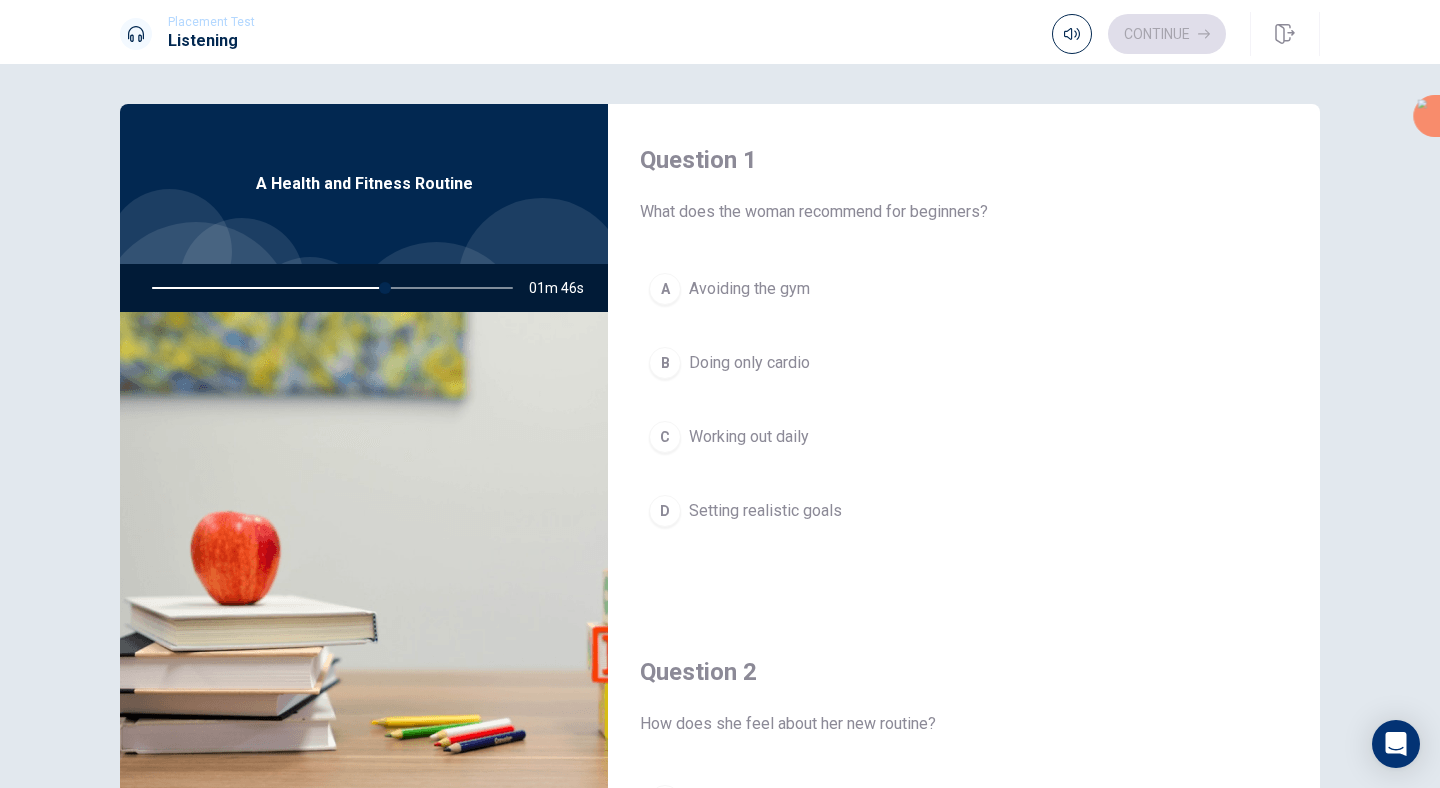 click on "D" at bounding box center [665, 511] 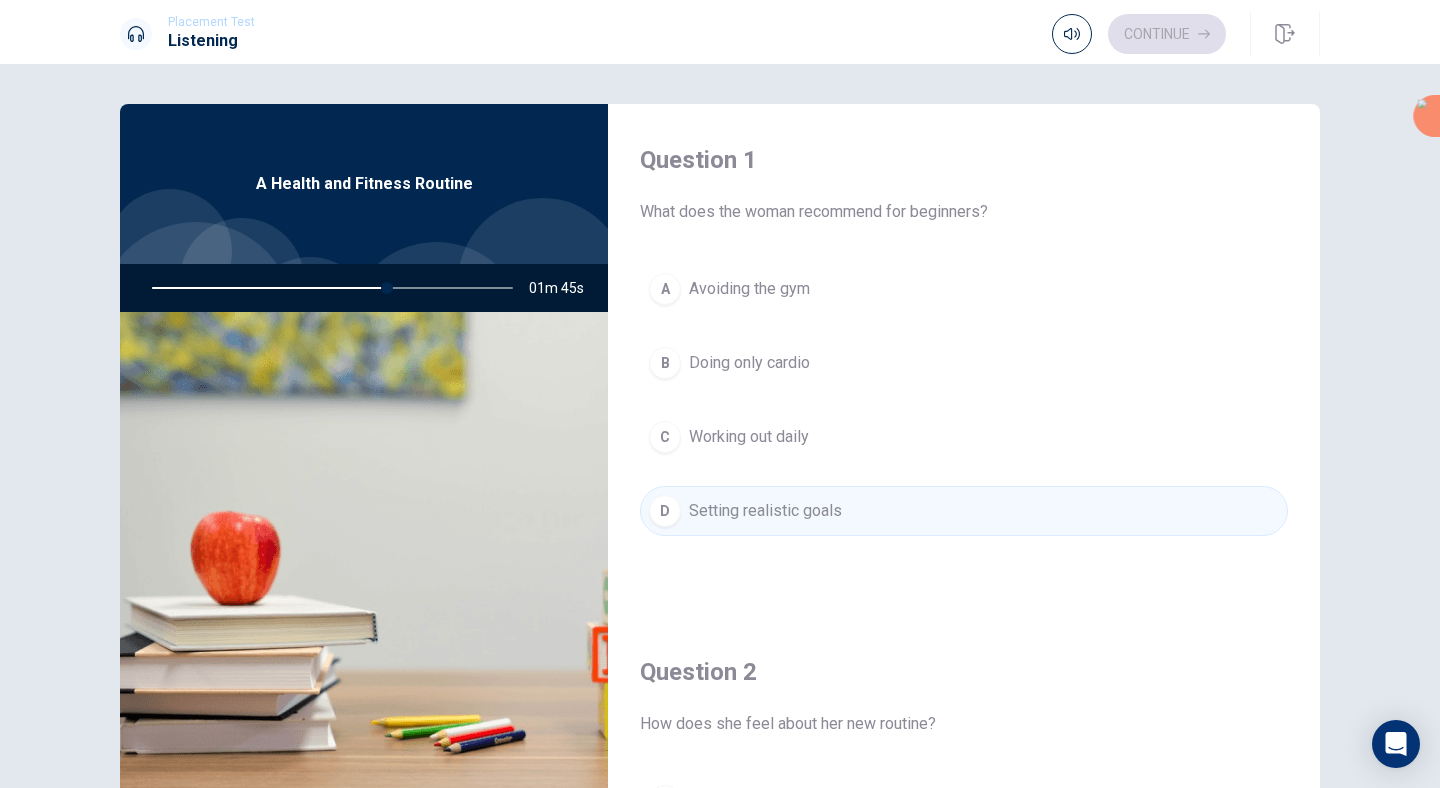 scroll, scrollTop: 409, scrollLeft: 0, axis: vertical 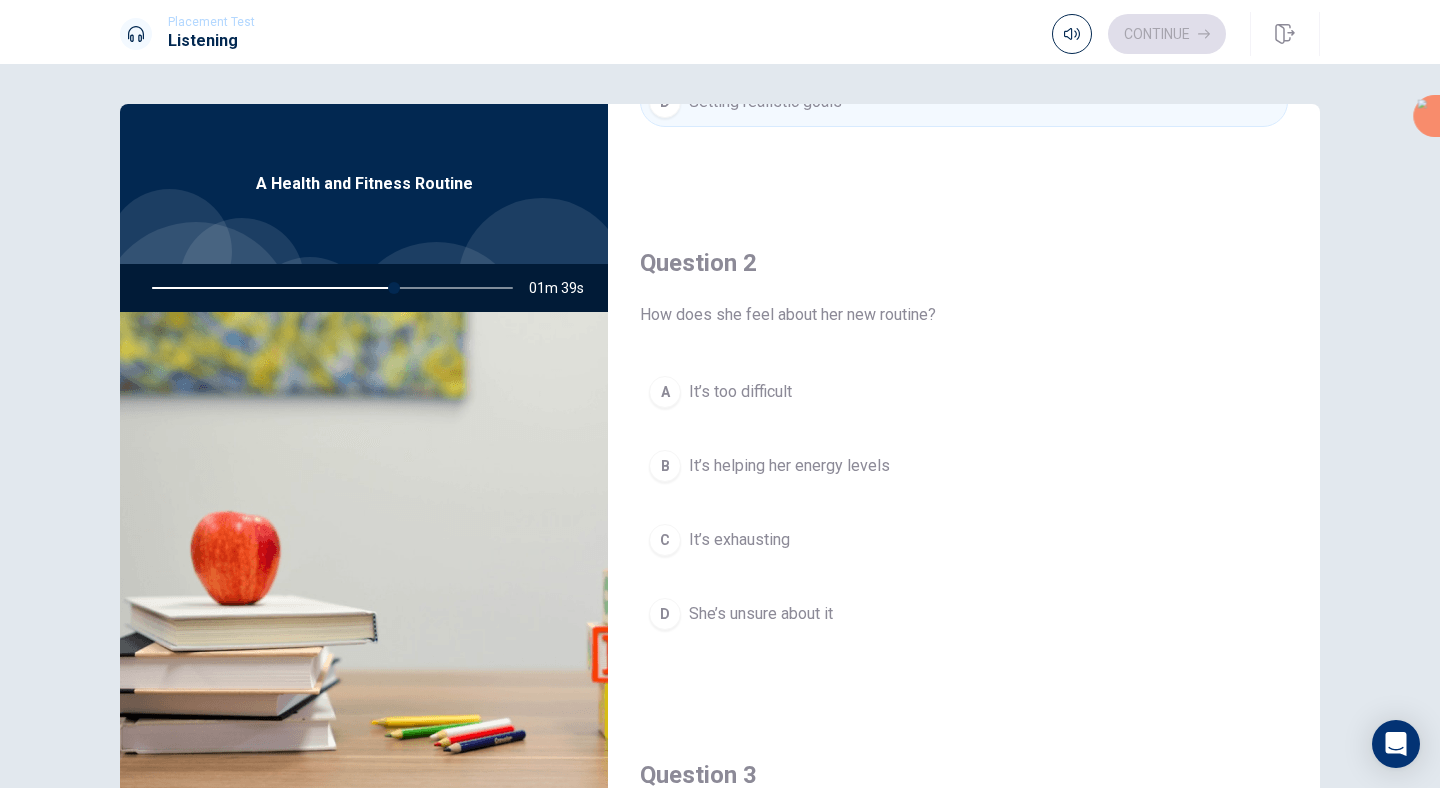 click on "B" at bounding box center [665, 466] 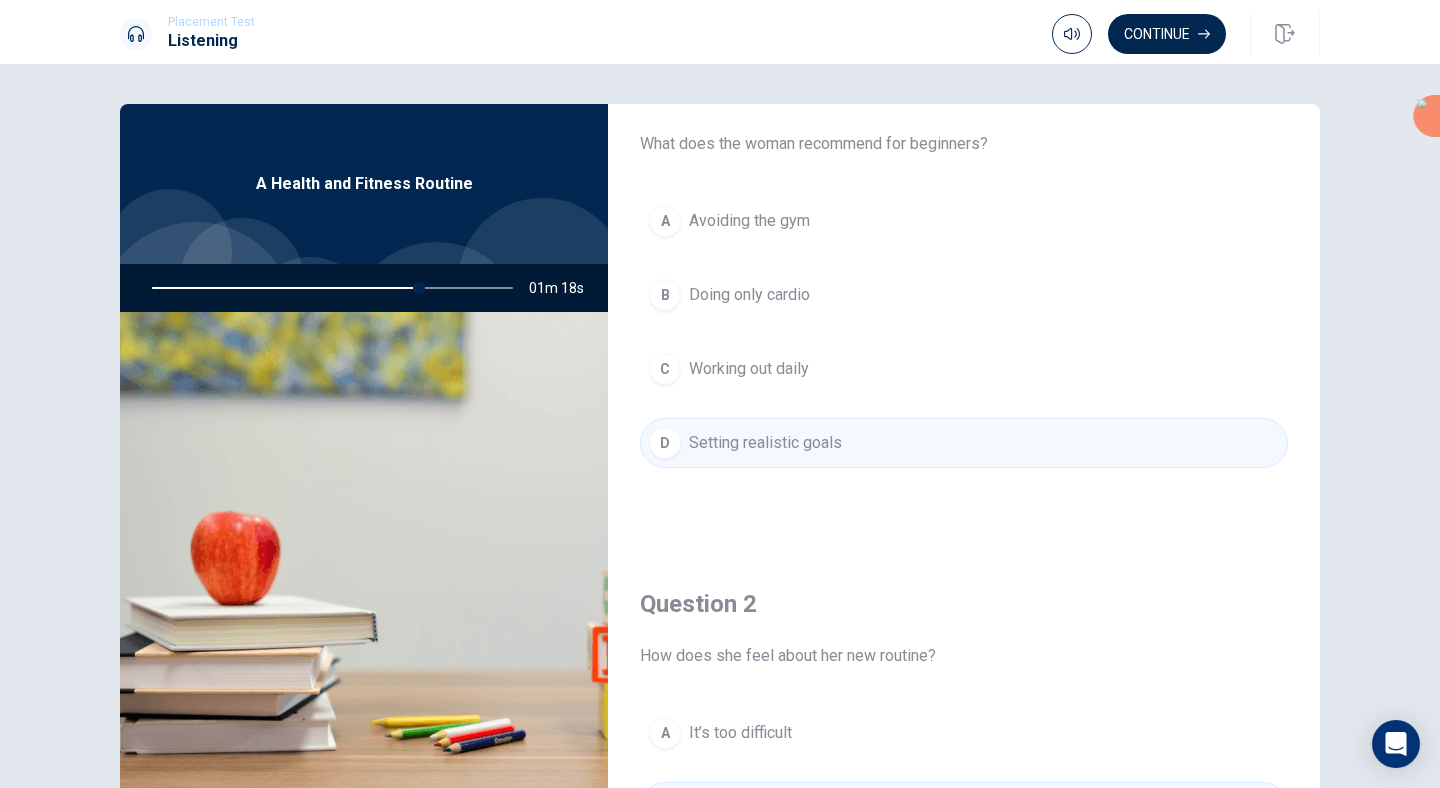 scroll, scrollTop: 0, scrollLeft: 0, axis: both 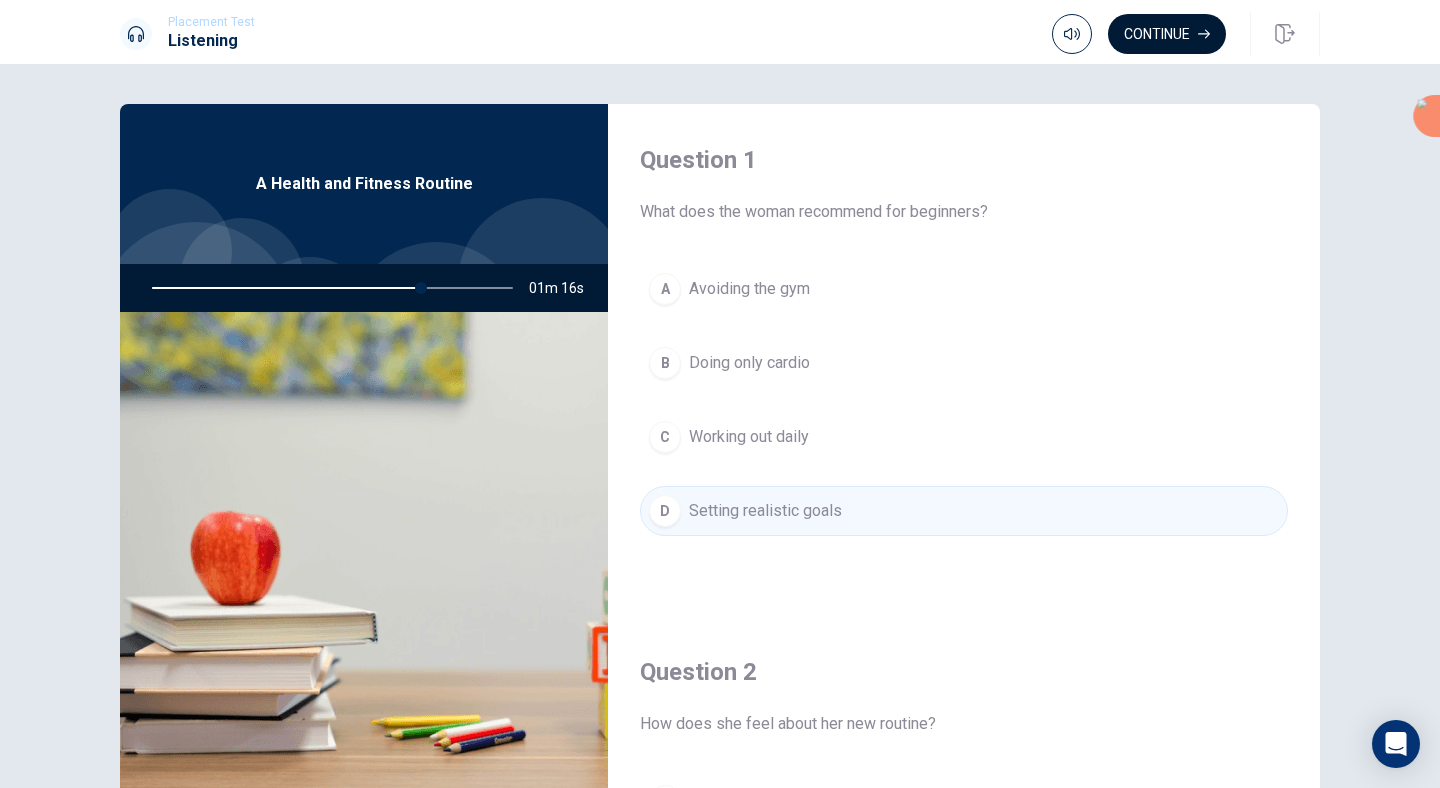 click on "Continue" at bounding box center [1167, 34] 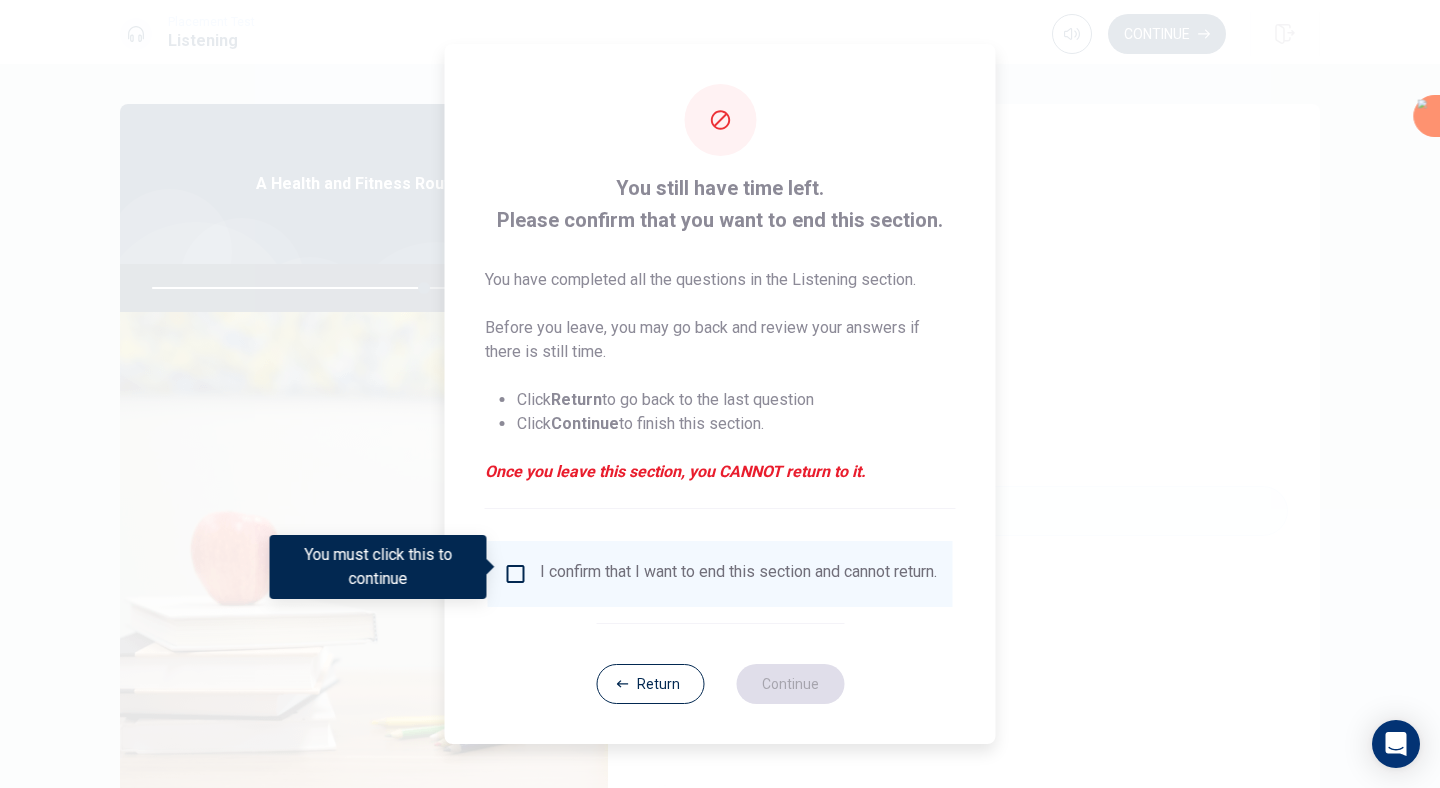 click at bounding box center [516, 574] 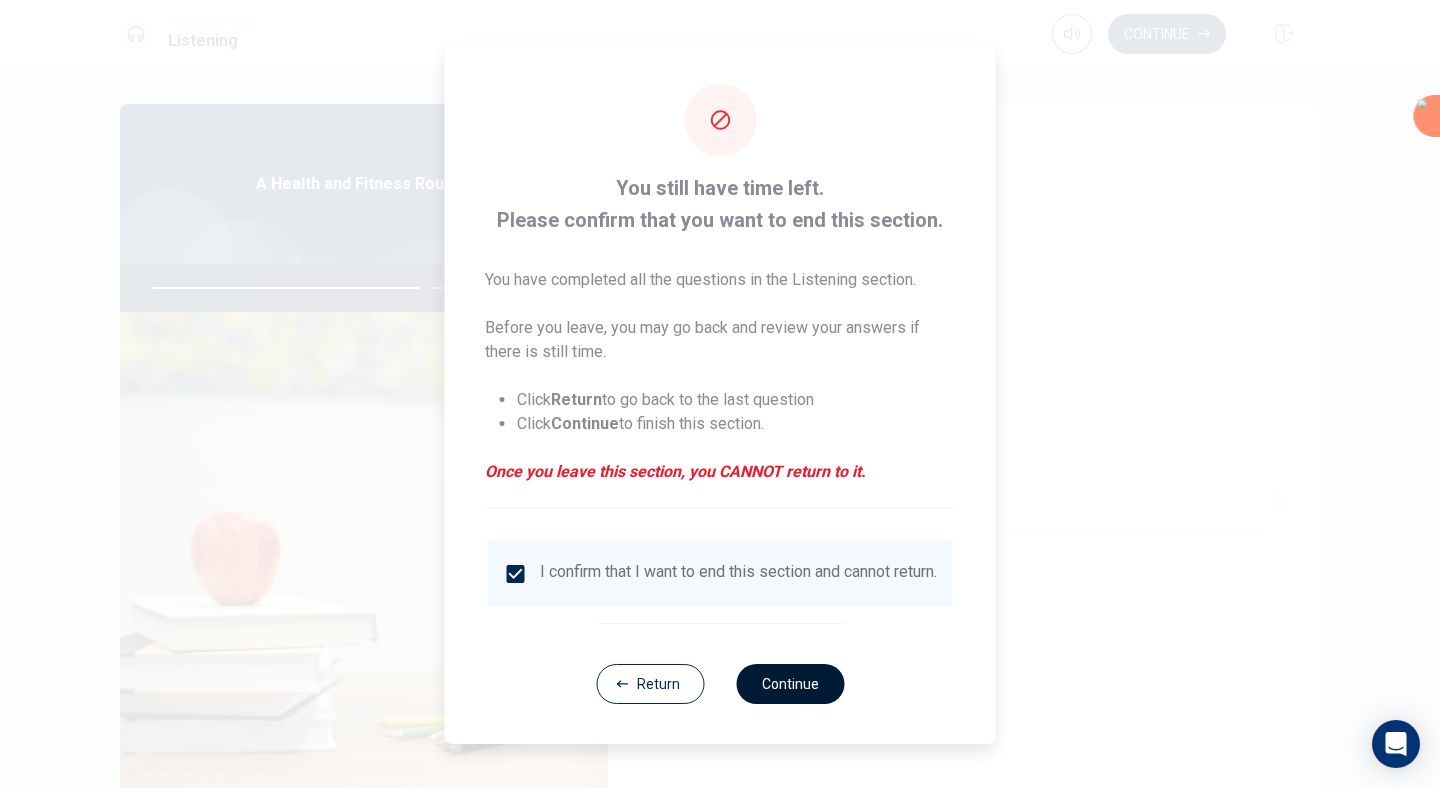 click on "Continue" at bounding box center (790, 684) 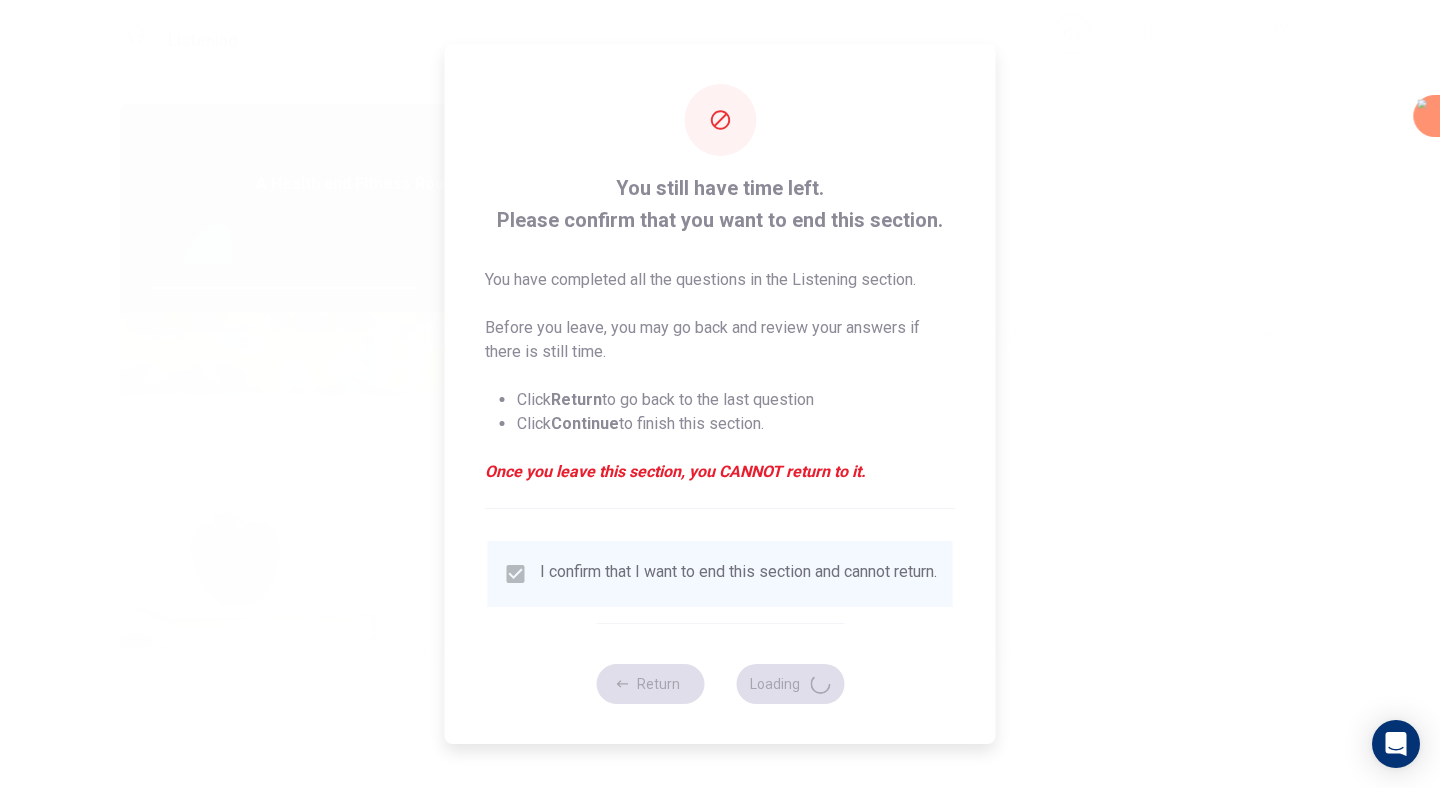 type on "76" 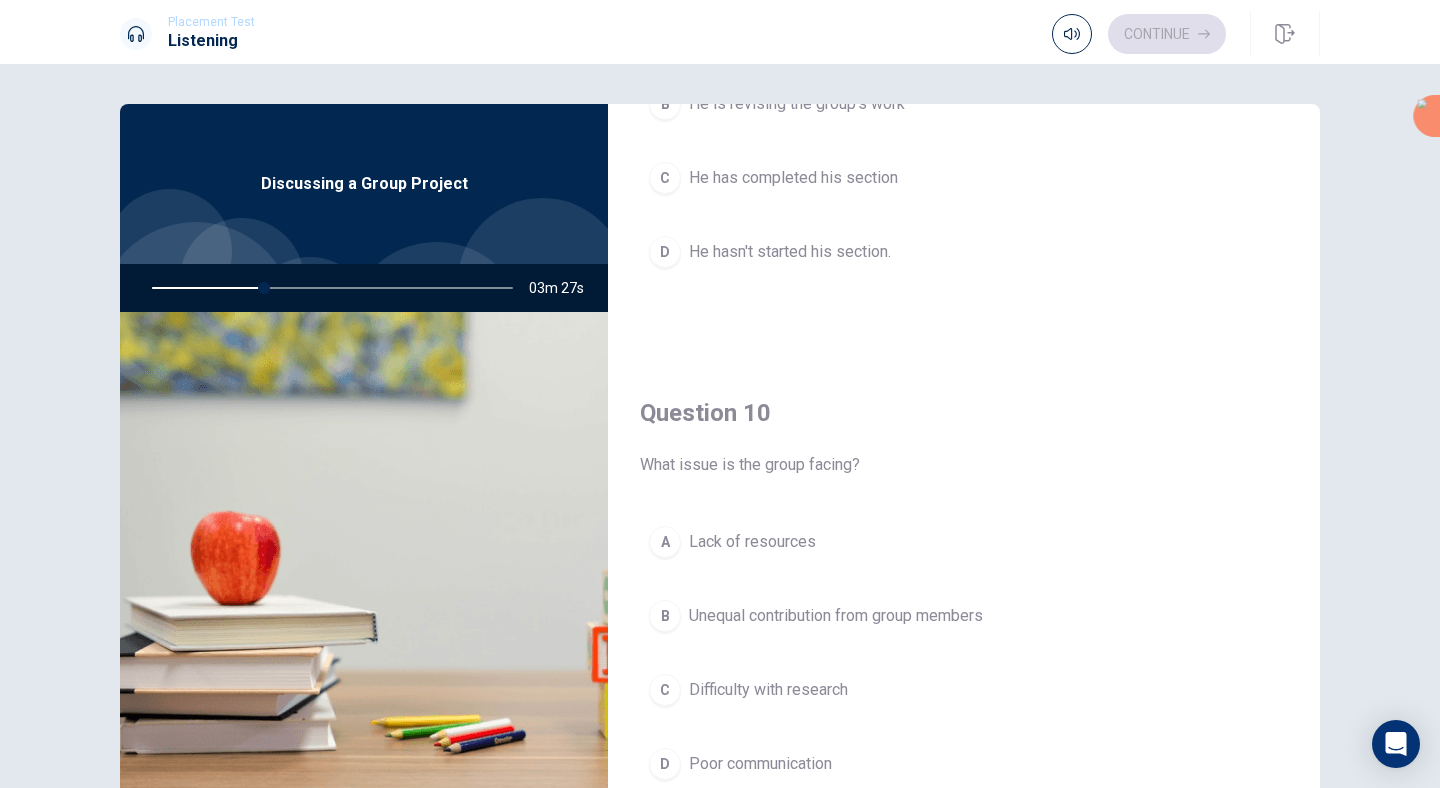 scroll, scrollTop: 1865, scrollLeft: 0, axis: vertical 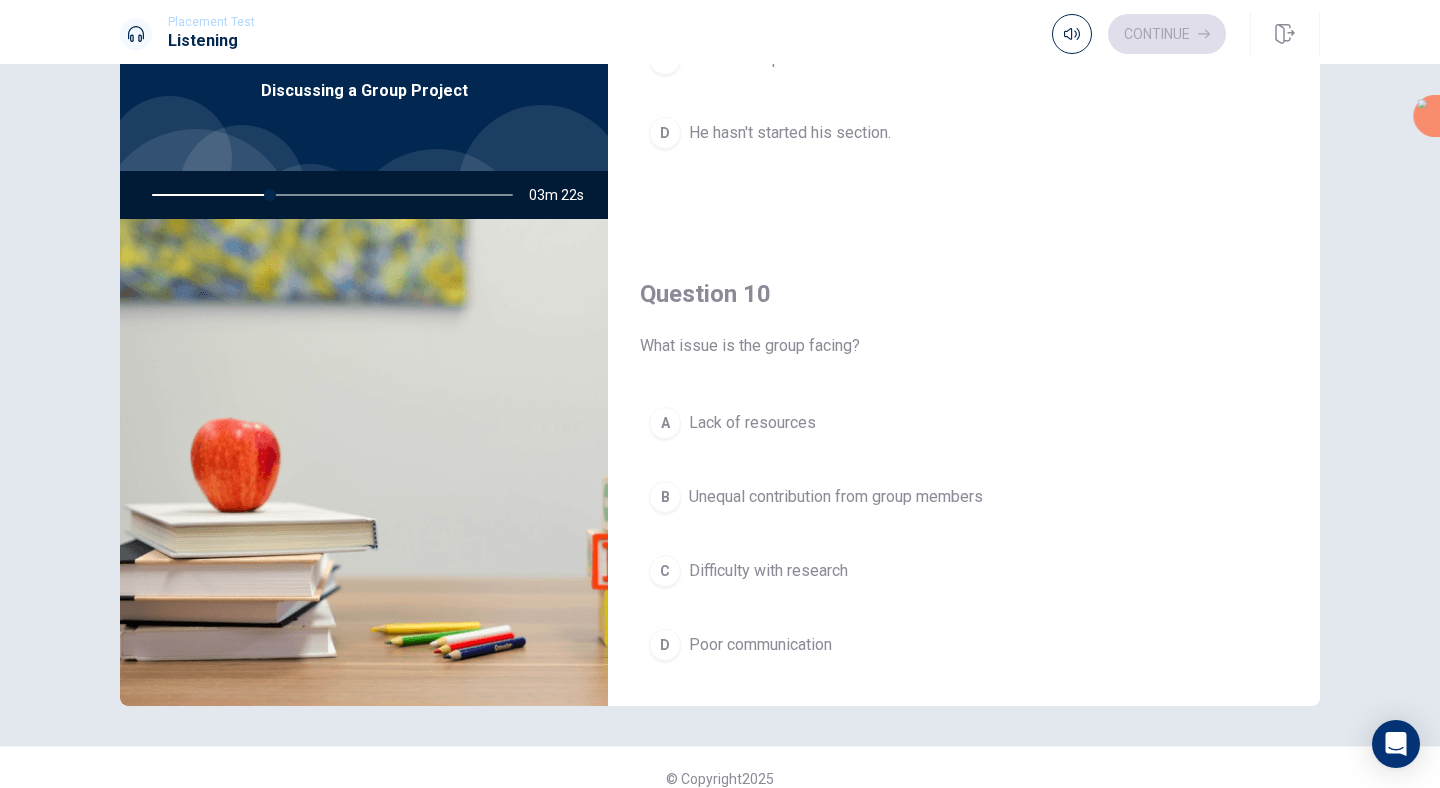 click on "B" at bounding box center [665, 497] 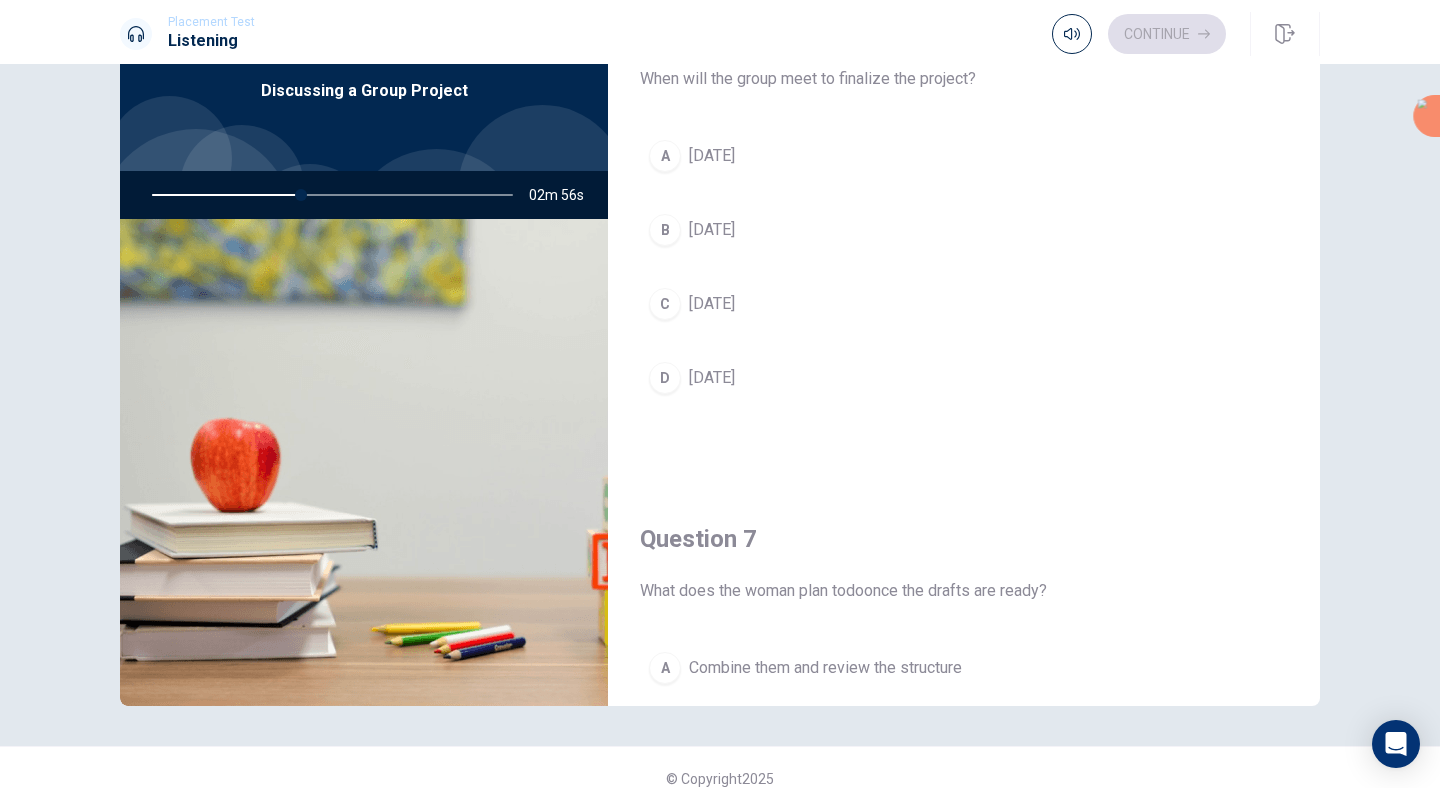 scroll, scrollTop: 0, scrollLeft: 0, axis: both 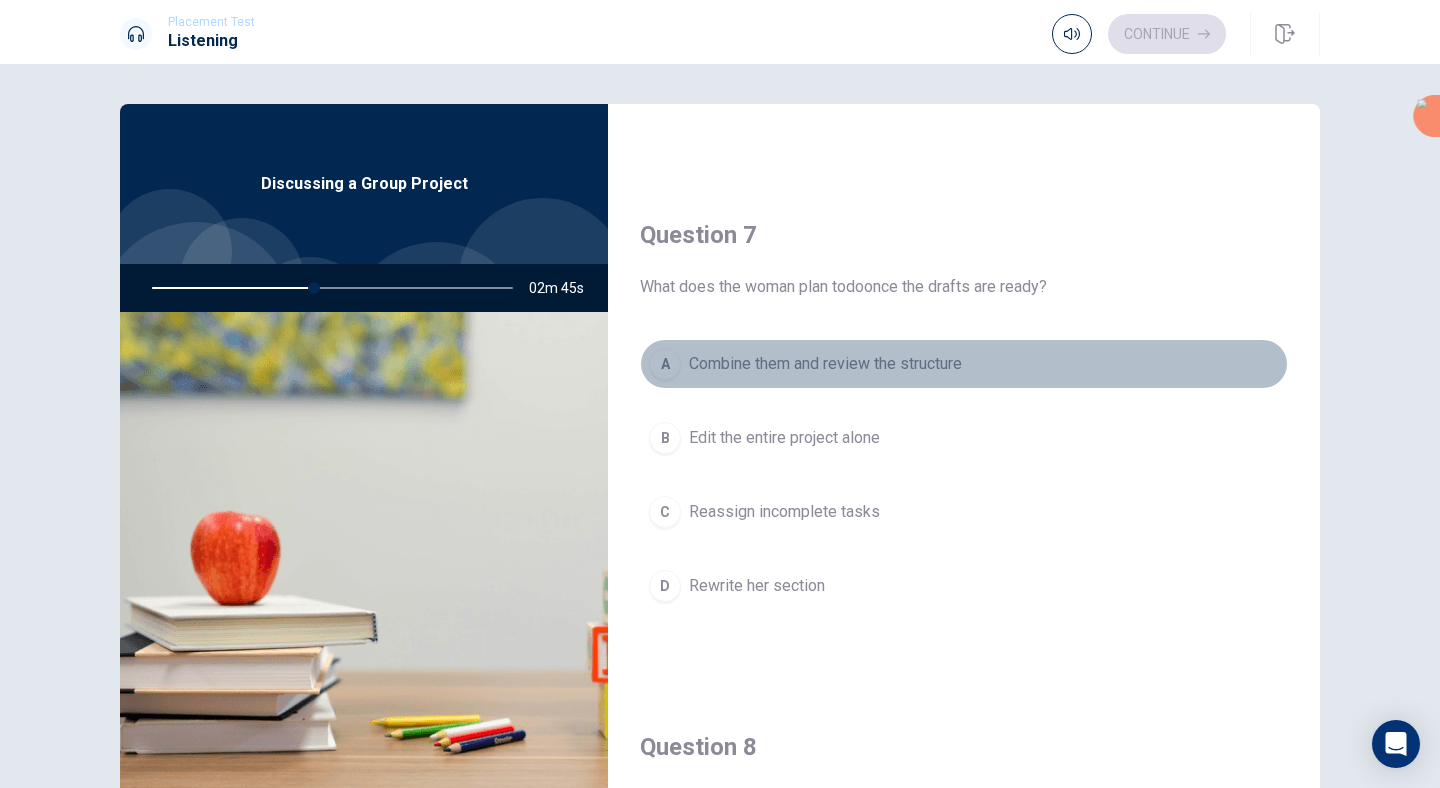 click on "A" at bounding box center [665, 364] 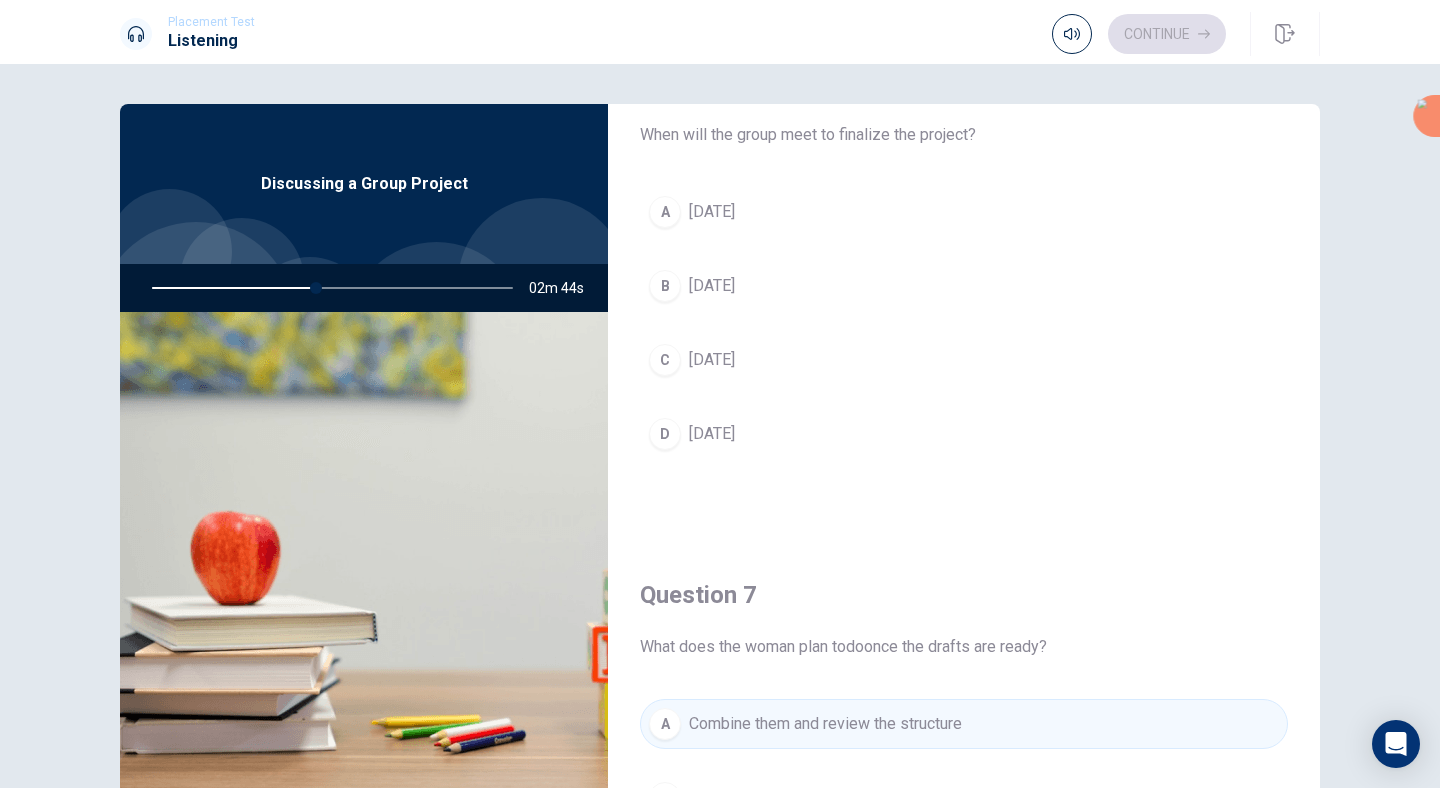 scroll, scrollTop: 0, scrollLeft: 0, axis: both 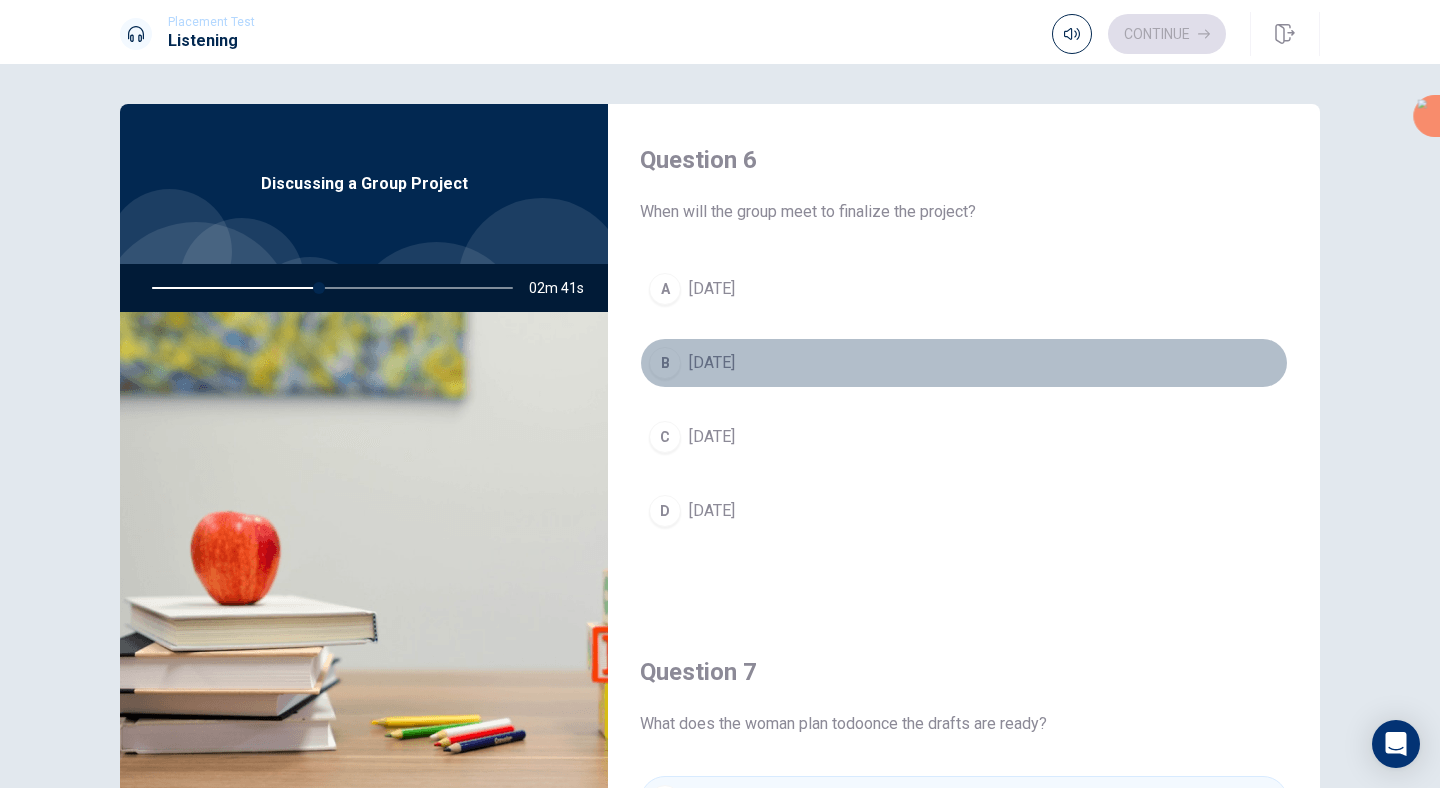click on "B" at bounding box center [665, 363] 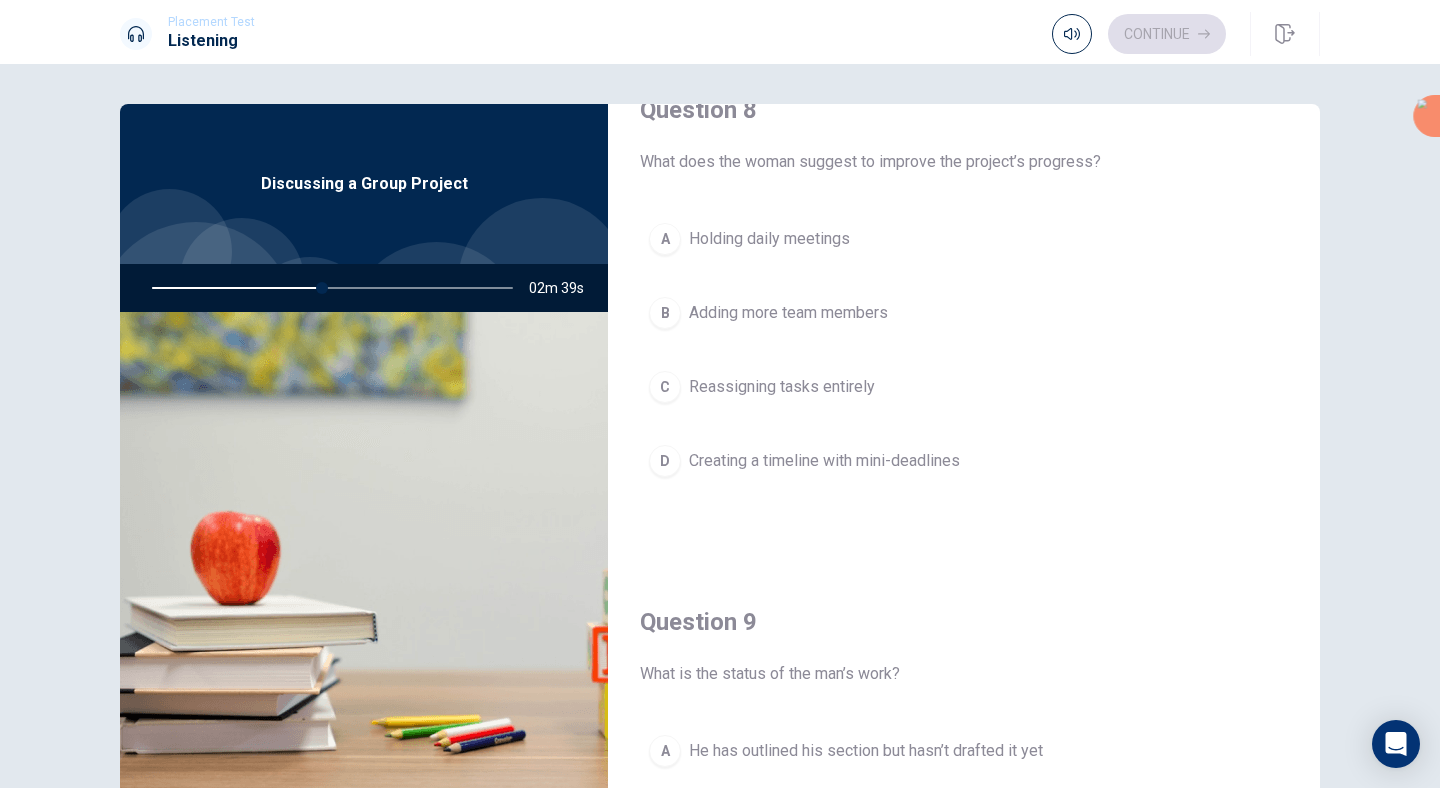 scroll, scrollTop: 1033, scrollLeft: 0, axis: vertical 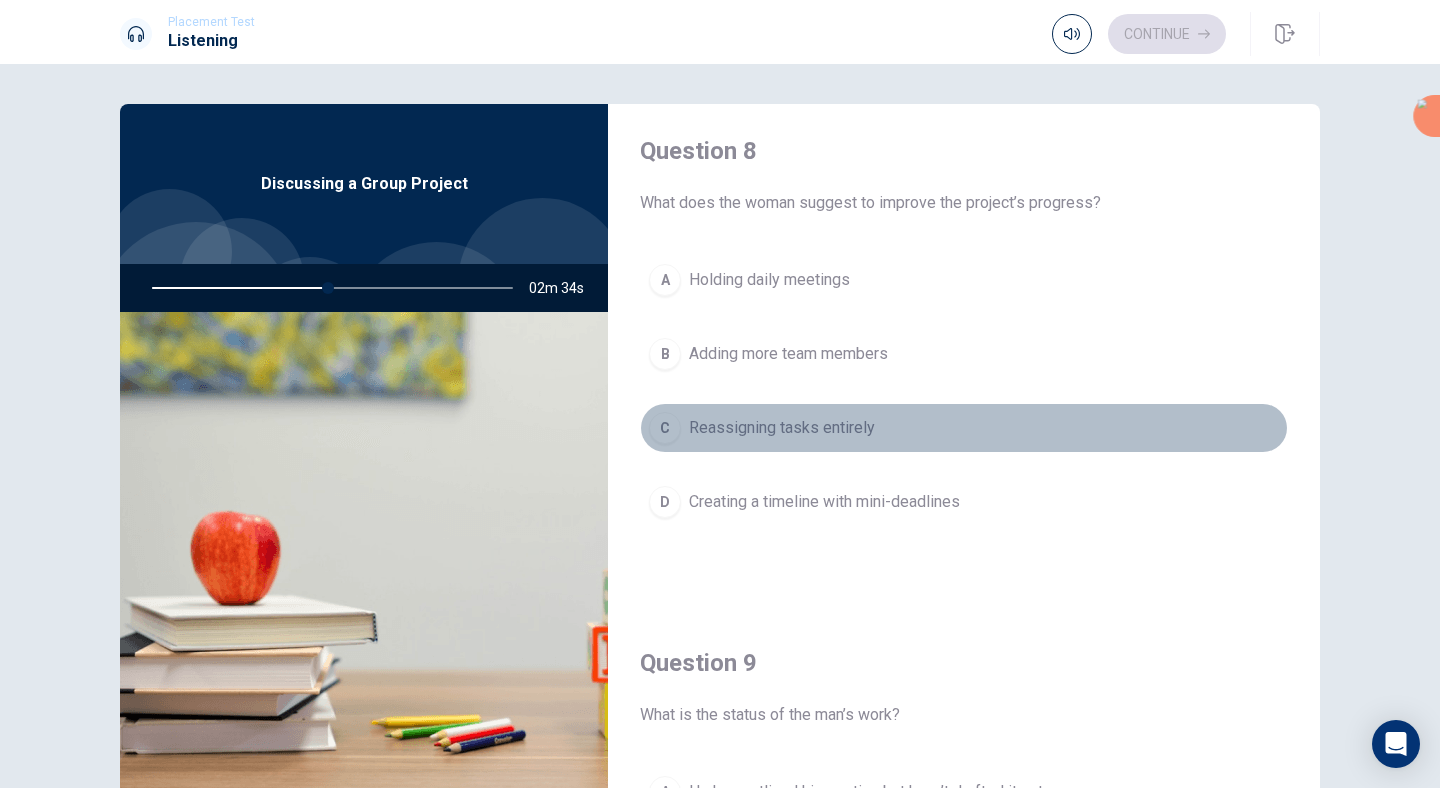 click on "C" at bounding box center [665, 428] 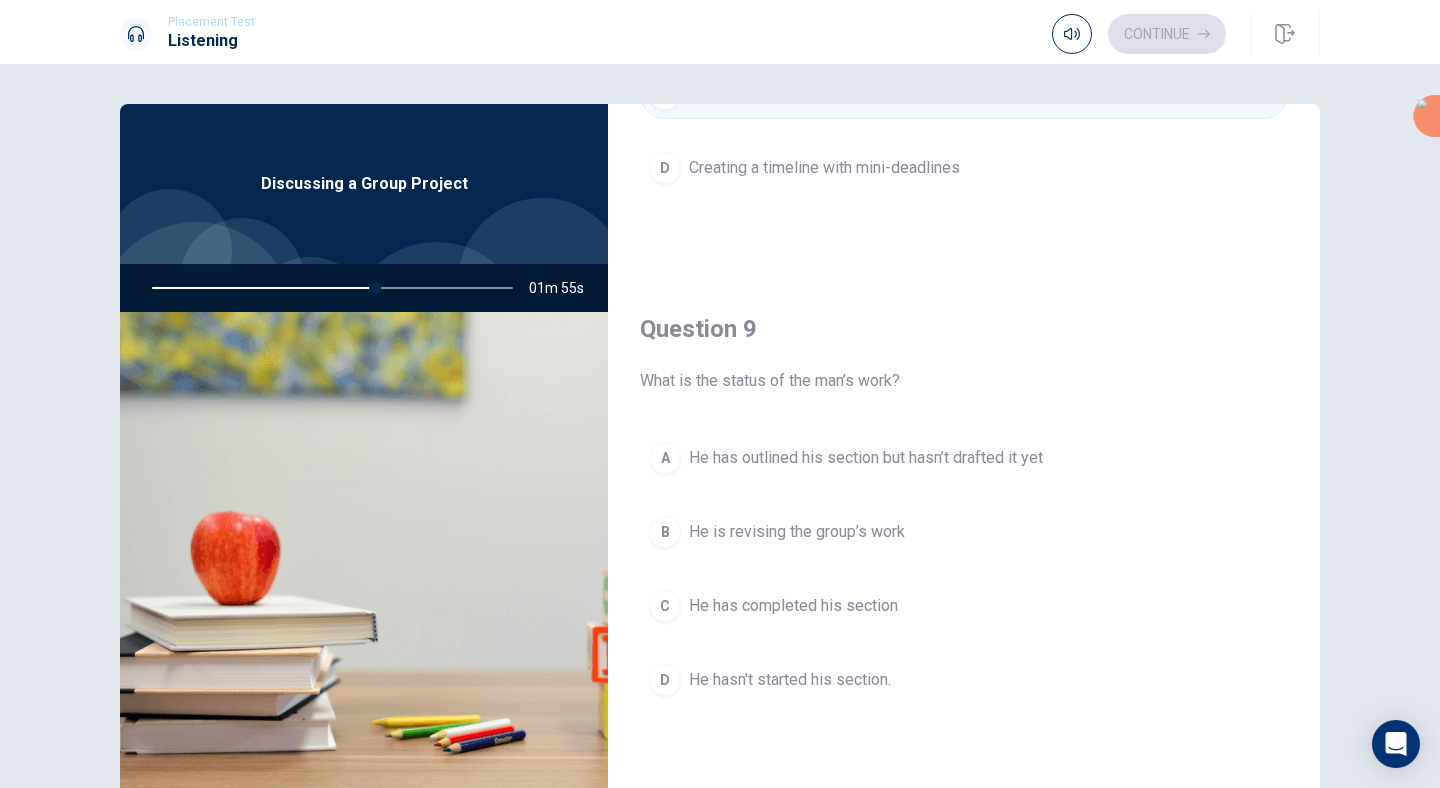 scroll, scrollTop: 1456, scrollLeft: 0, axis: vertical 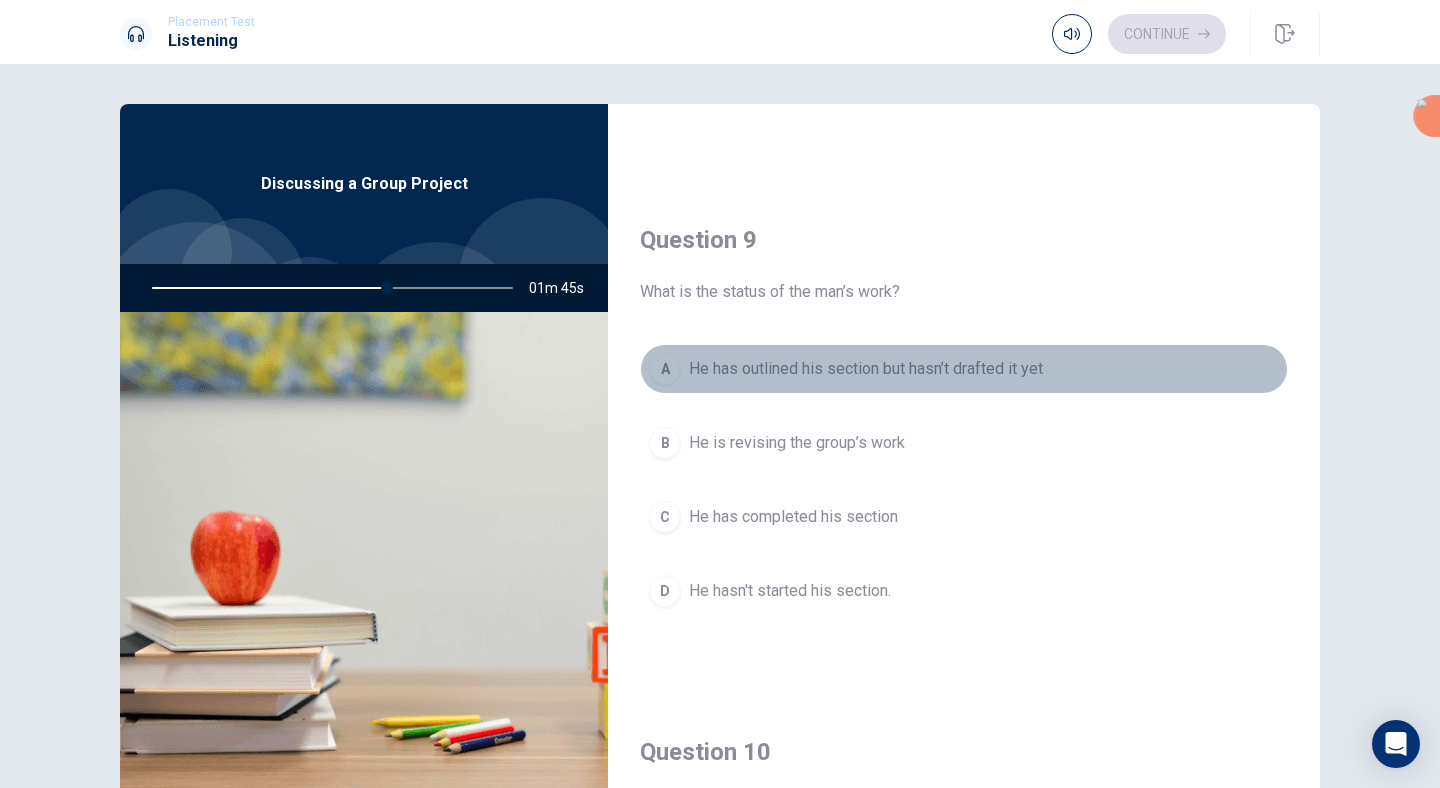 click on "A" at bounding box center (665, 369) 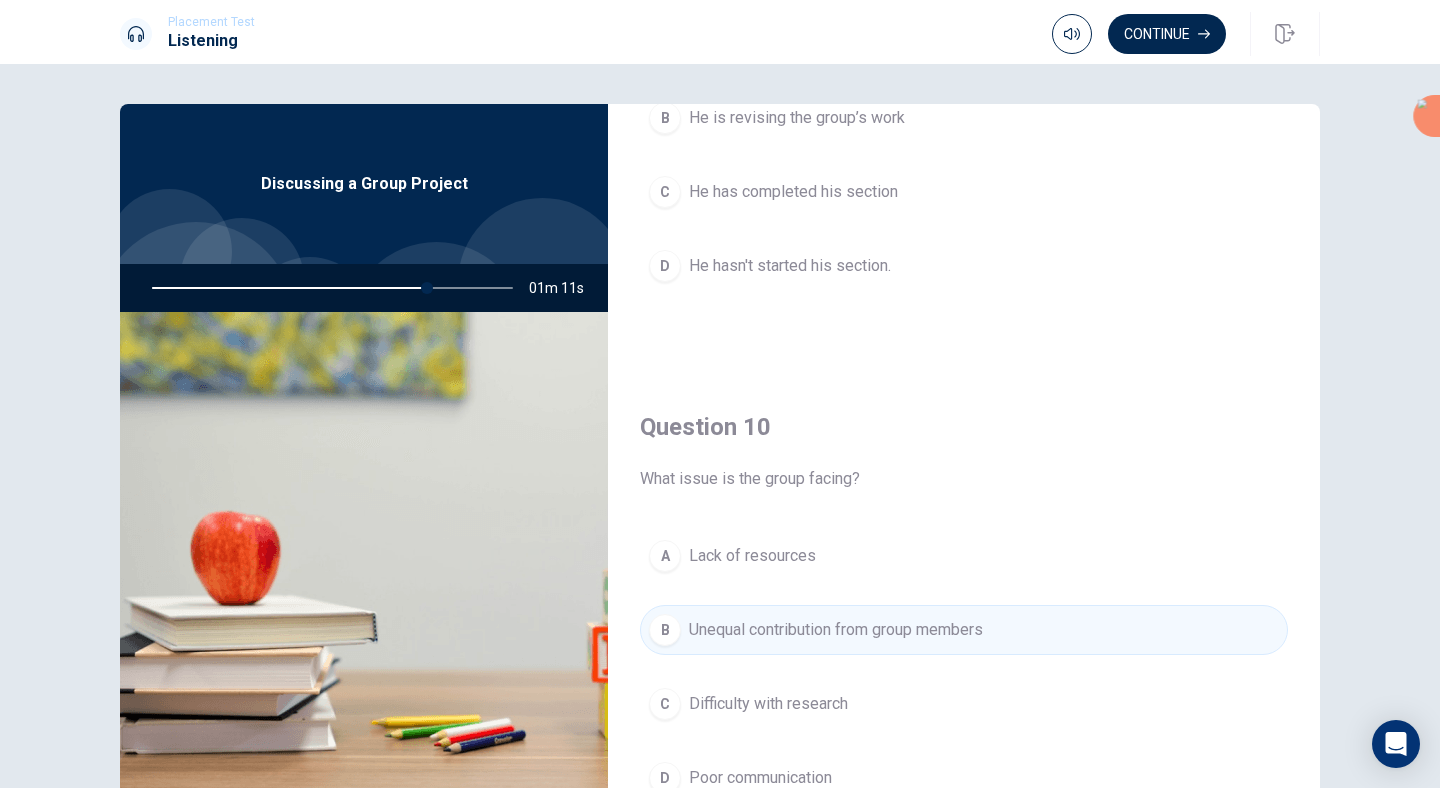 scroll, scrollTop: 1865, scrollLeft: 0, axis: vertical 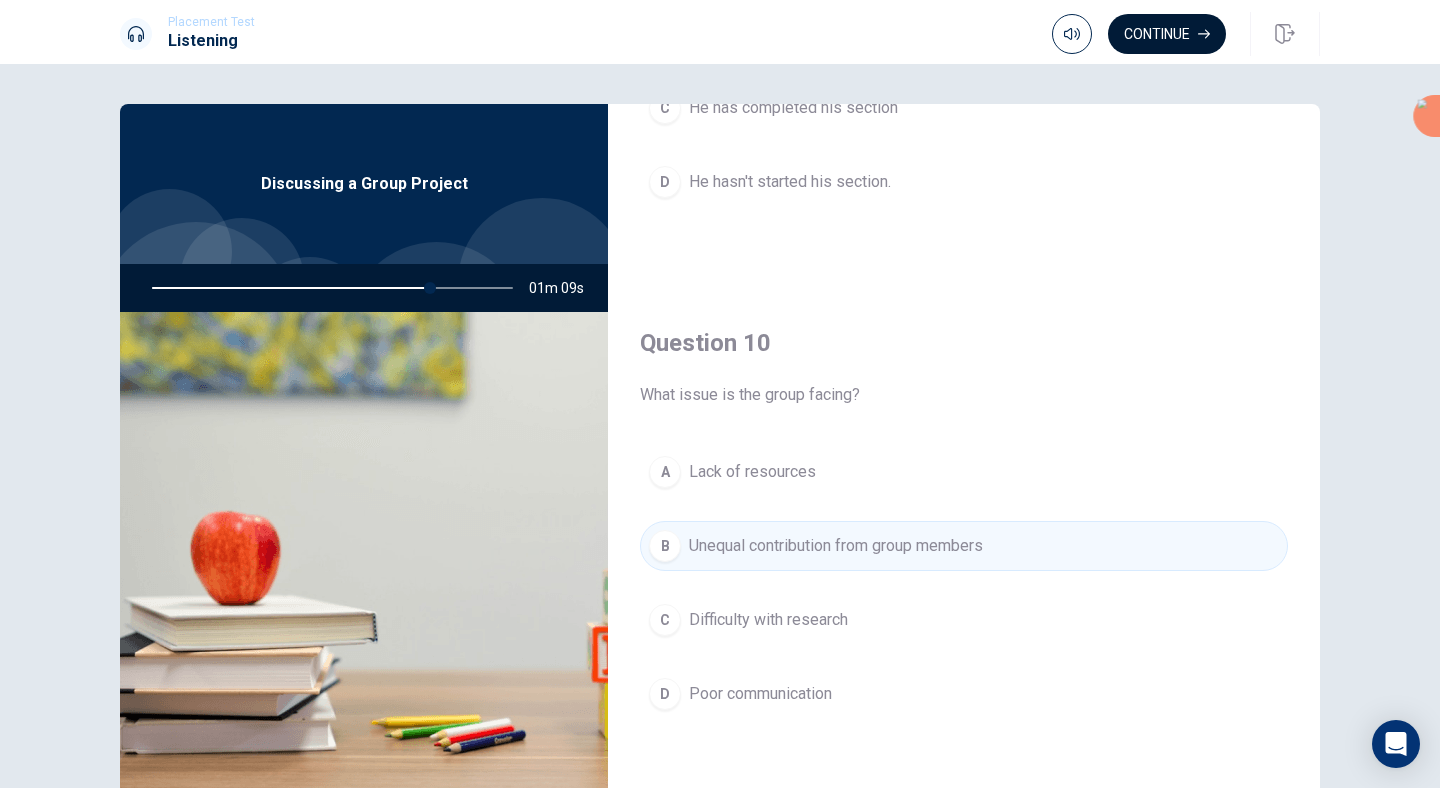 click on "Continue" at bounding box center [1167, 34] 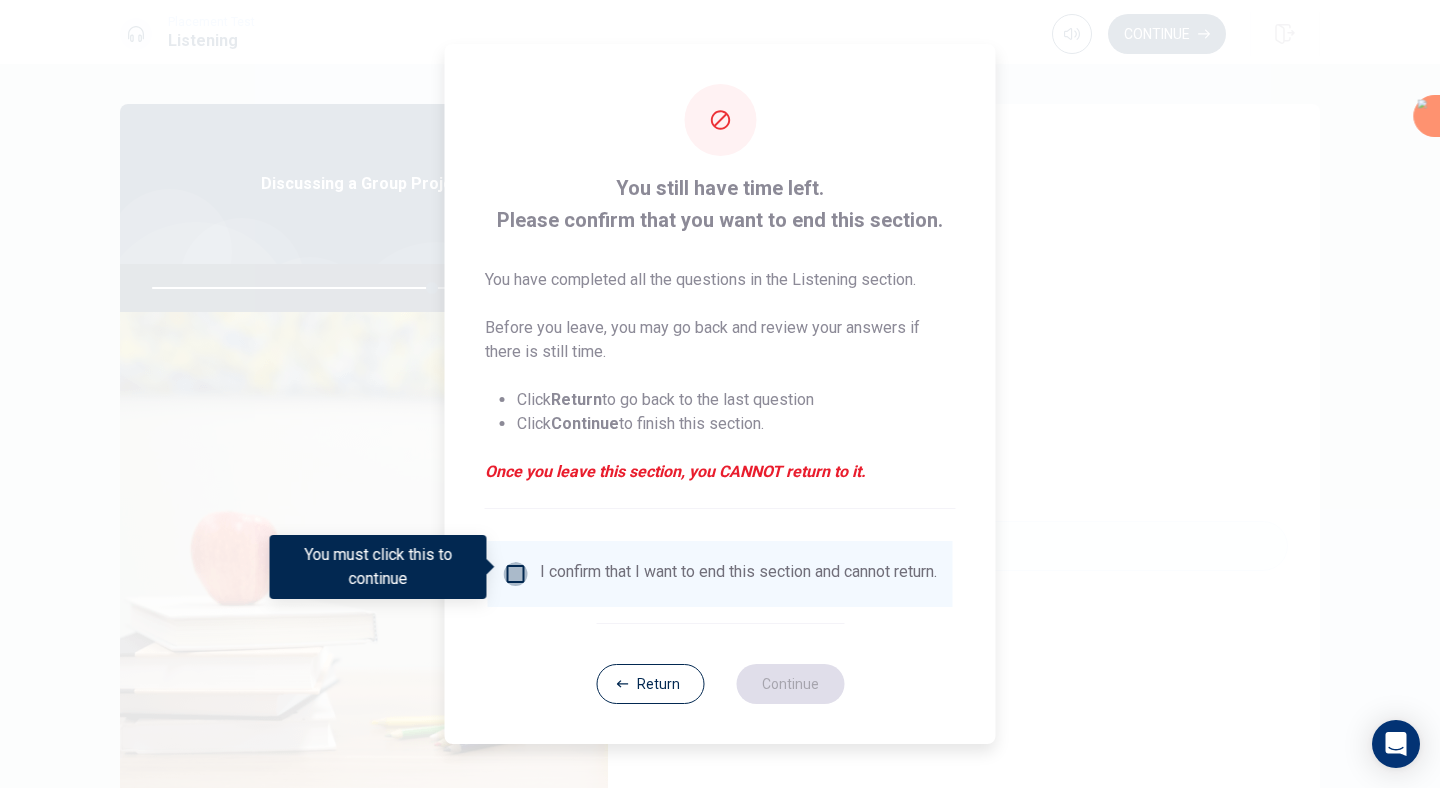 click at bounding box center (516, 574) 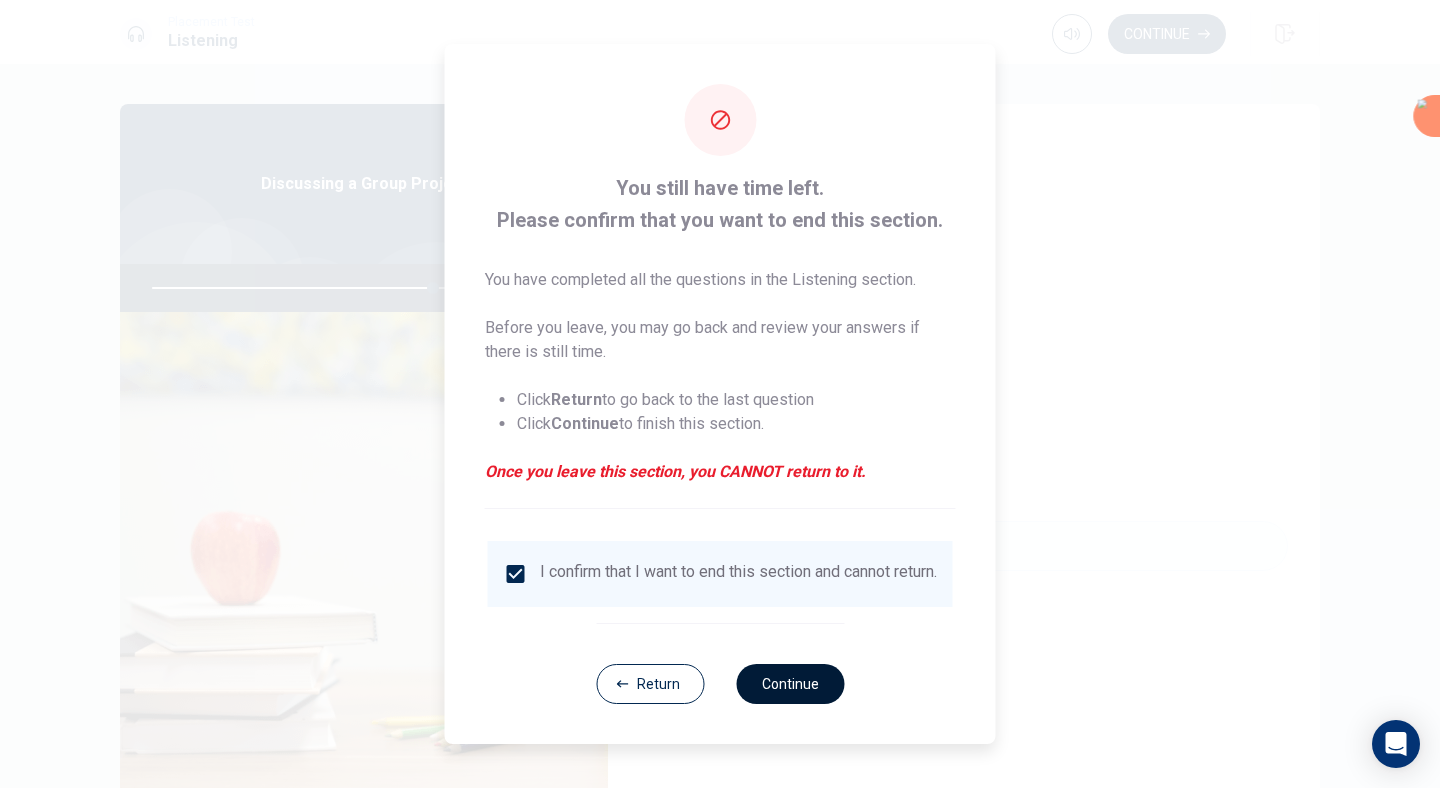 click on "Continue" at bounding box center (790, 684) 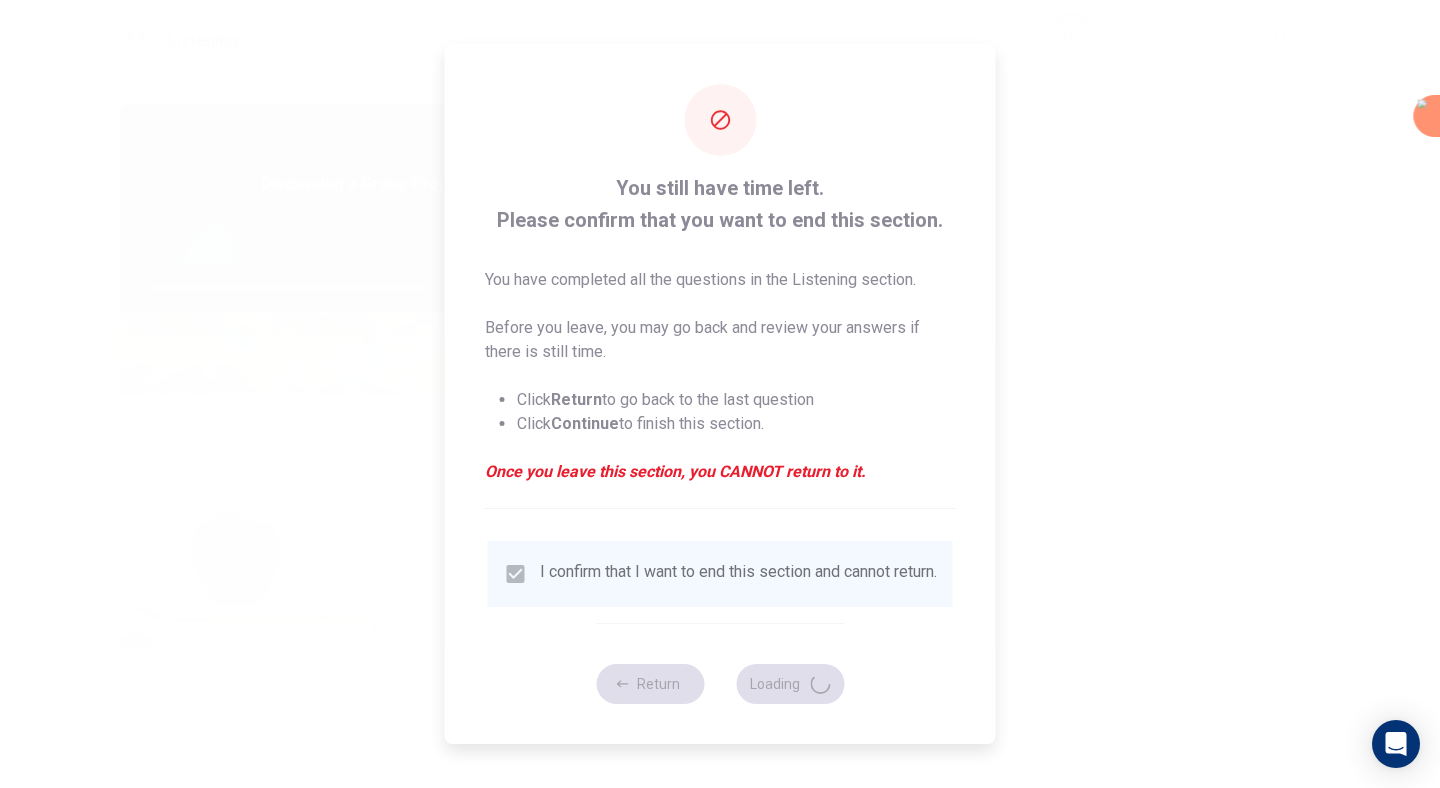 type on "79" 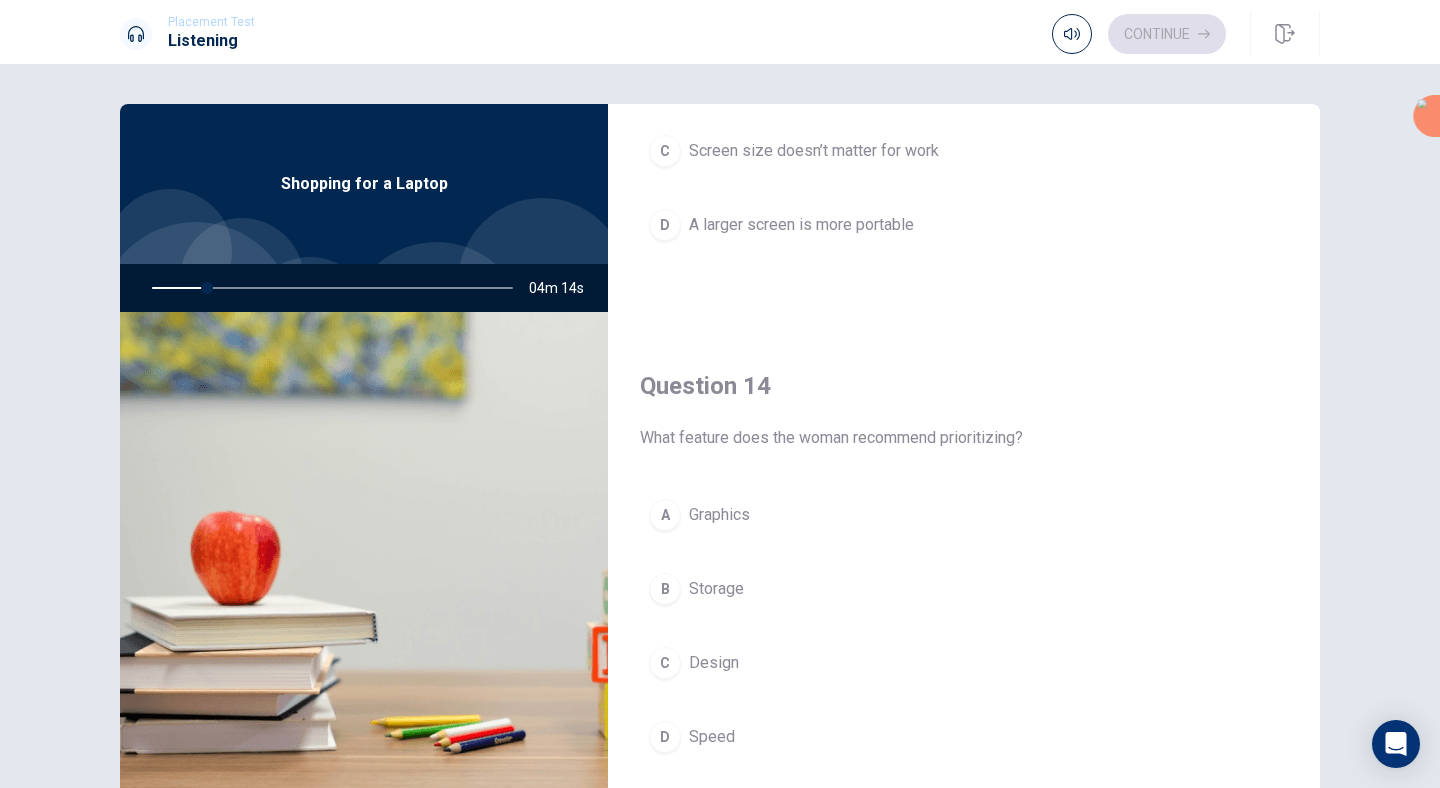 scroll, scrollTop: 1865, scrollLeft: 0, axis: vertical 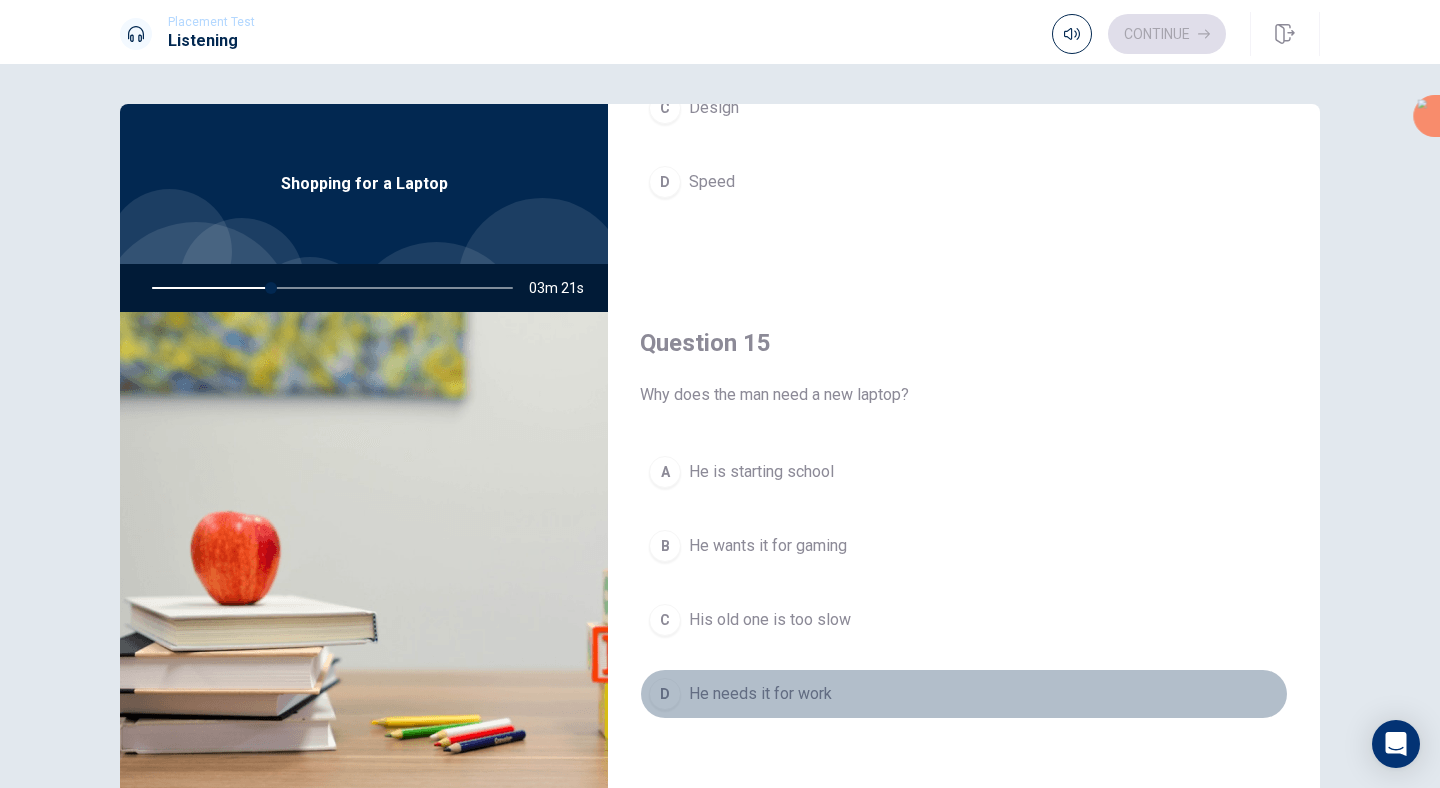 click on "D" at bounding box center [665, 694] 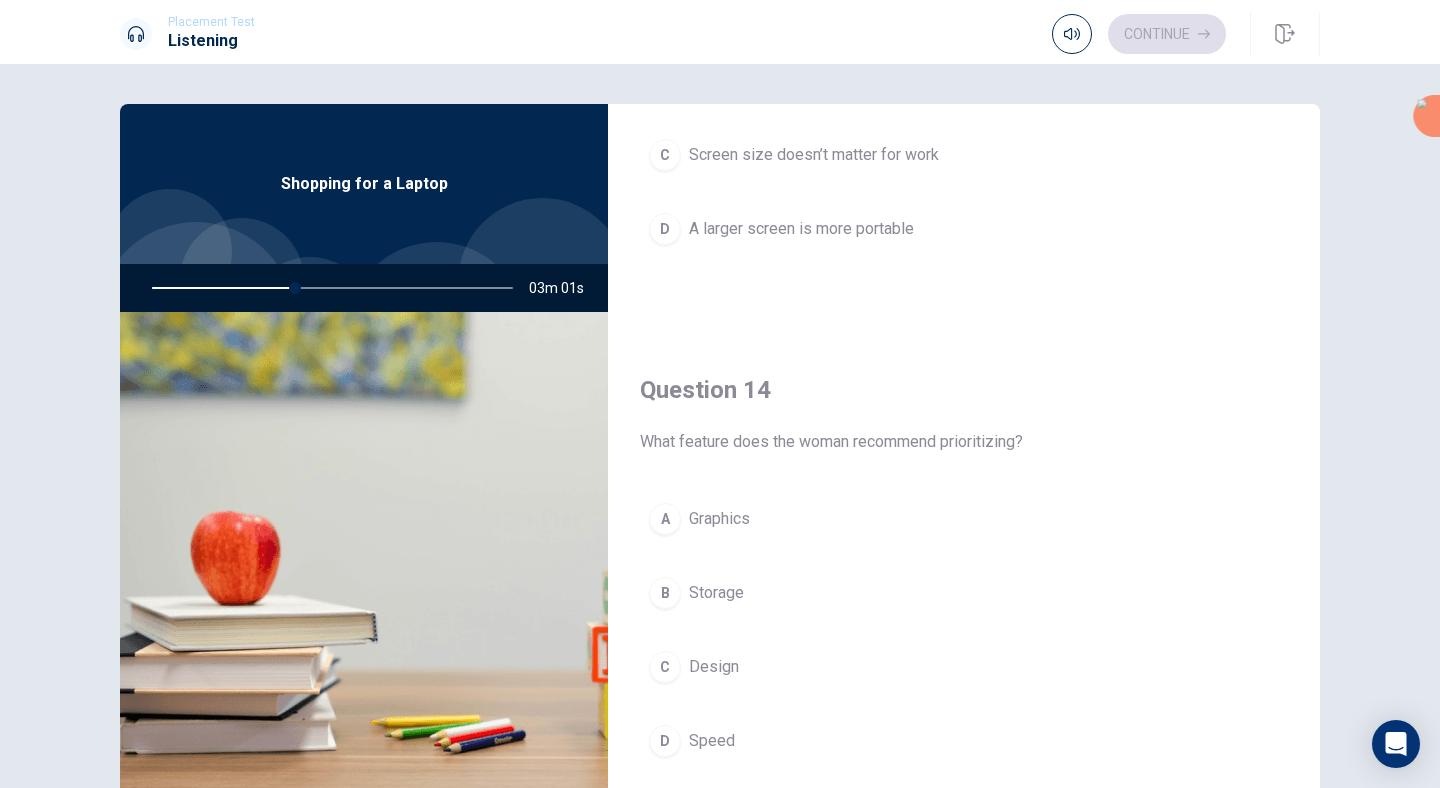 scroll, scrollTop: 1439, scrollLeft: 0, axis: vertical 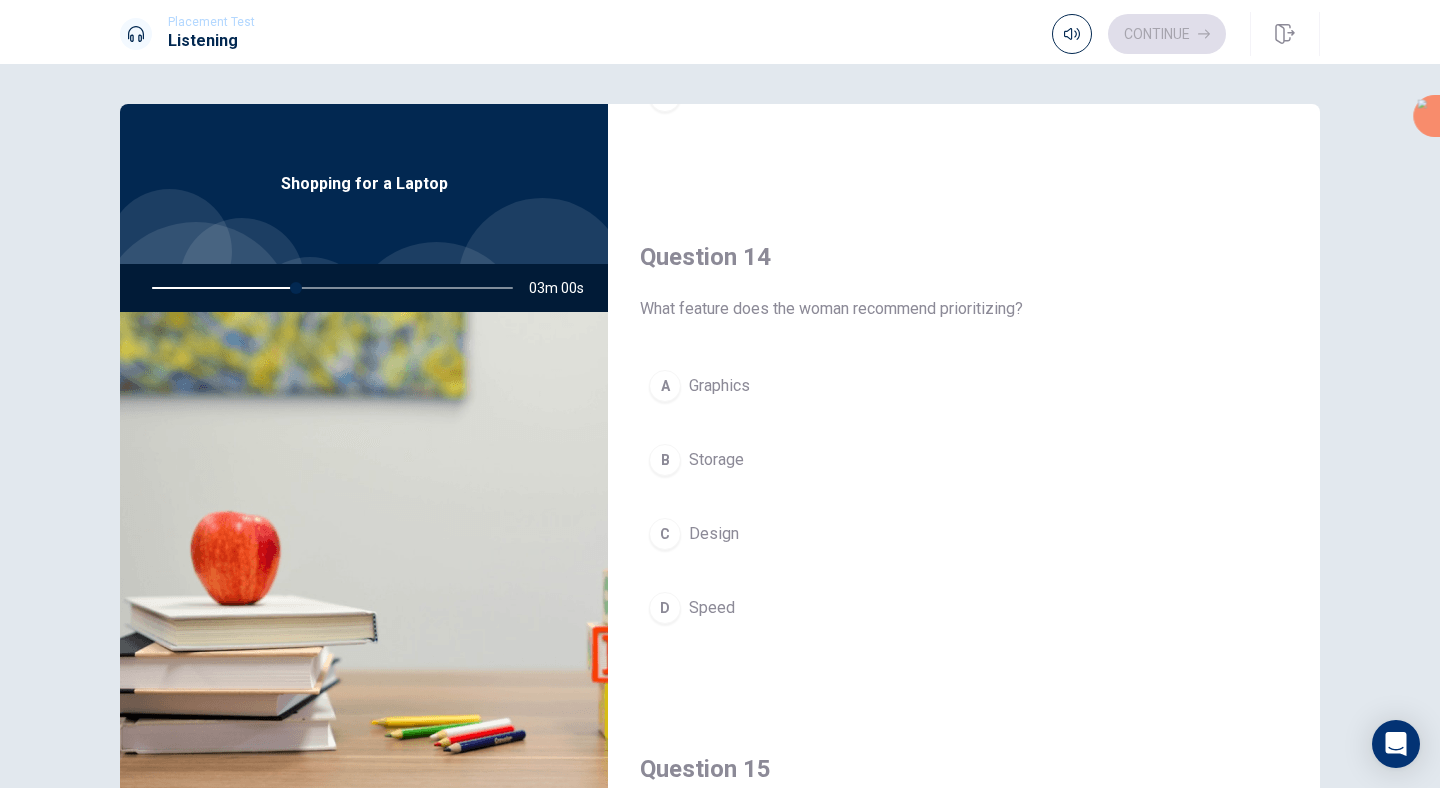 click on "D" at bounding box center (665, 608) 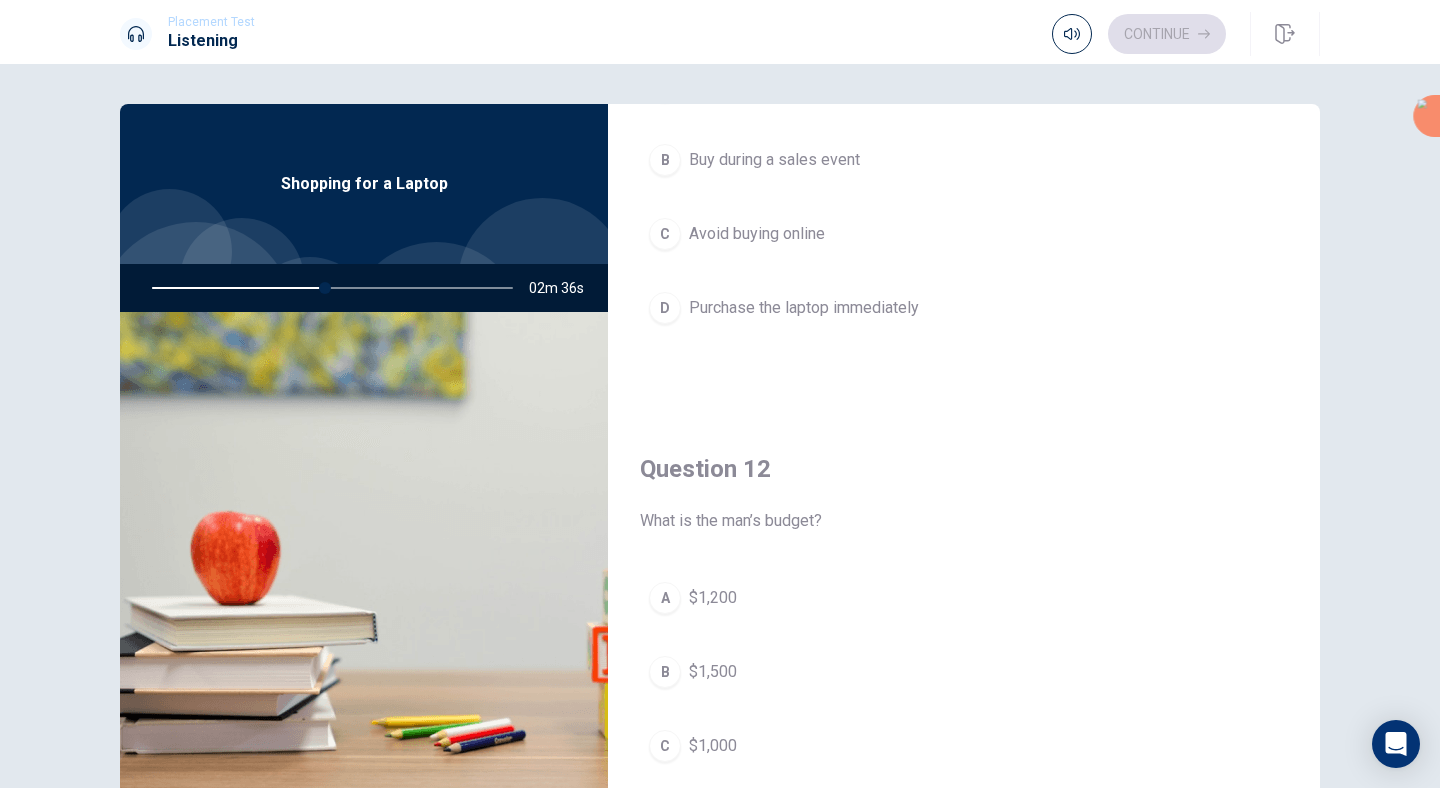 scroll, scrollTop: 232, scrollLeft: 0, axis: vertical 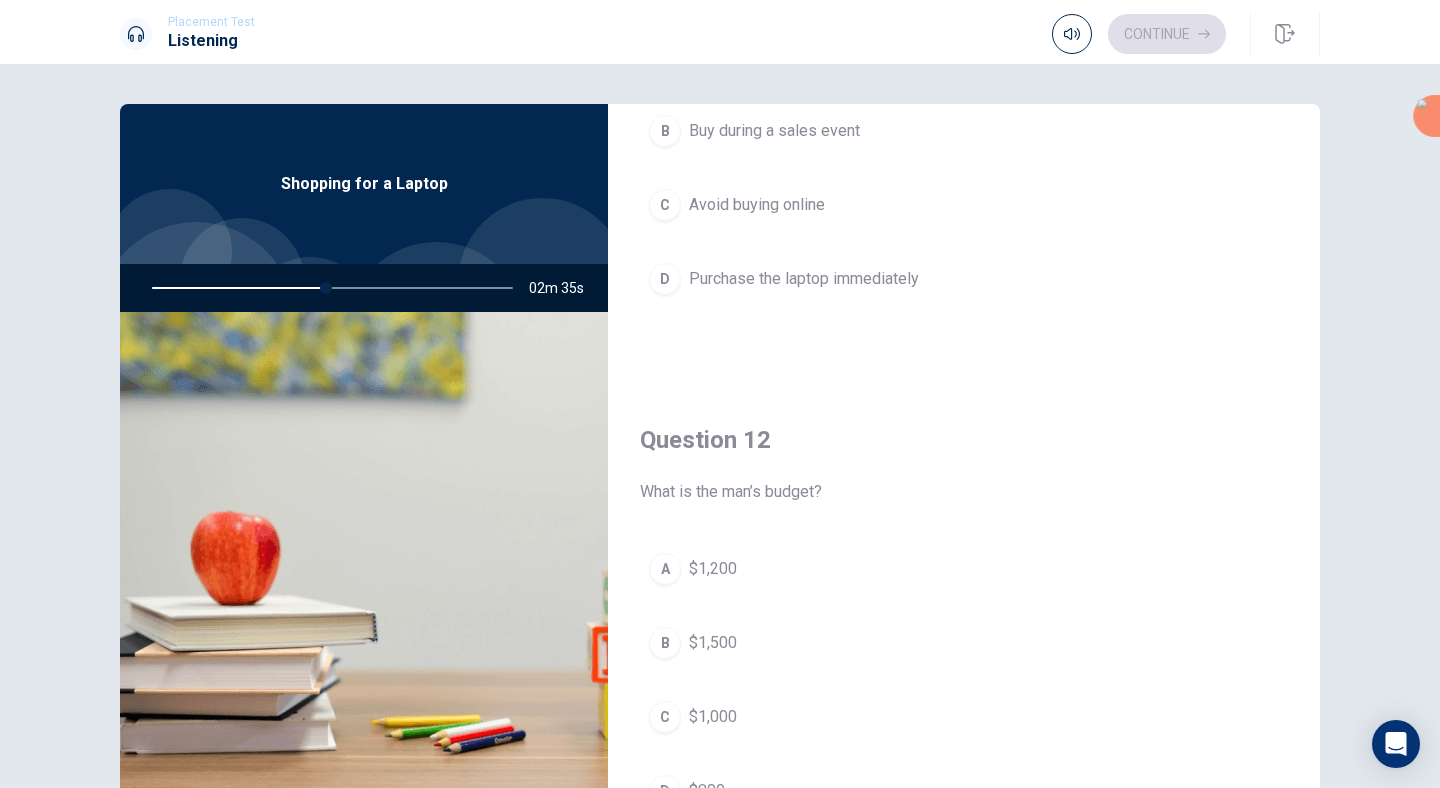 click on "C" at bounding box center [665, 717] 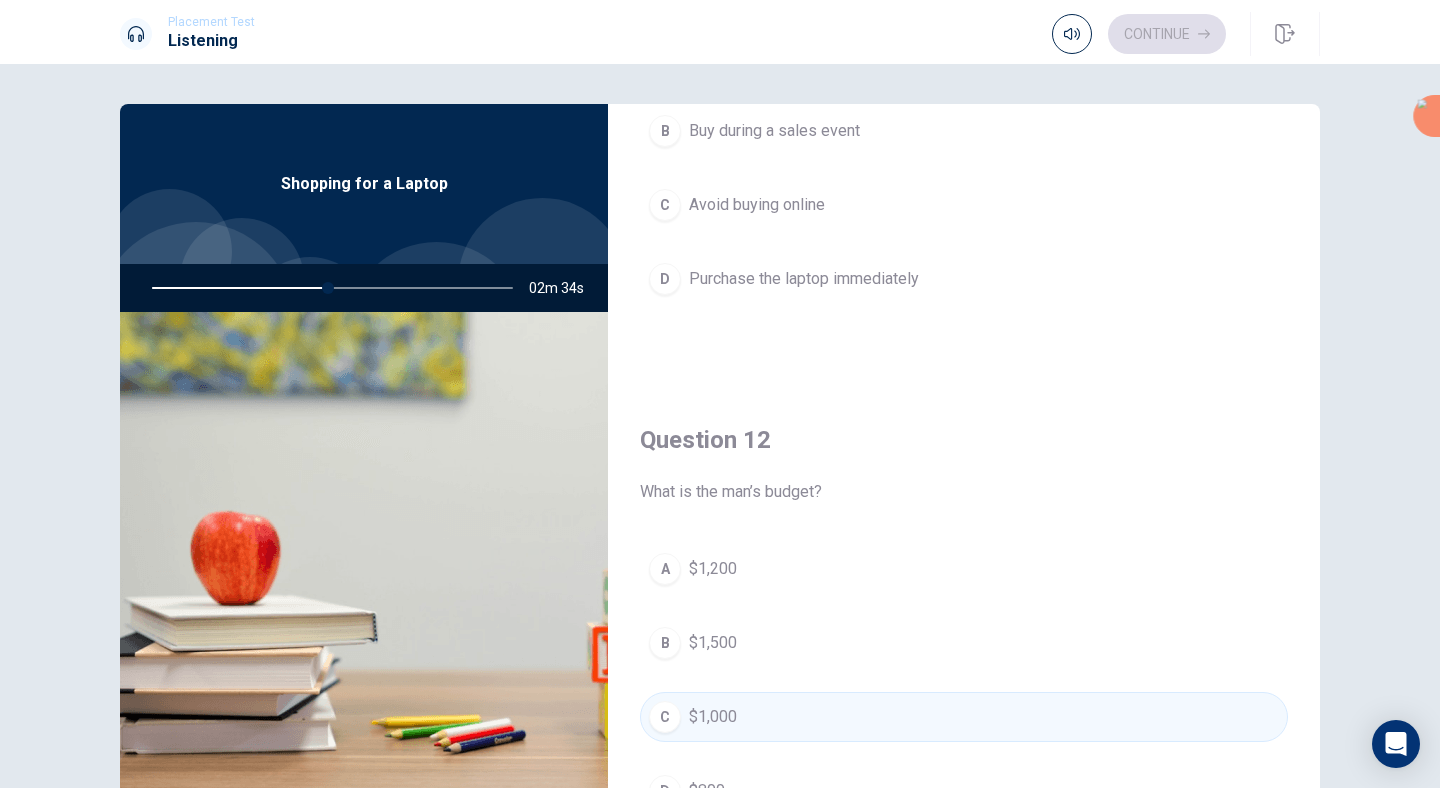 scroll, scrollTop: 0, scrollLeft: 0, axis: both 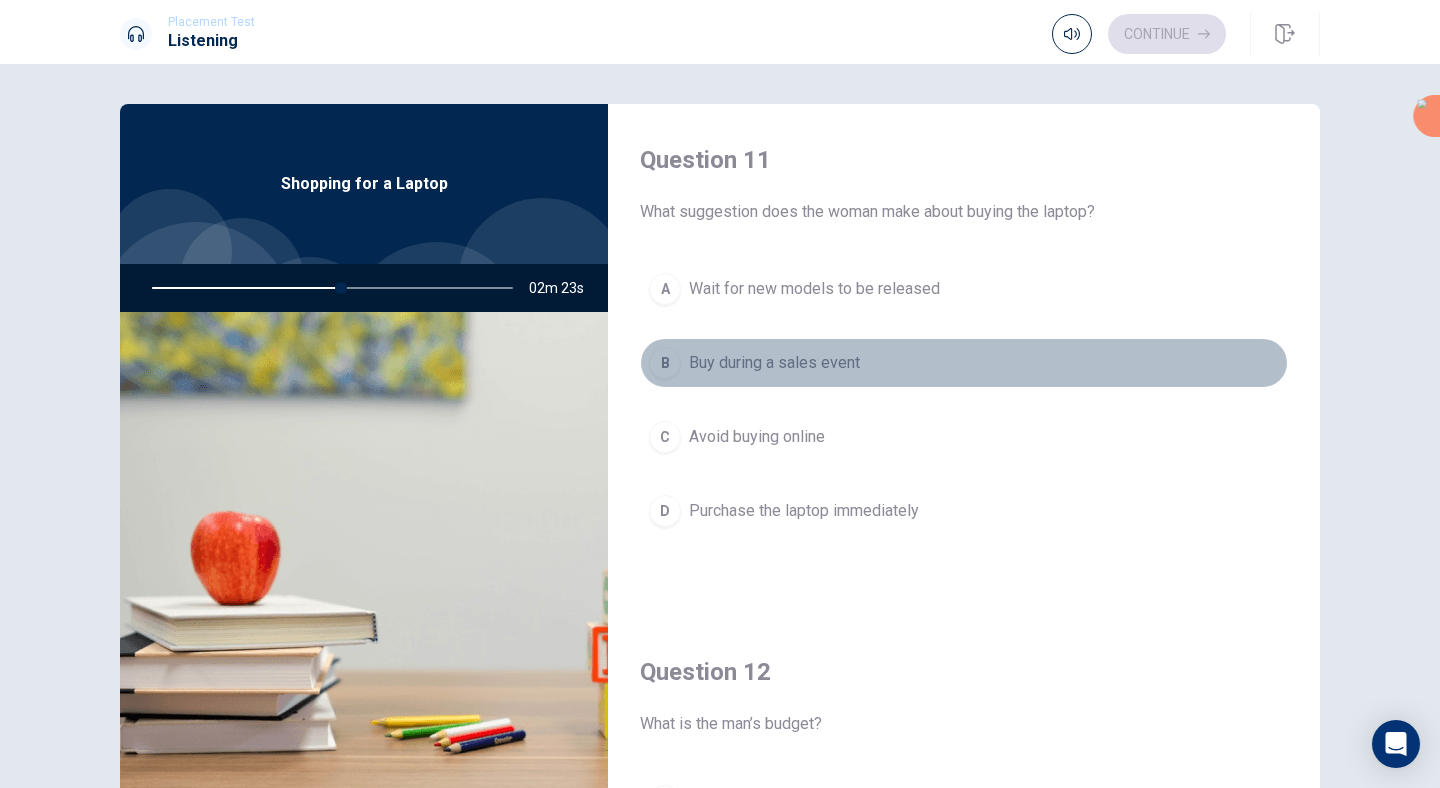 click on "B" at bounding box center (665, 363) 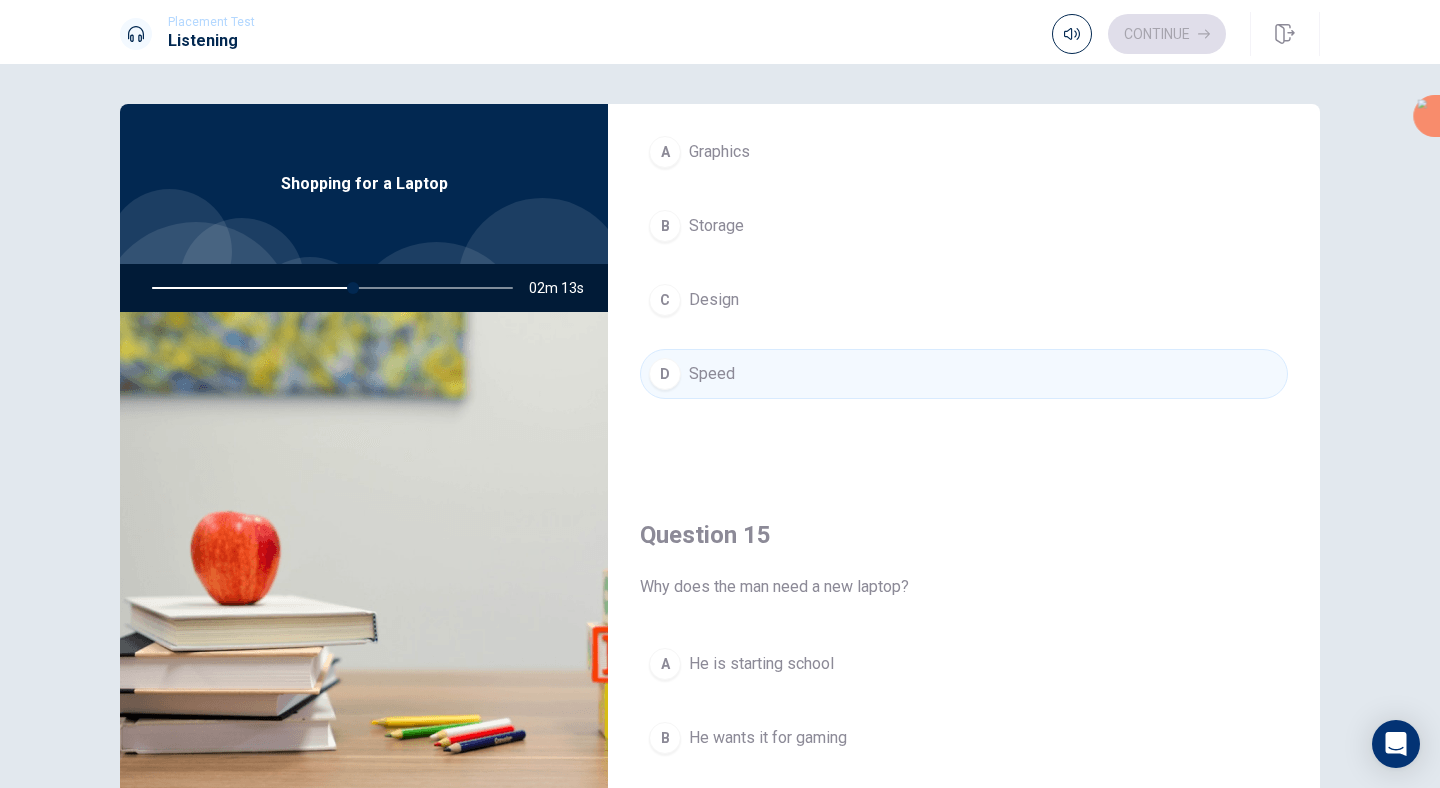 scroll, scrollTop: 1865, scrollLeft: 0, axis: vertical 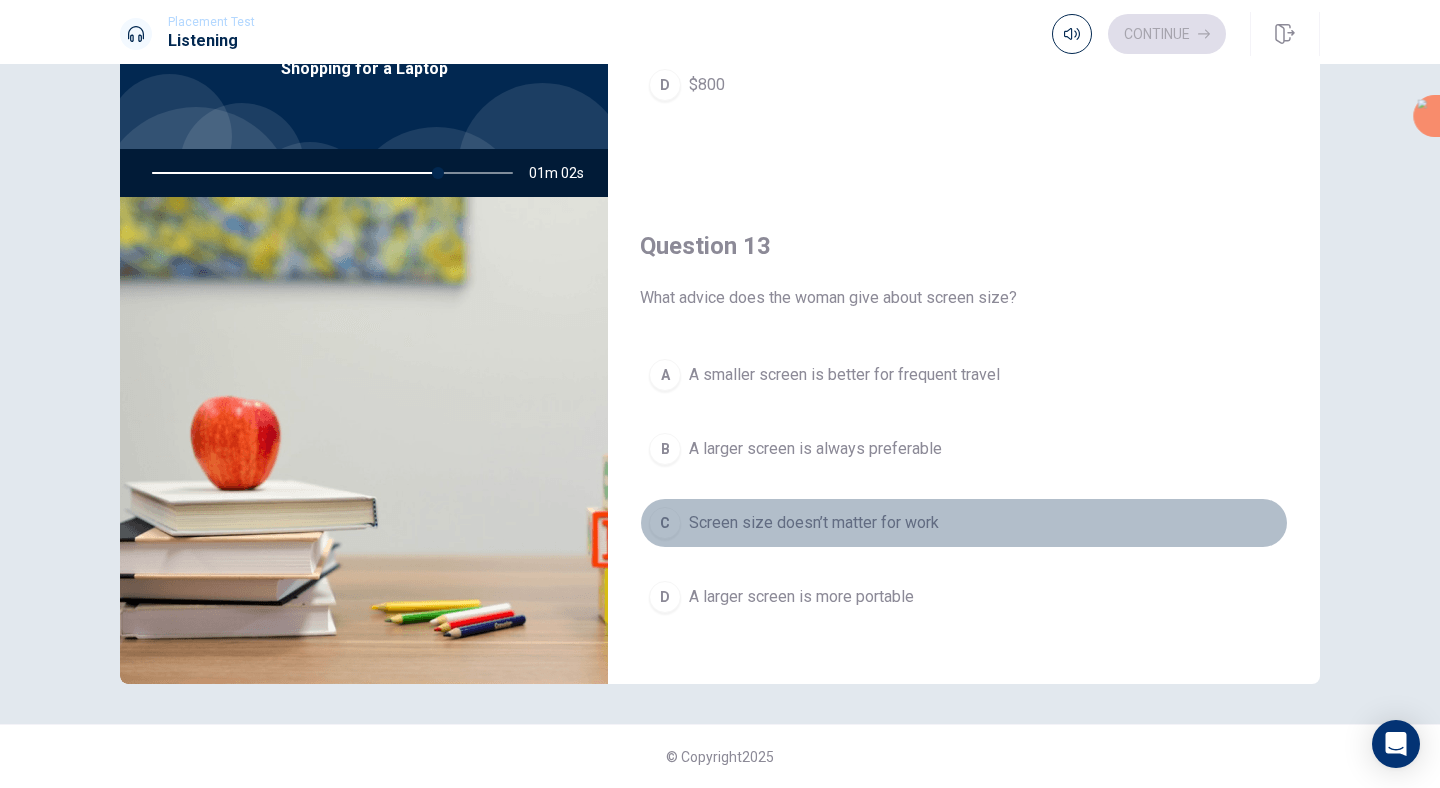 click on "C" at bounding box center [665, 523] 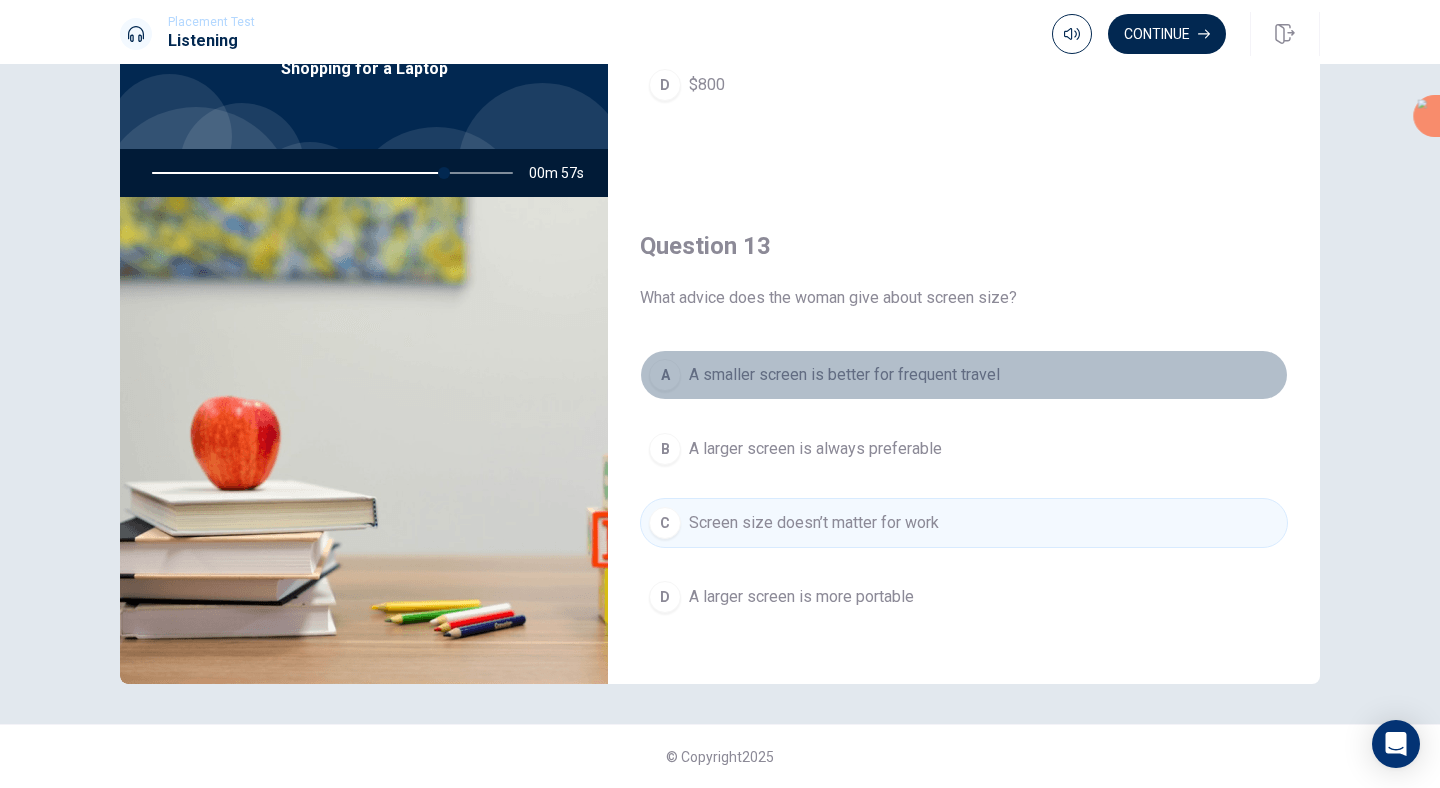 click on "A" at bounding box center (665, 375) 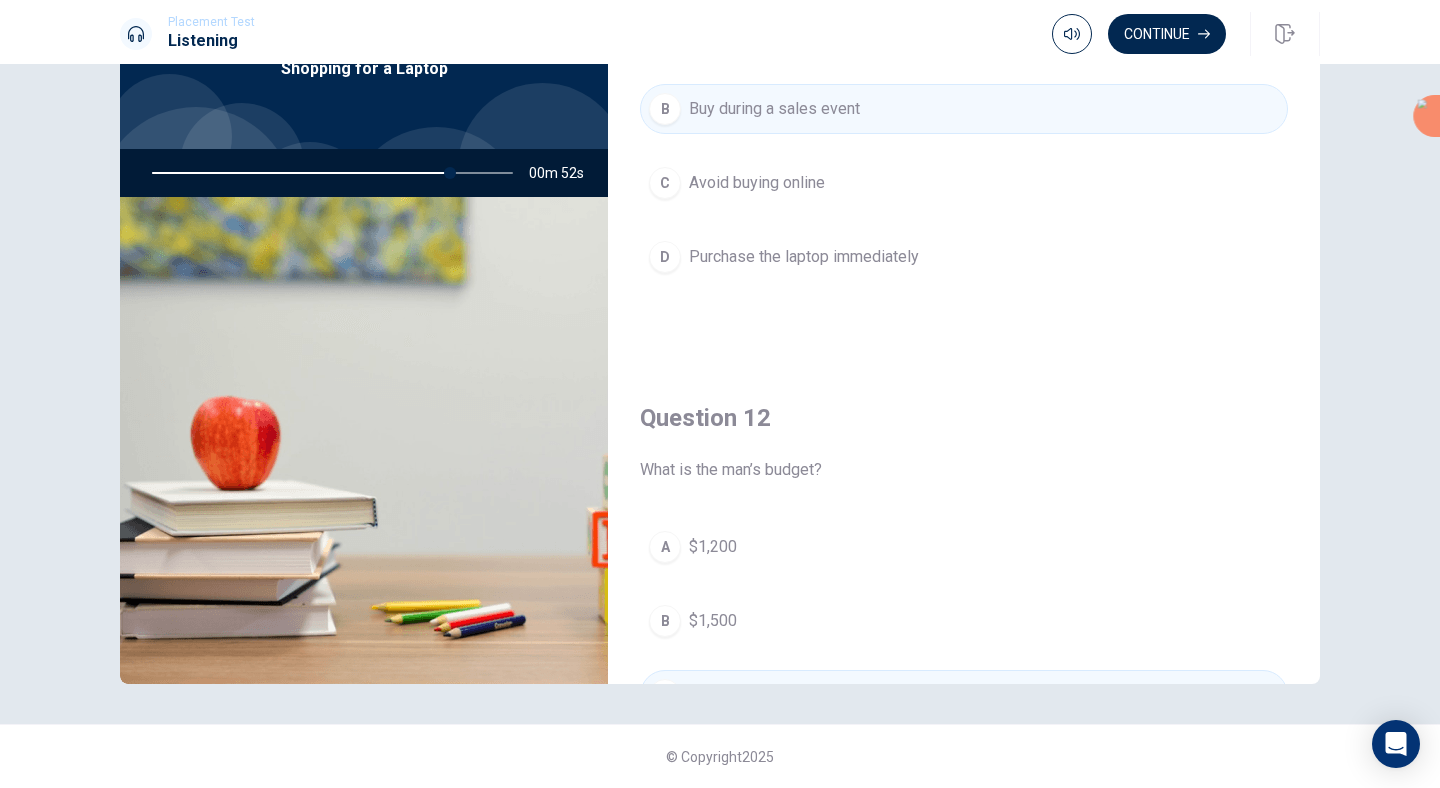 scroll, scrollTop: 0, scrollLeft: 0, axis: both 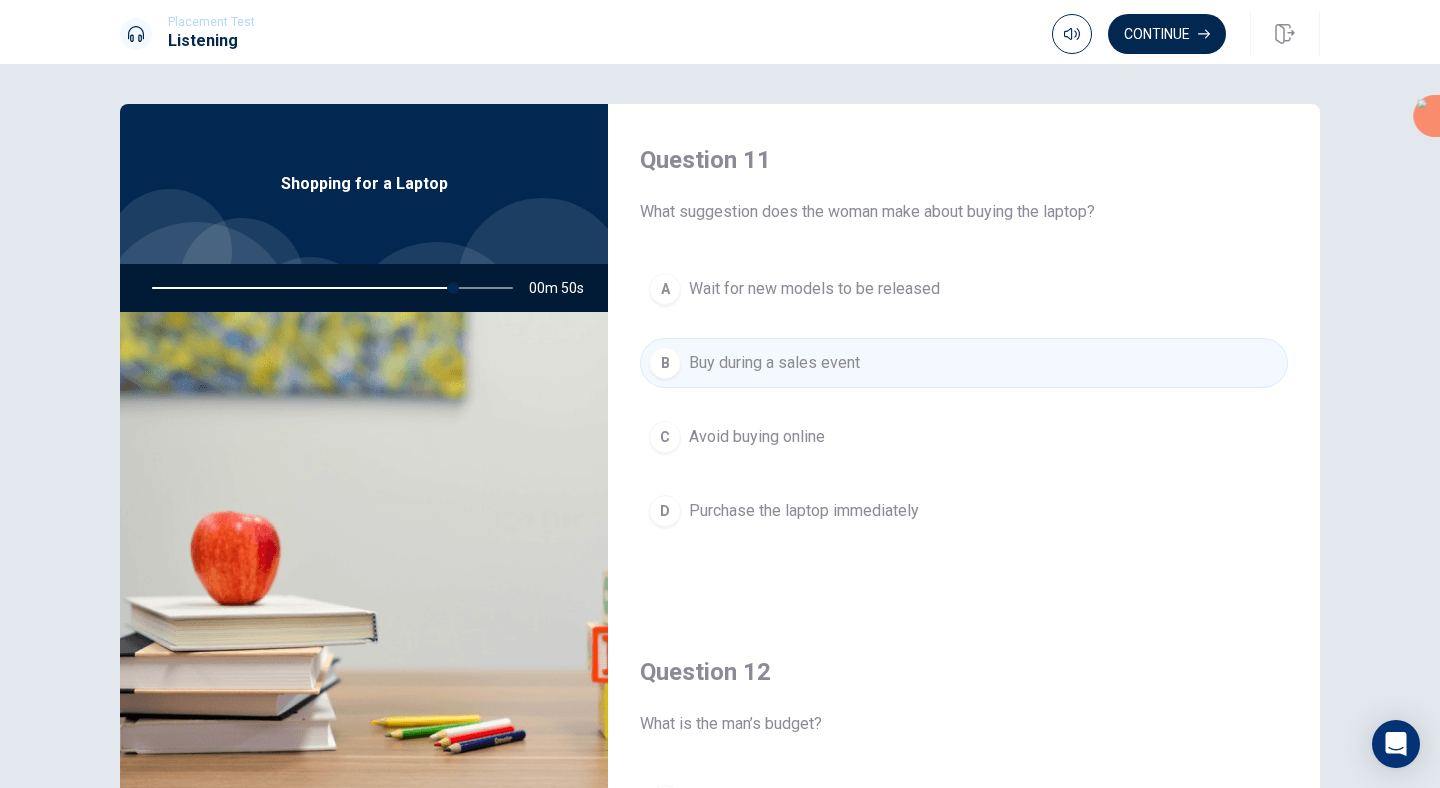 click on "A Wait for new models to be released B Buy during a sales event C Avoid buying online D Purchase the laptop immediately" at bounding box center [964, 420] 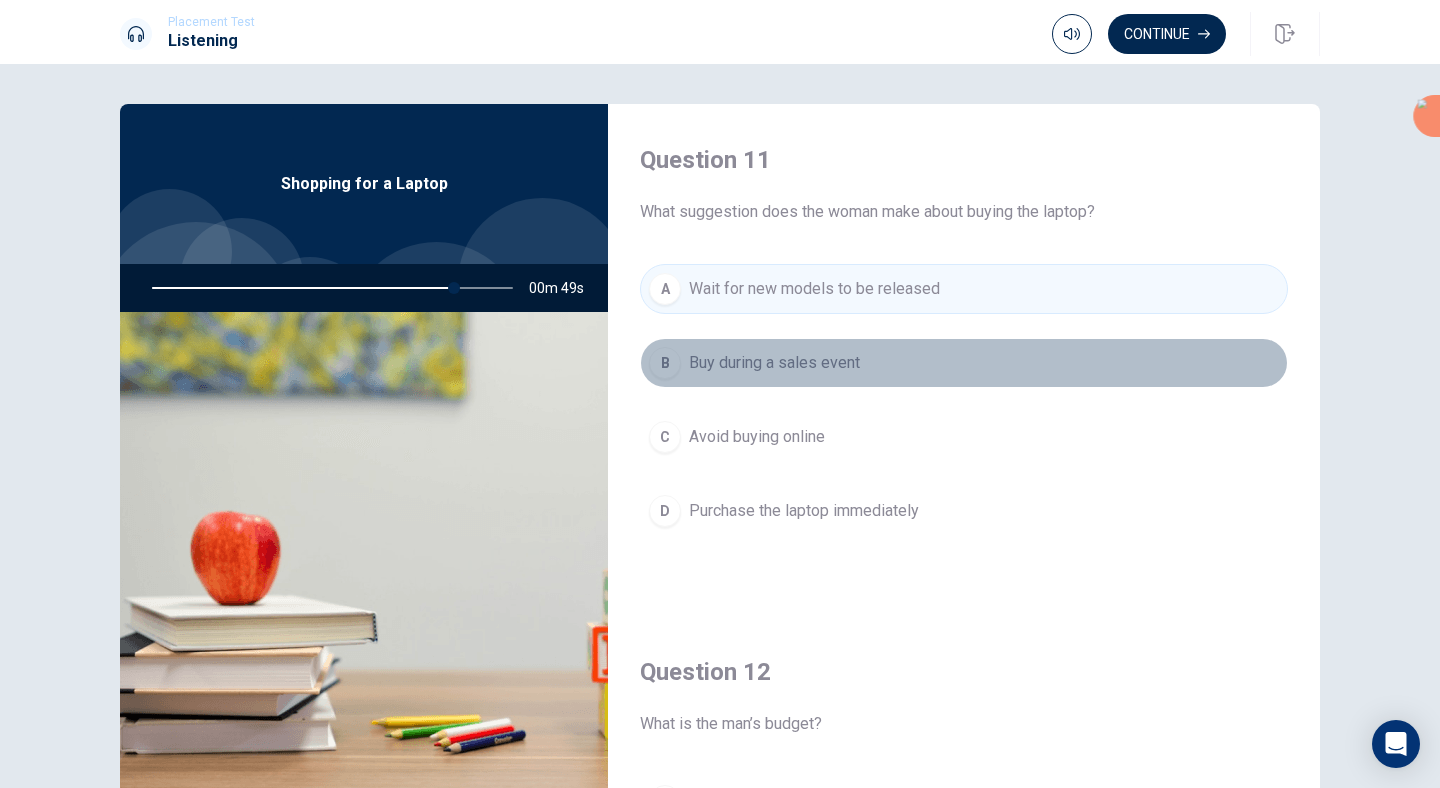 click on "Buy during a sales event" at bounding box center (774, 363) 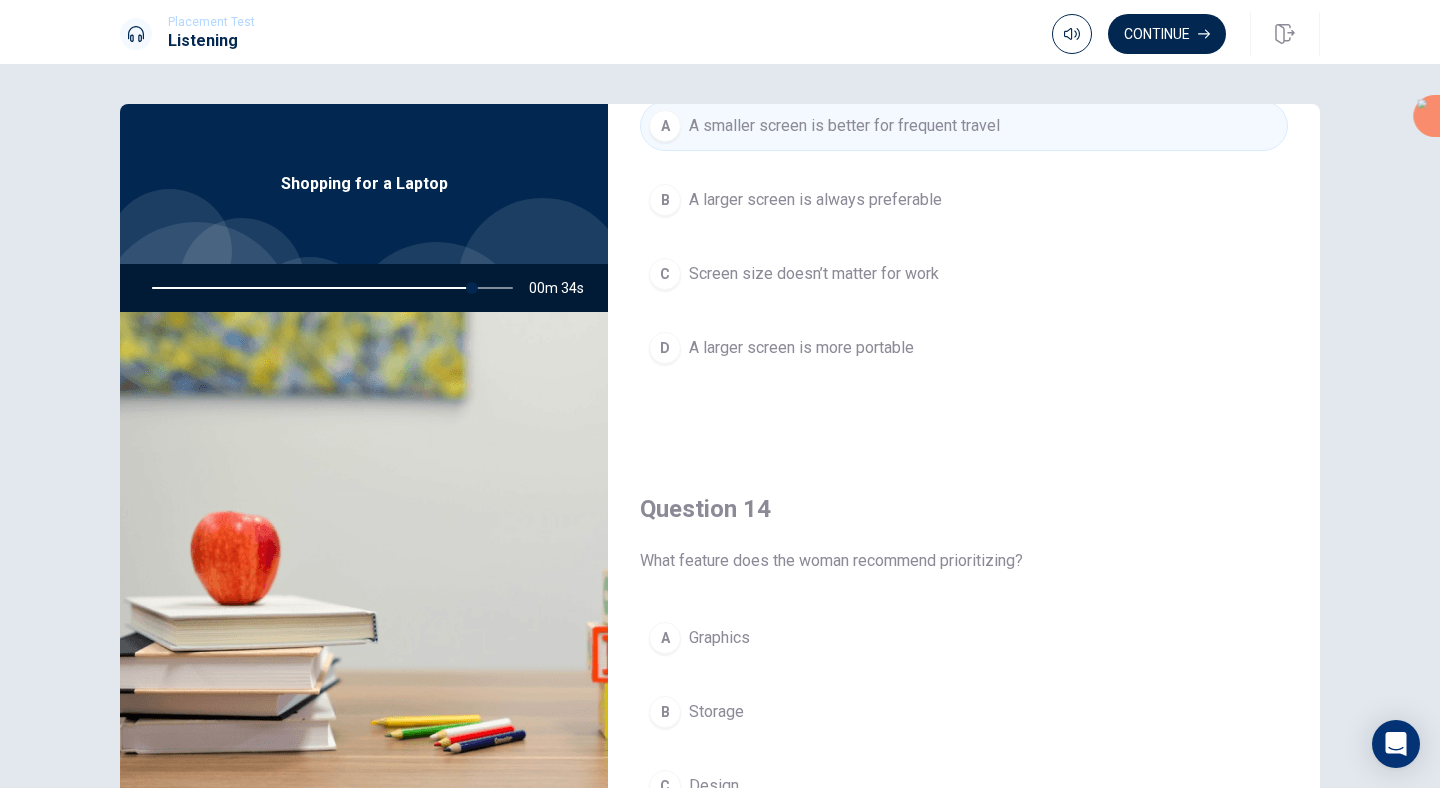 scroll, scrollTop: 1032, scrollLeft: 0, axis: vertical 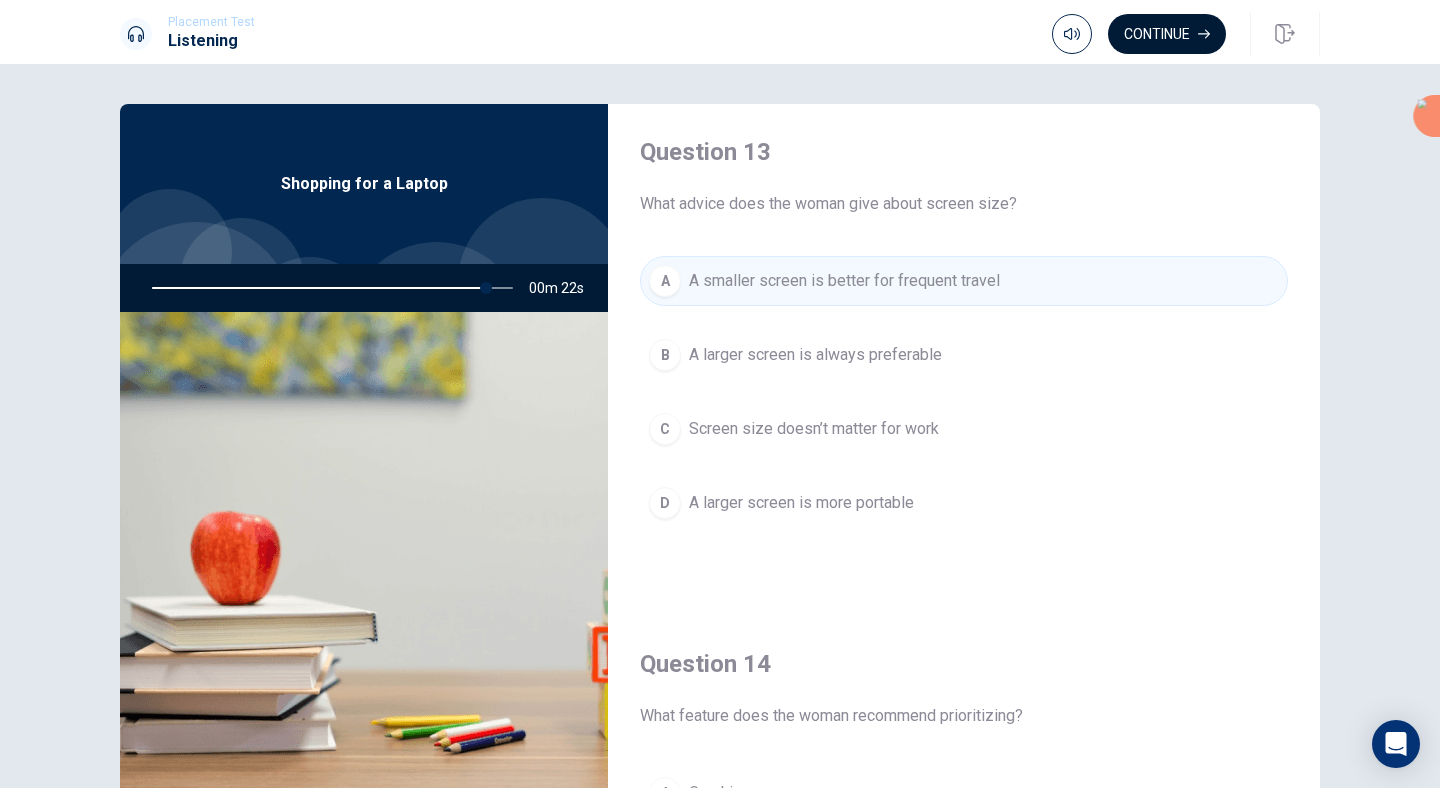 click on "Continue" at bounding box center [1167, 34] 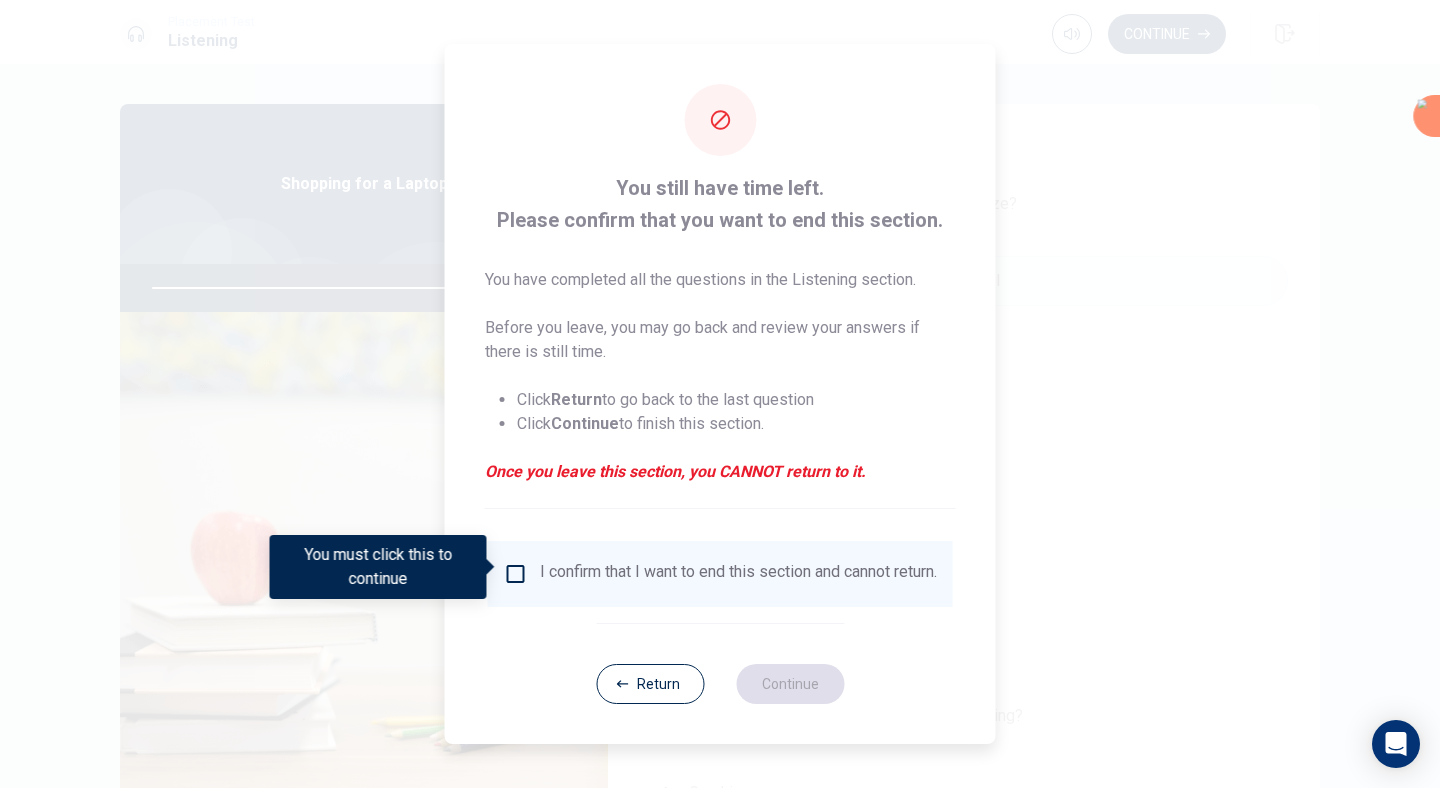 click at bounding box center (516, 574) 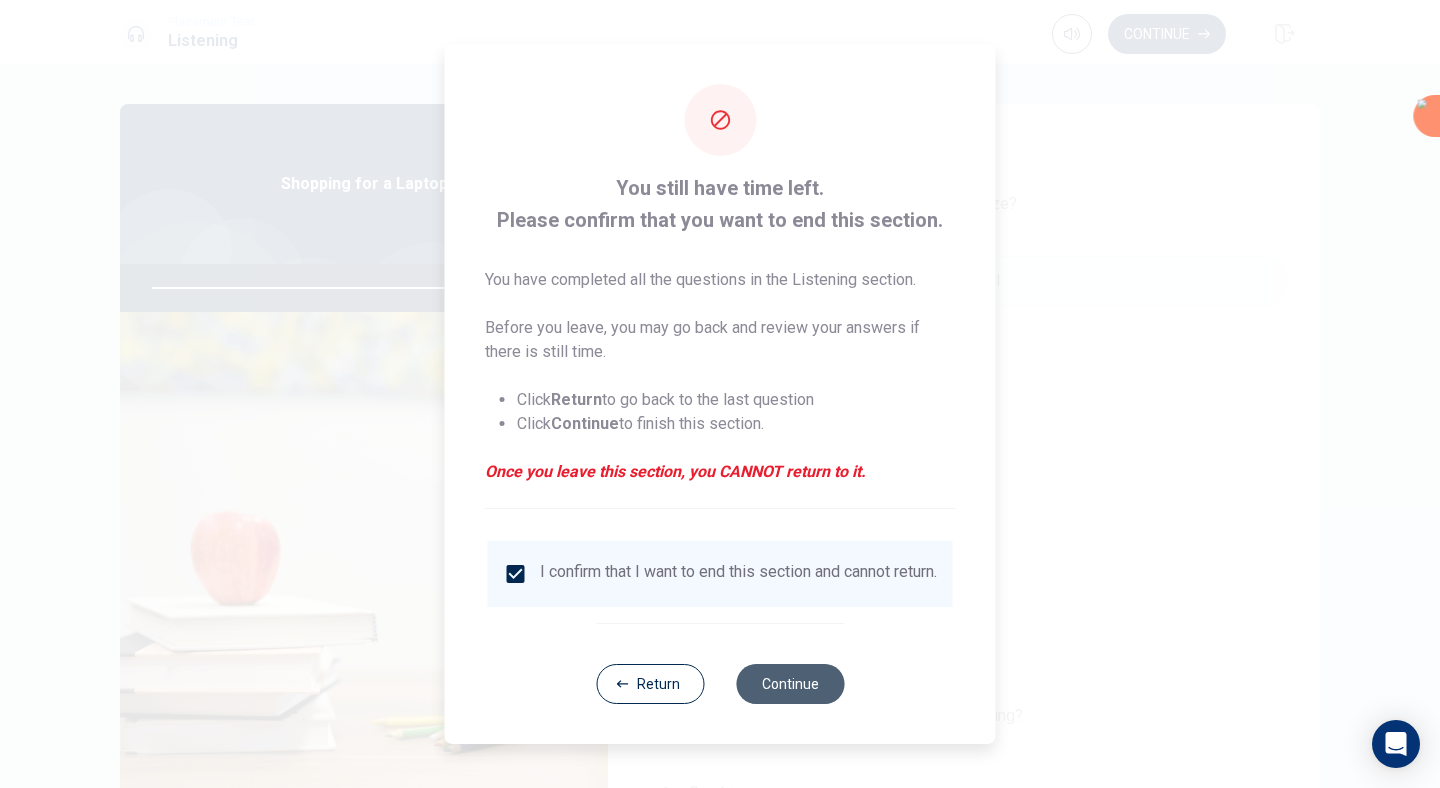 click on "Continue" at bounding box center (790, 684) 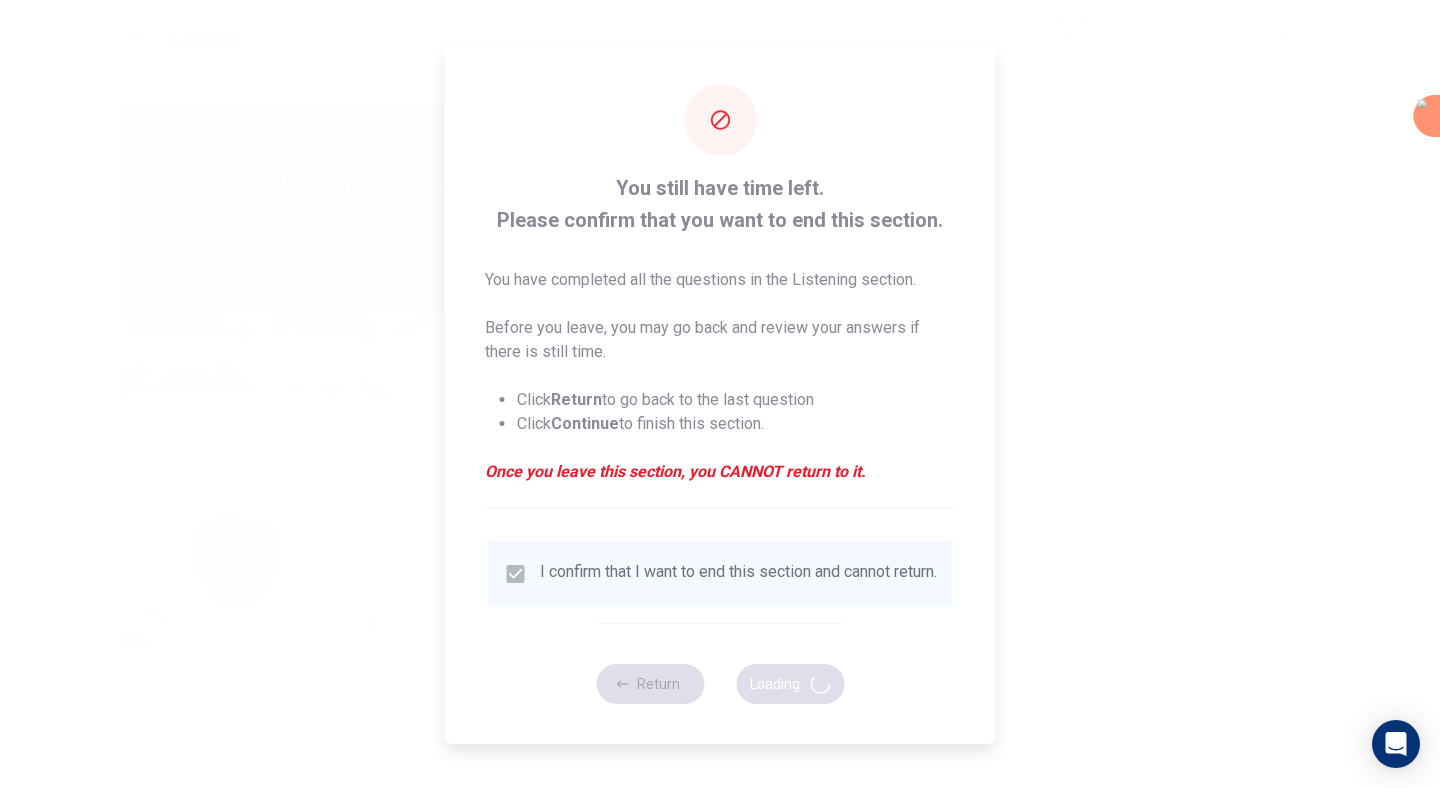 type on "95" 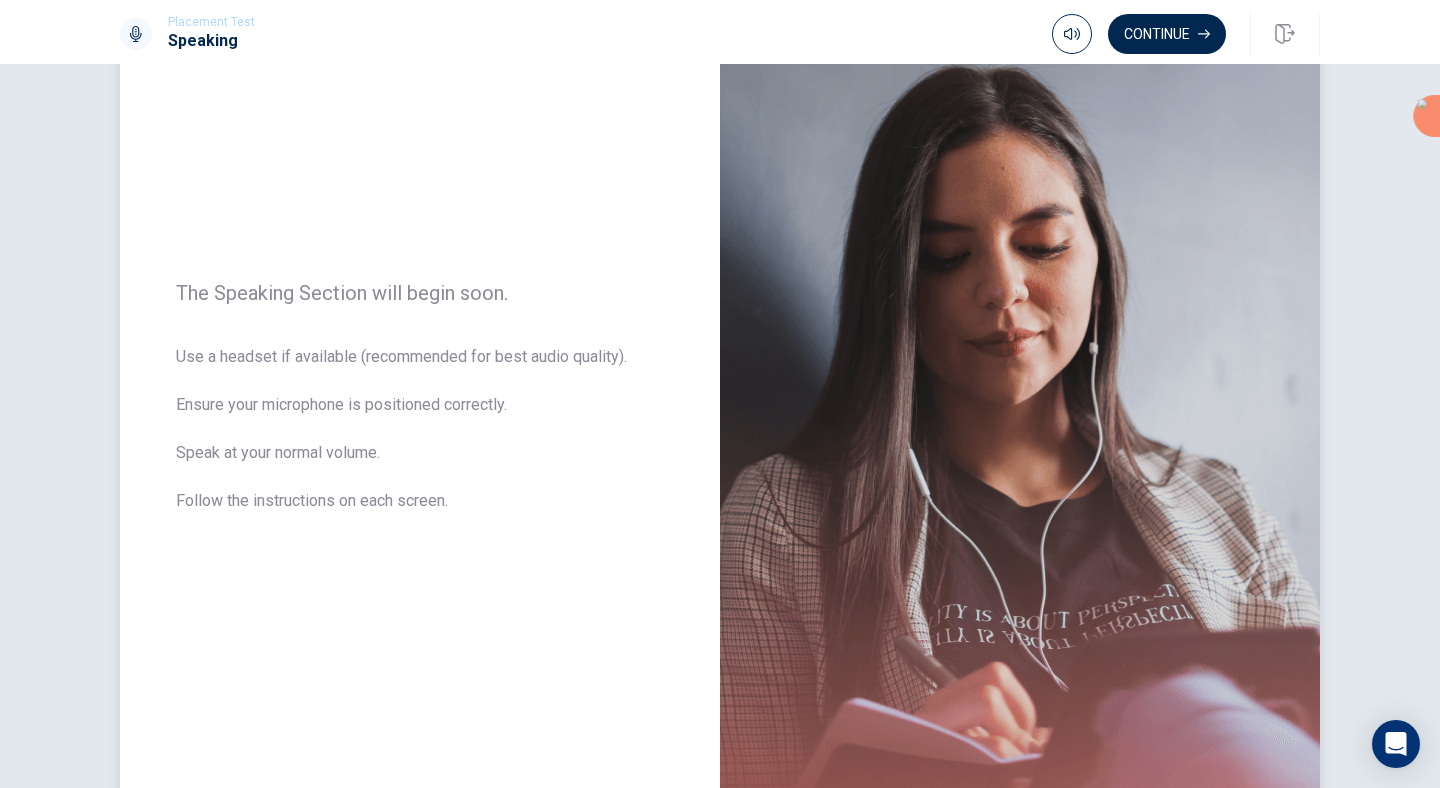 scroll, scrollTop: 0, scrollLeft: 0, axis: both 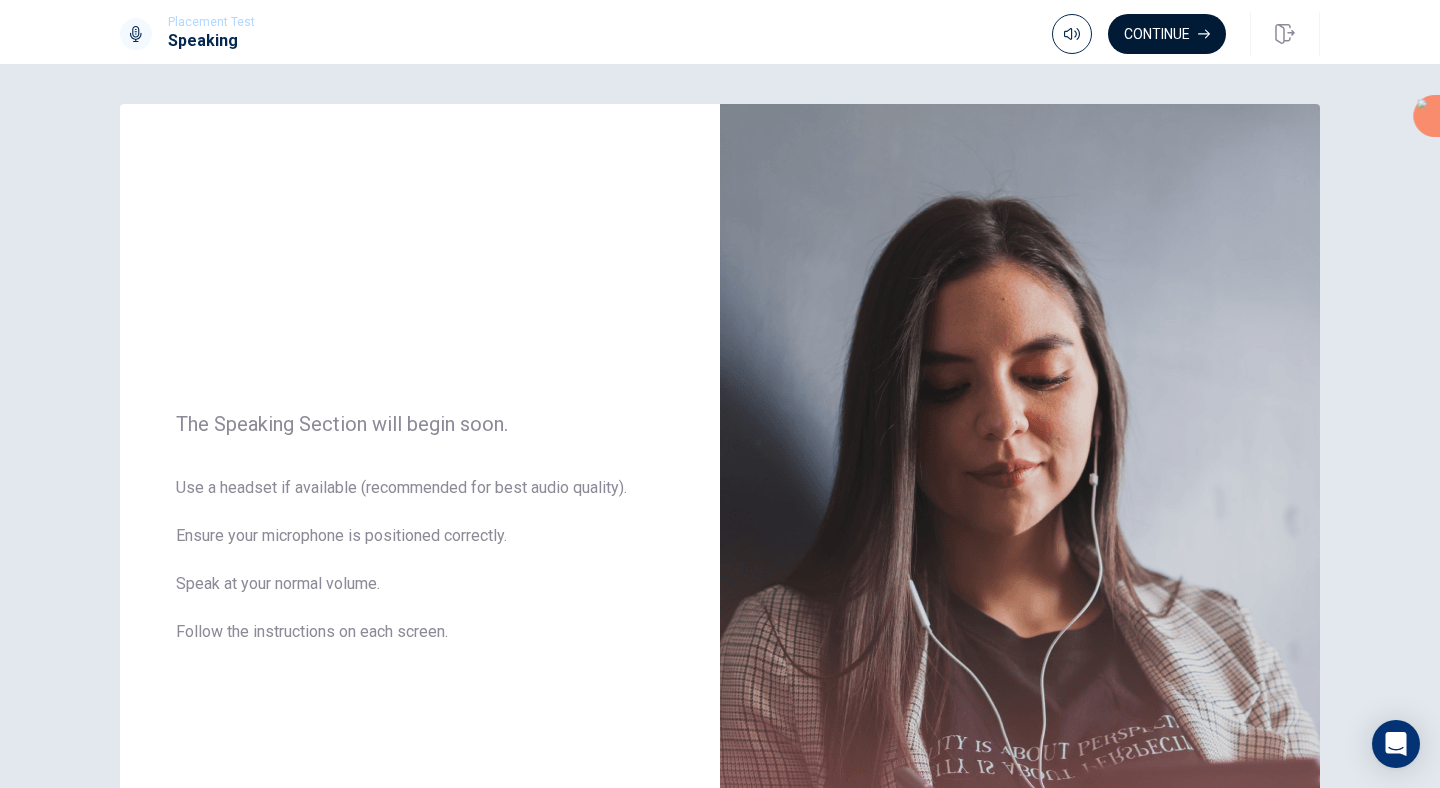 click on "Continue" at bounding box center [1167, 34] 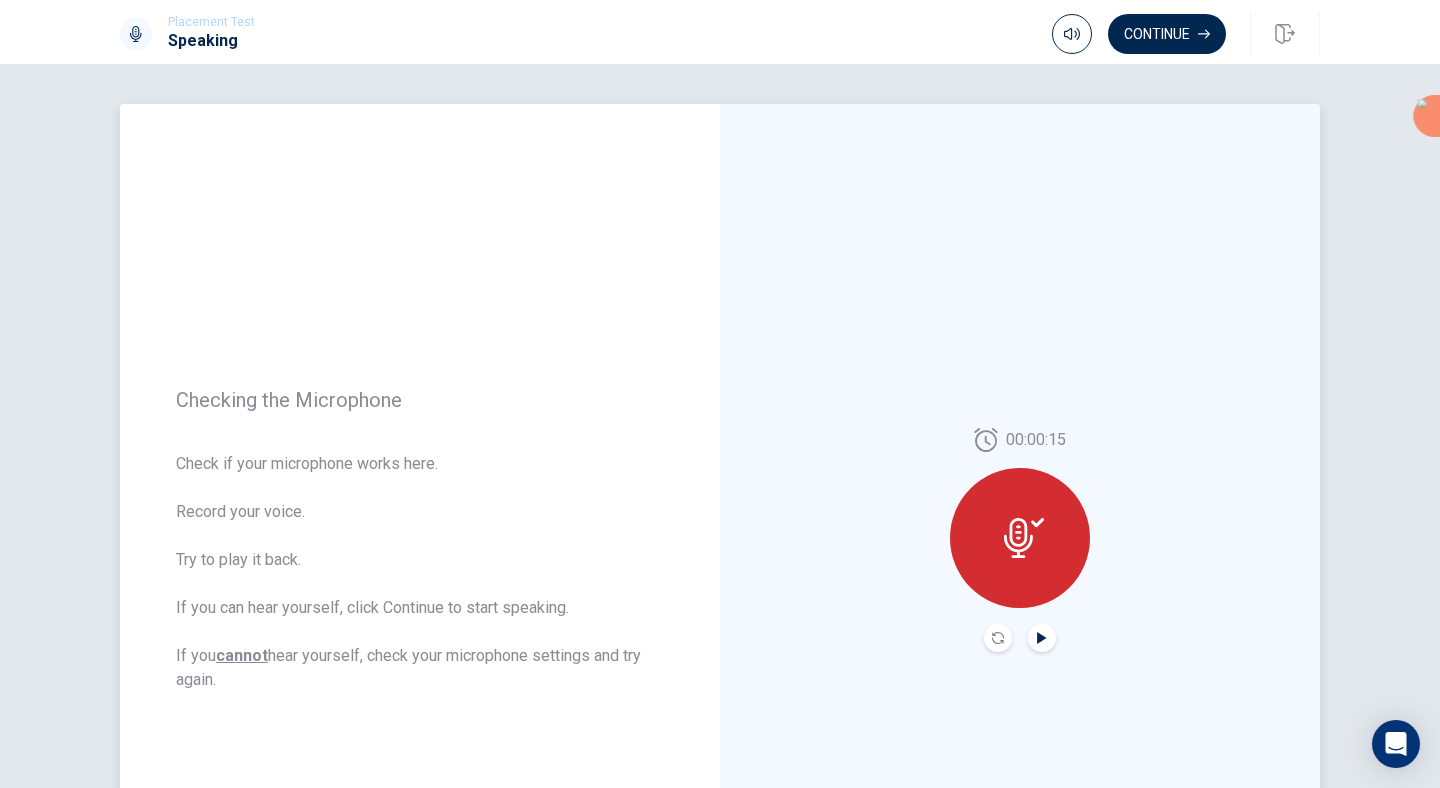 click 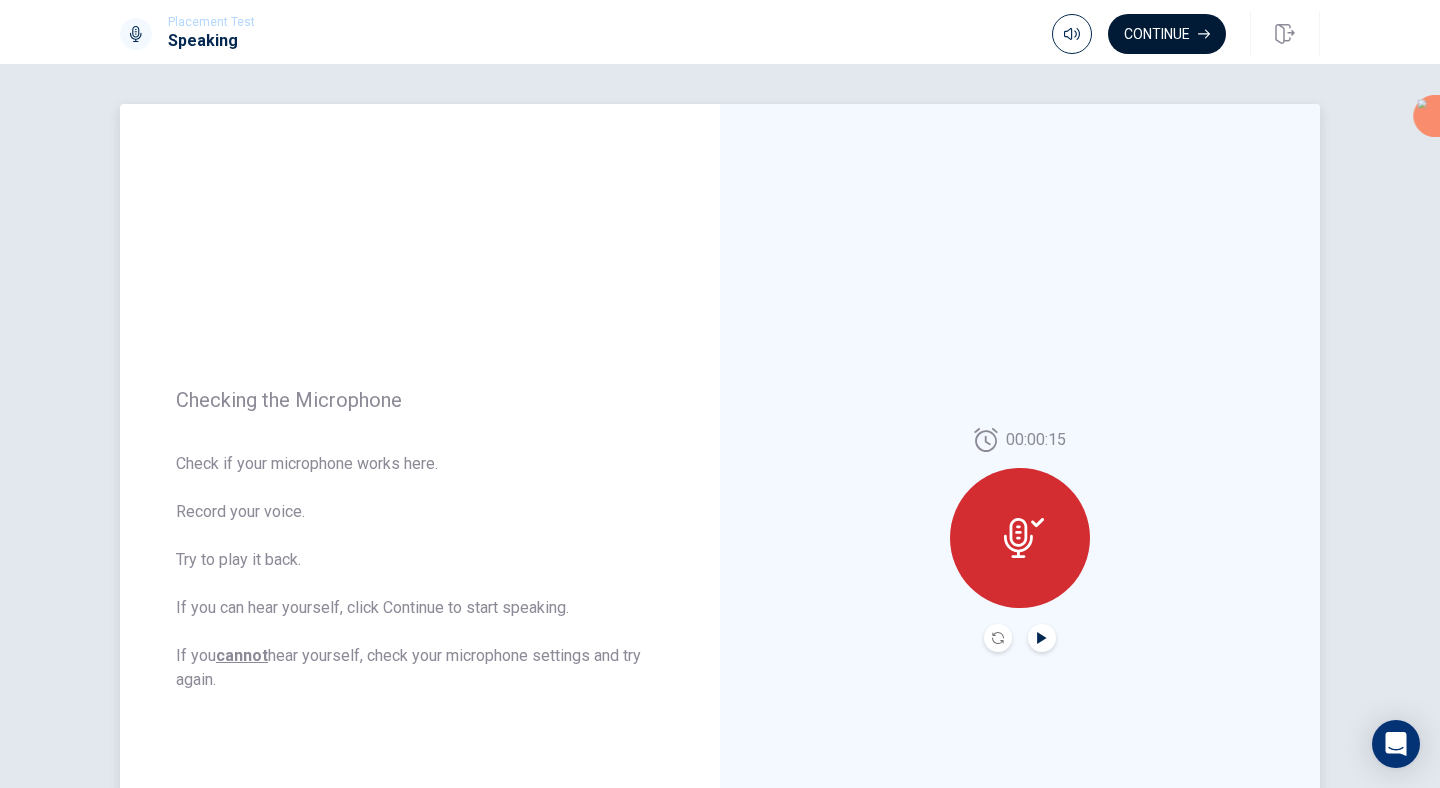 click on "Continue" at bounding box center [1167, 34] 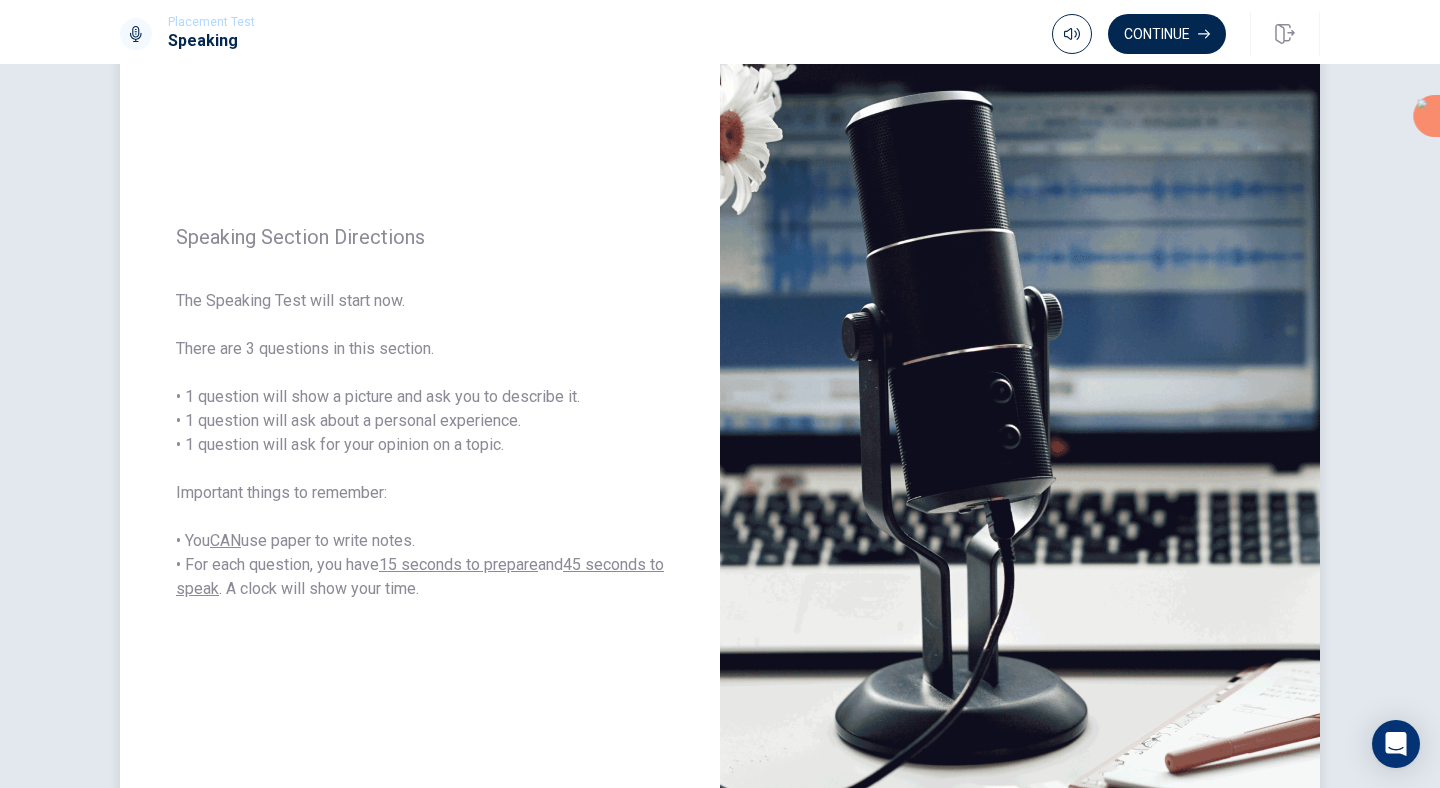 scroll, scrollTop: 292, scrollLeft: 0, axis: vertical 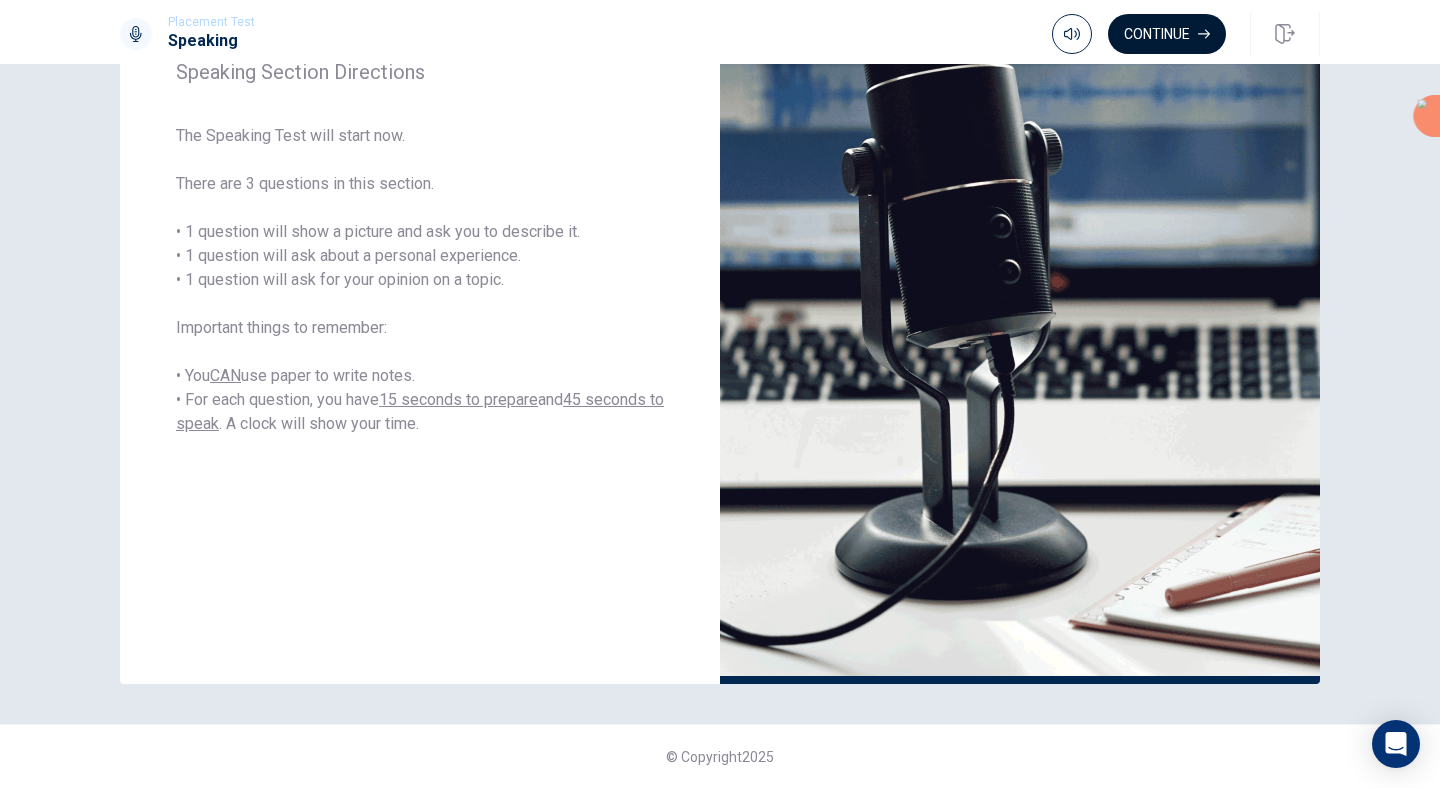 click on "Continue" at bounding box center (1167, 34) 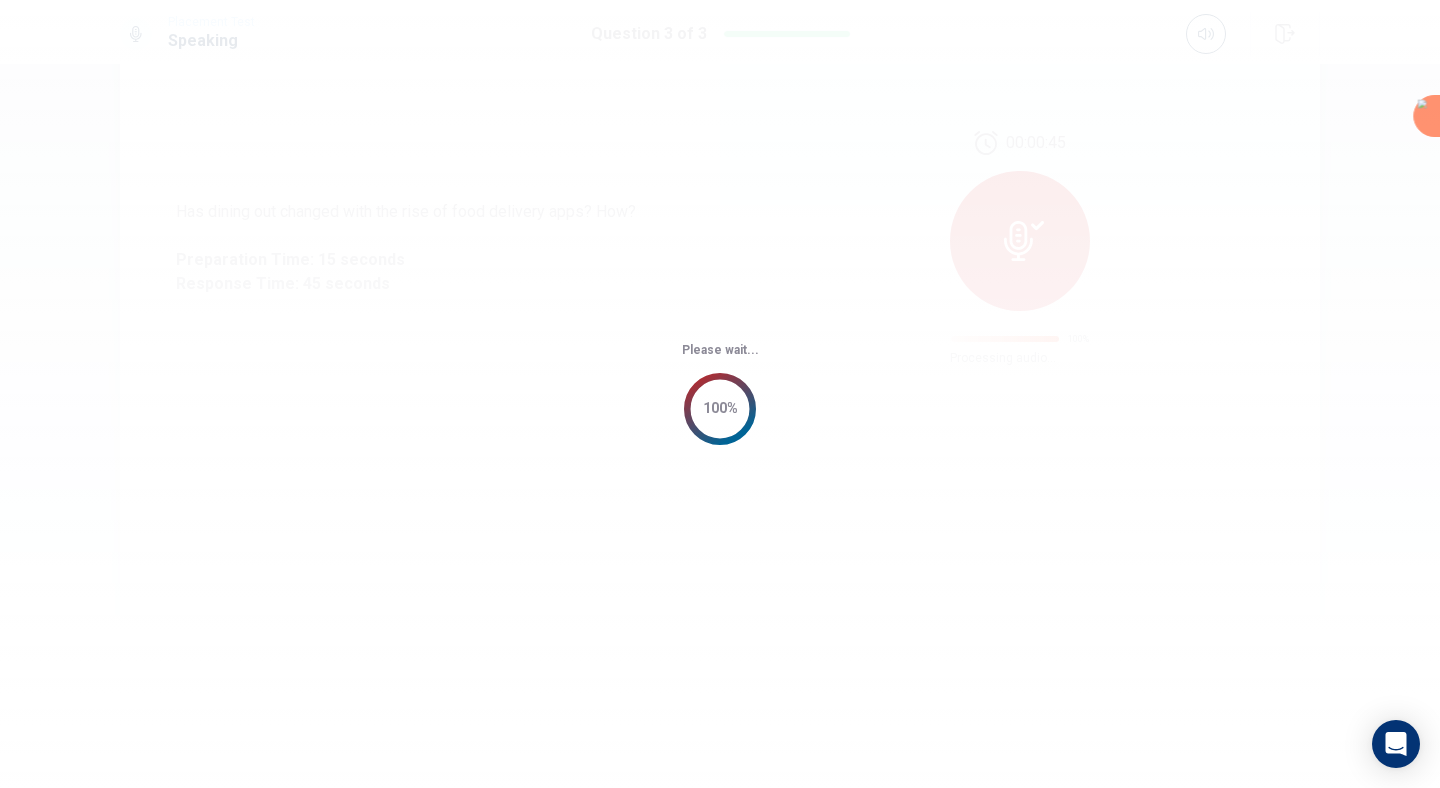 scroll, scrollTop: 0, scrollLeft: 0, axis: both 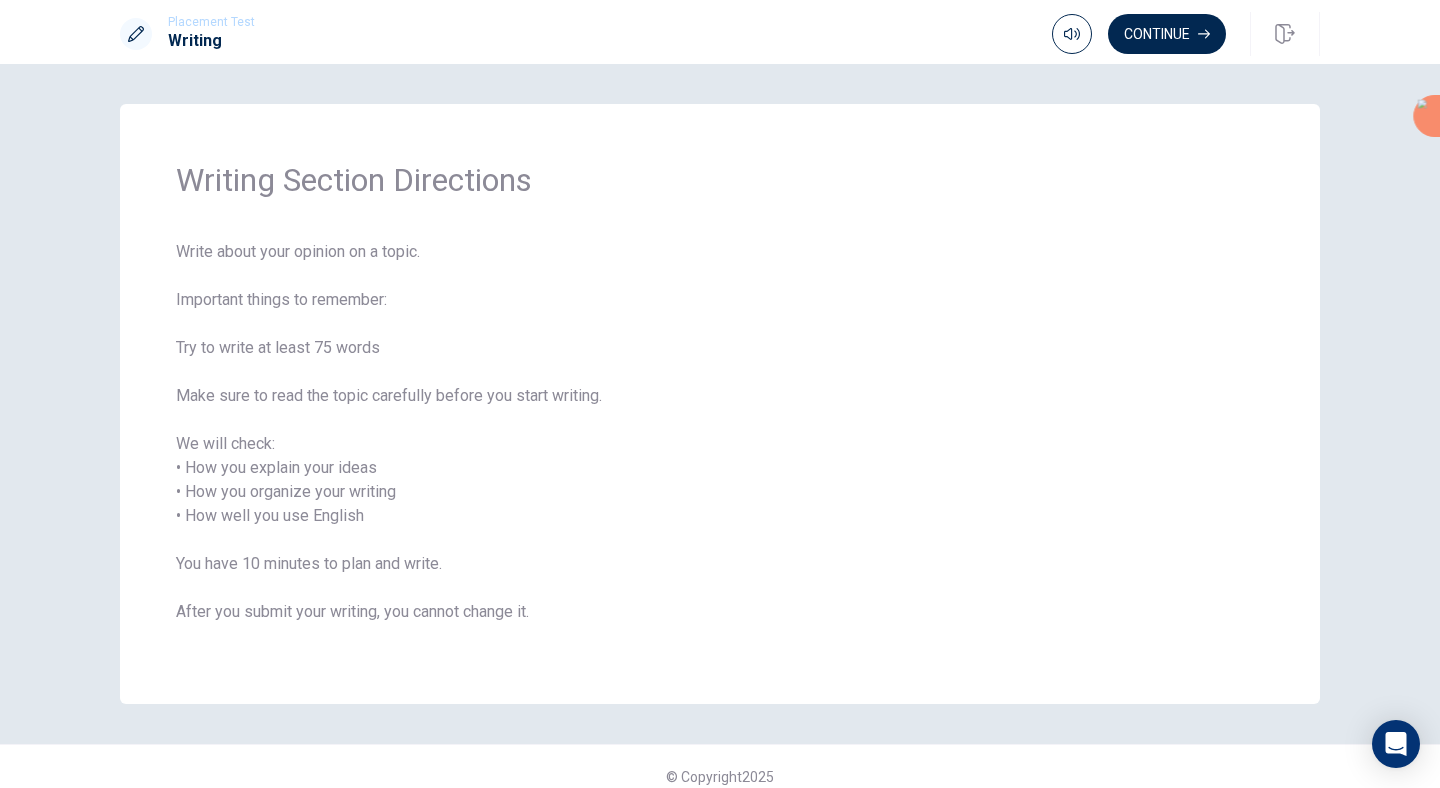 click on "Continue" at bounding box center [1186, 34] 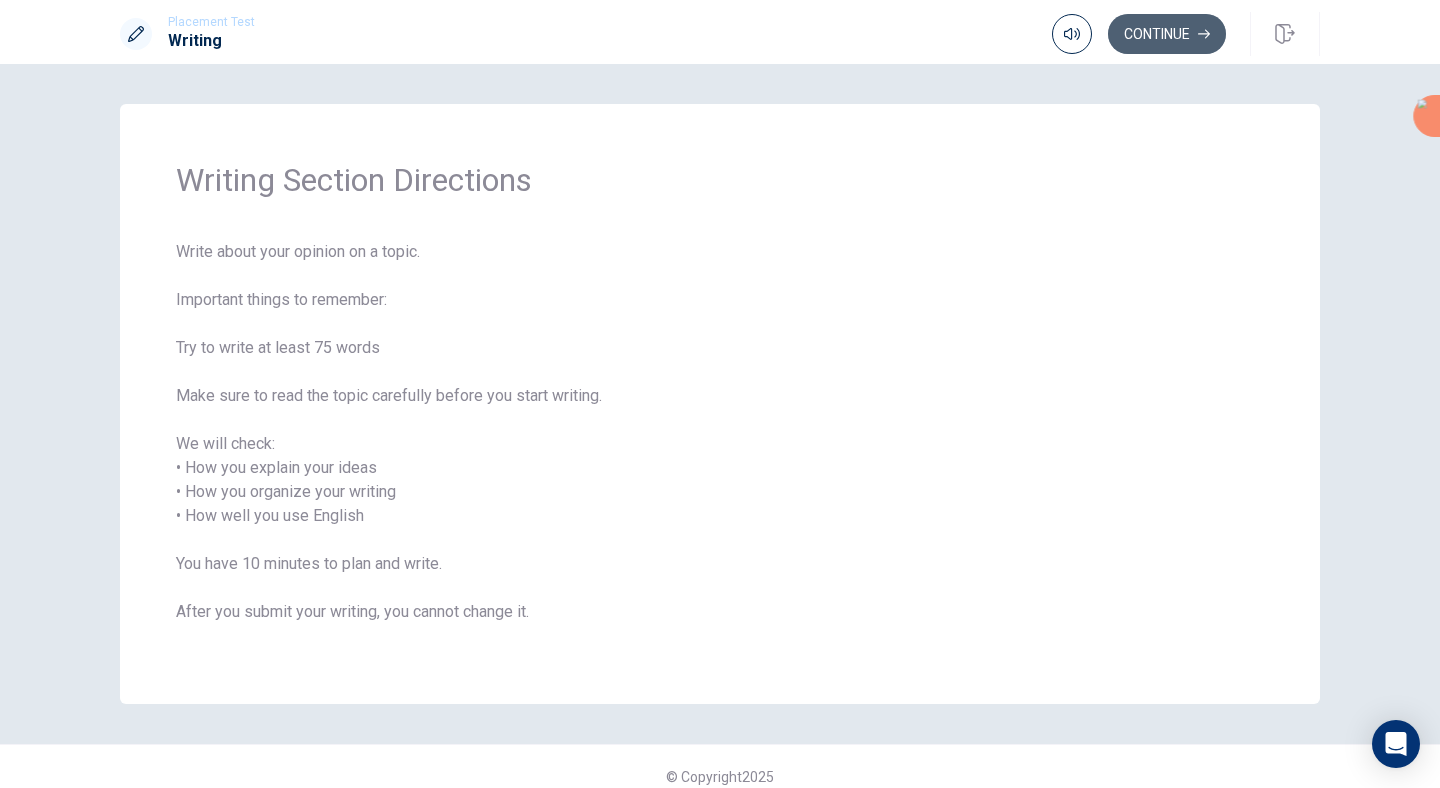 click on "Continue" at bounding box center [1167, 34] 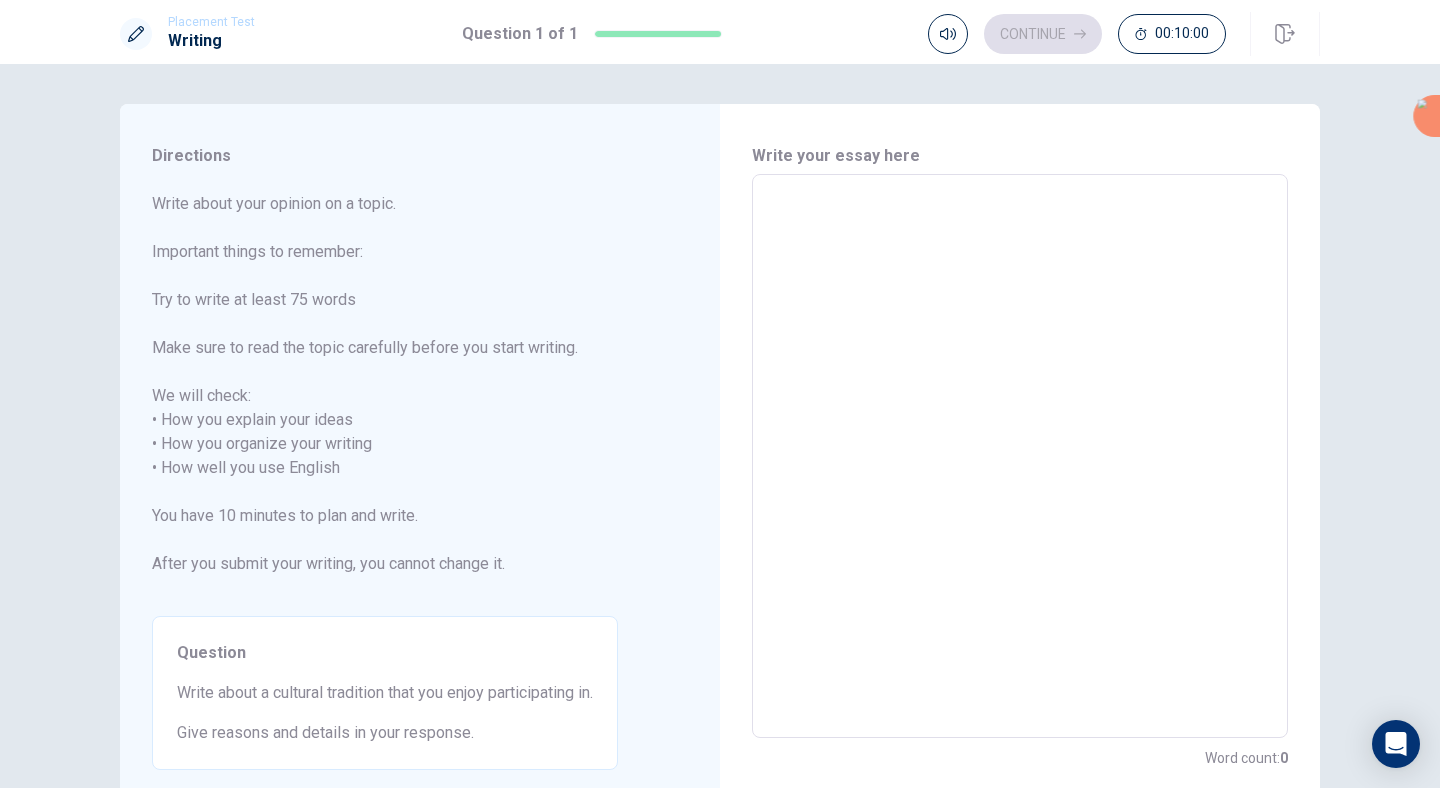 click at bounding box center [1020, 456] 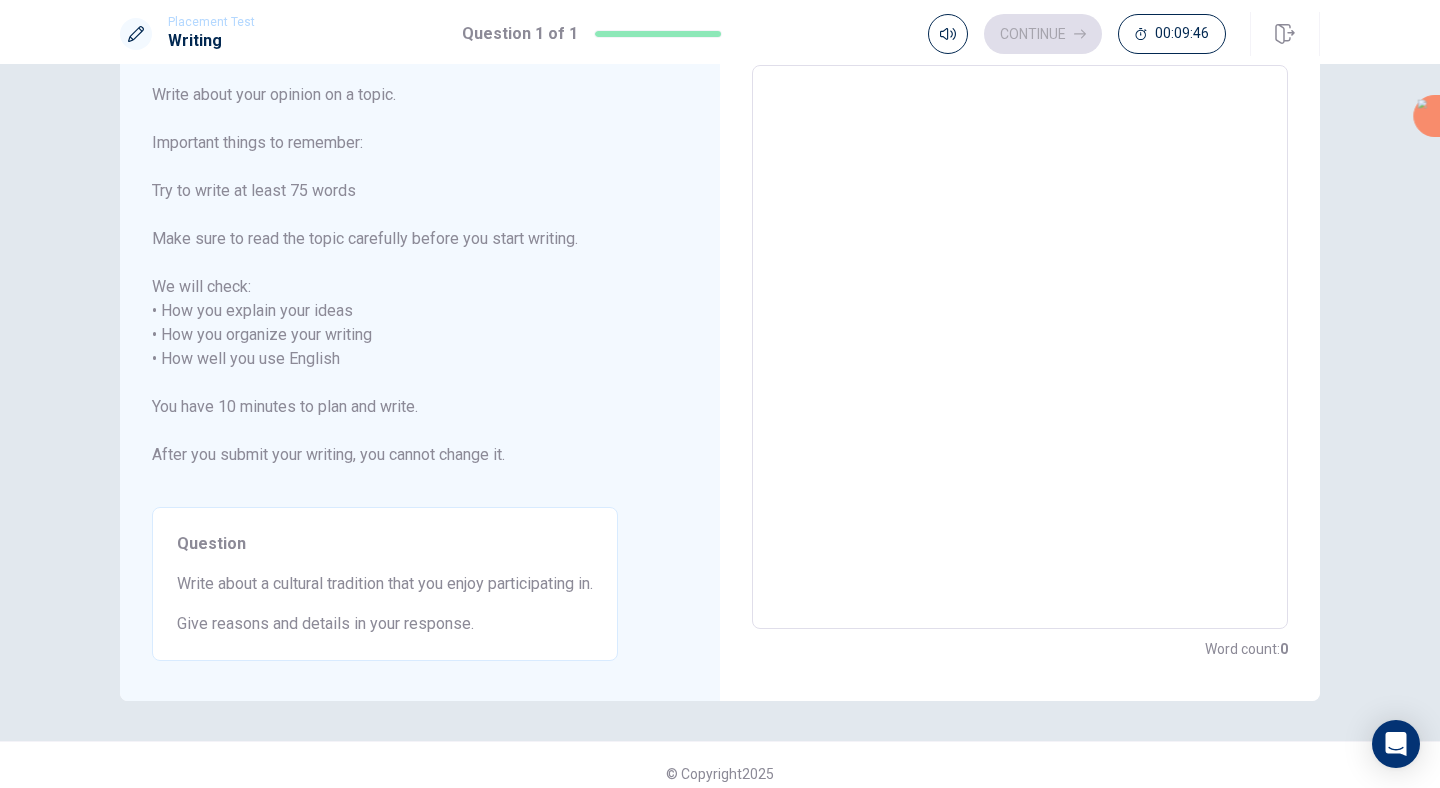 scroll, scrollTop: 93, scrollLeft: 0, axis: vertical 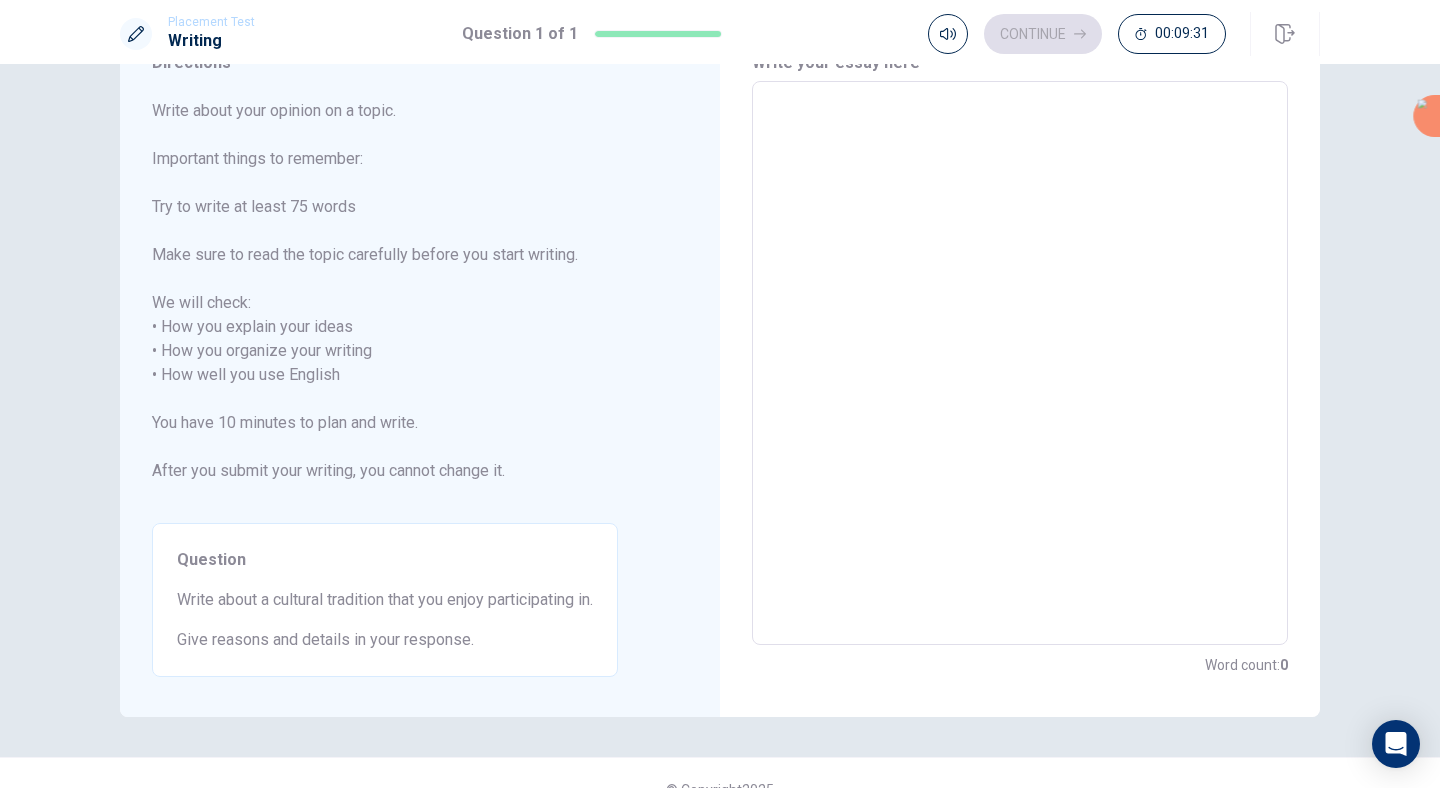type on "I" 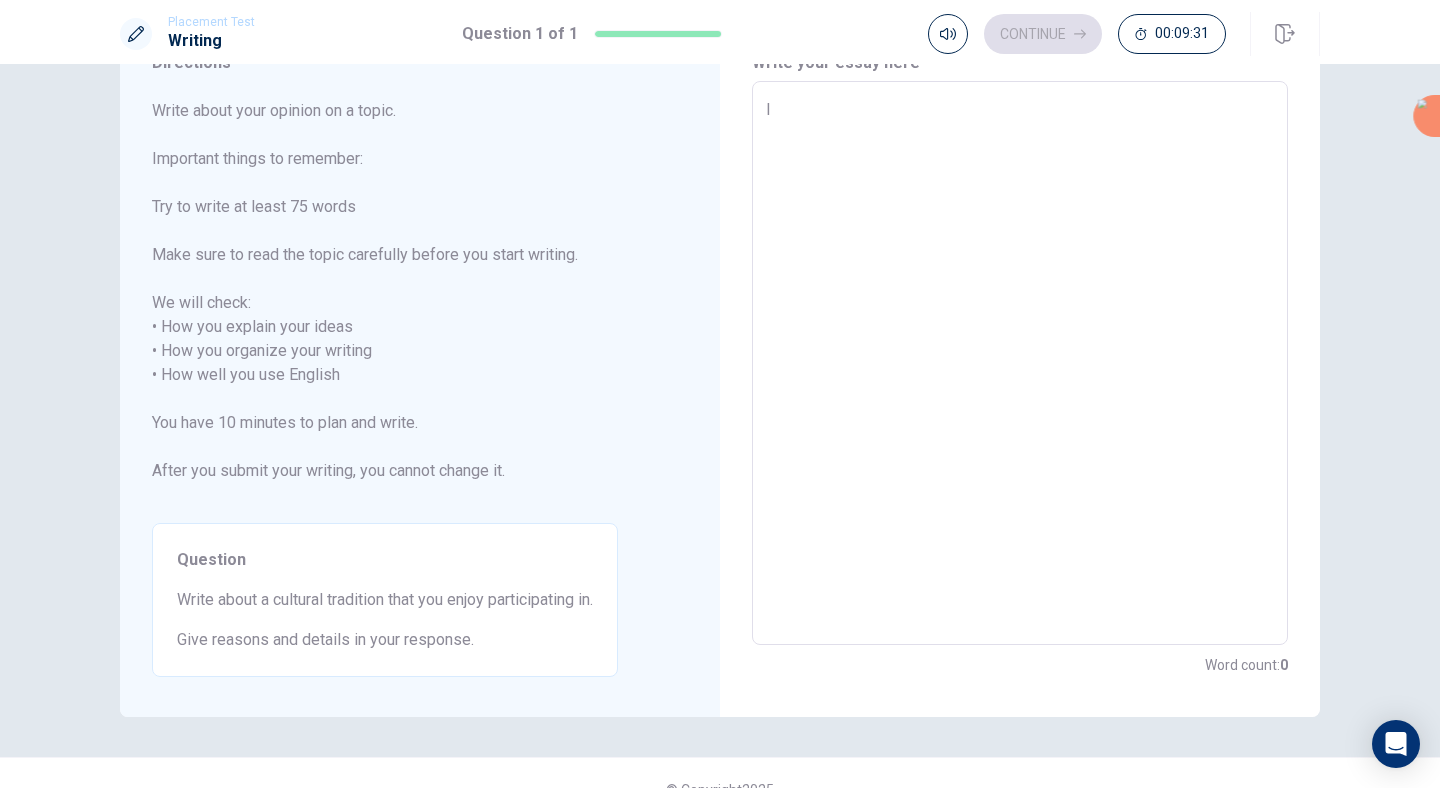 type on "x" 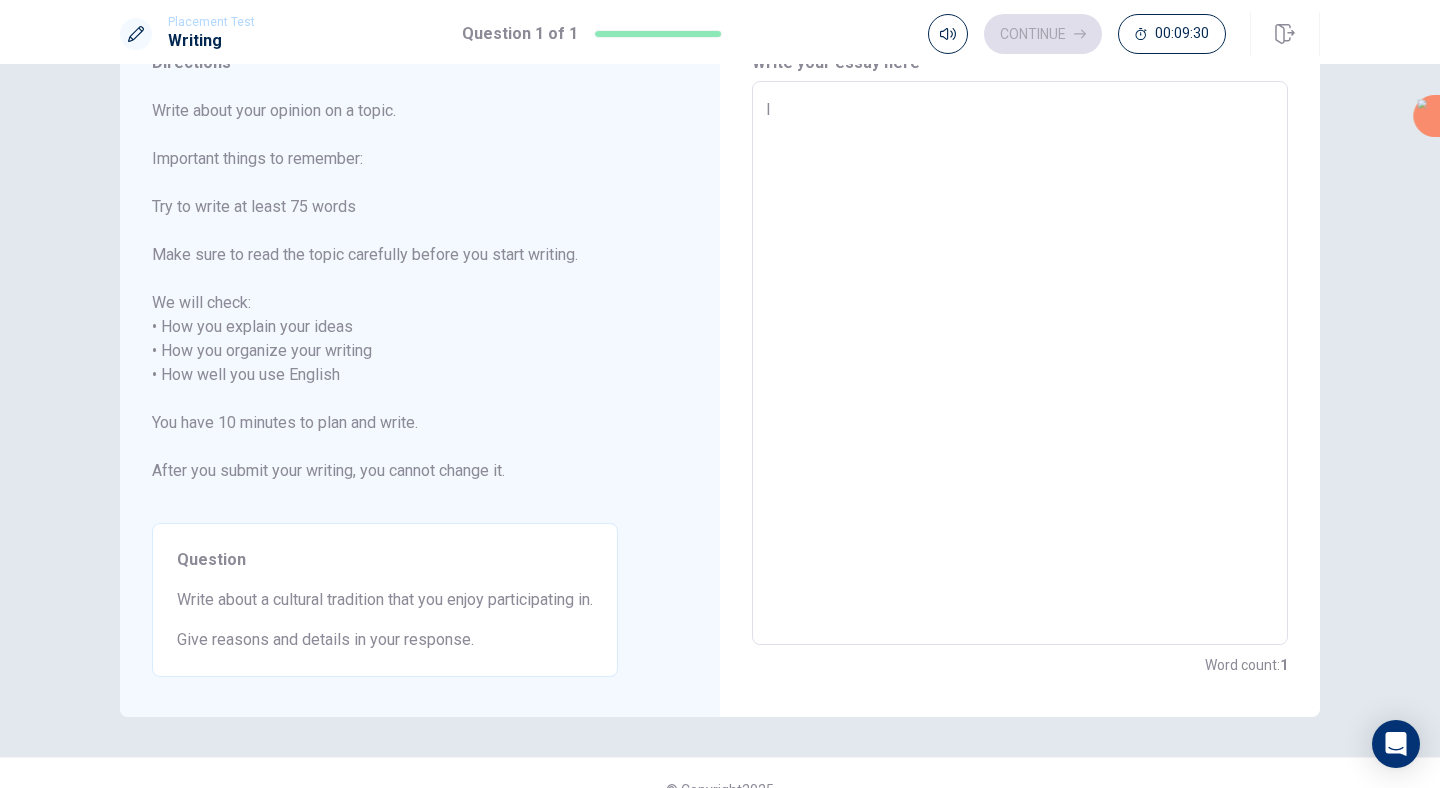 type on "I" 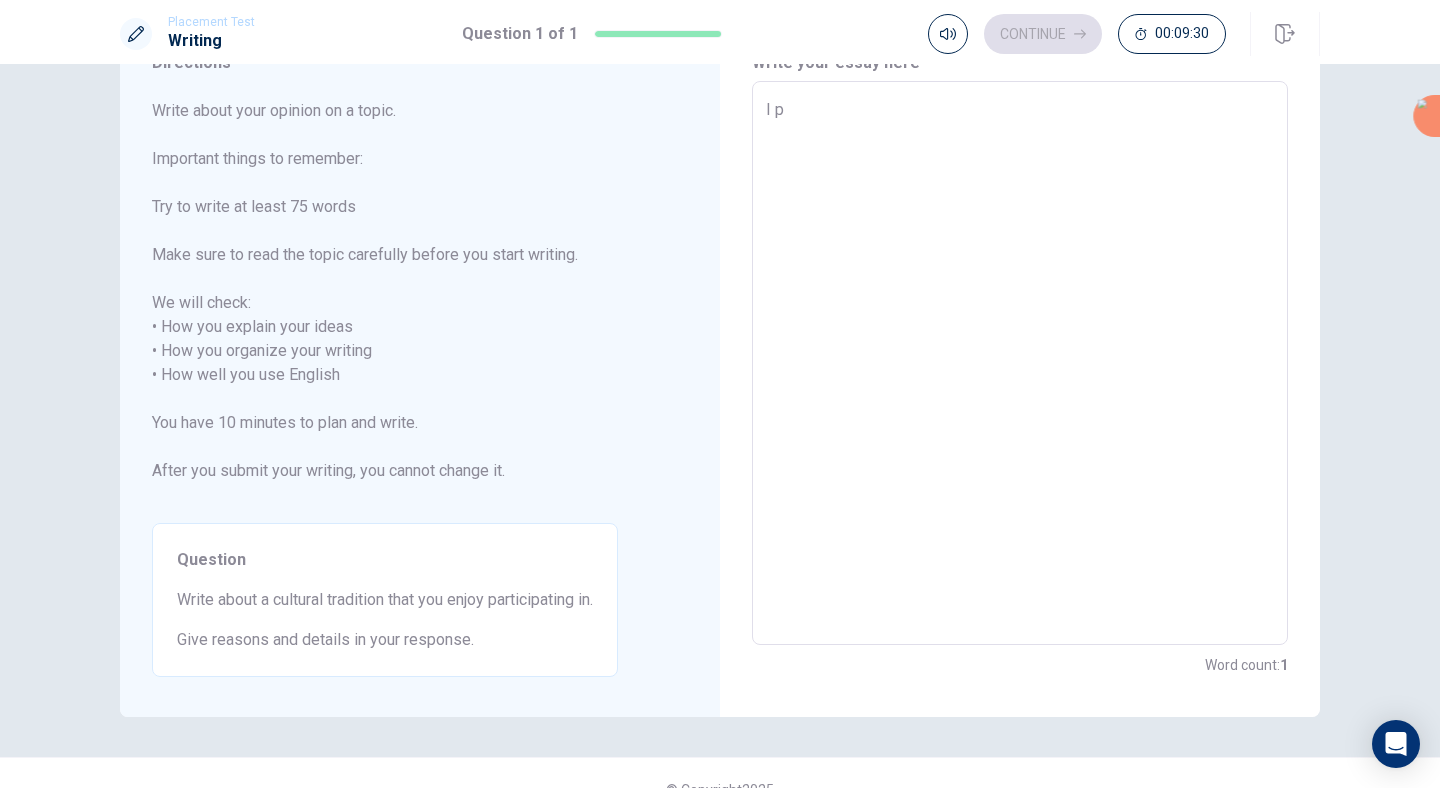 type on "x" 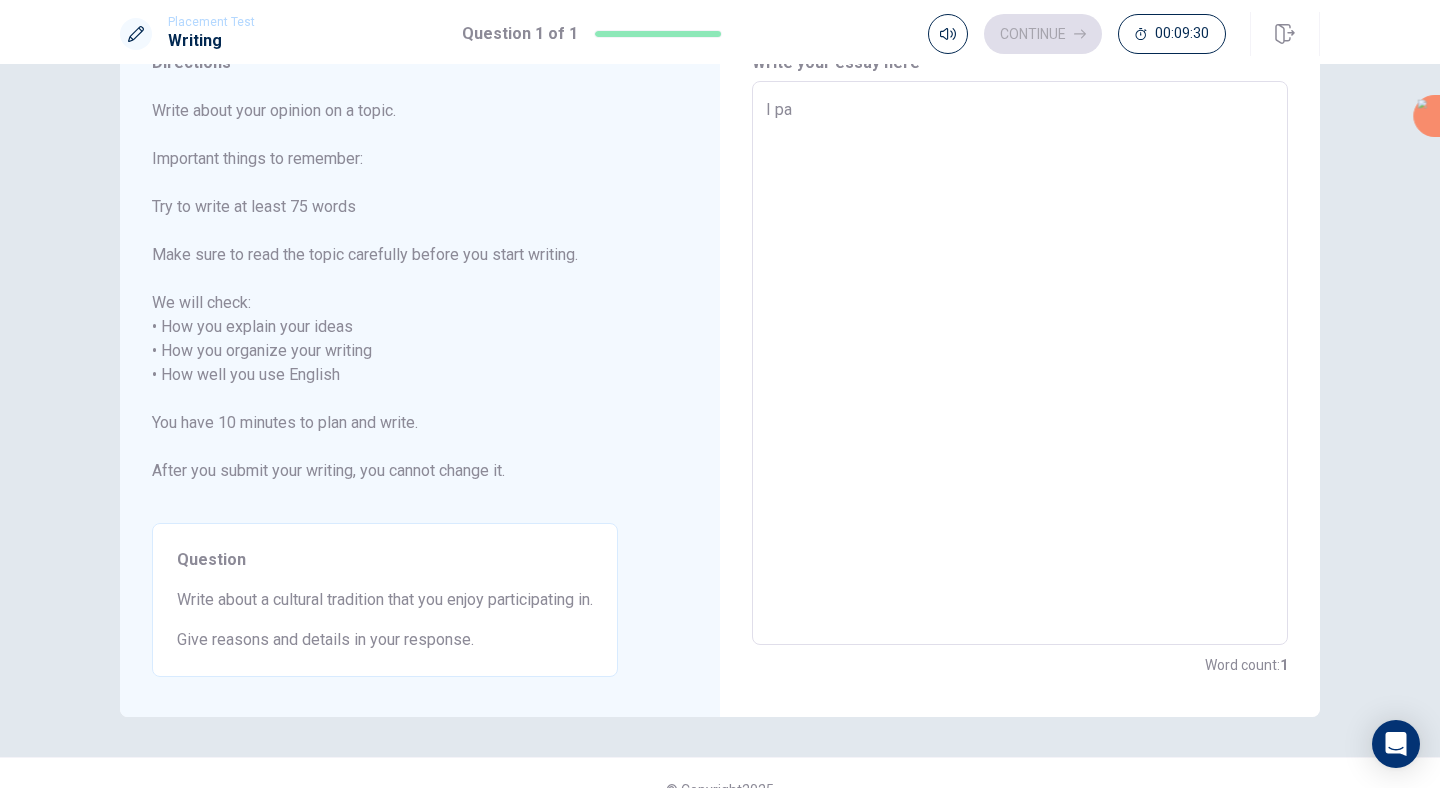 type on "x" 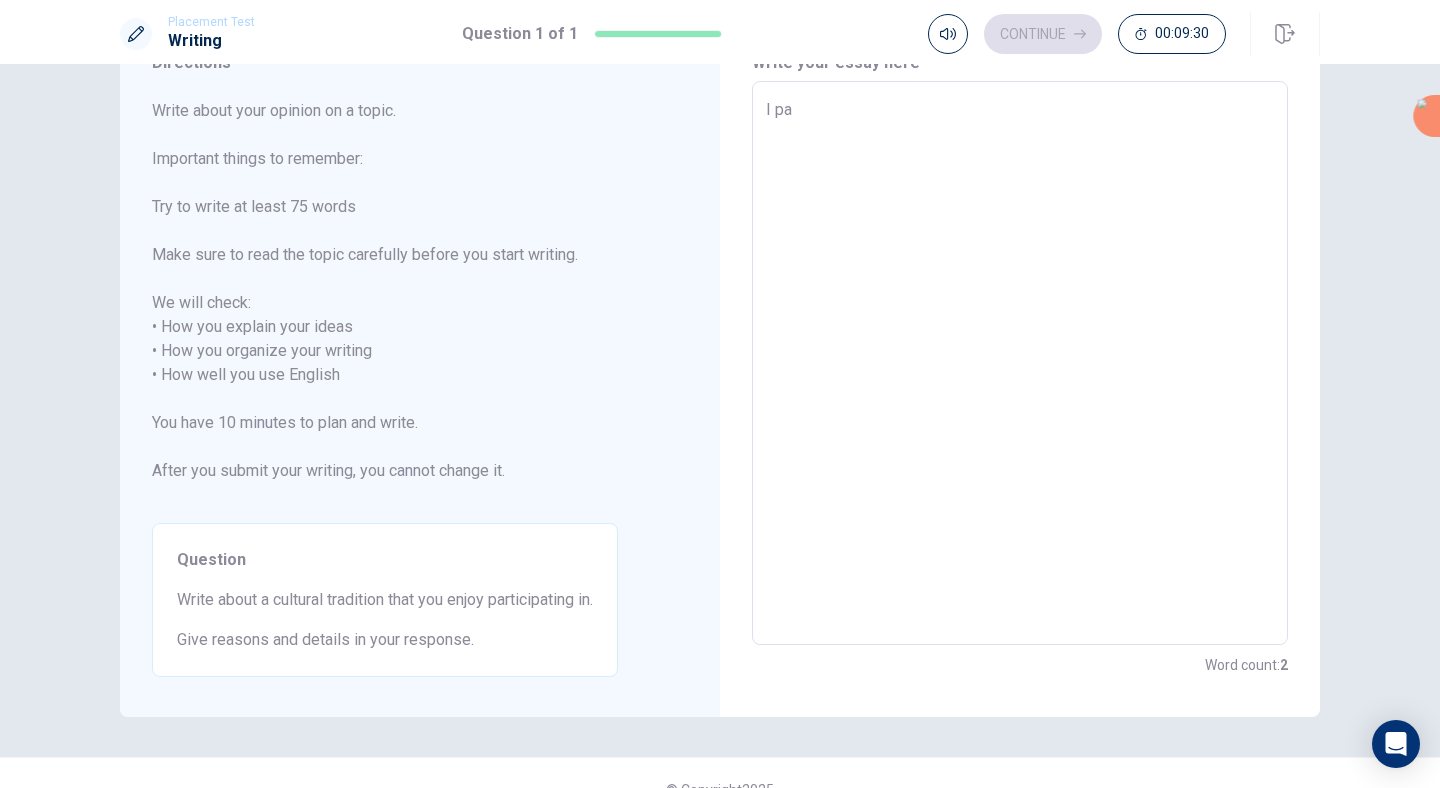 type on "I par" 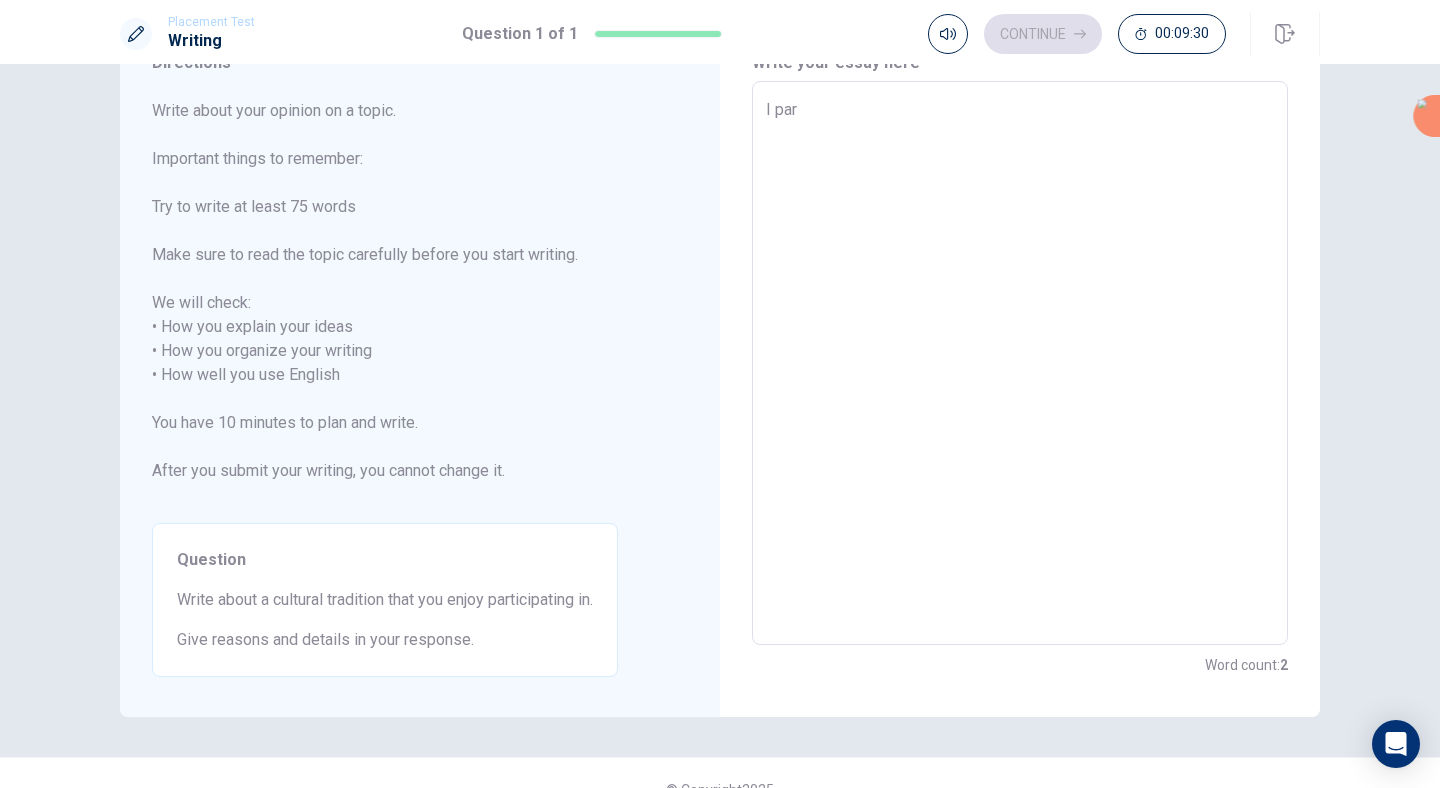 type on "x" 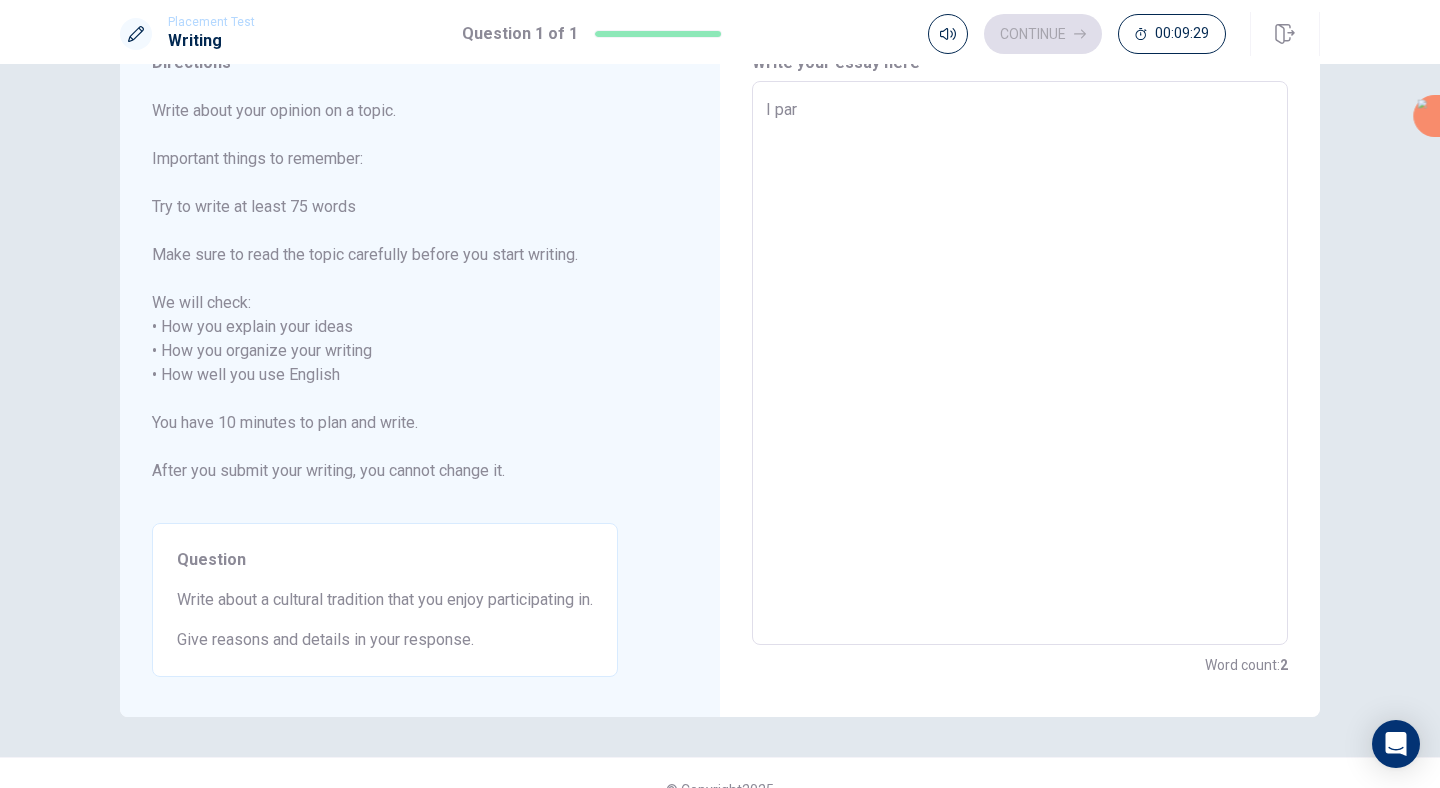 type on "I part" 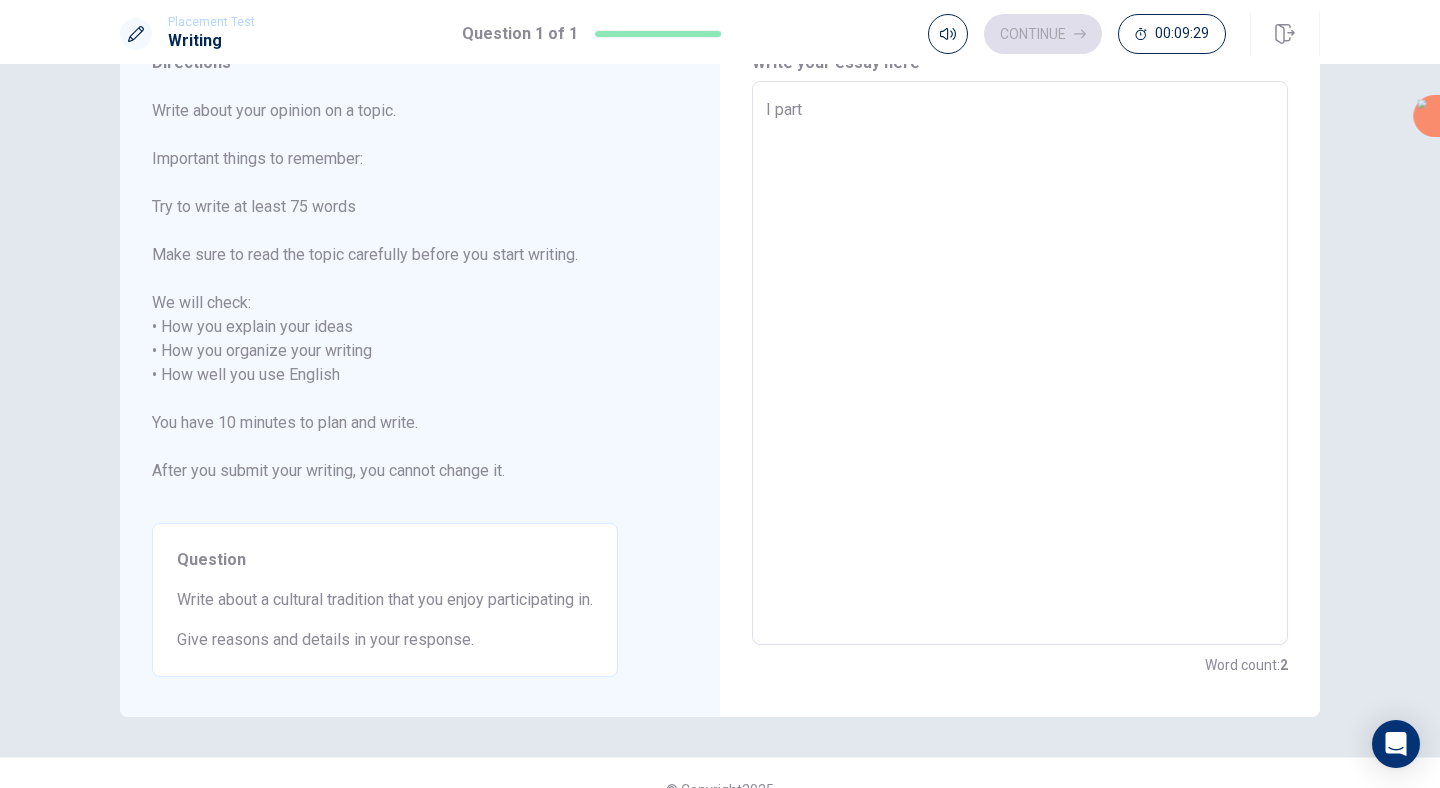 type on "x" 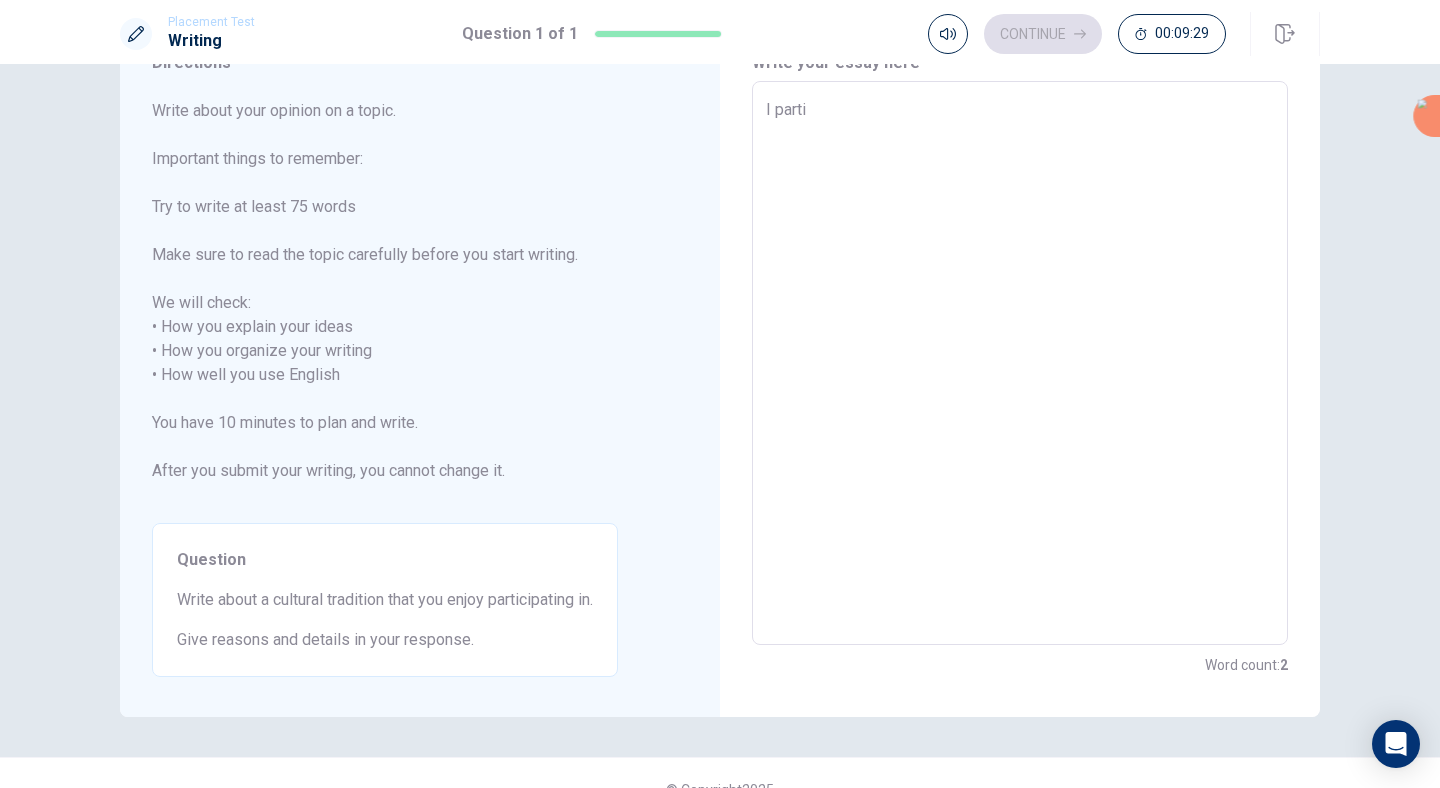 type on "x" 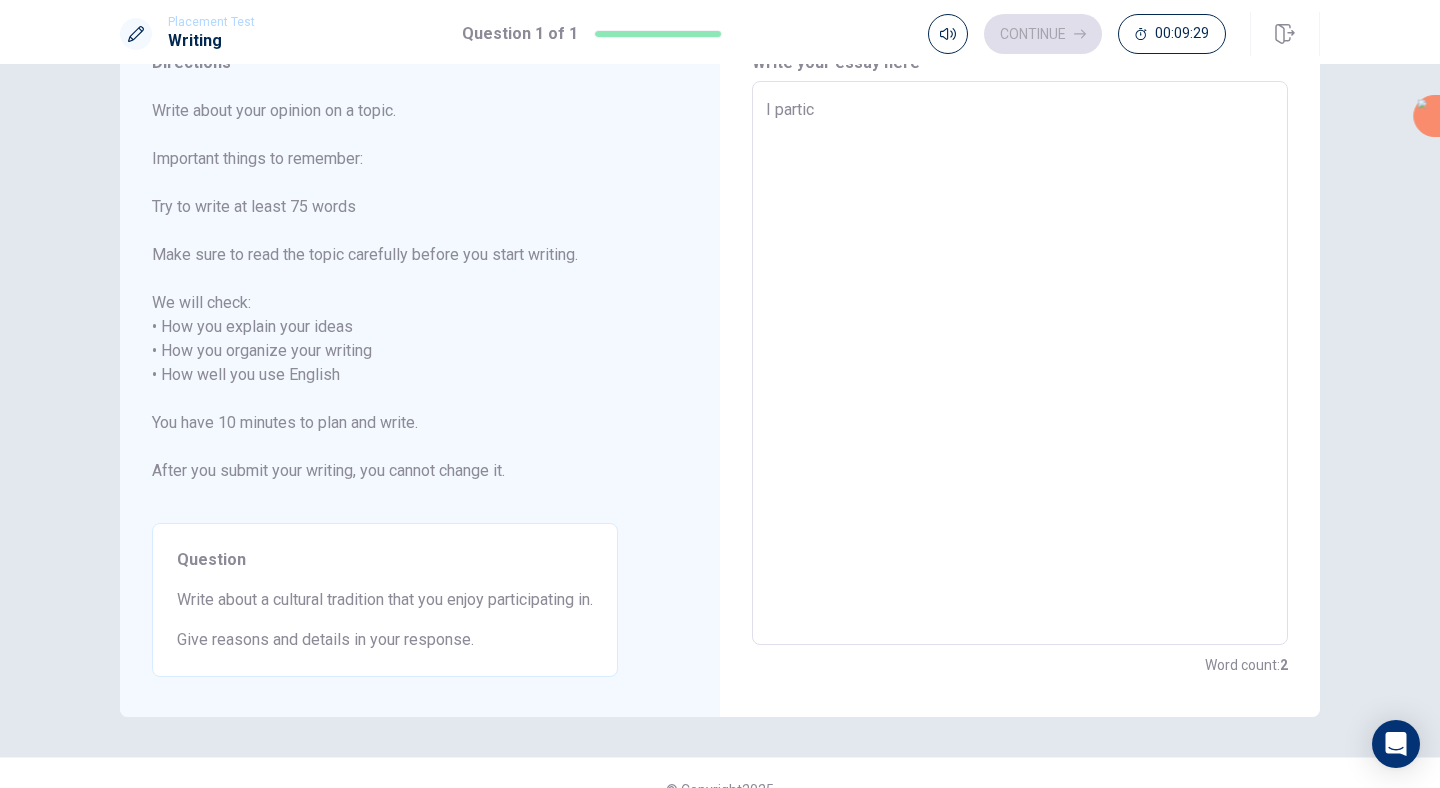 type on "x" 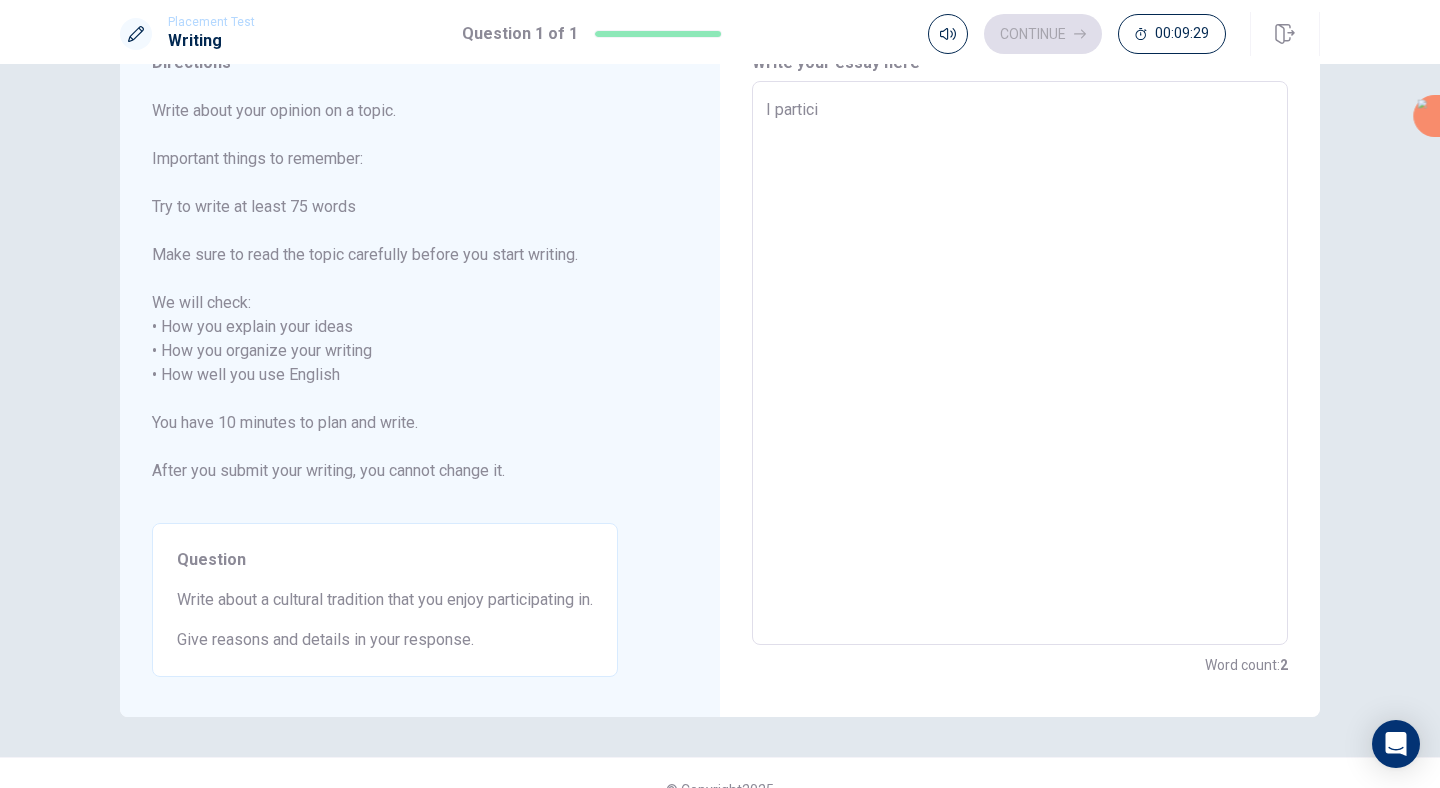type on "x" 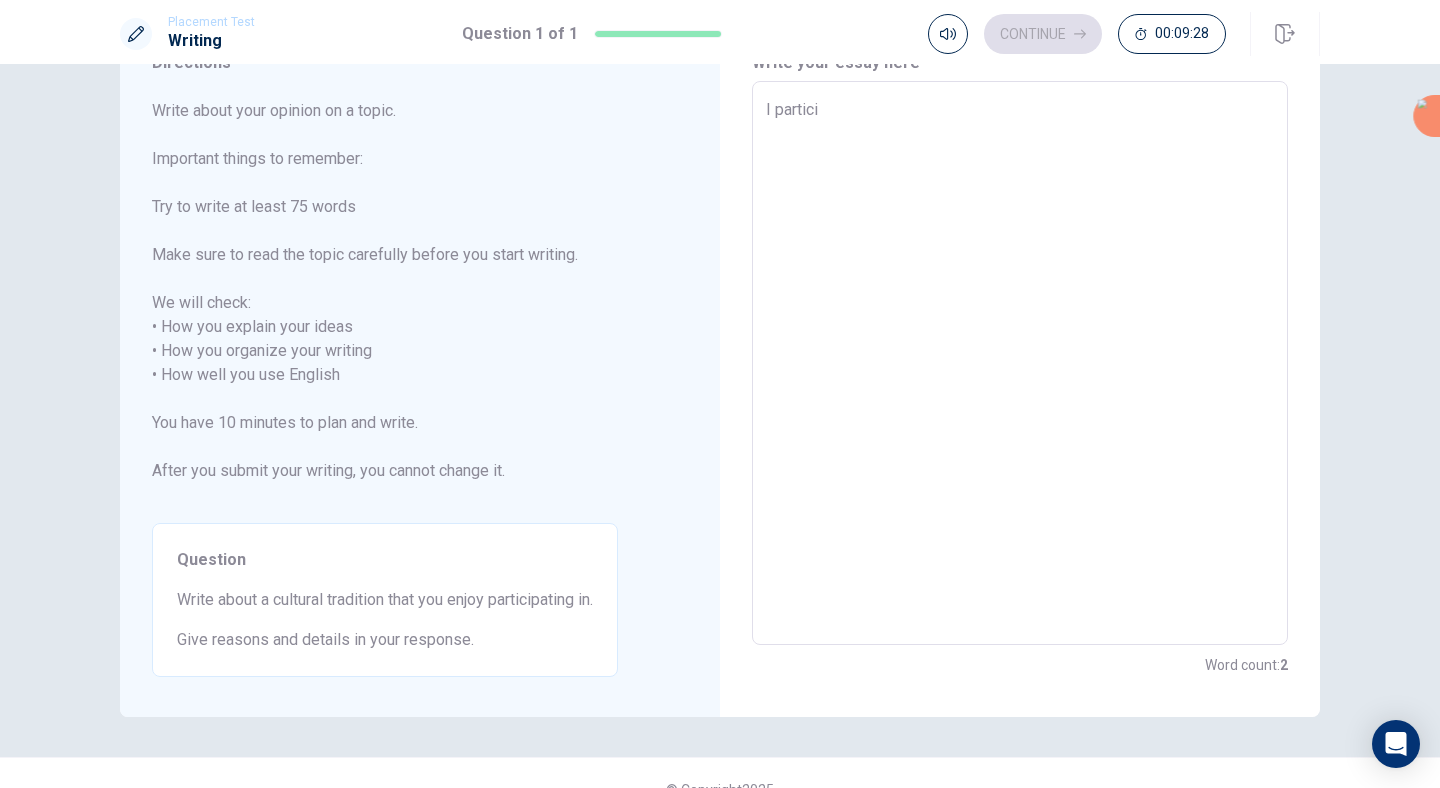 type on "I particip" 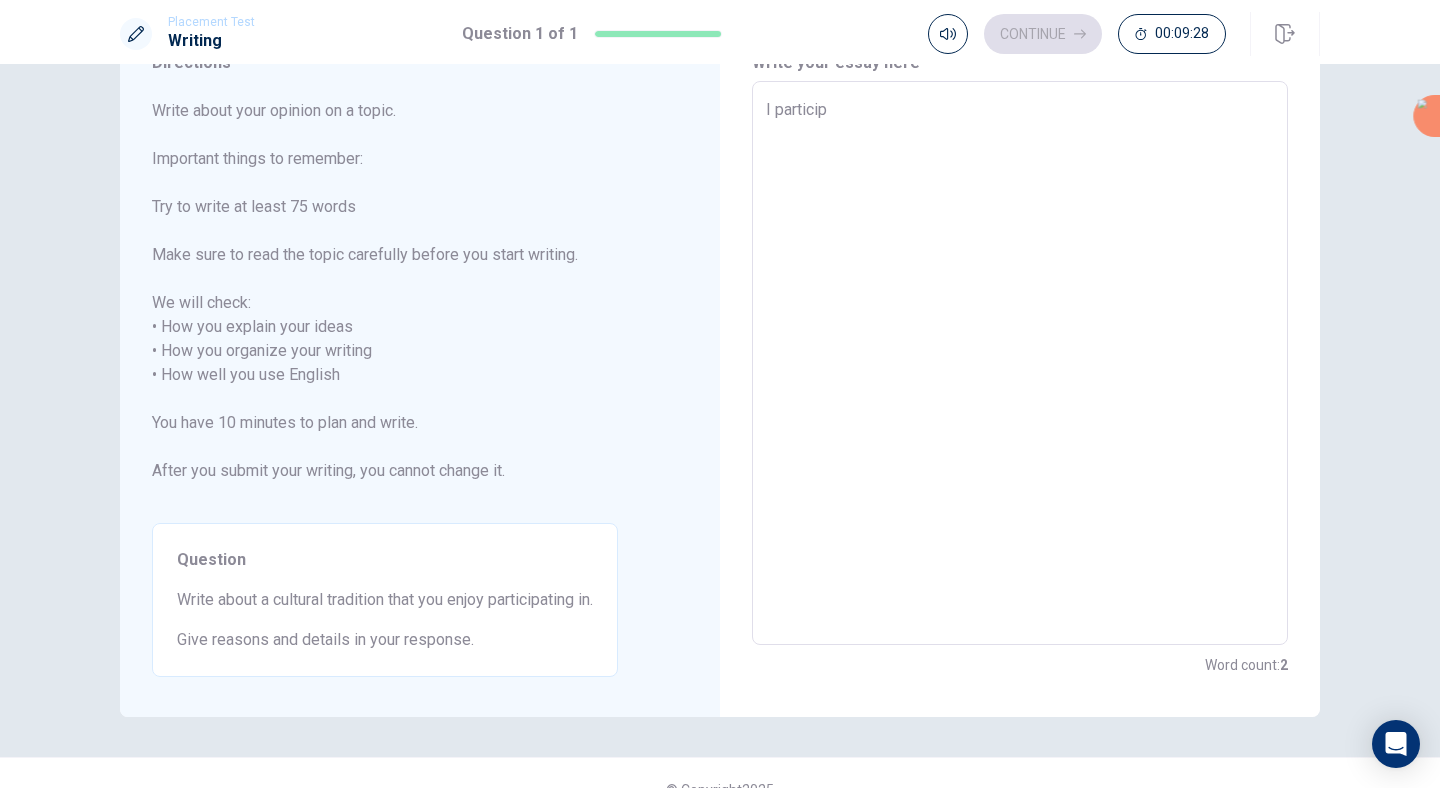 type on "x" 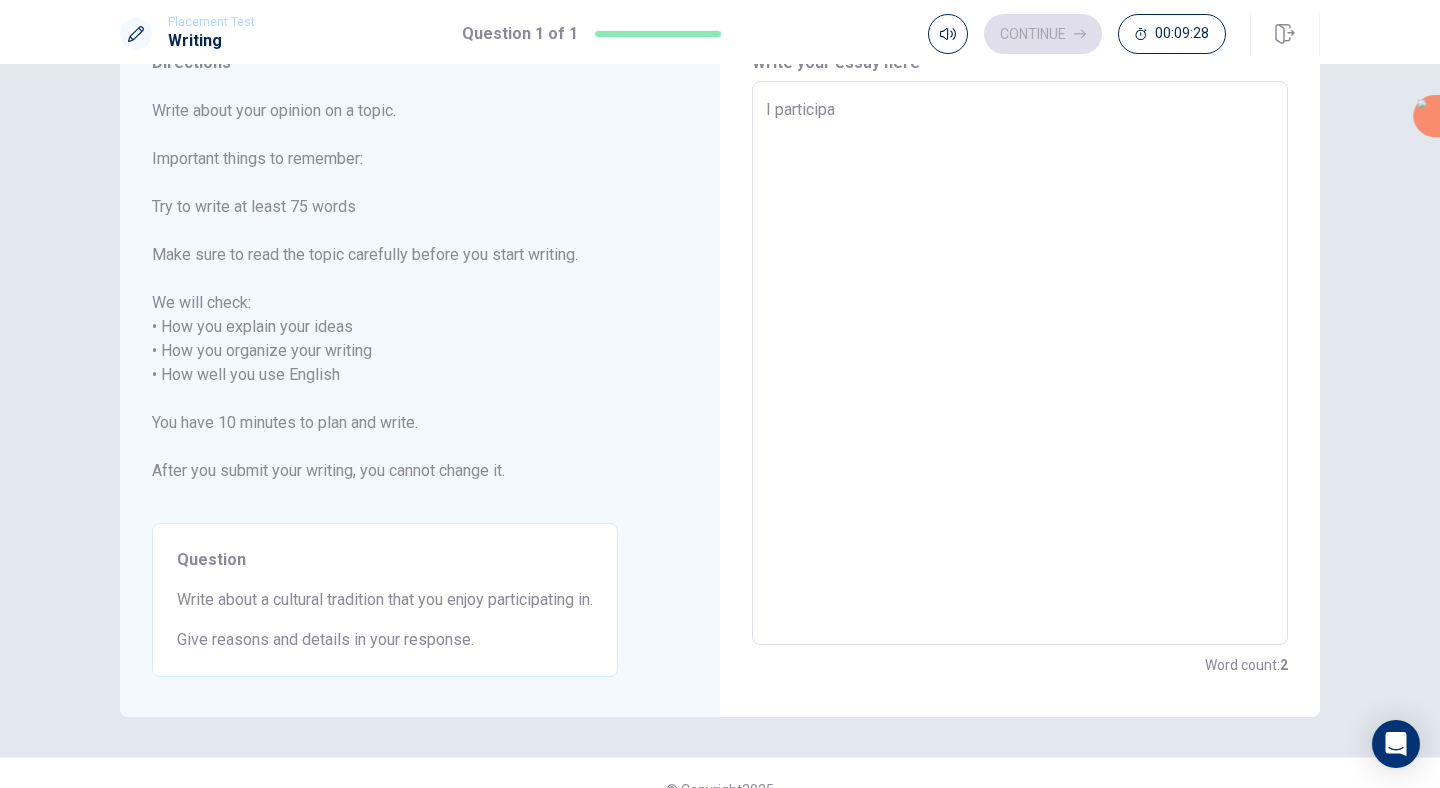 type on "x" 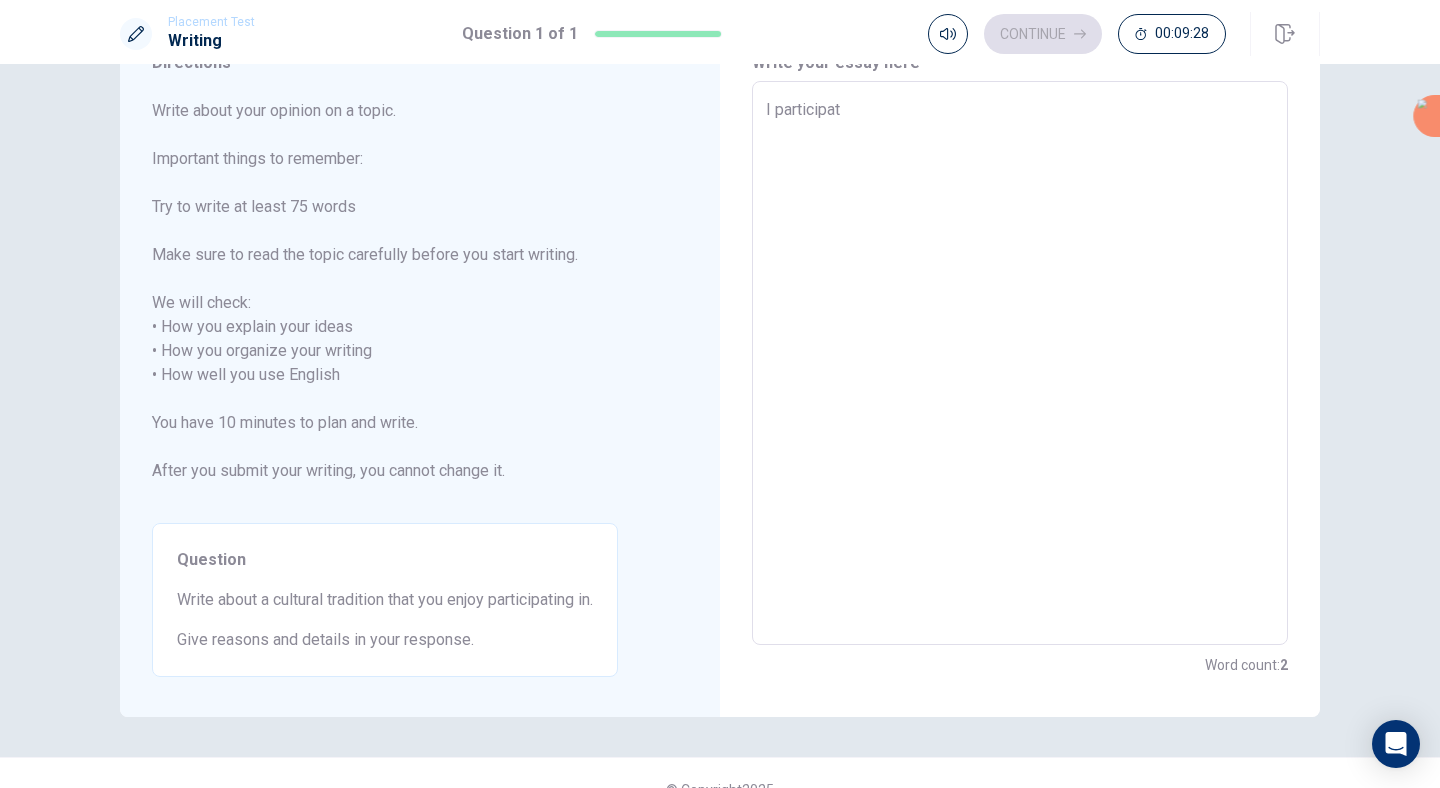 type on "x" 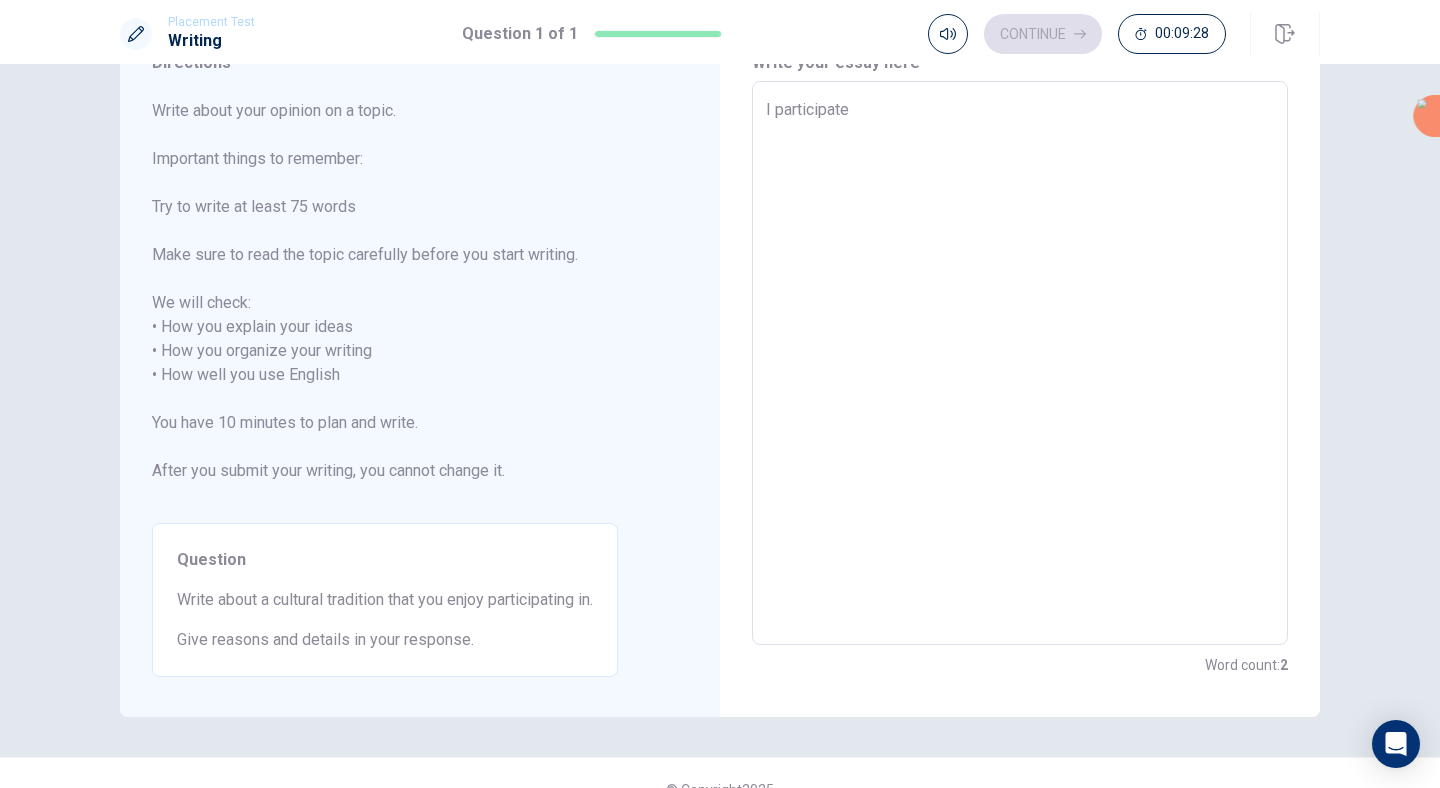 type on "x" 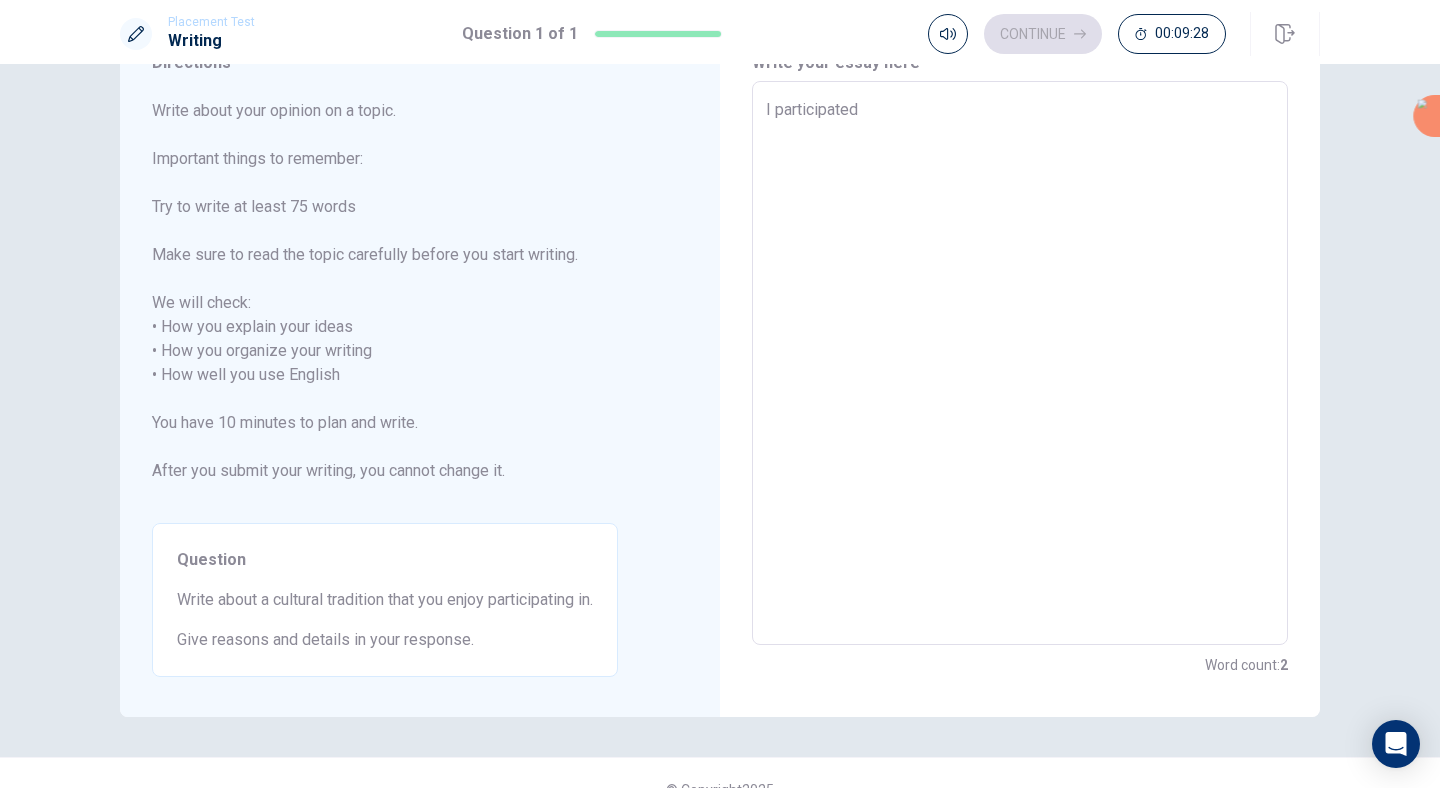 type on "x" 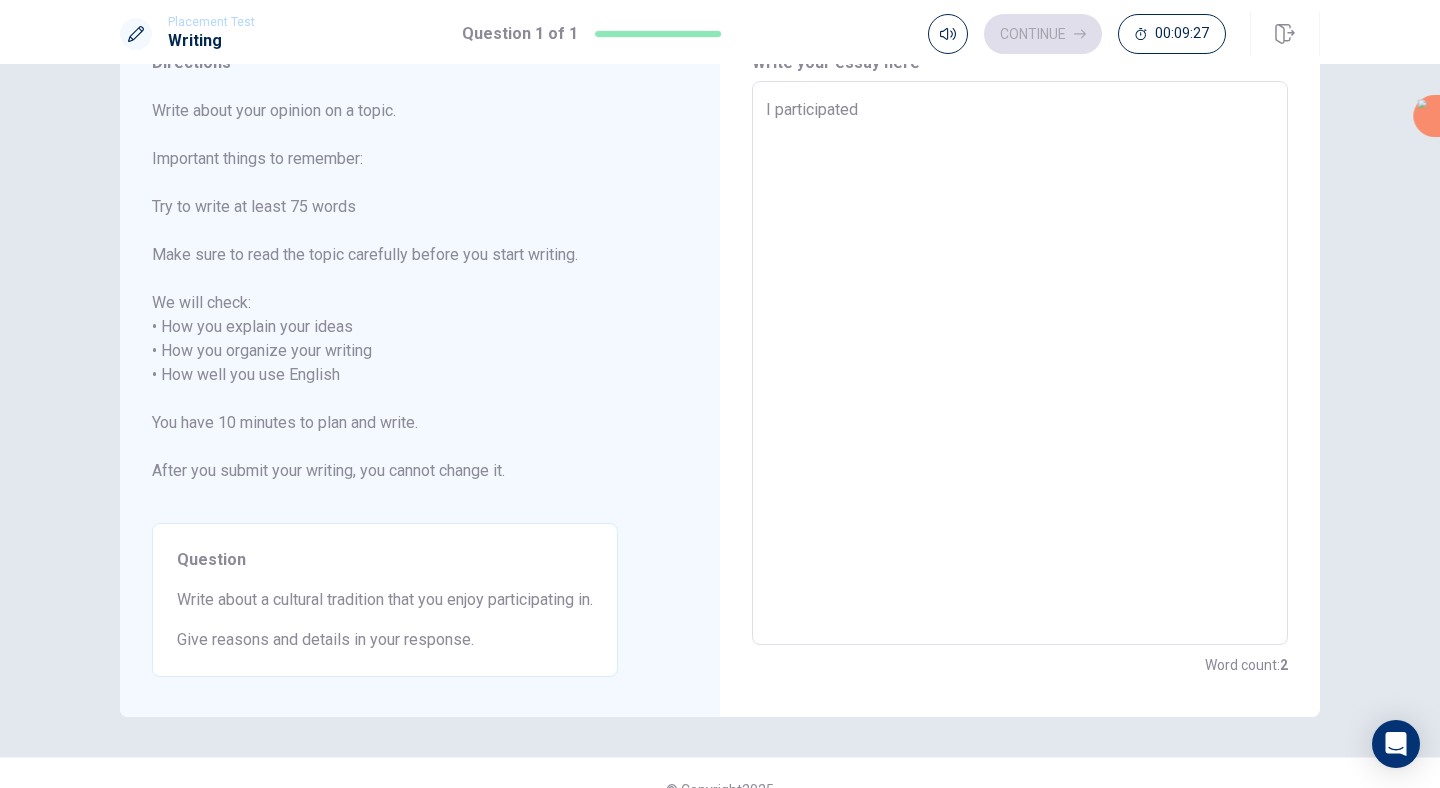 type on "I participated" 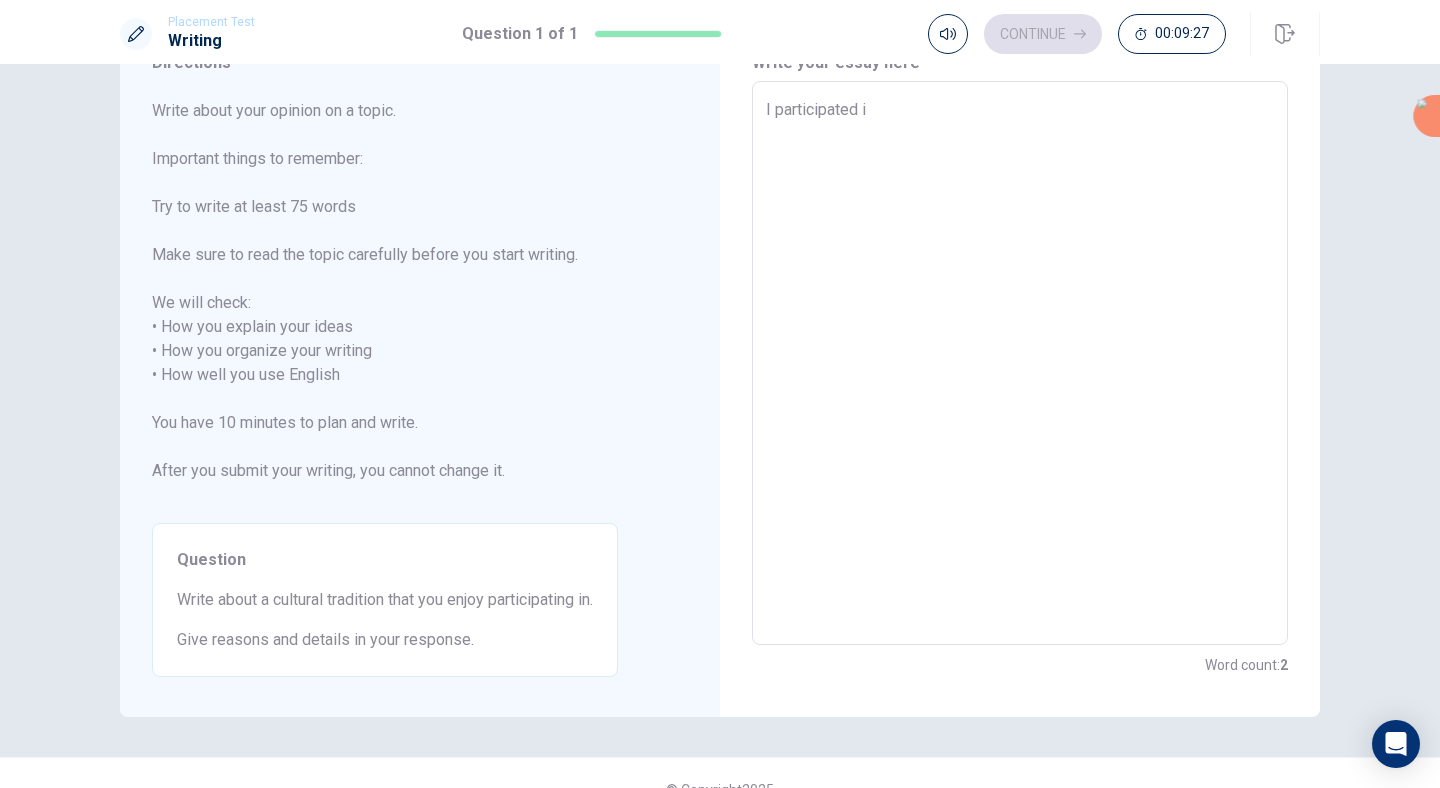 type on "x" 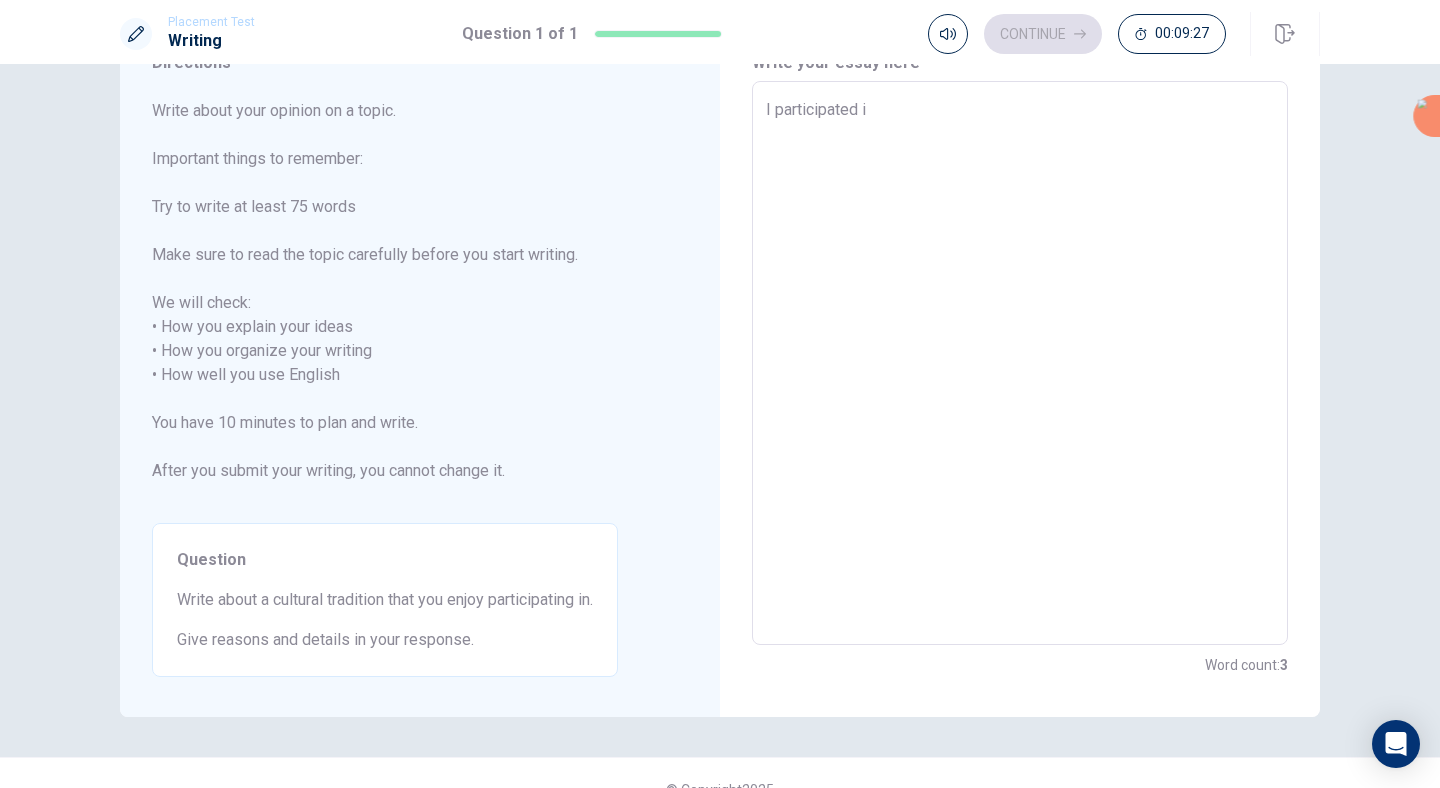type on "I participated in" 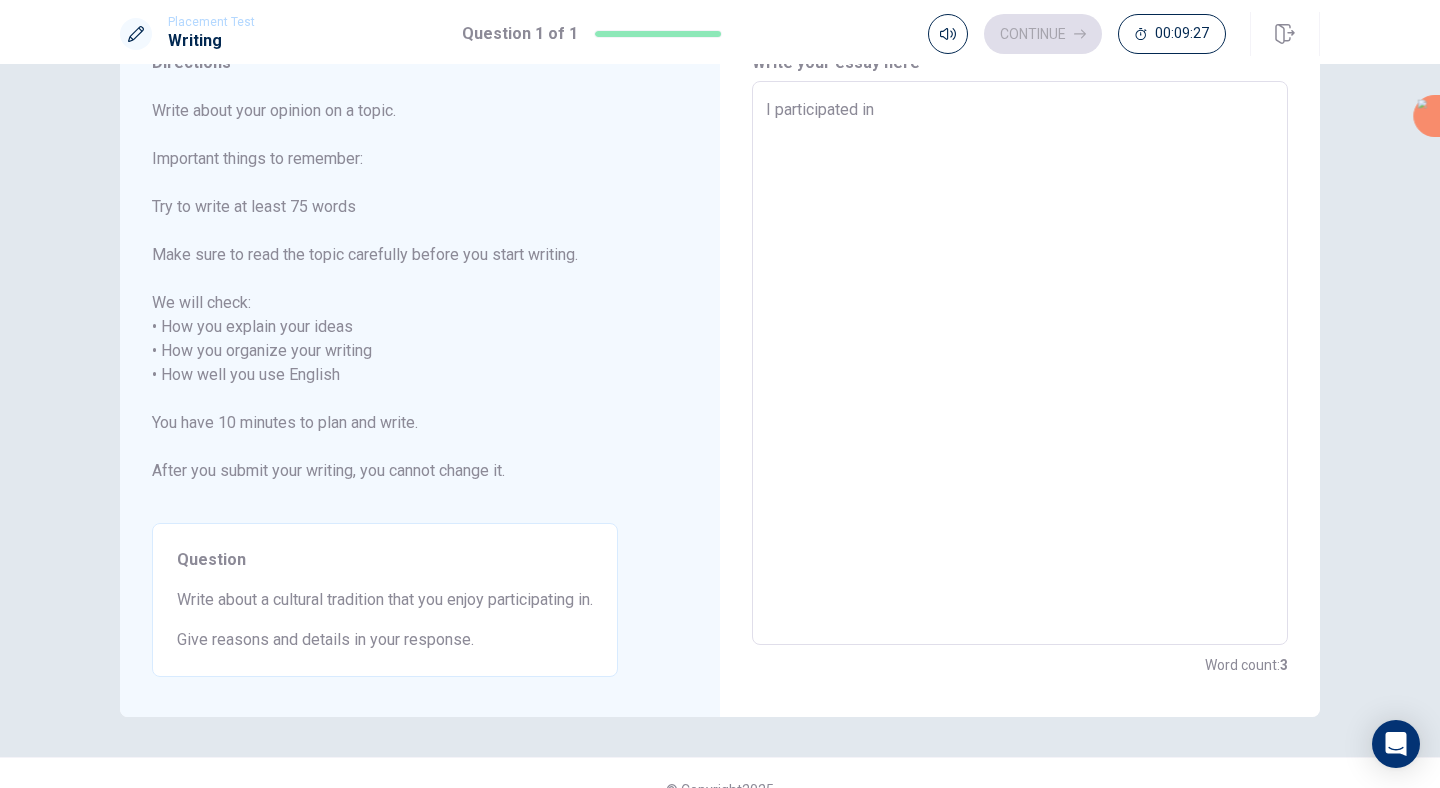 type on "I participated in" 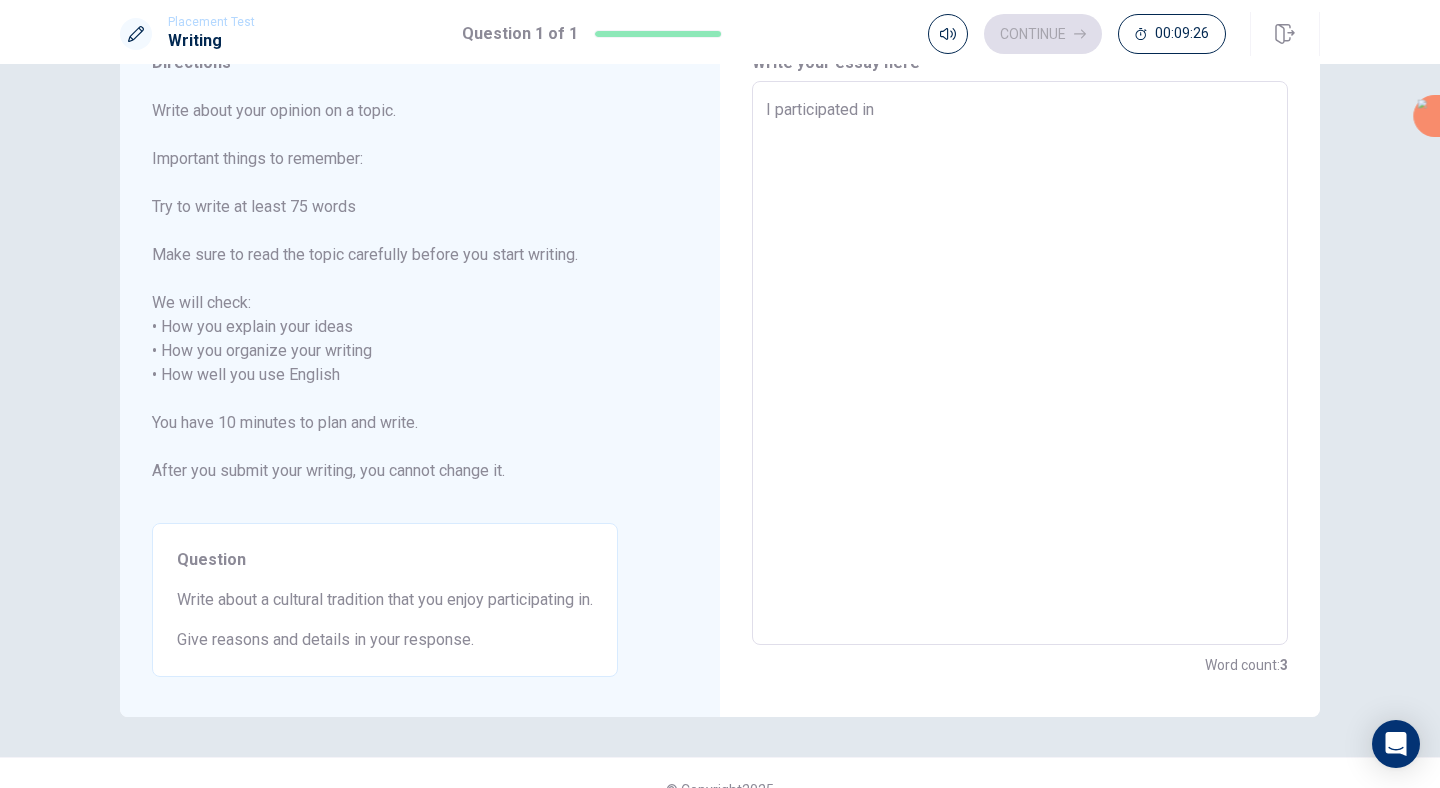 type on "I participated in t" 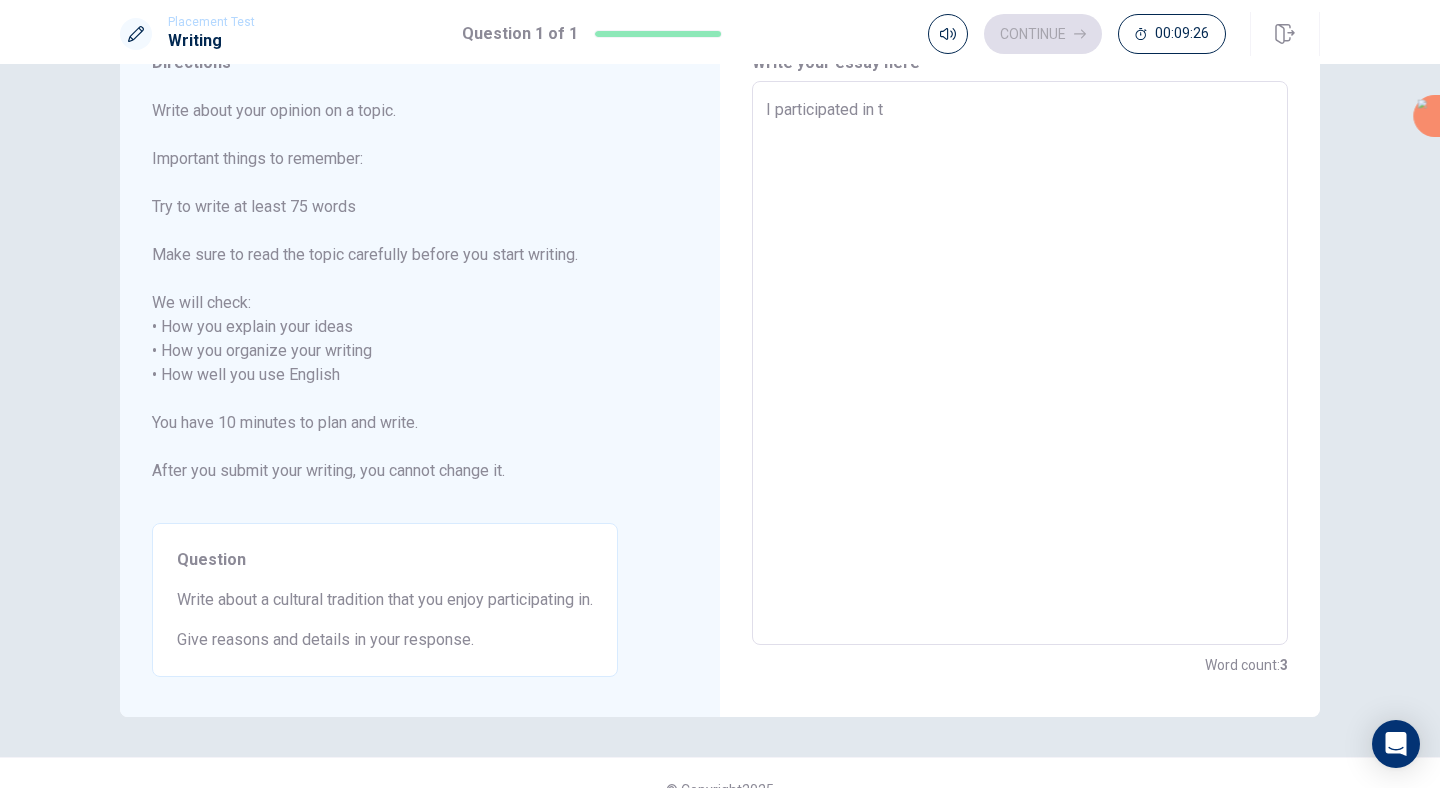 type on "x" 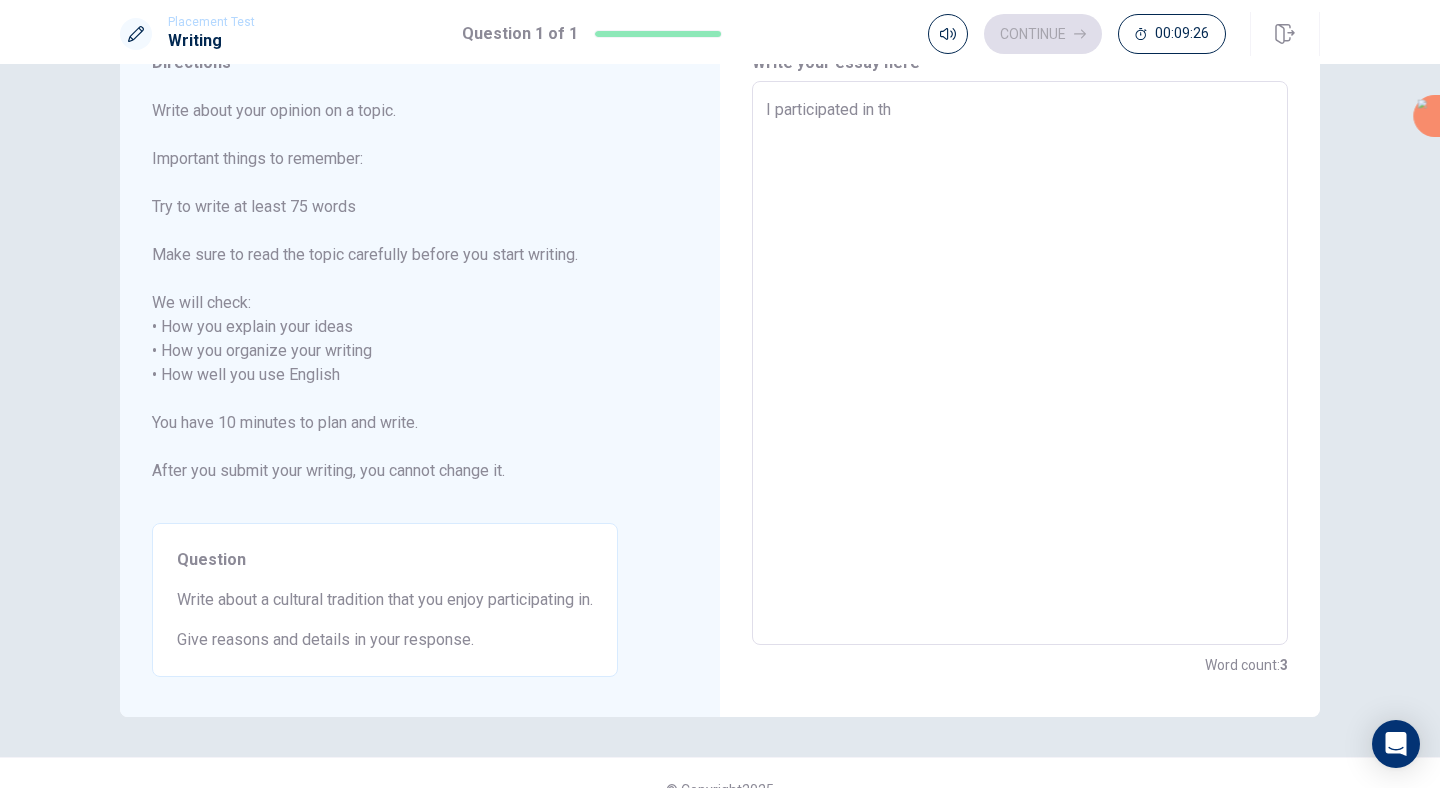 type on "x" 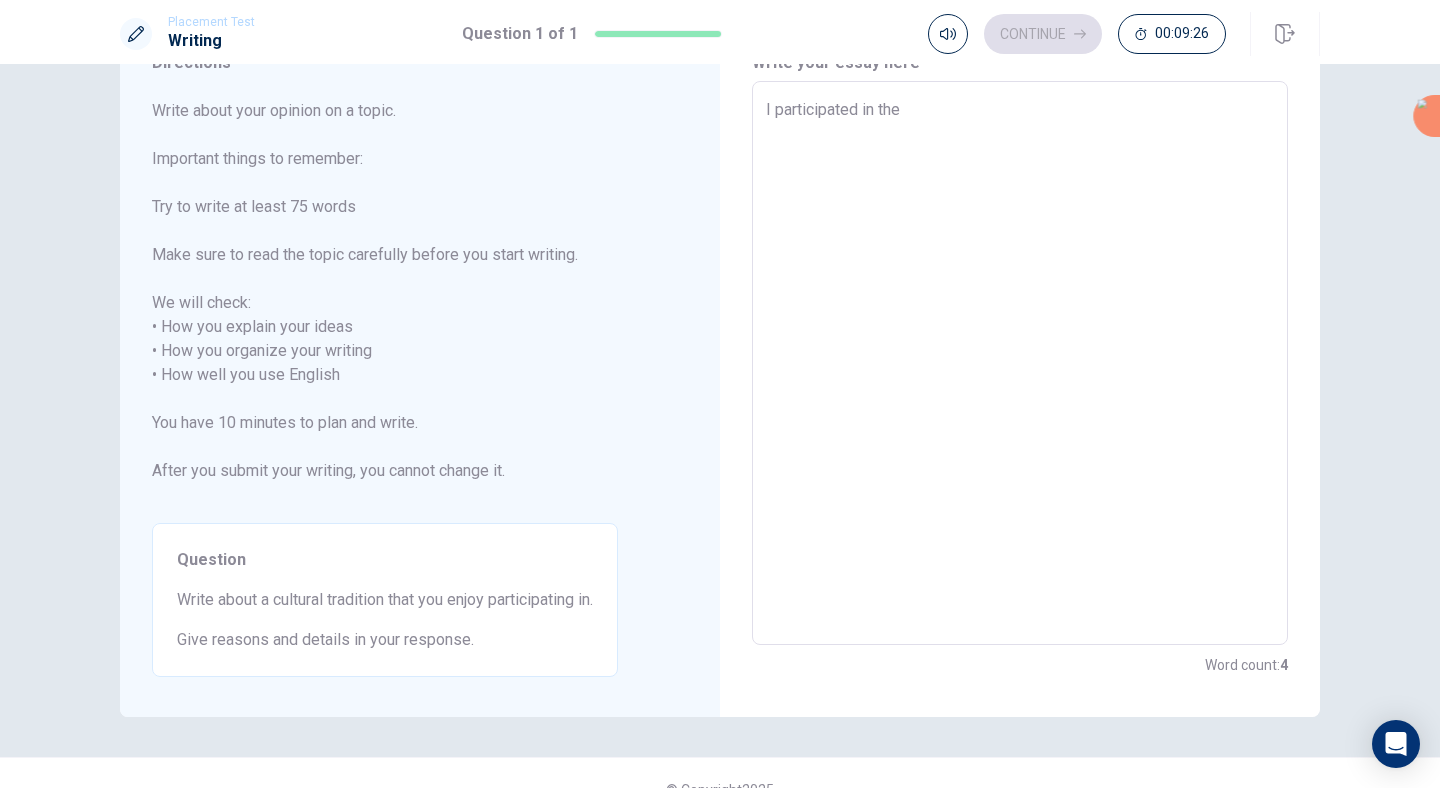 type on "x" 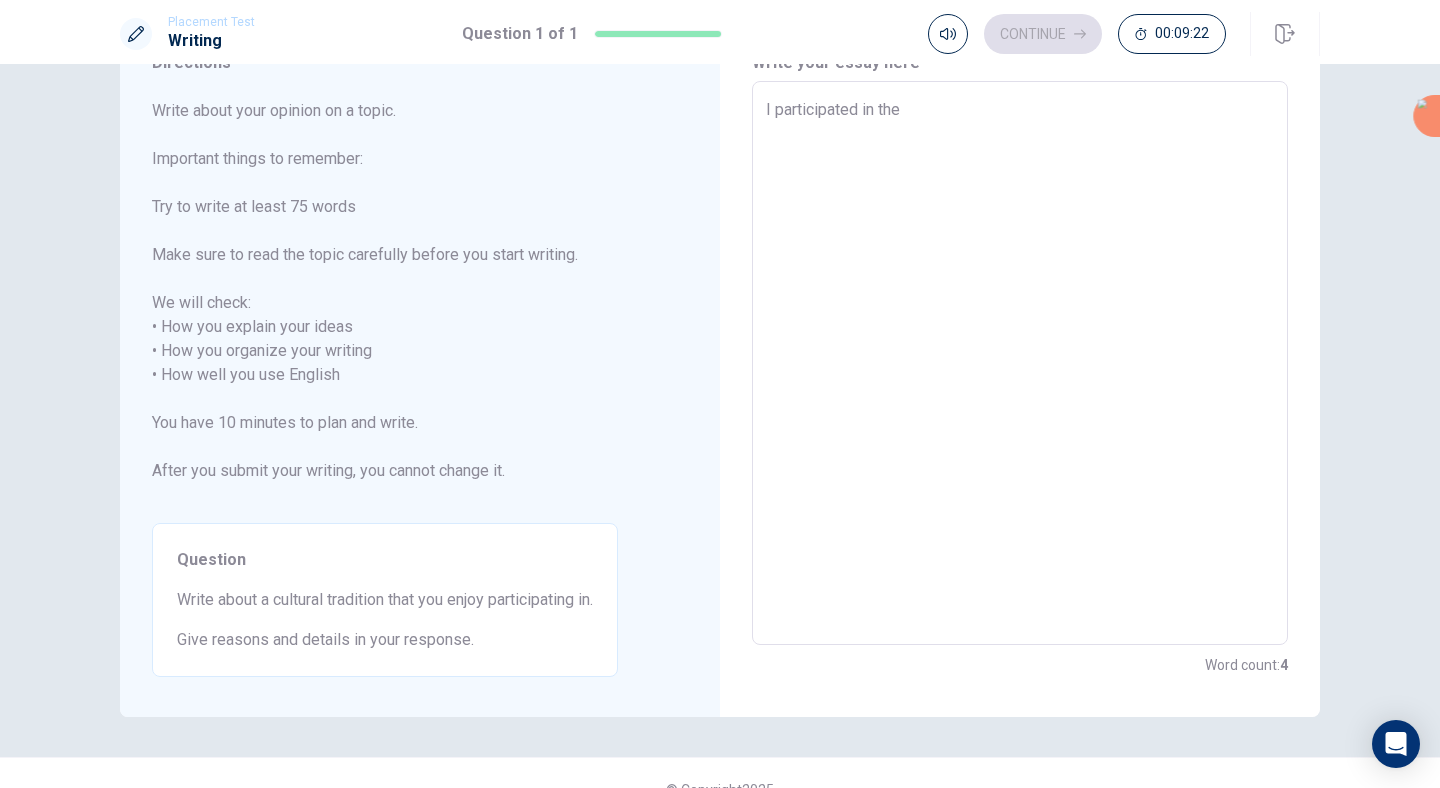 type on "x" 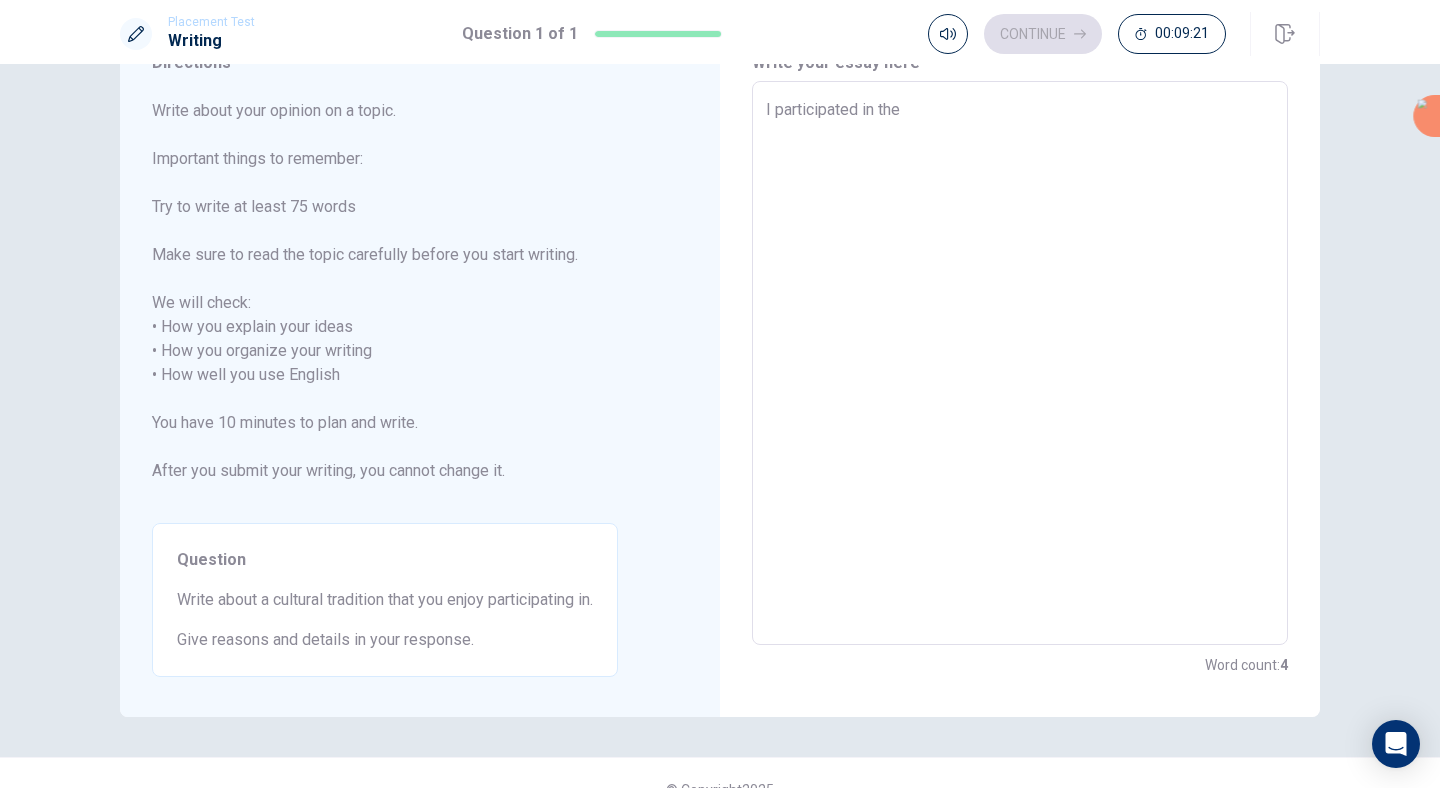 type on "I participated in the m" 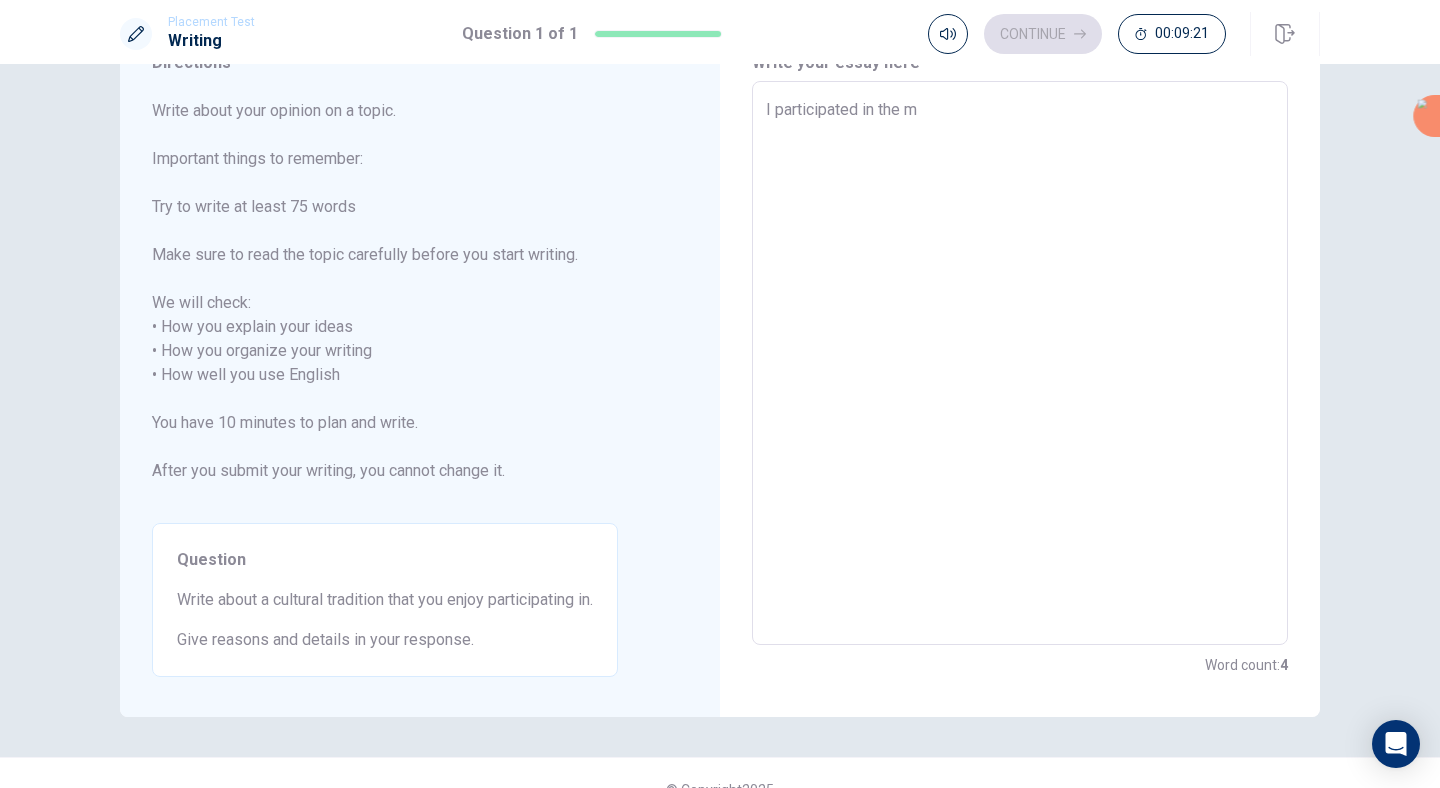 type on "x" 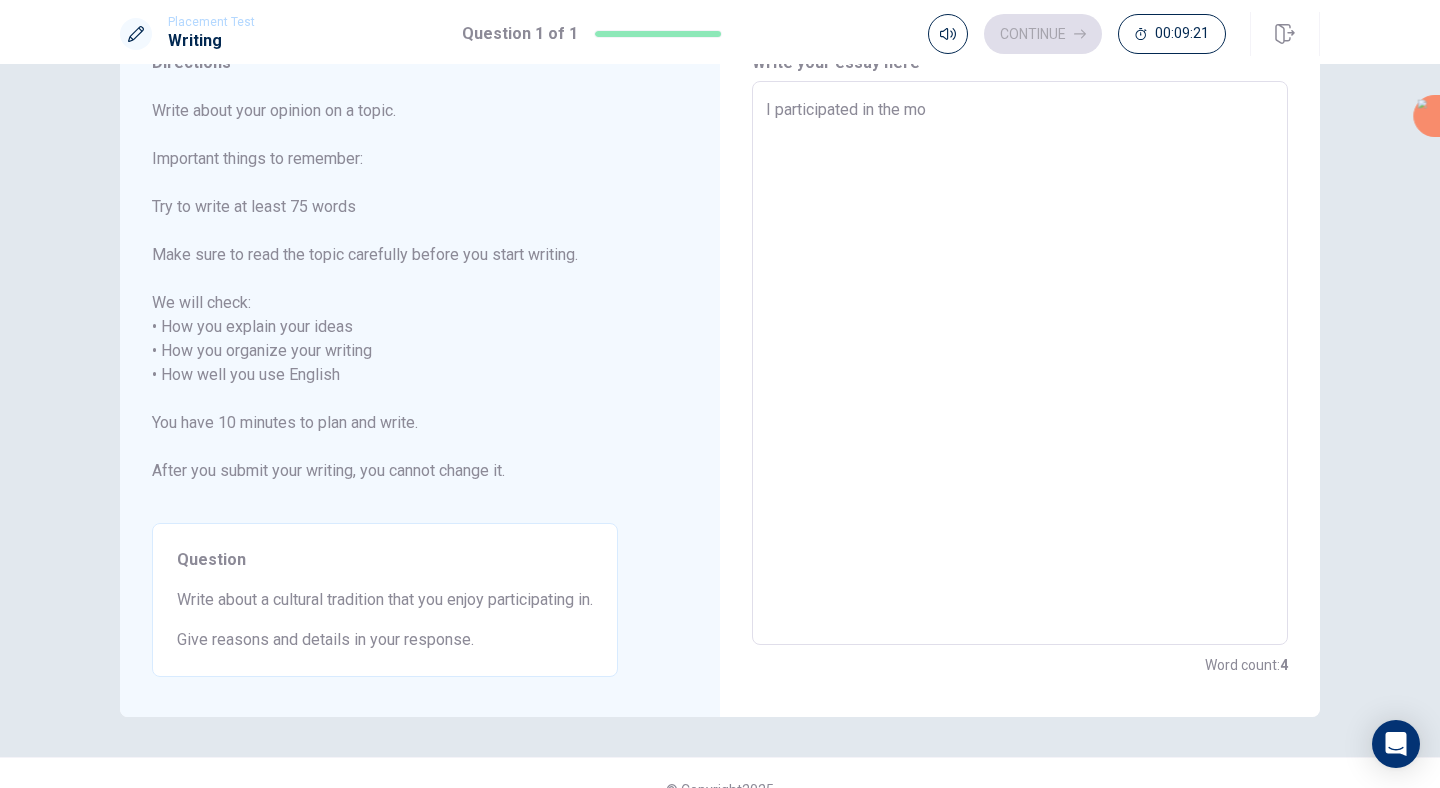 type on "x" 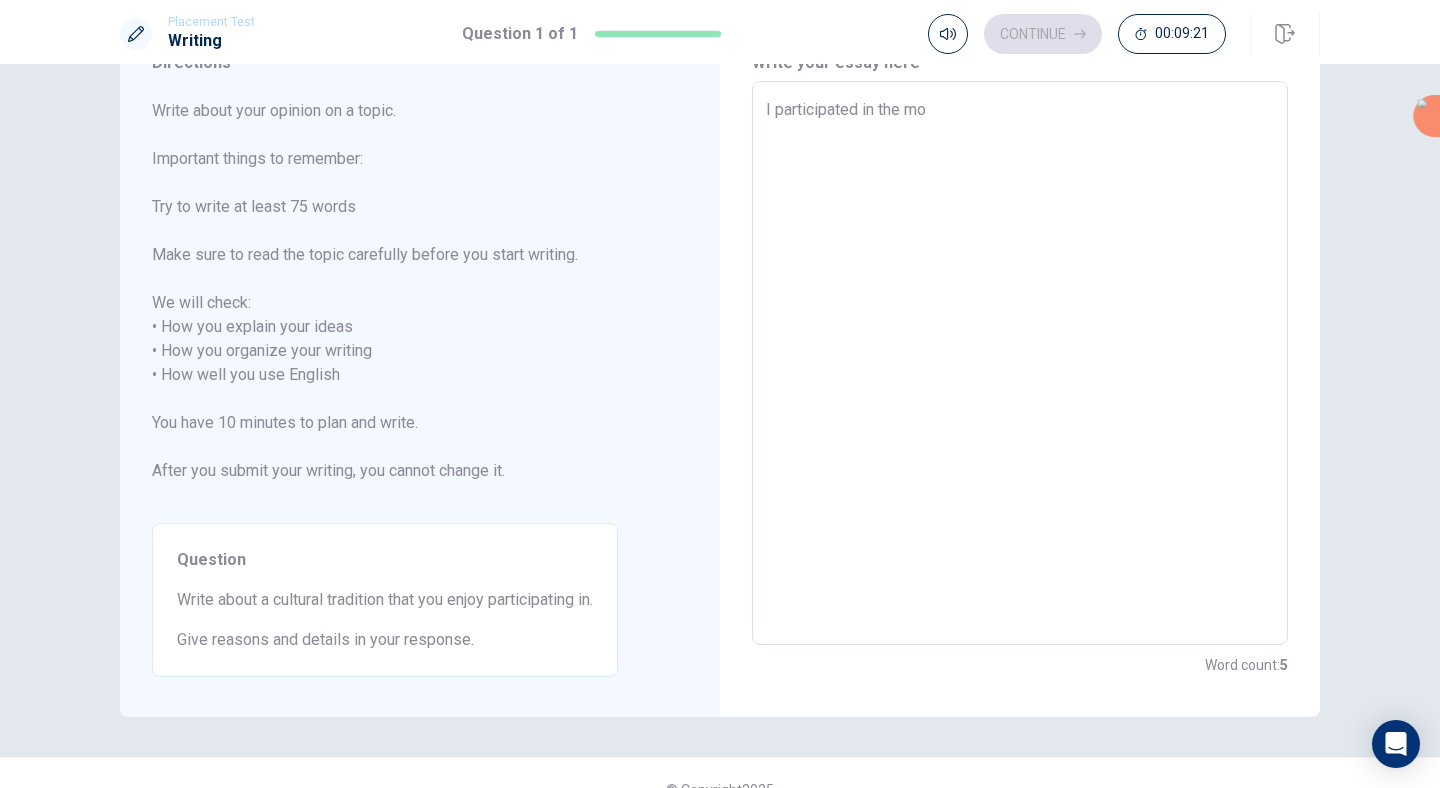 type on "I participated in the moc" 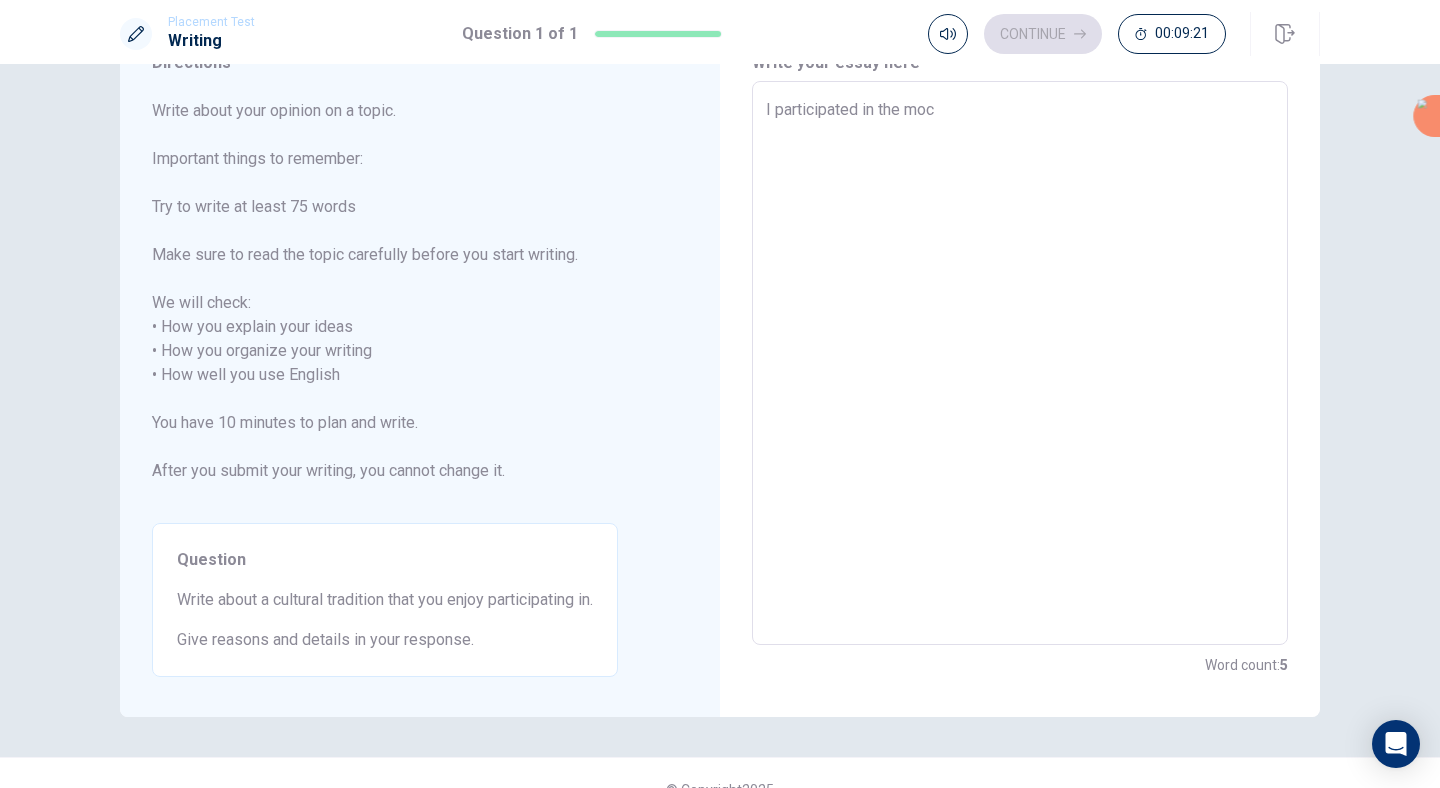 type on "x" 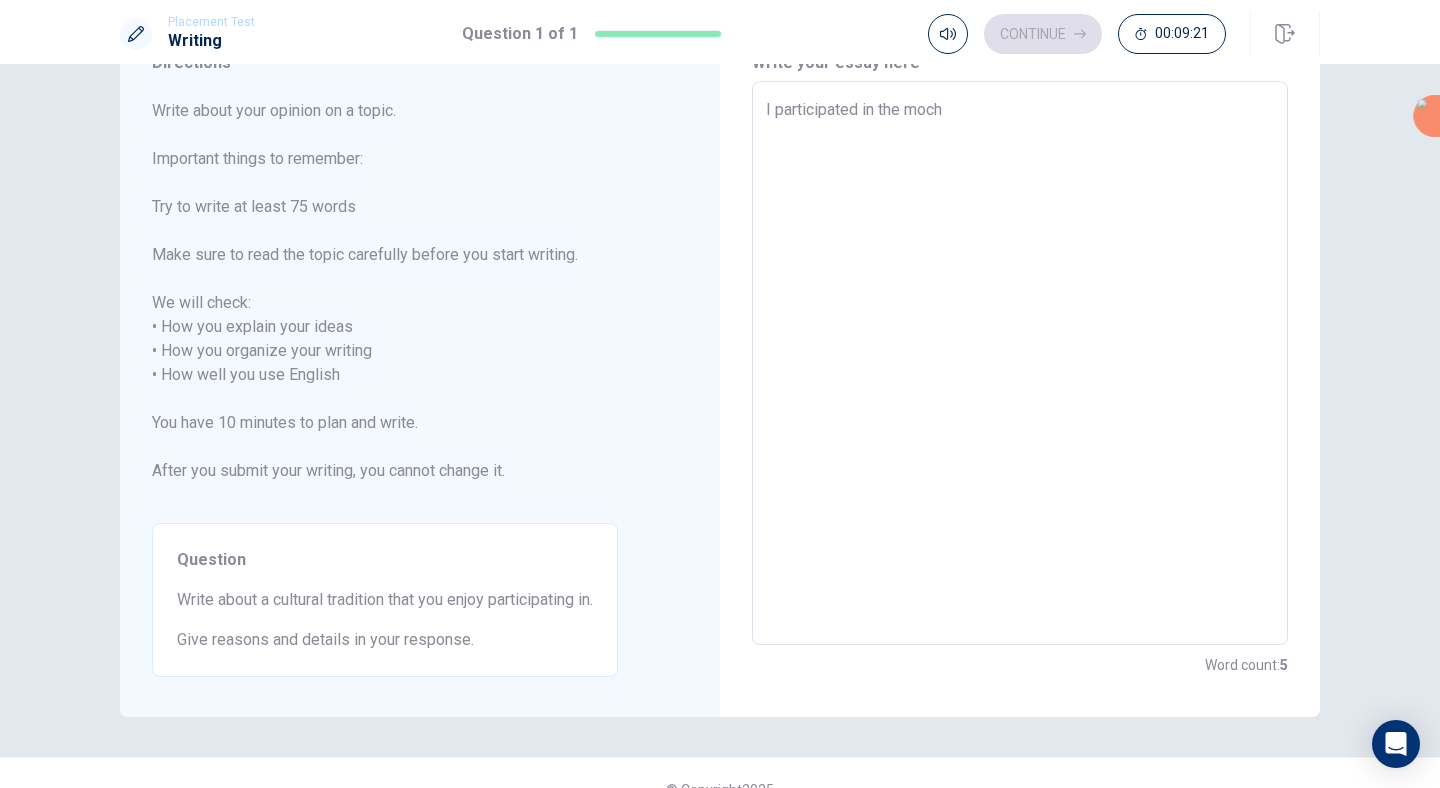 type on "x" 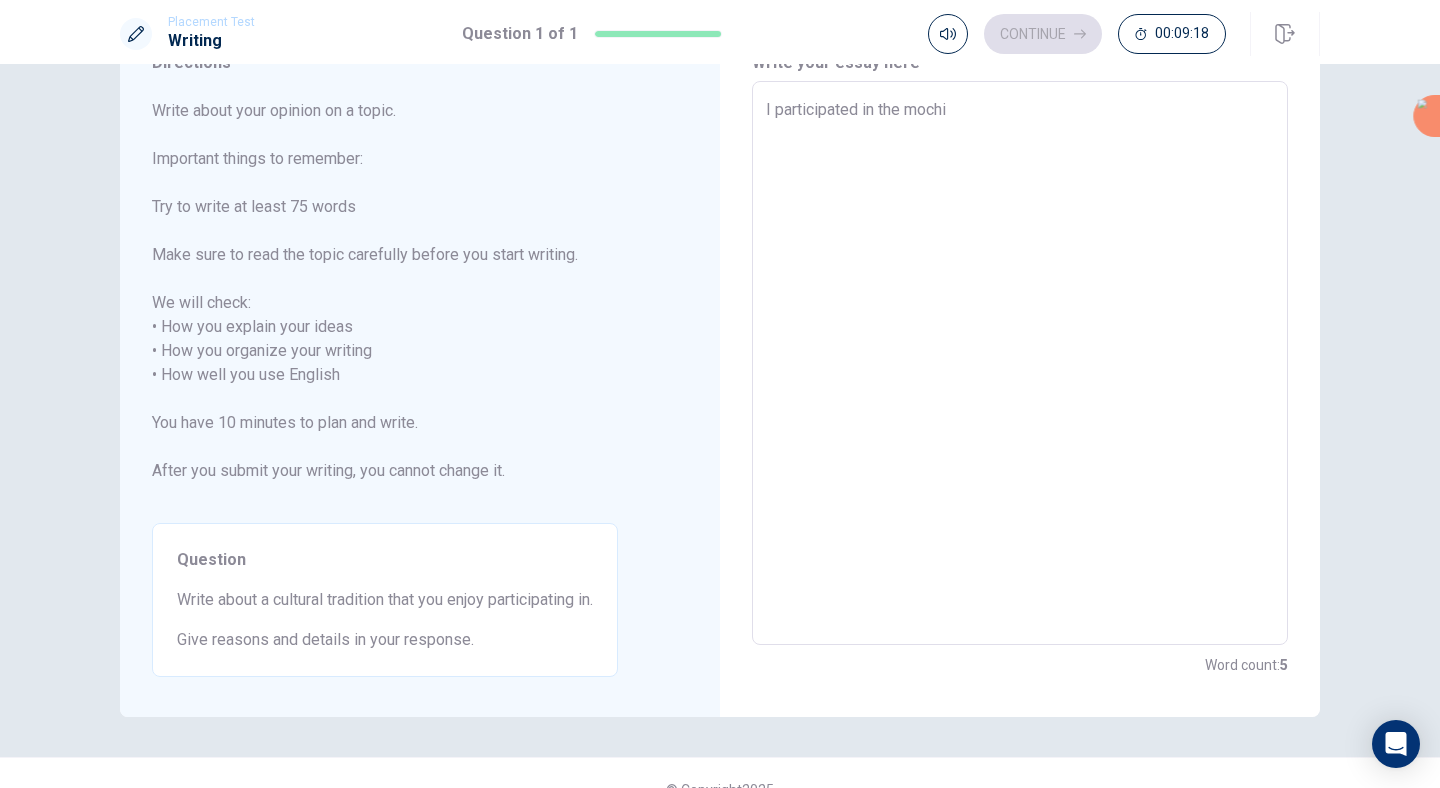 type on "I participated in the moch" 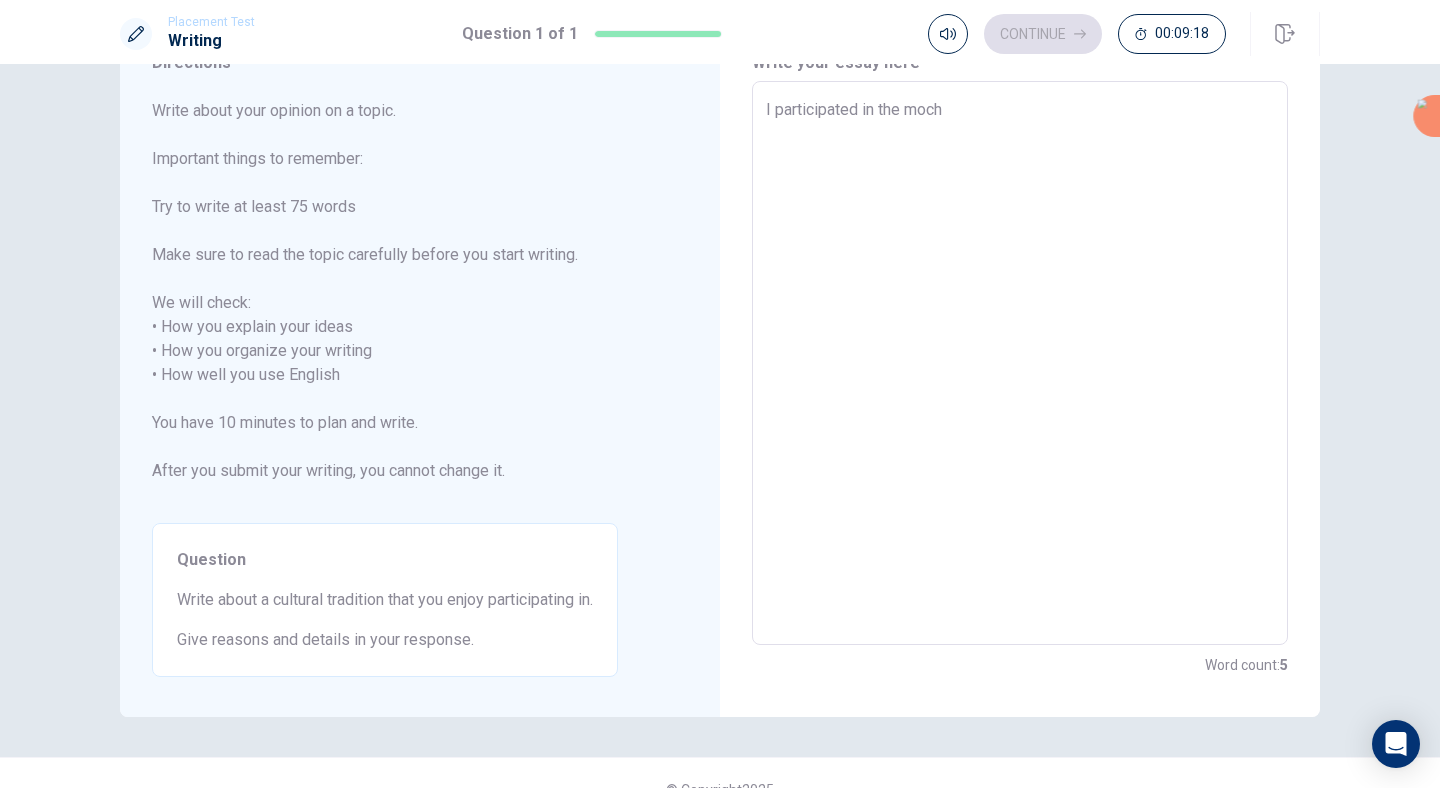 type on "x" 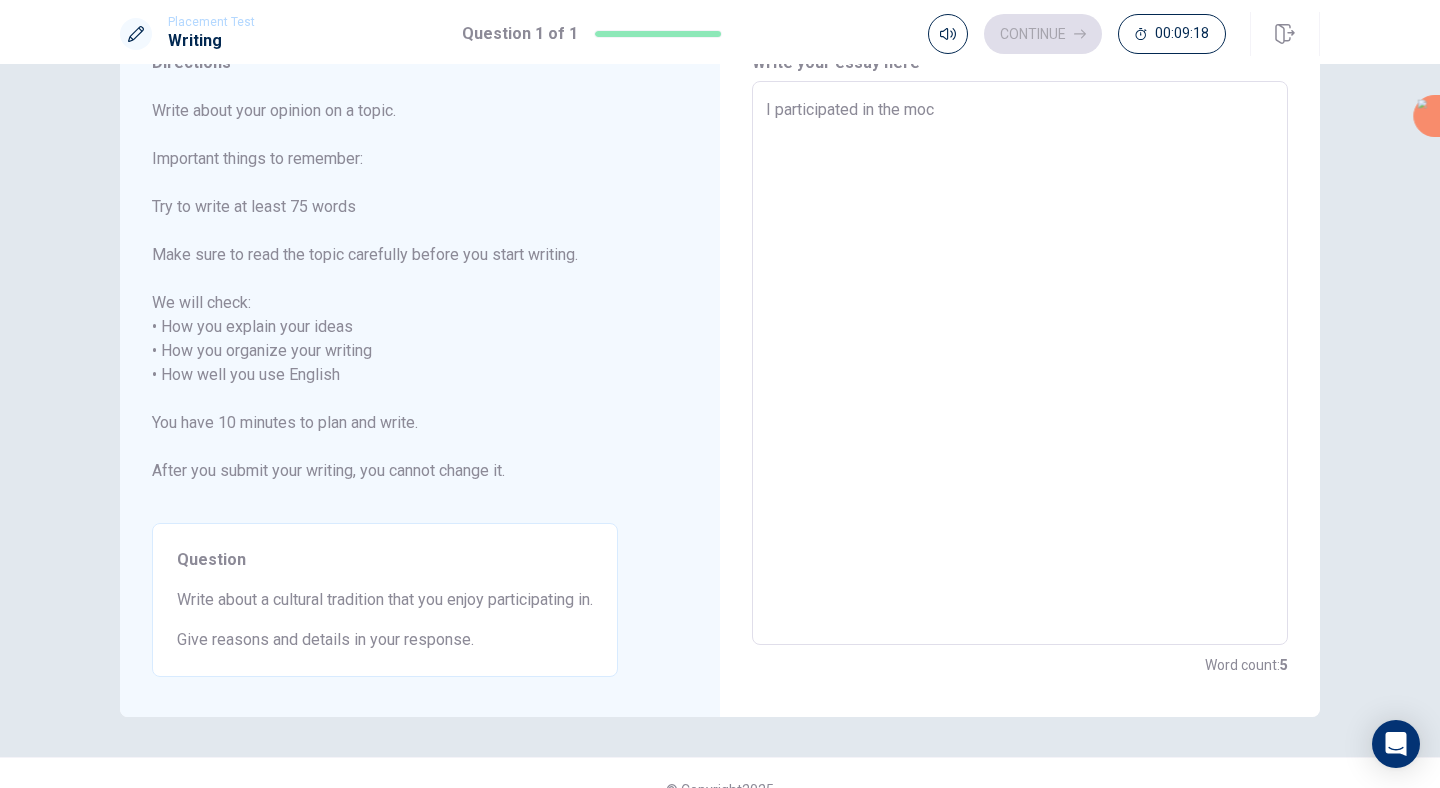 type on "x" 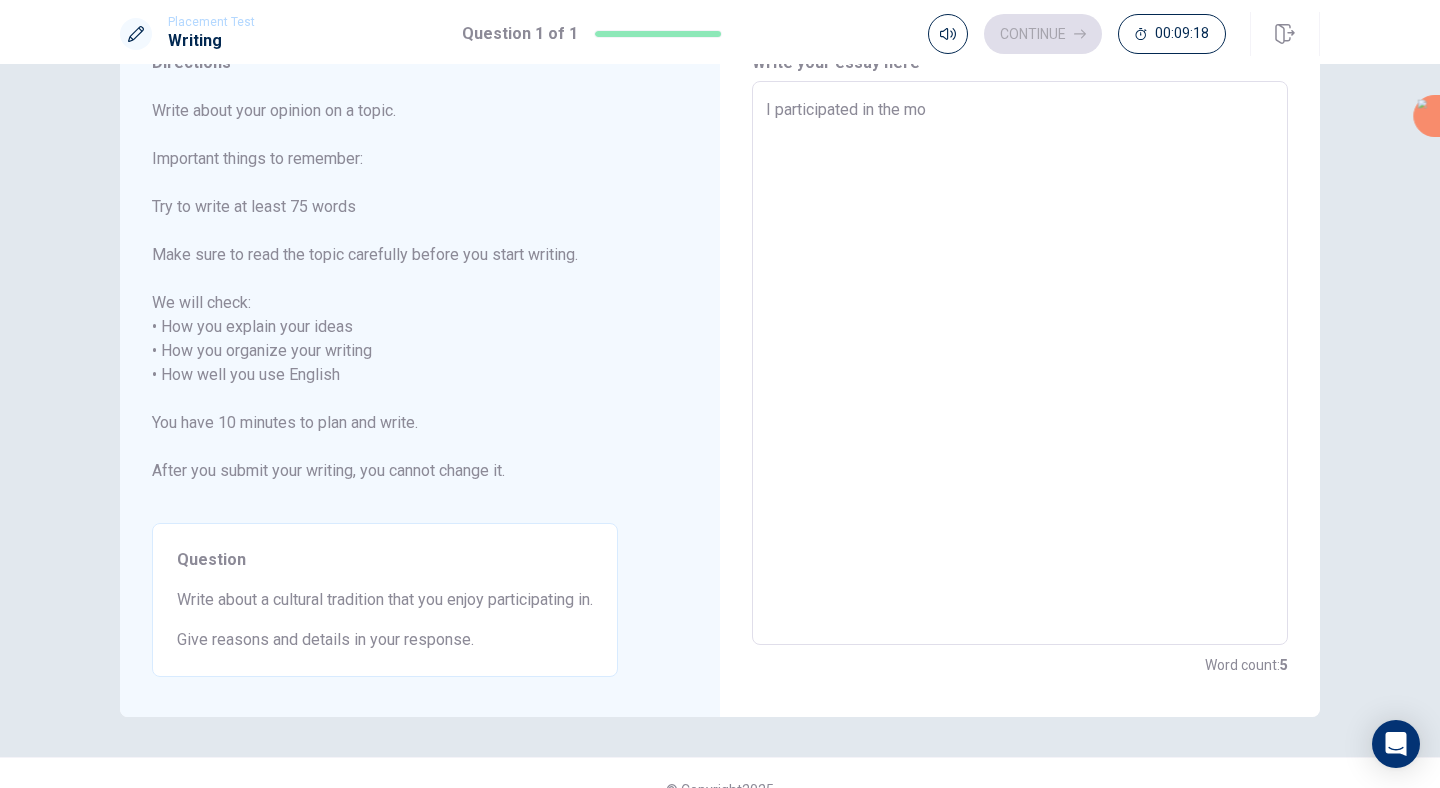 type on "x" 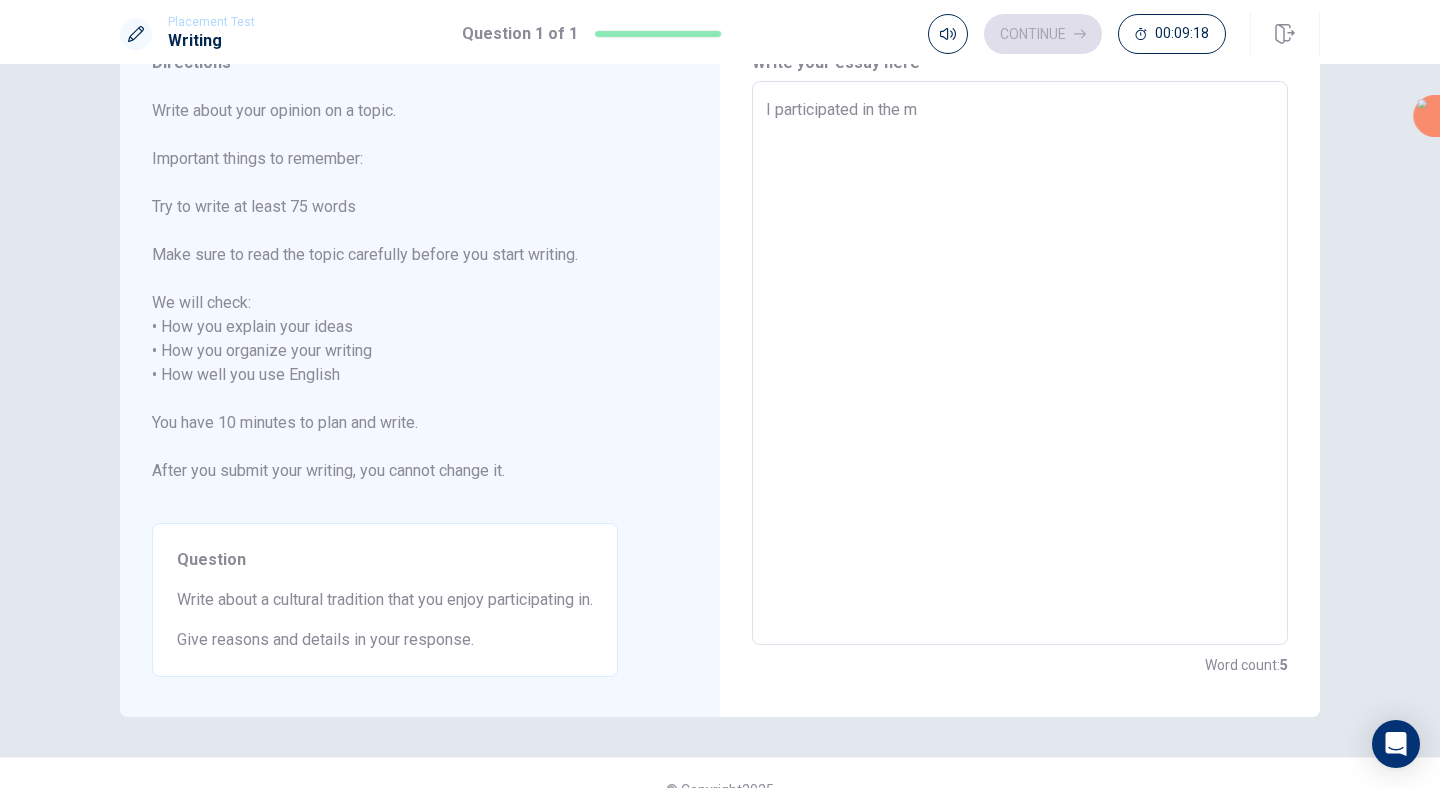 type on "x" 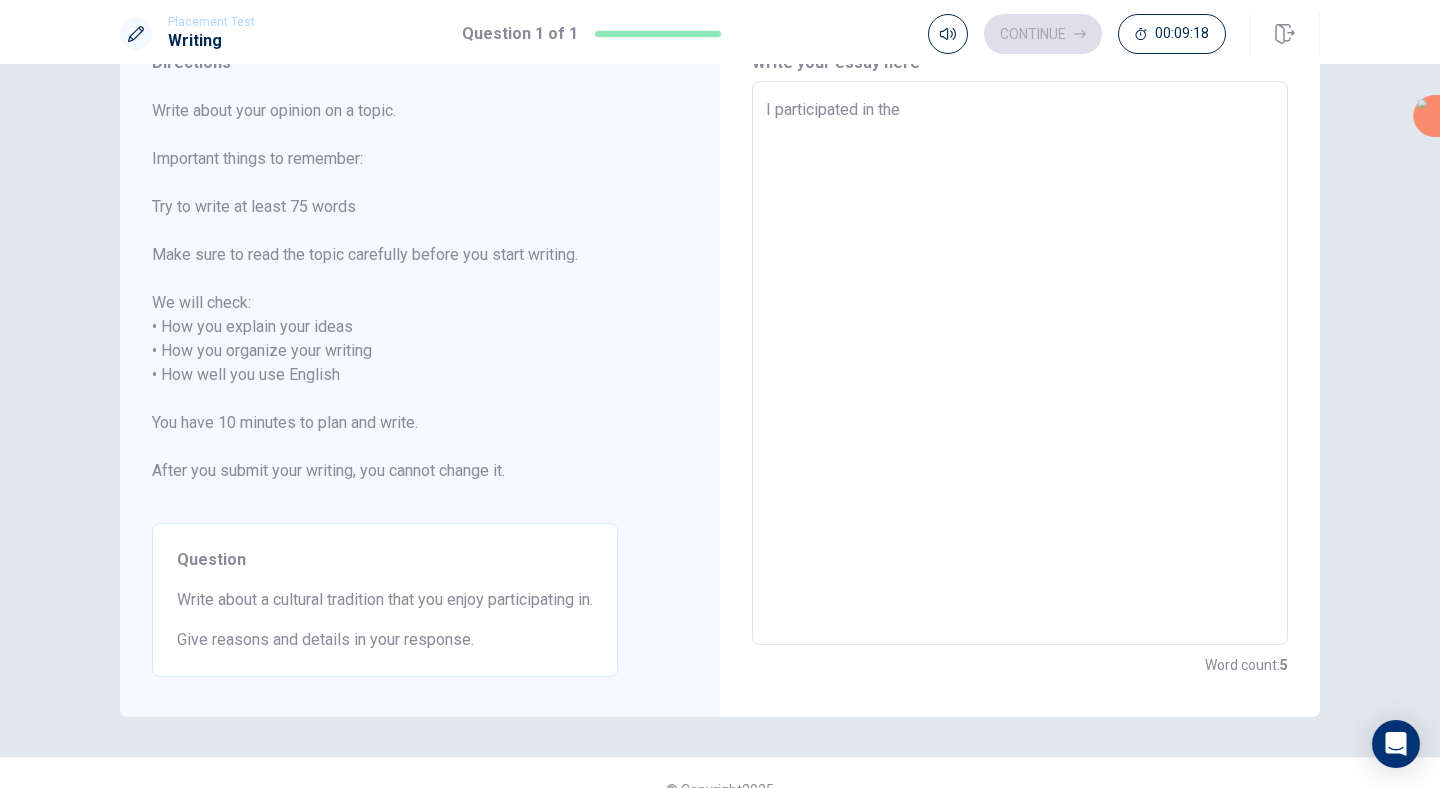 type on "x" 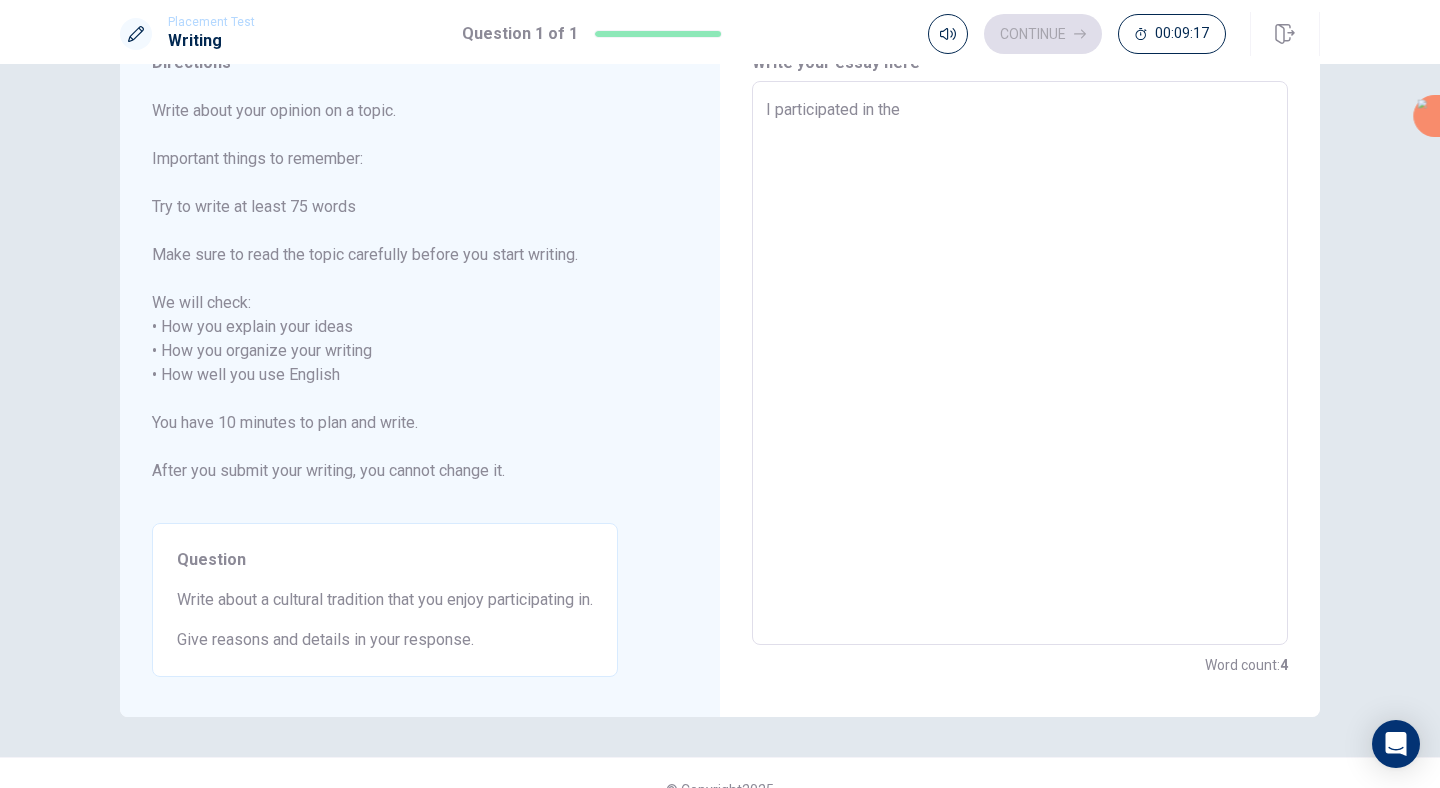 type on "I participated in the" 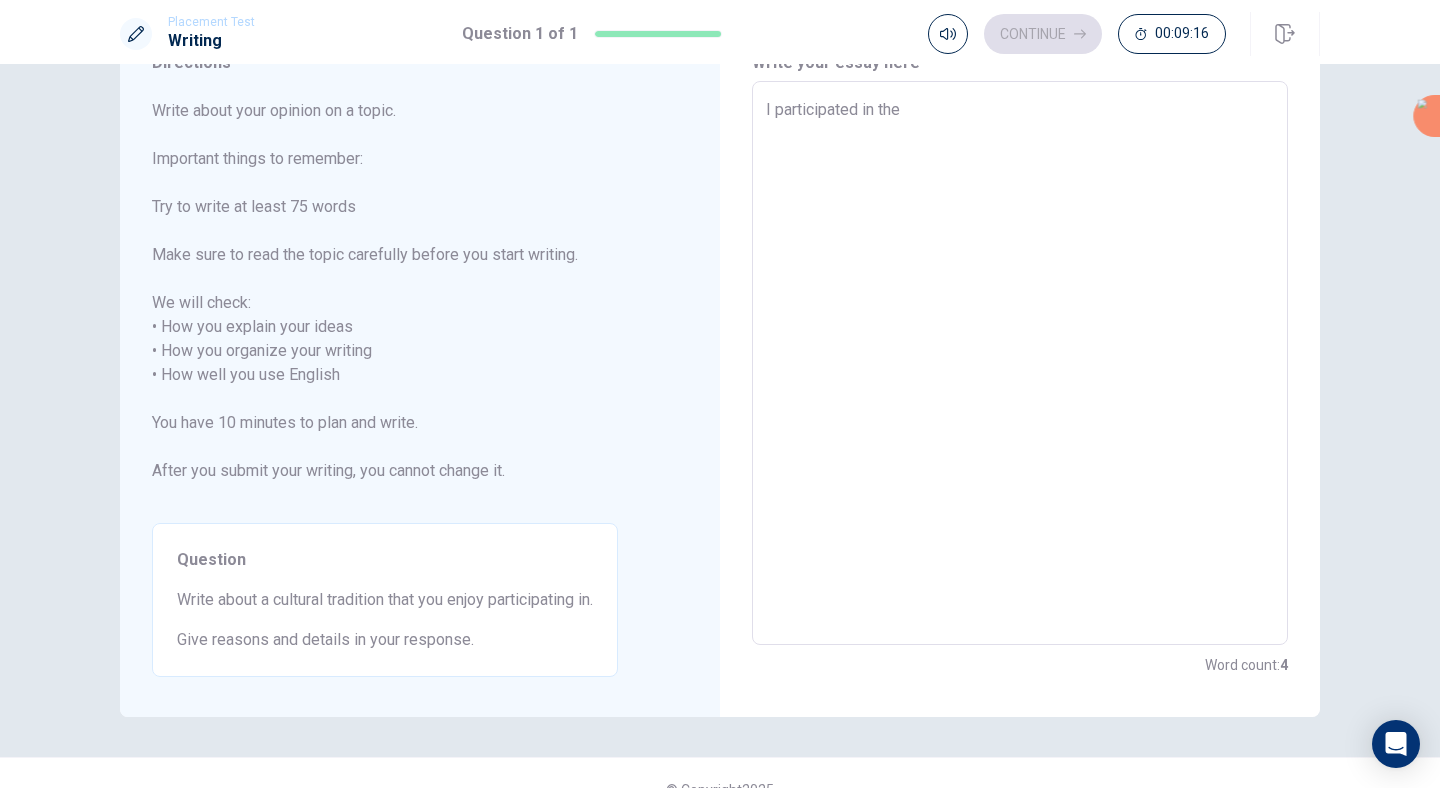 type on "I participated in the" 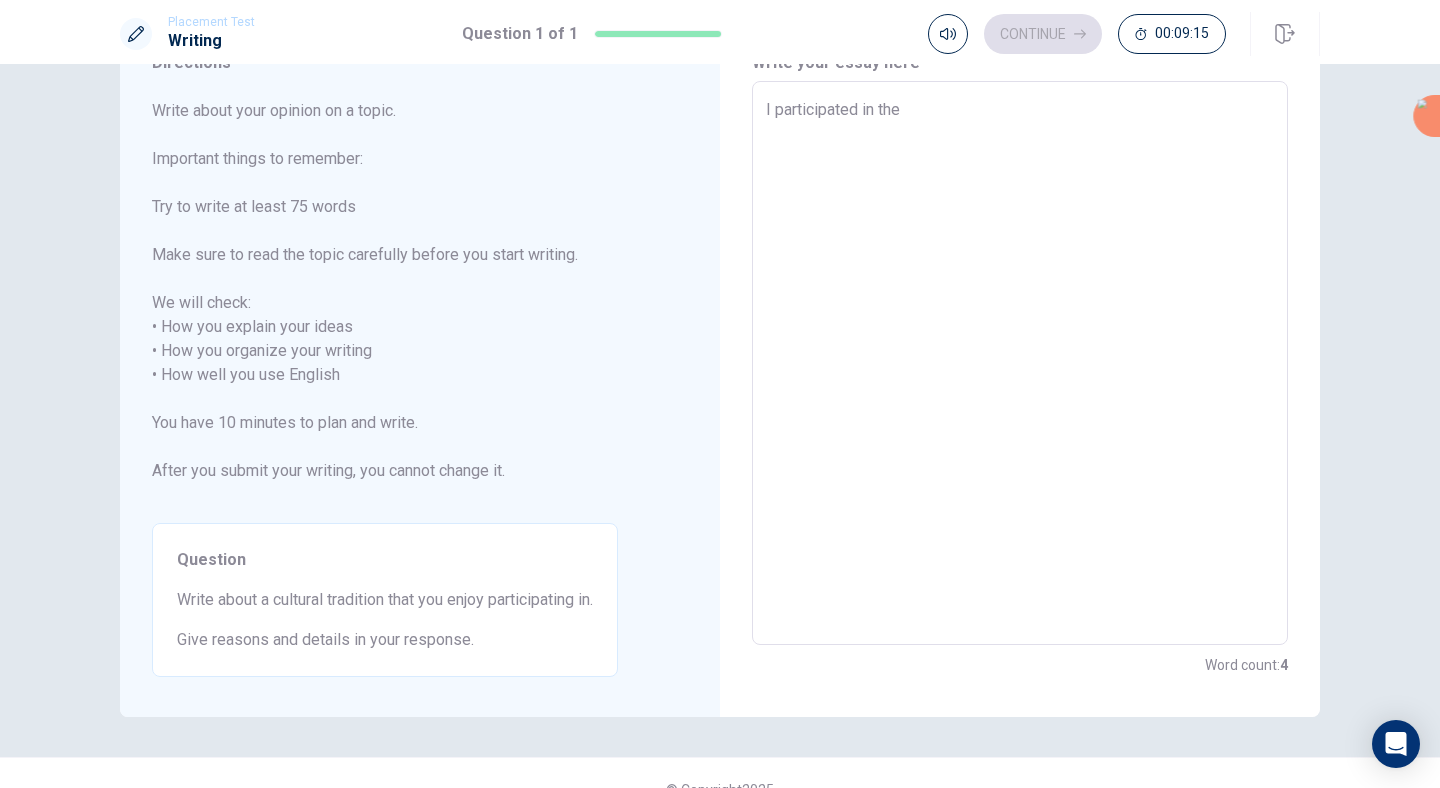 type on "I participated in the e" 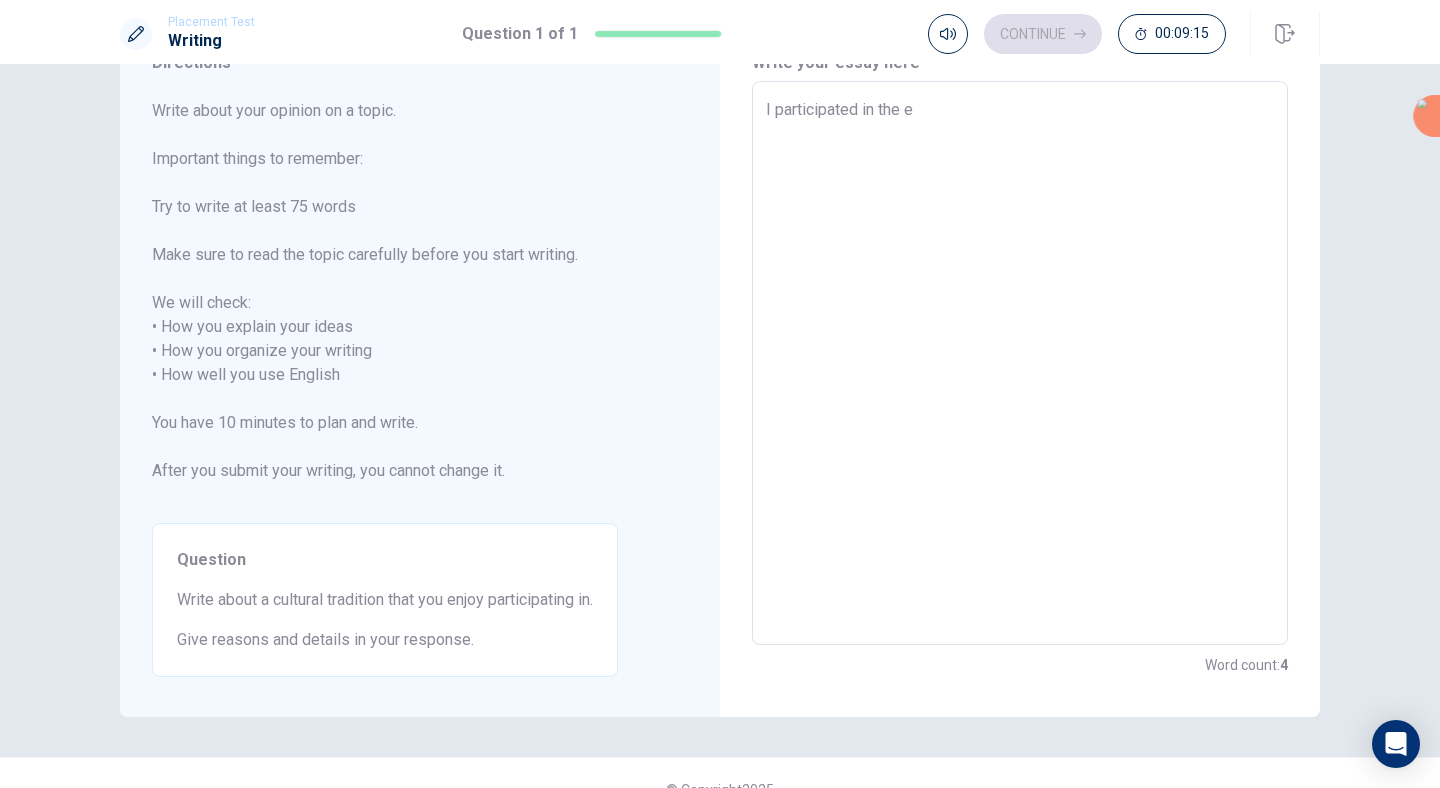 type on "x" 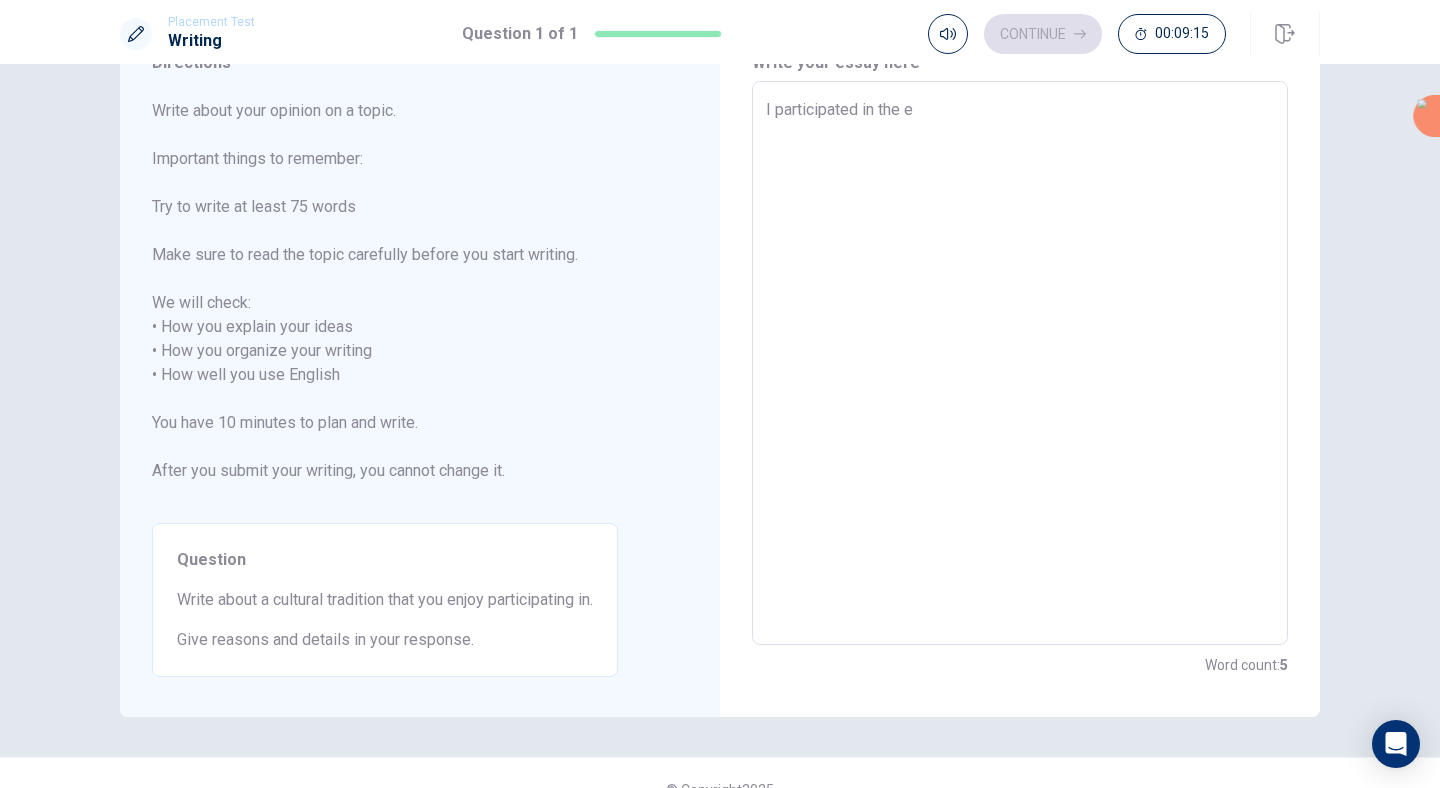 type on "I participated in the ev" 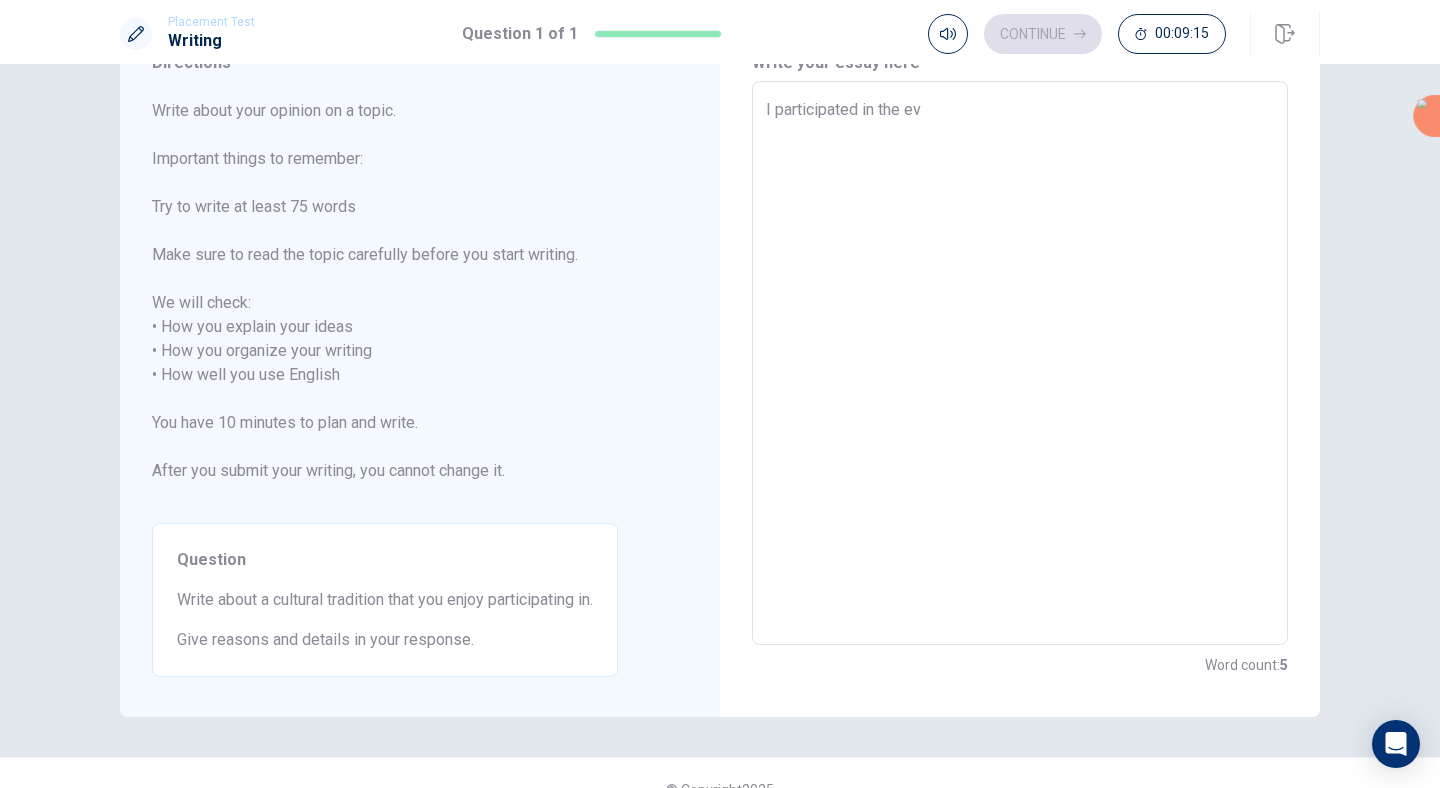 type on "x" 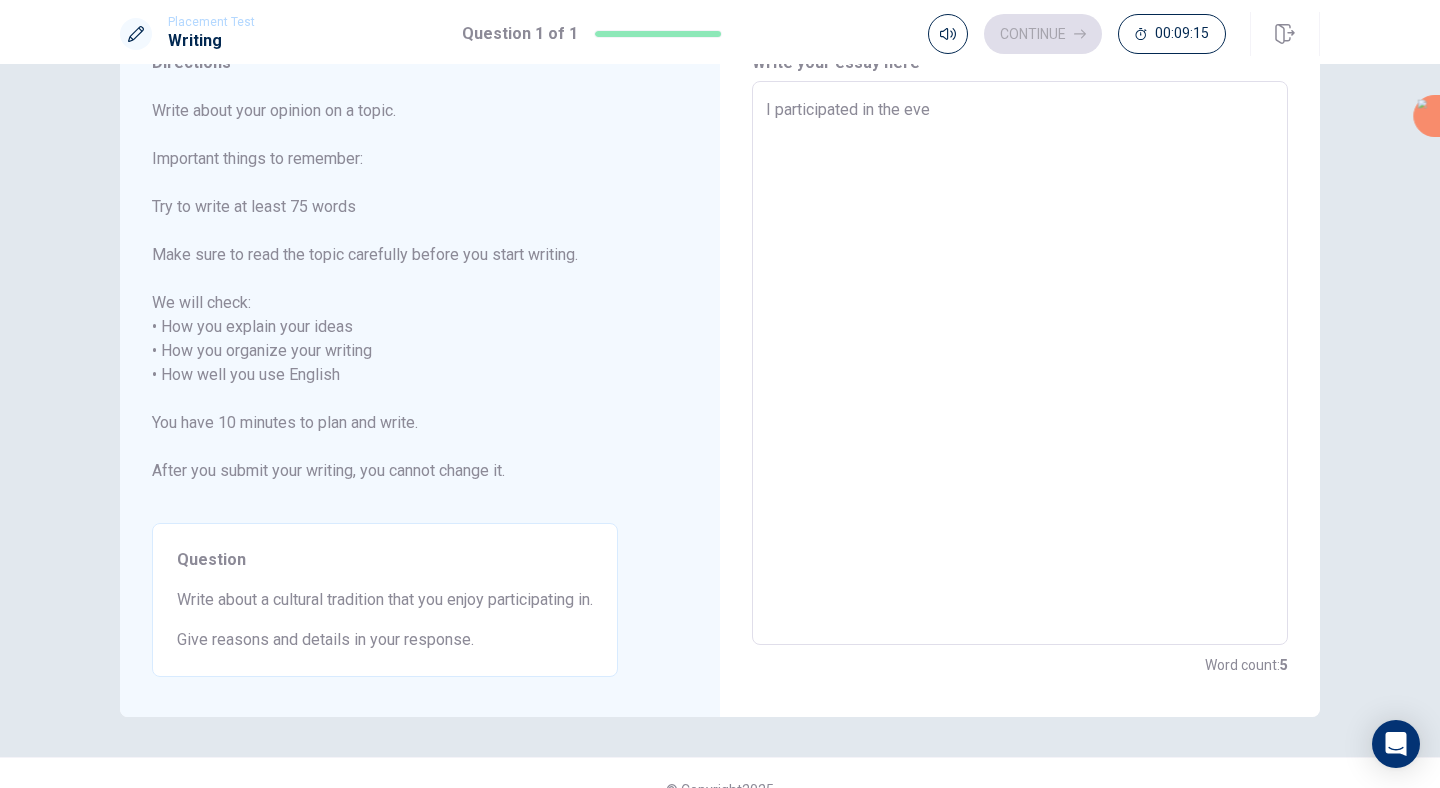 type on "x" 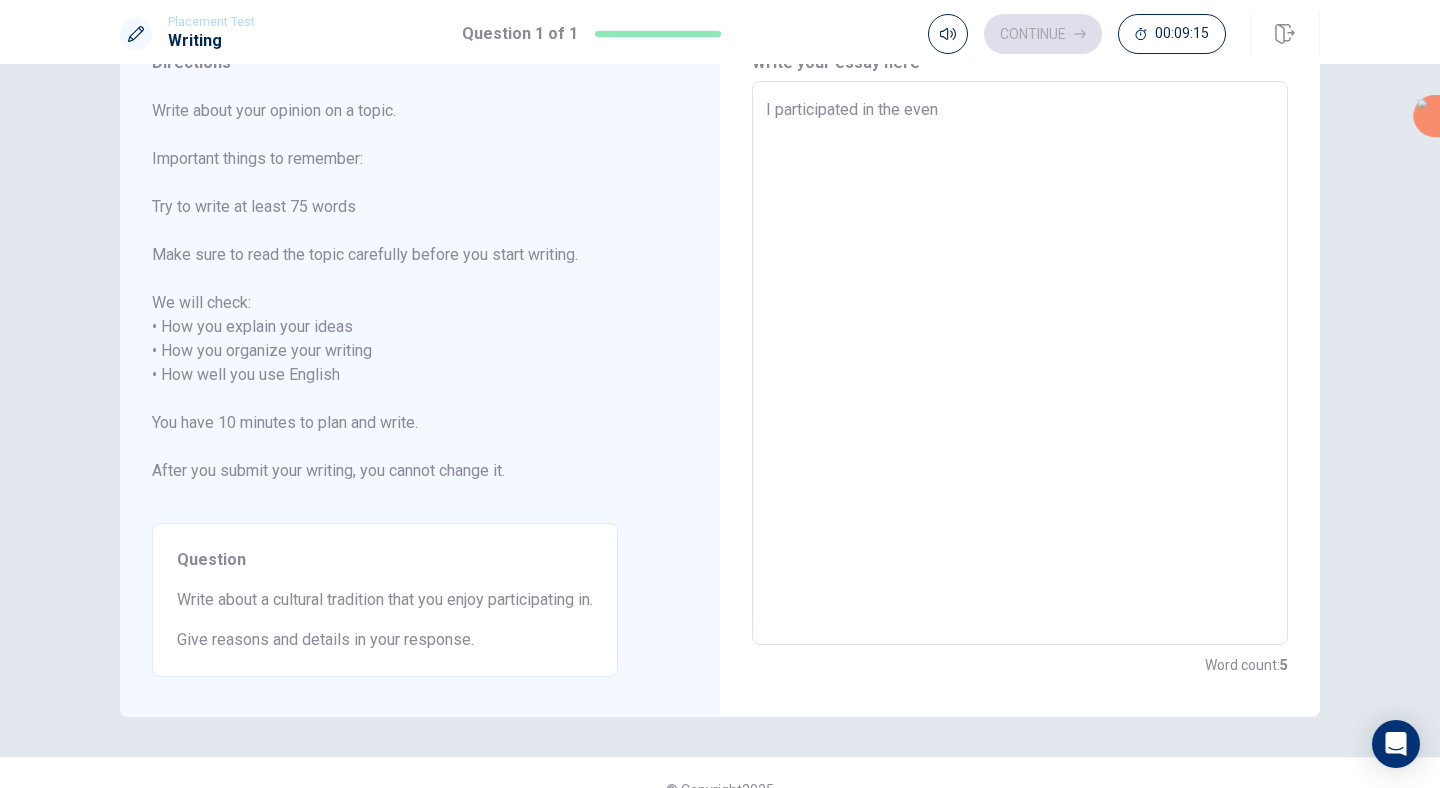 type on "x" 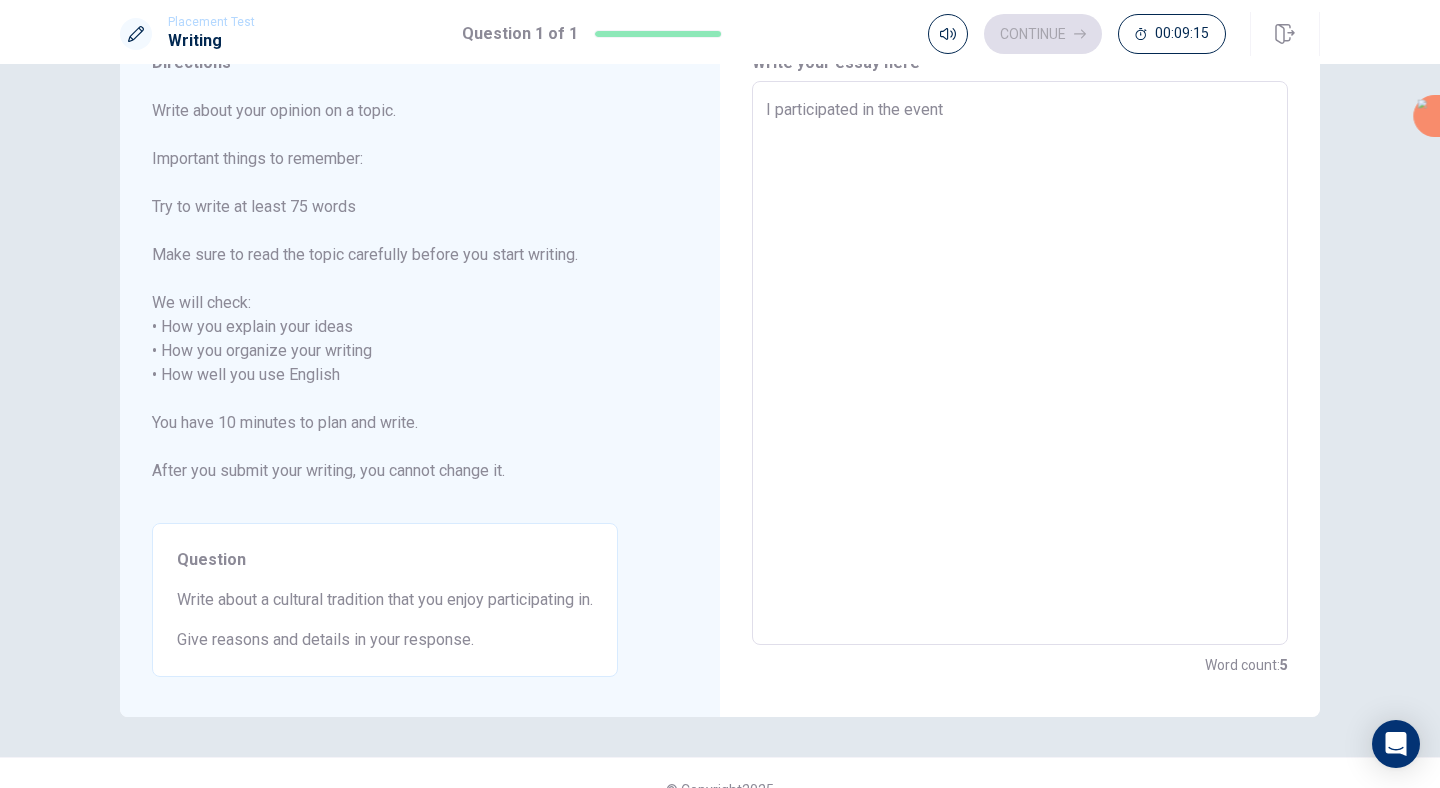type on "x" 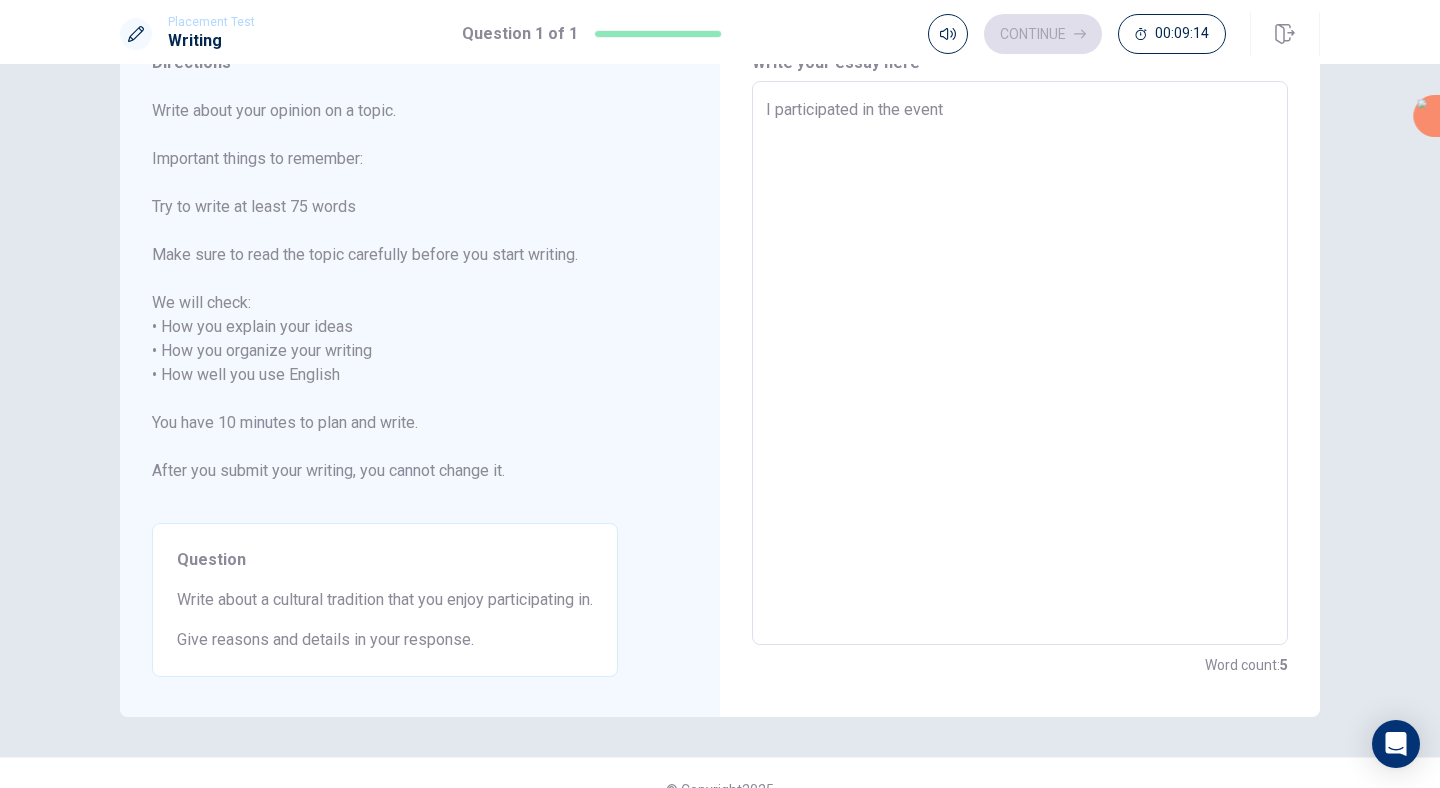 type on "I participated in the event" 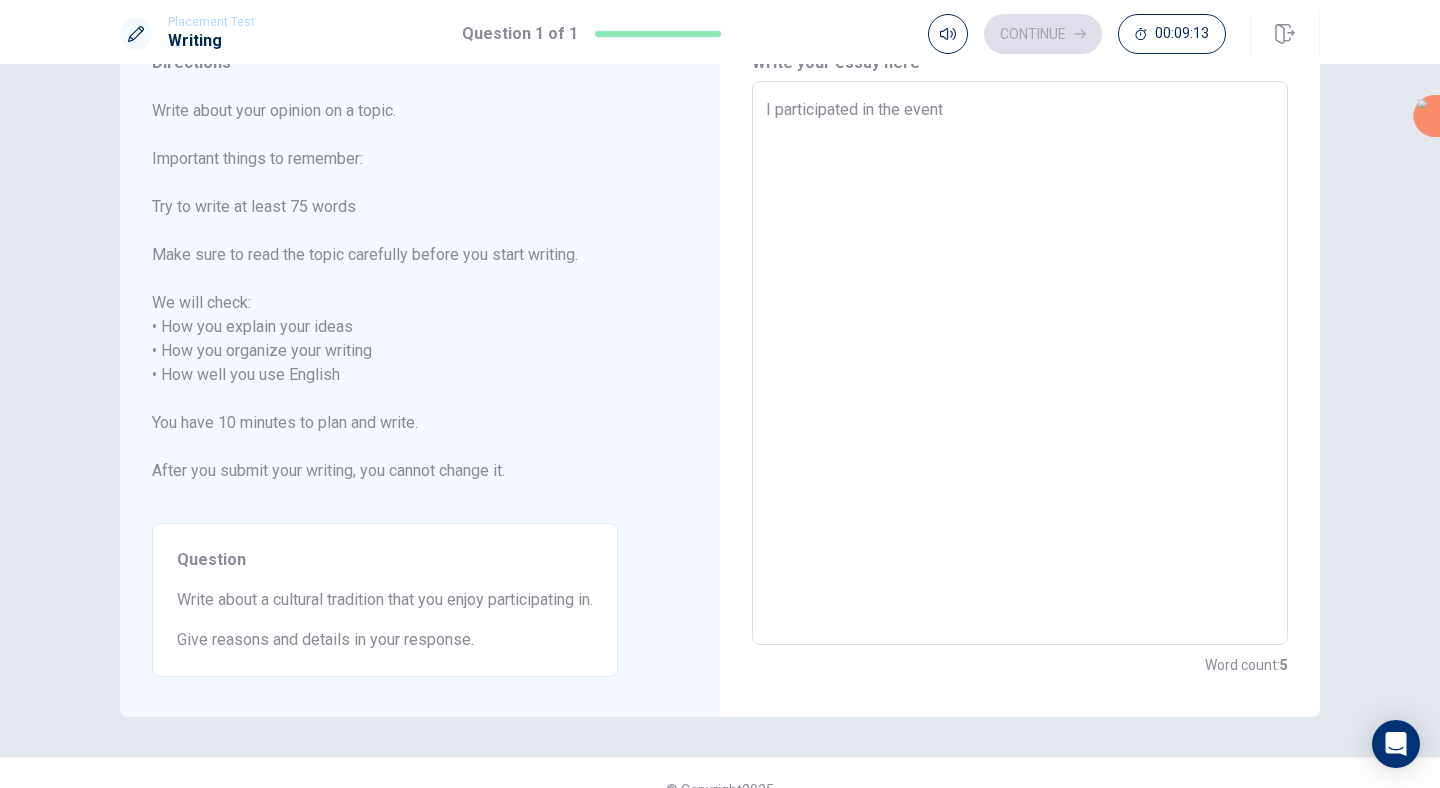 type on "I participated in the event "" 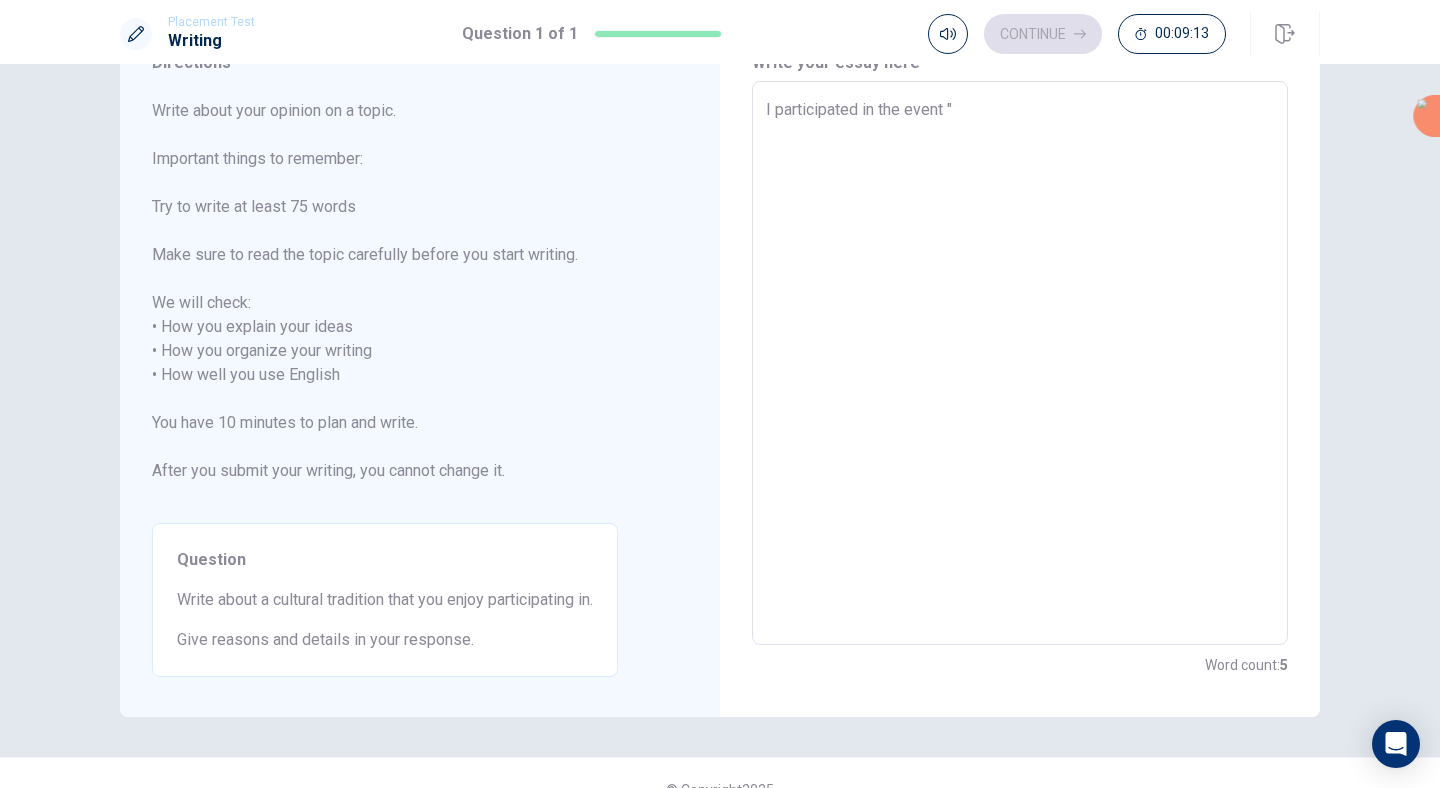 type on "x" 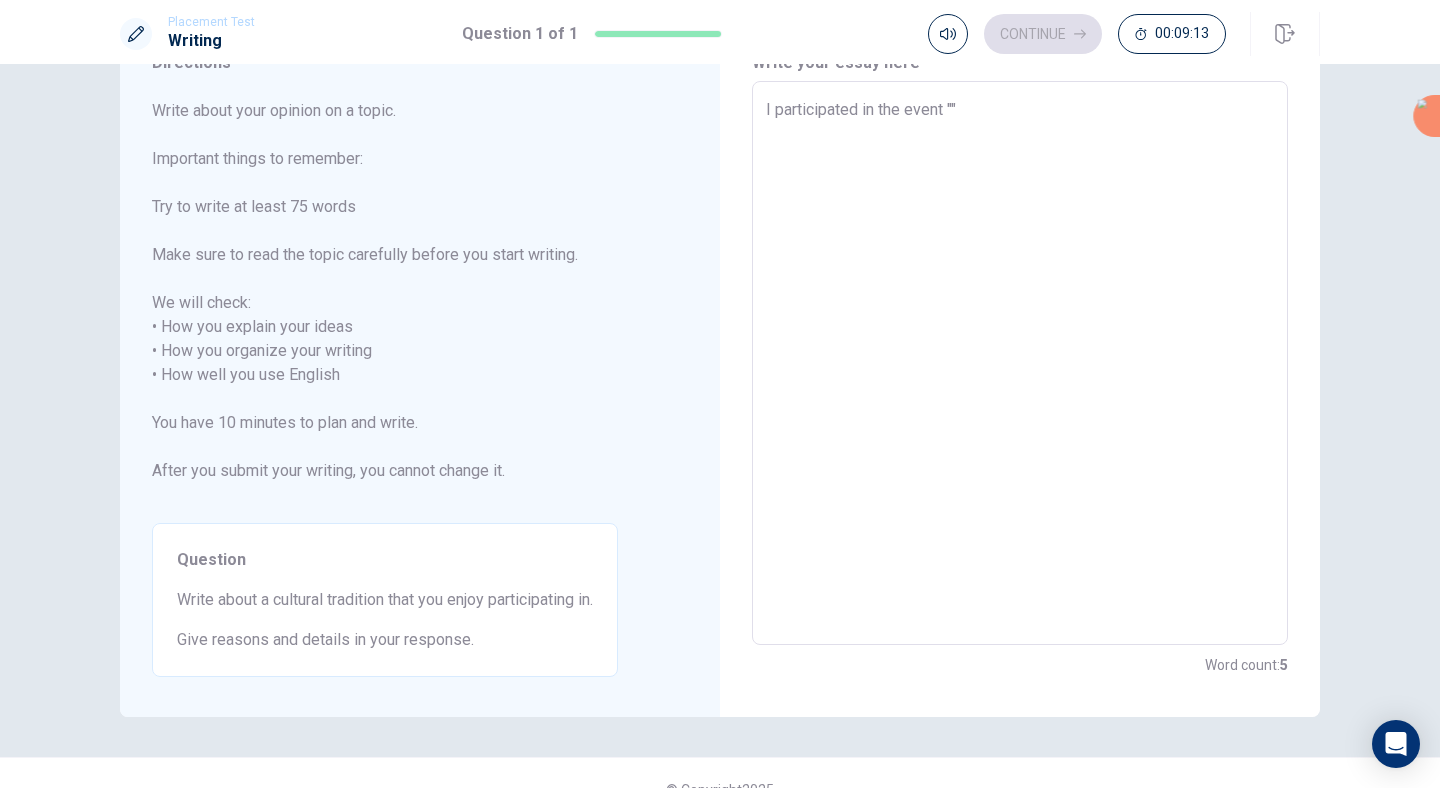 type on "x" 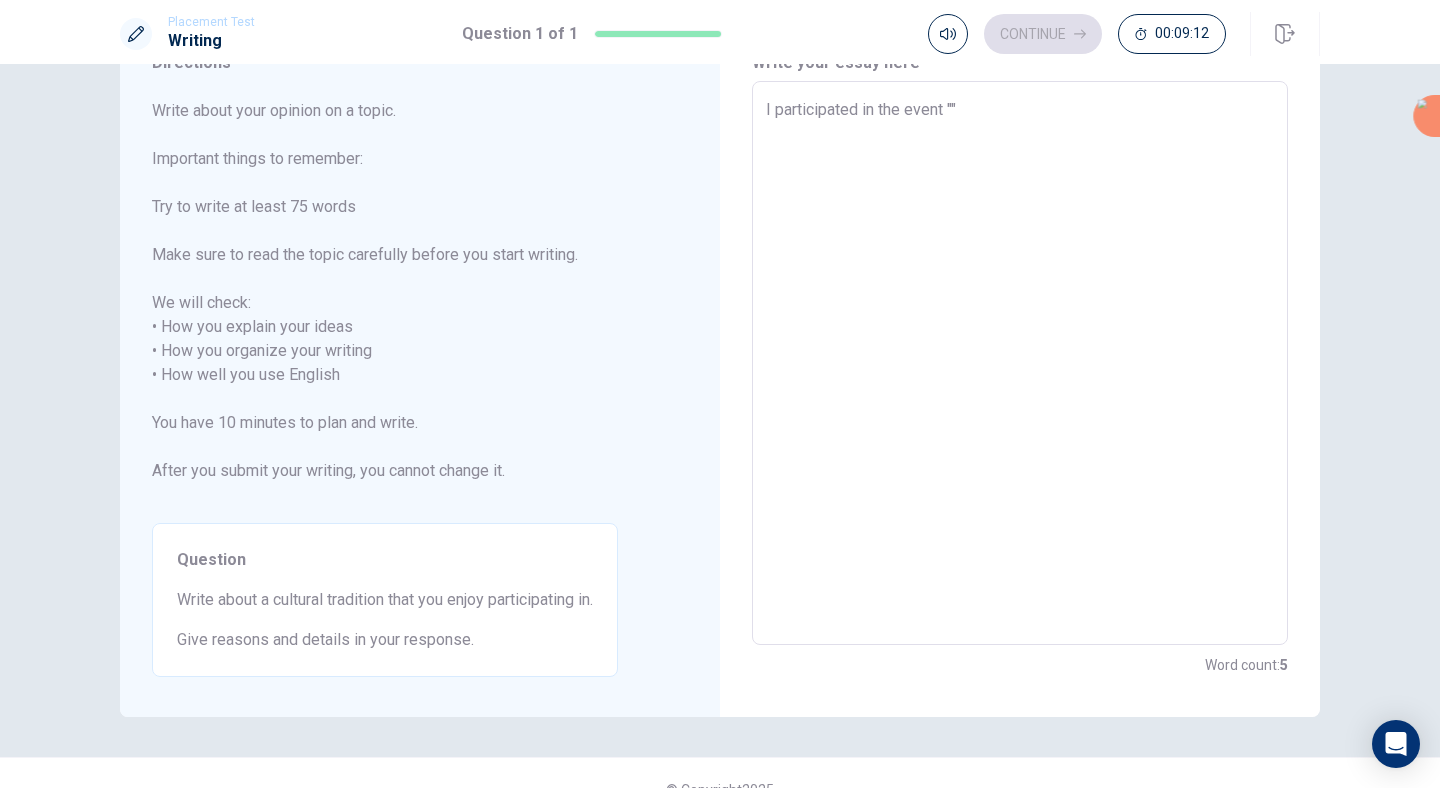 type on "I participated in the event "m"" 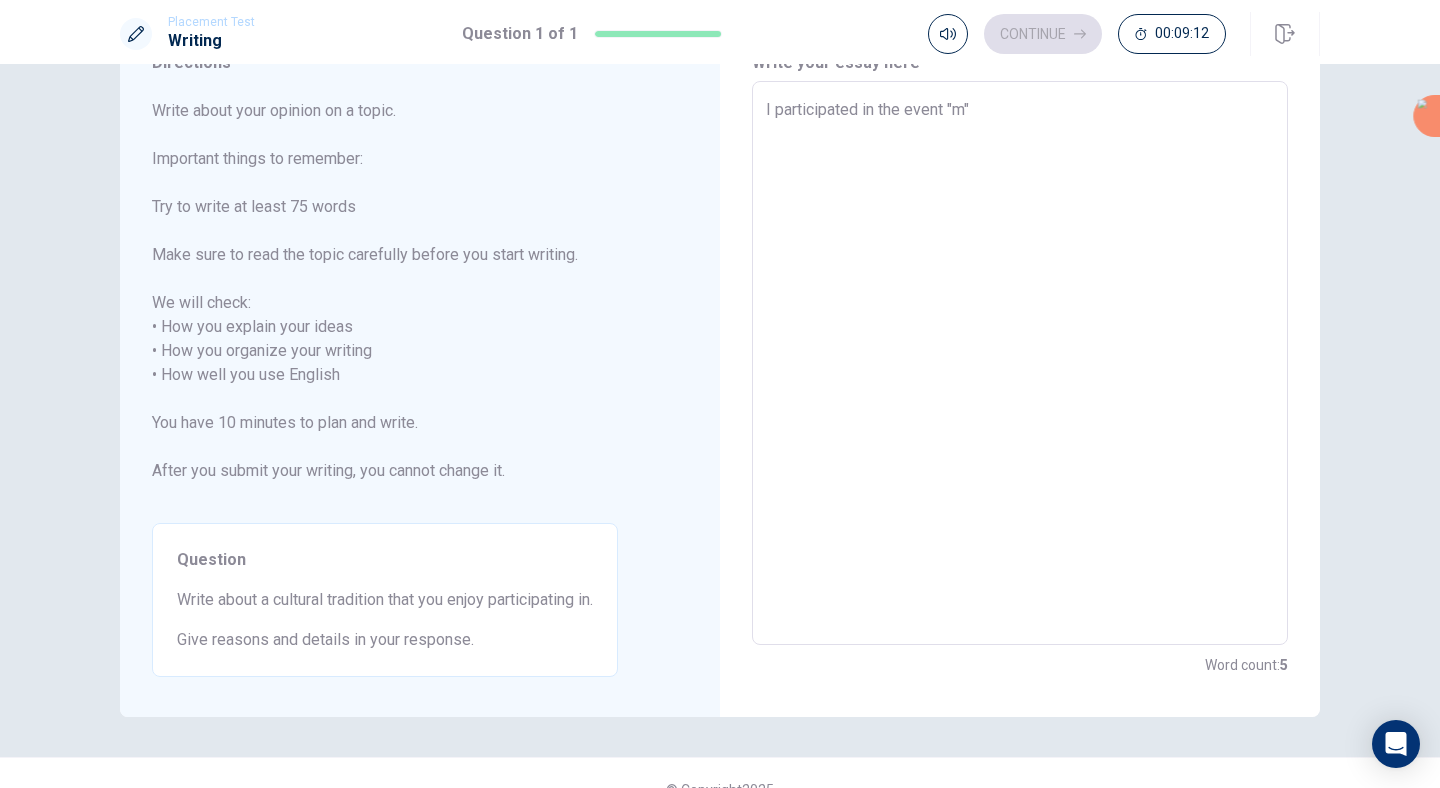 type on "x" 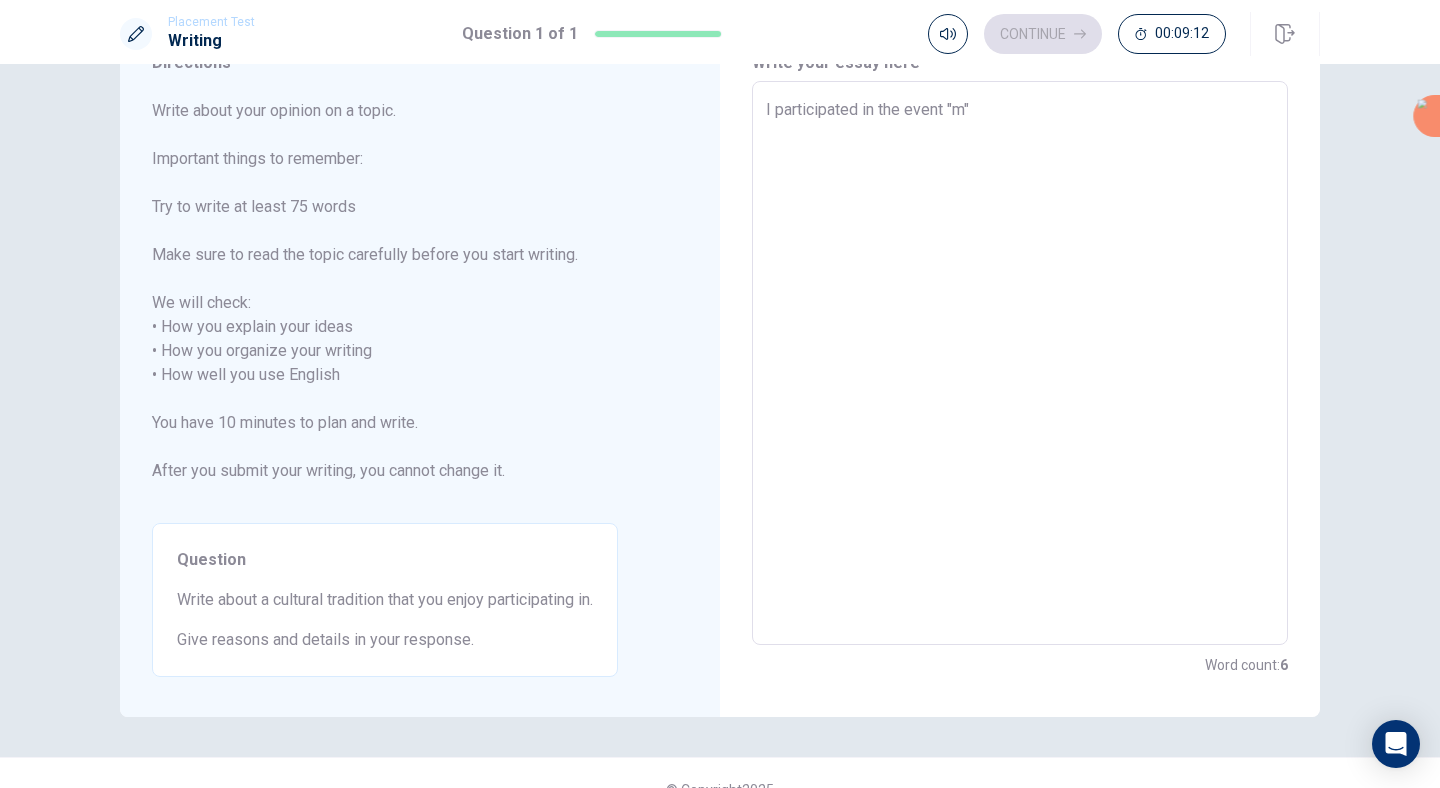 type on "I participated in the event "mo"" 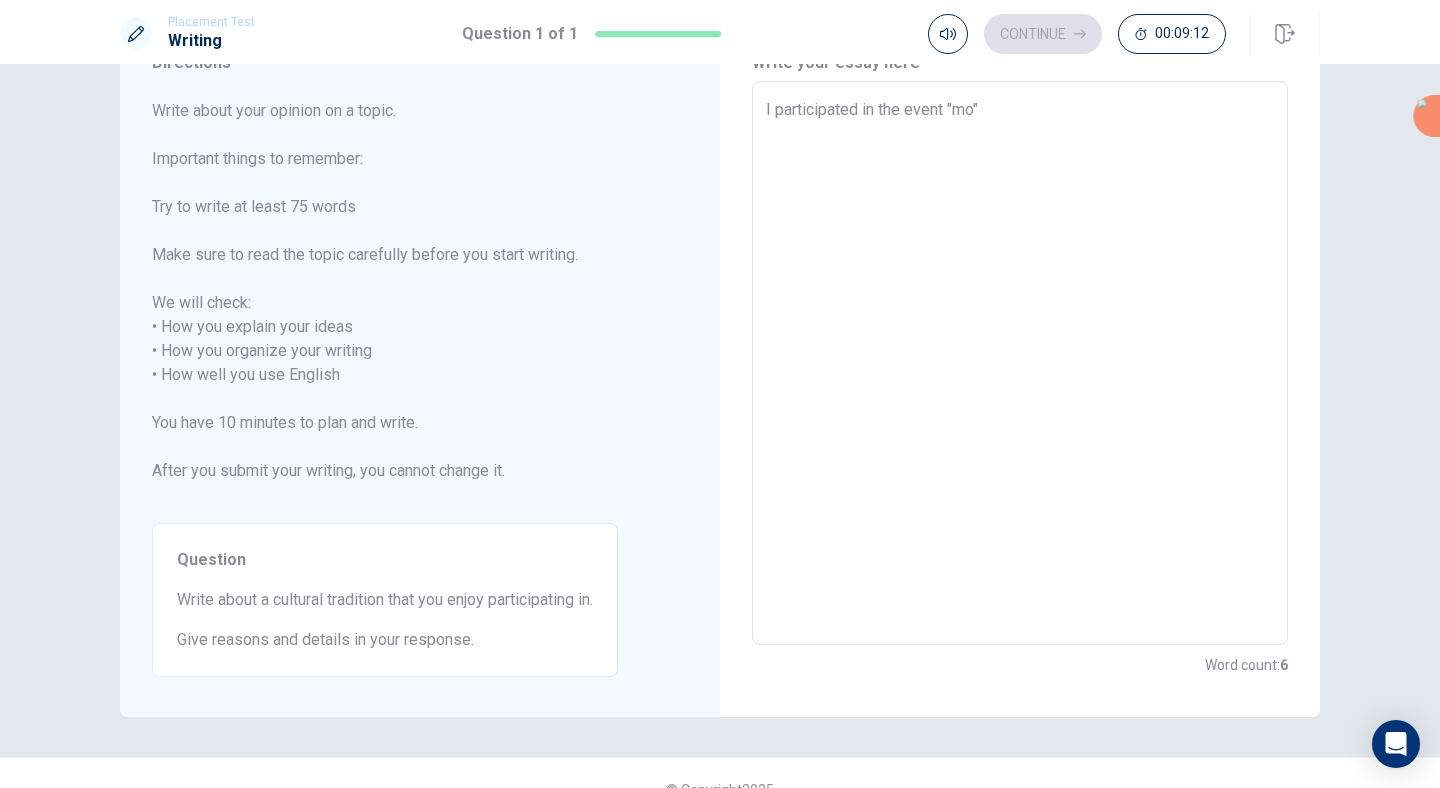 type on "x" 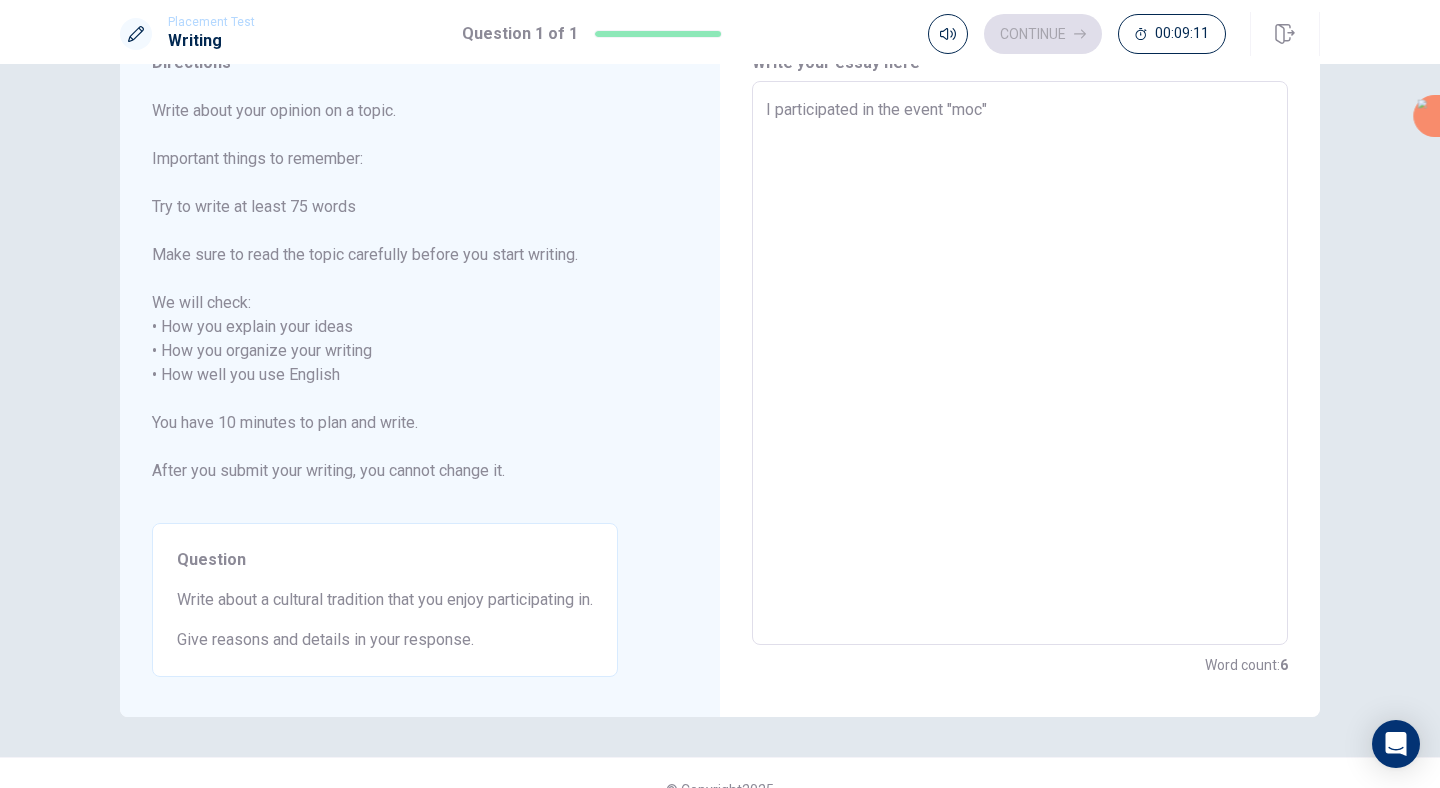 type on "x" 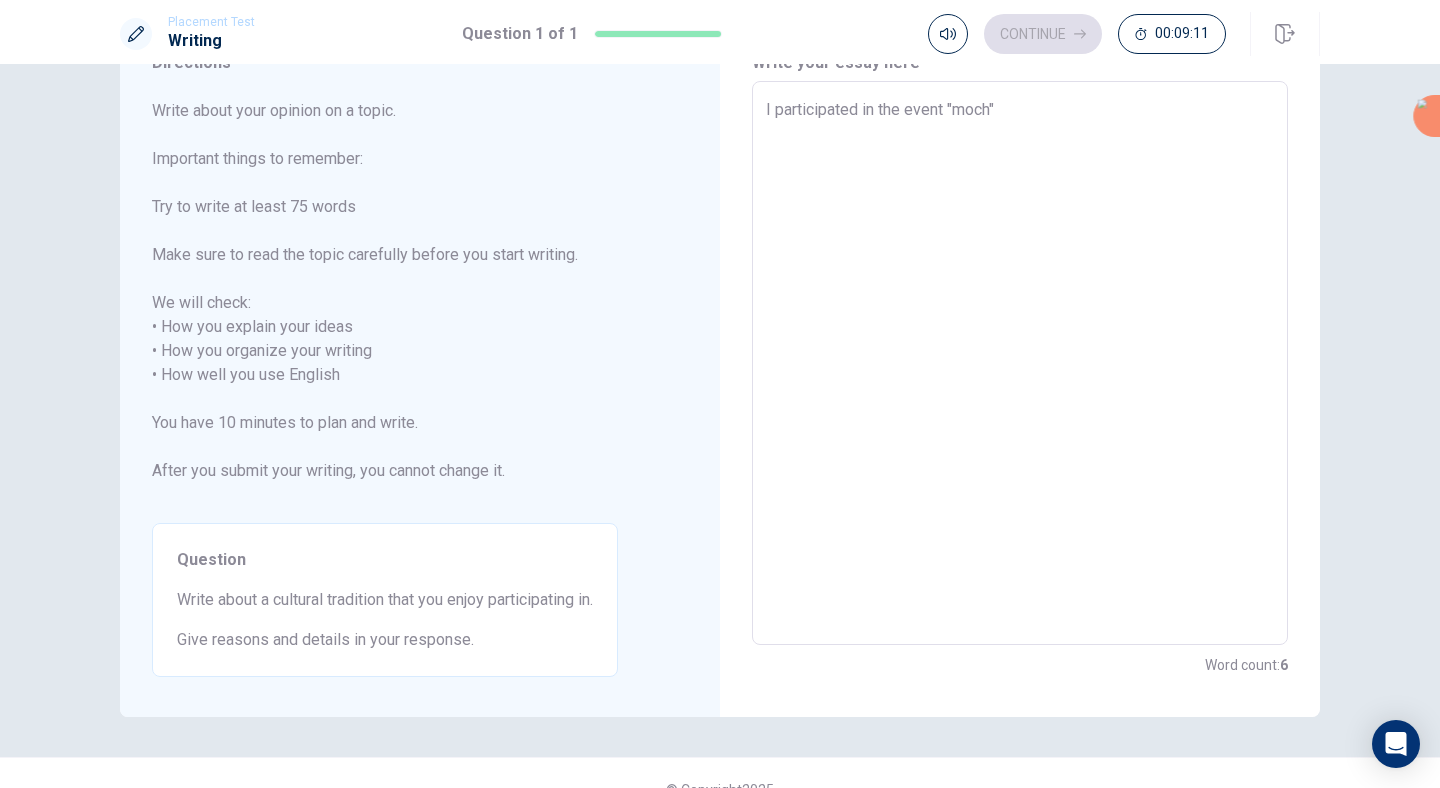 type on "x" 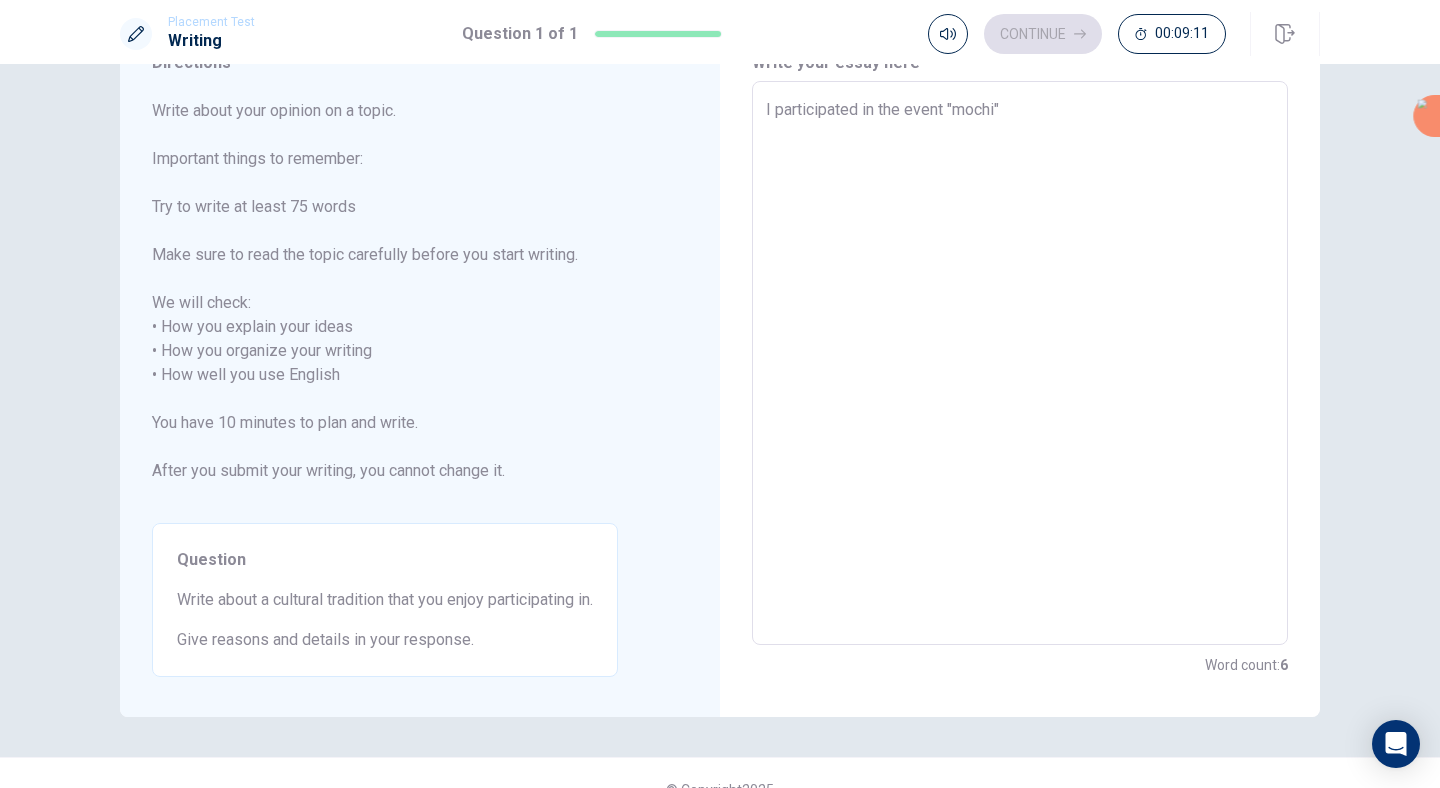 type on "x" 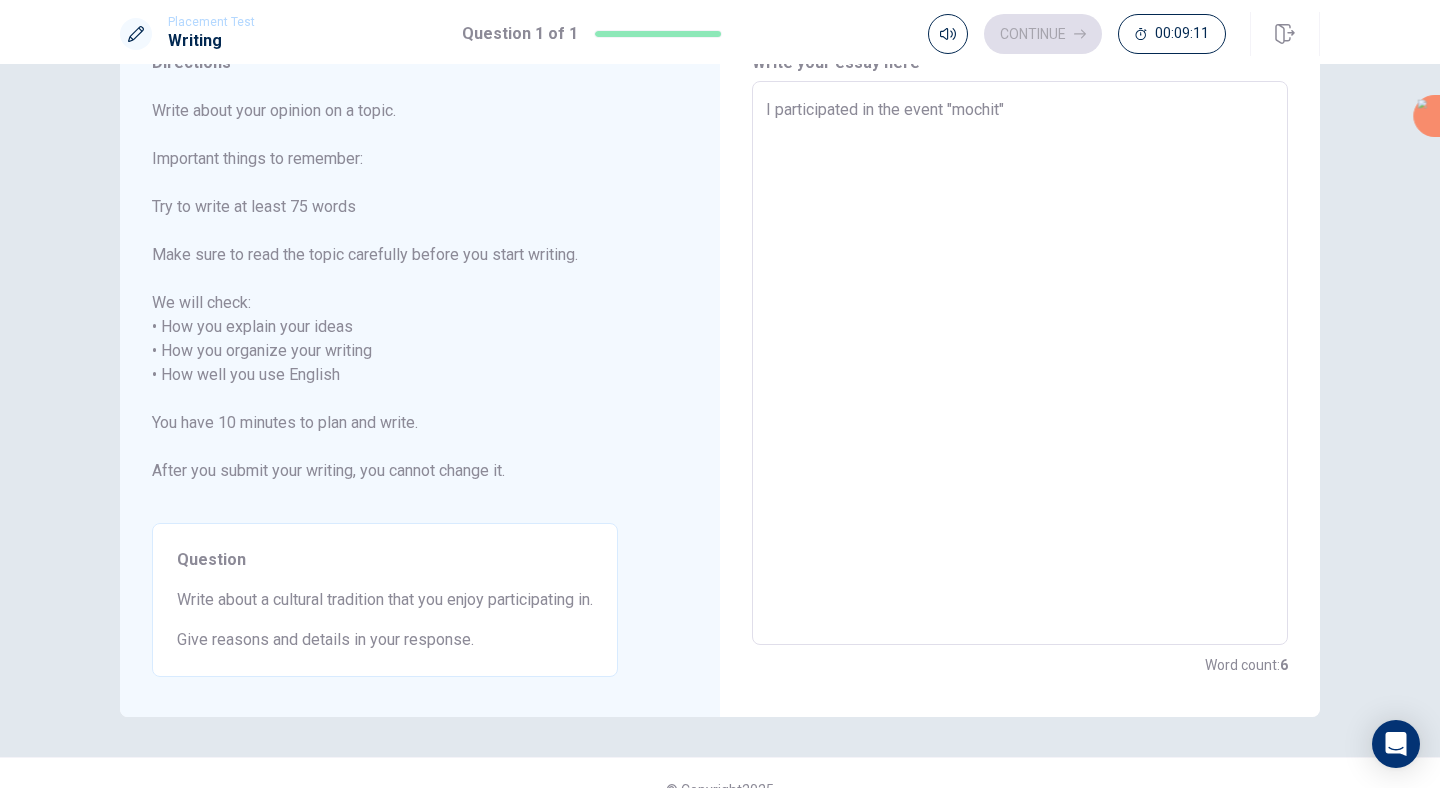 type on "x" 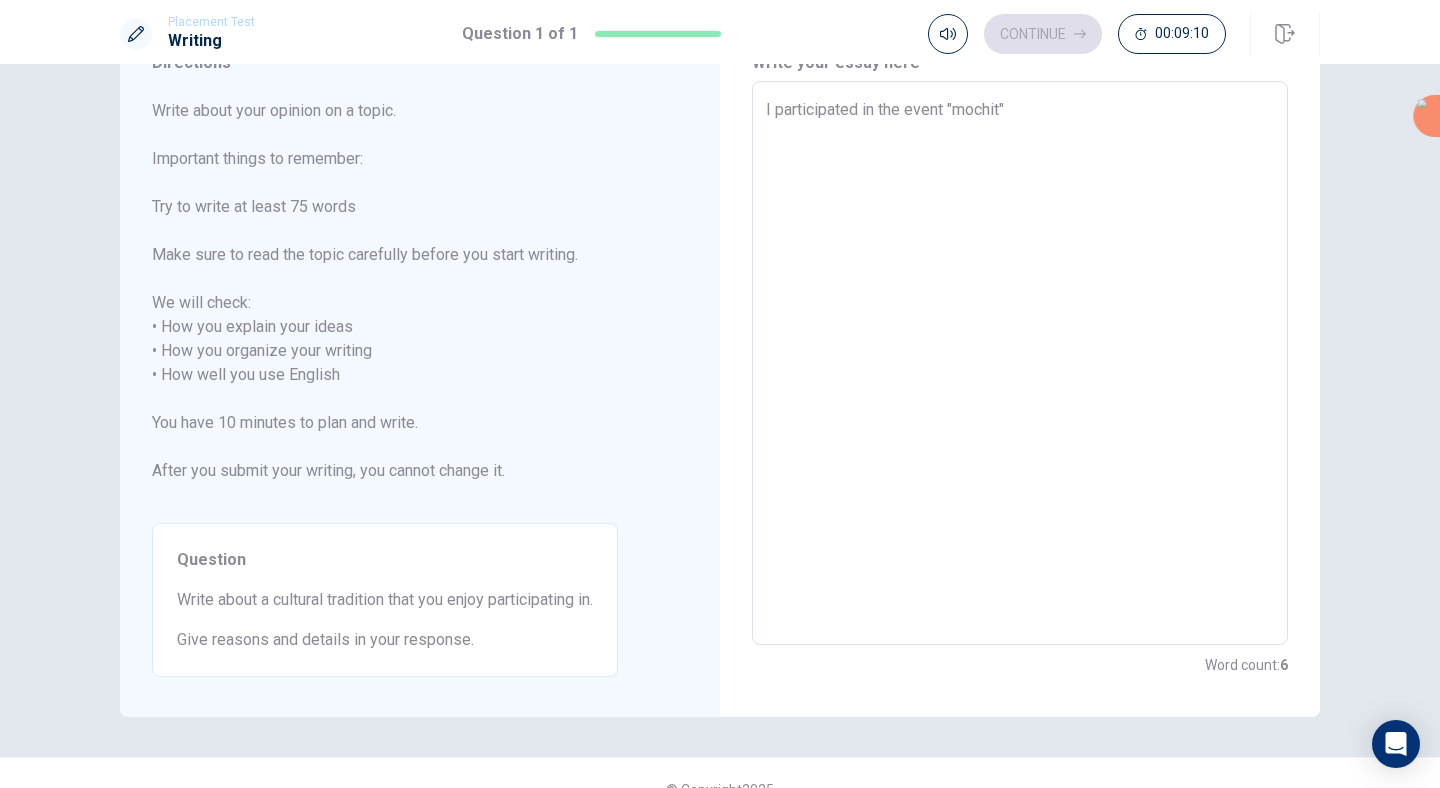 type on "I participated in the event "mochits"" 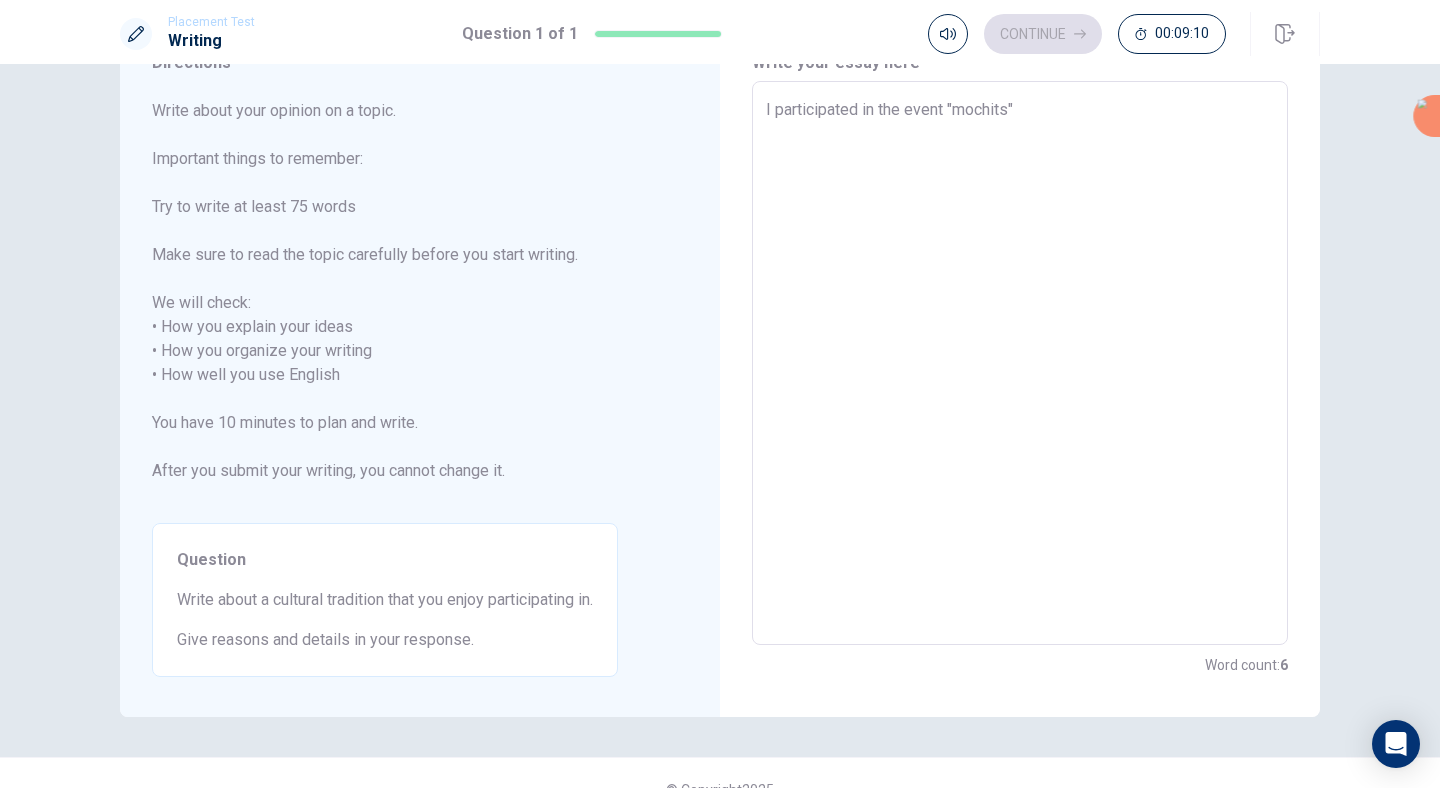 type on "x" 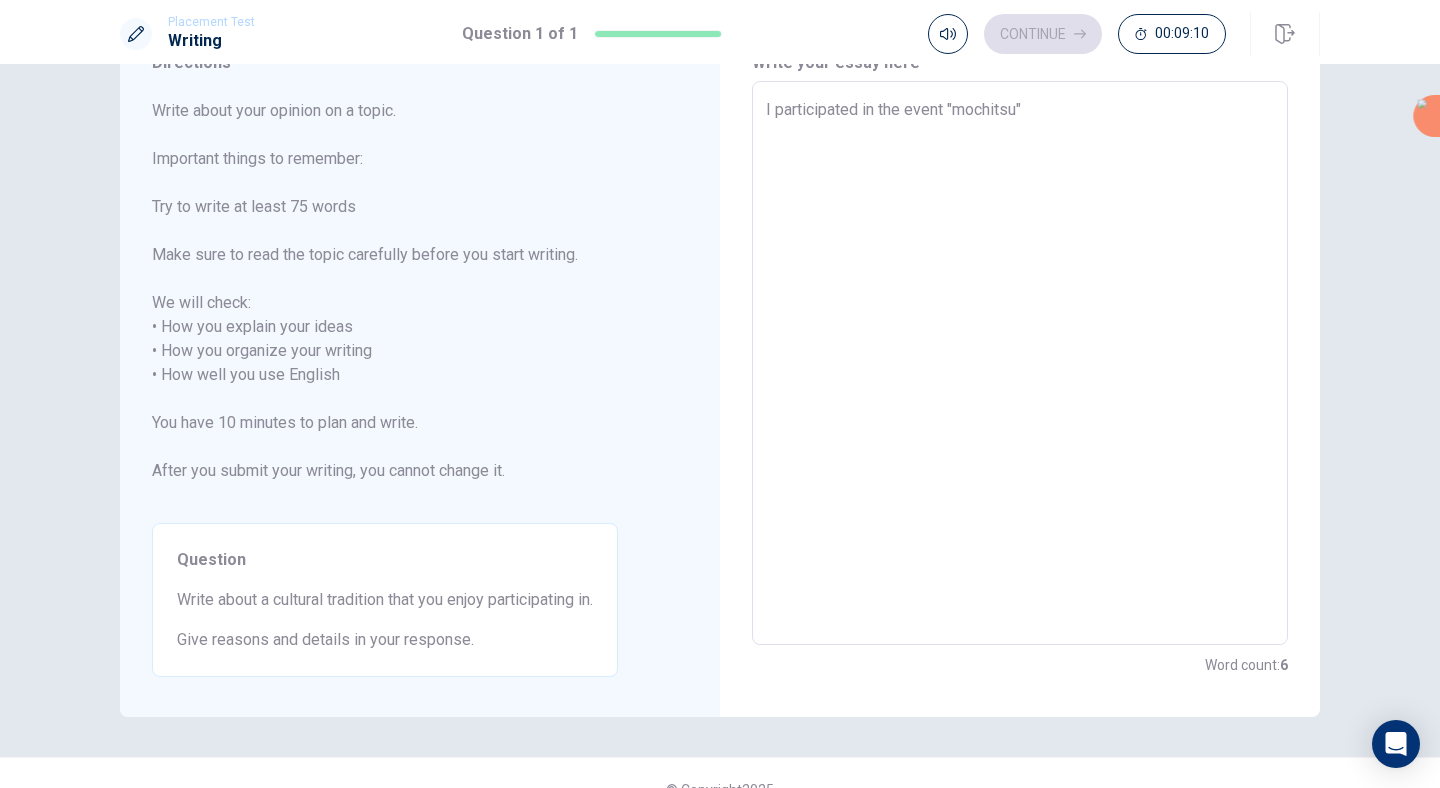 type on "x" 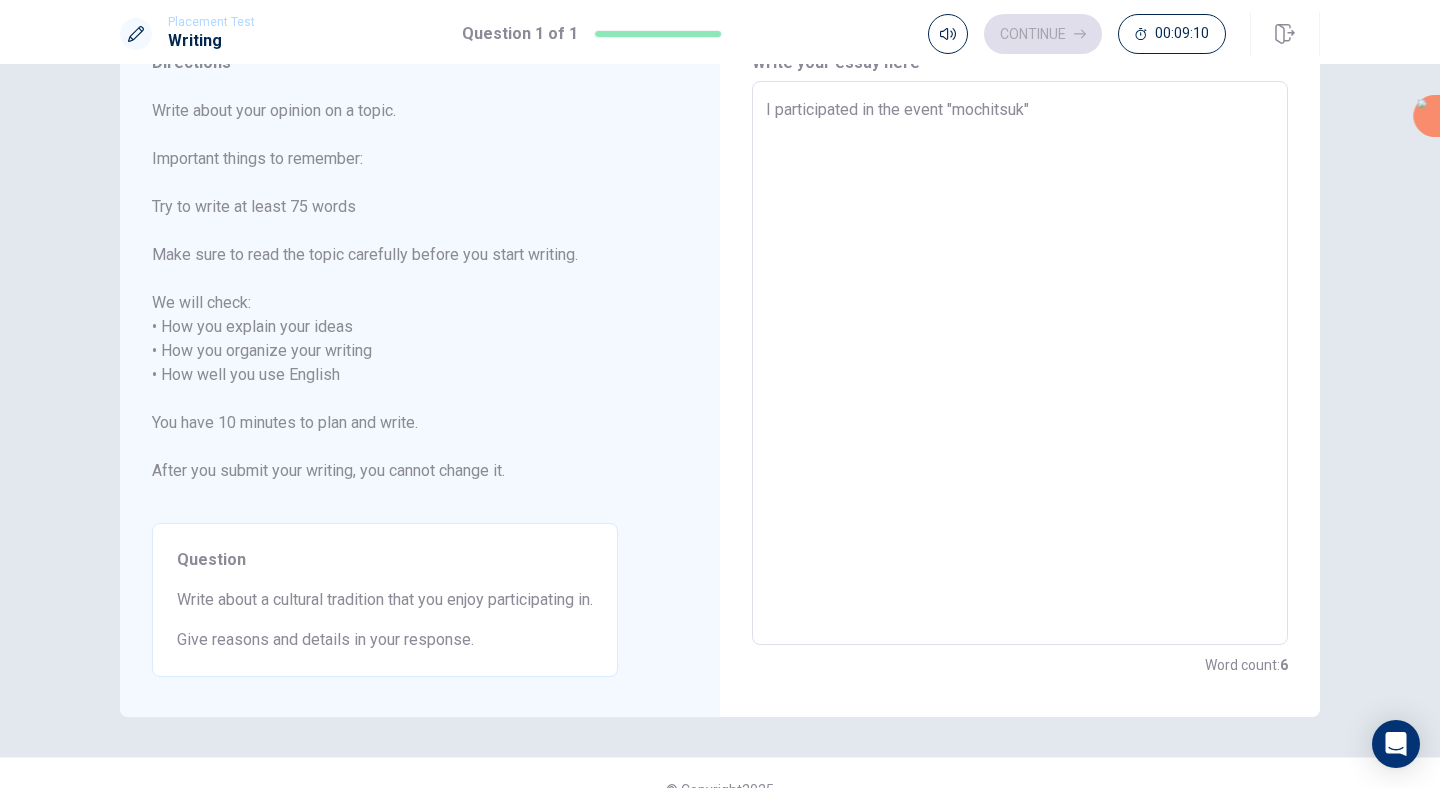 type on "x" 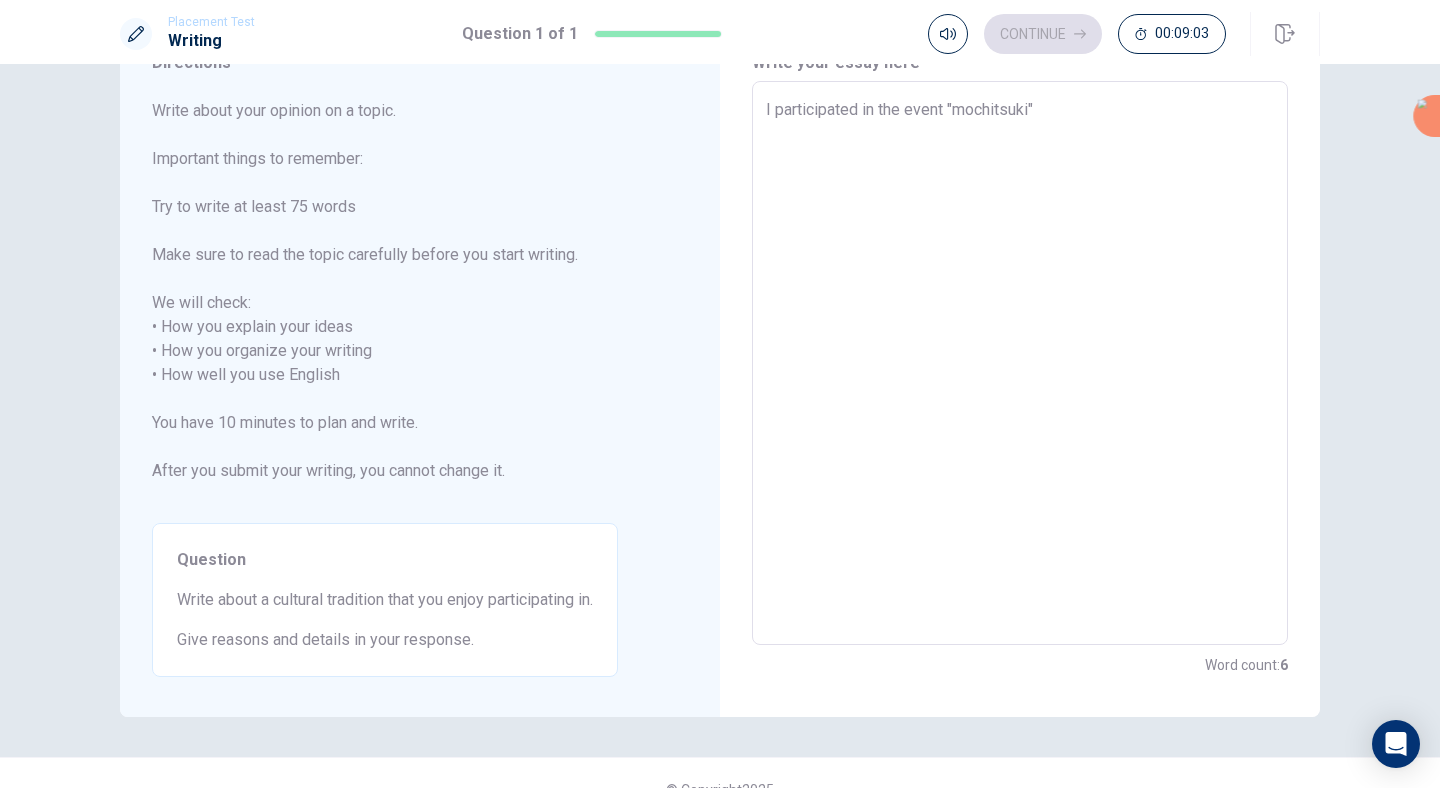 type on "x" 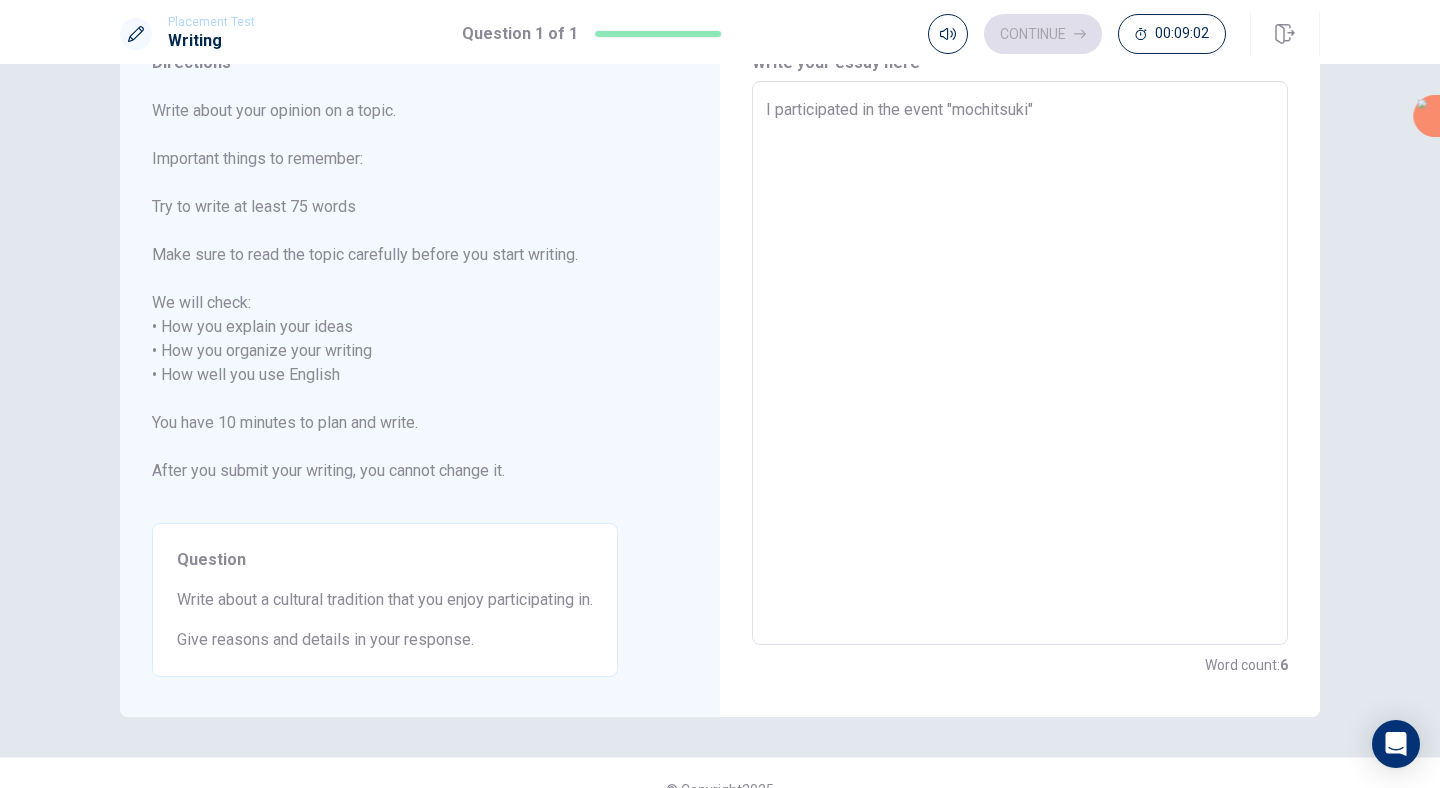 type on "I participated in the event "mochitsuki"." 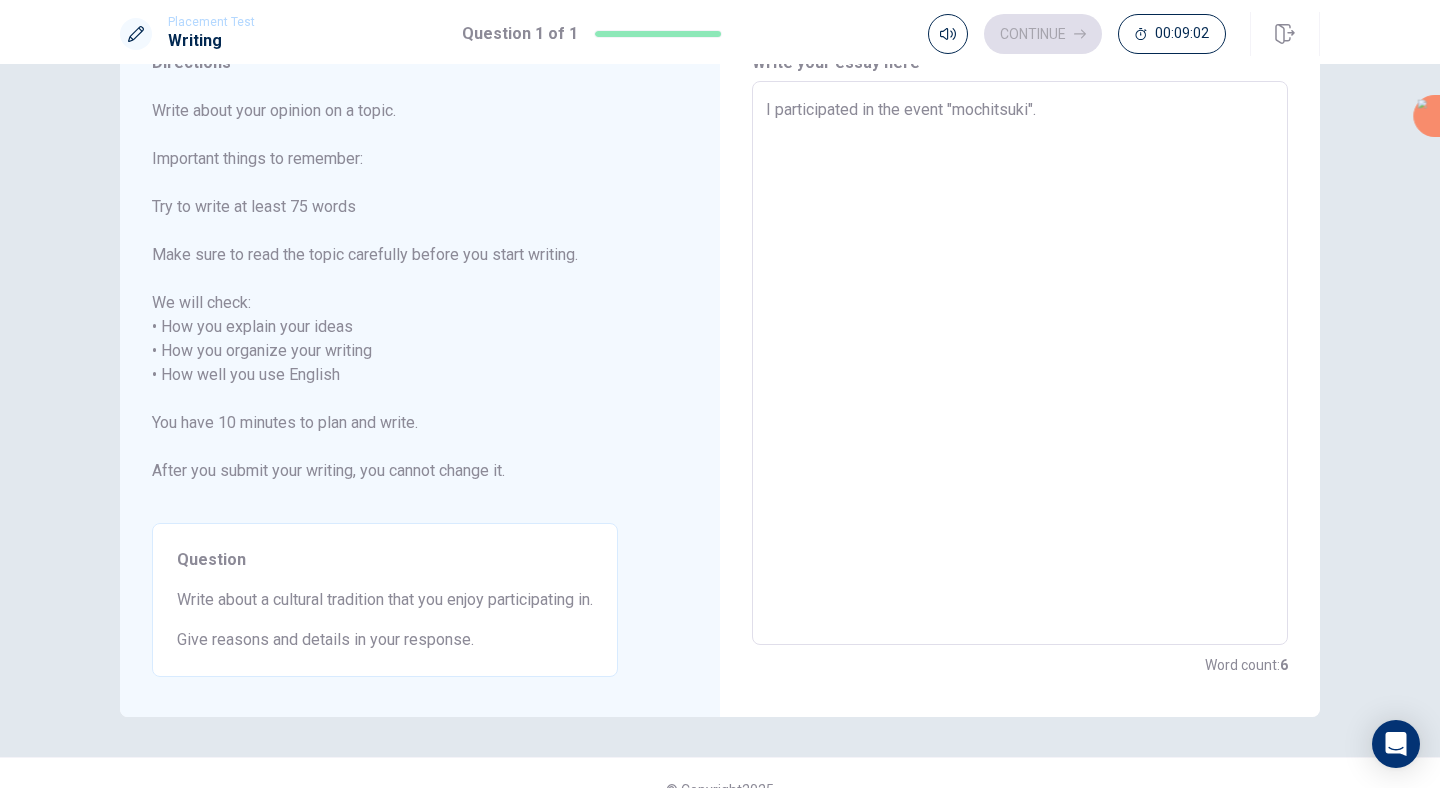 type on "x" 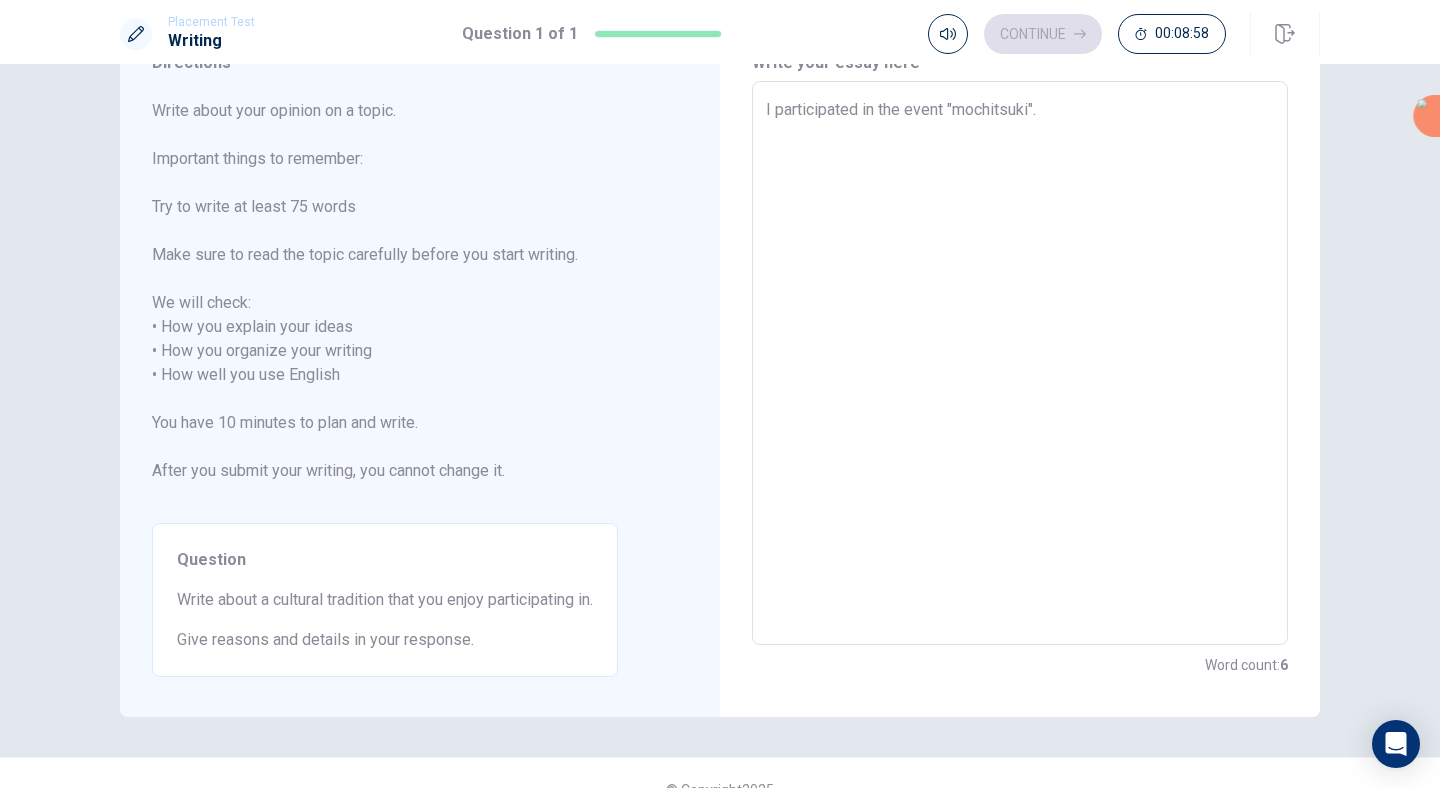 click on "I participated in the event "mochitsuki"." at bounding box center (1020, 363) 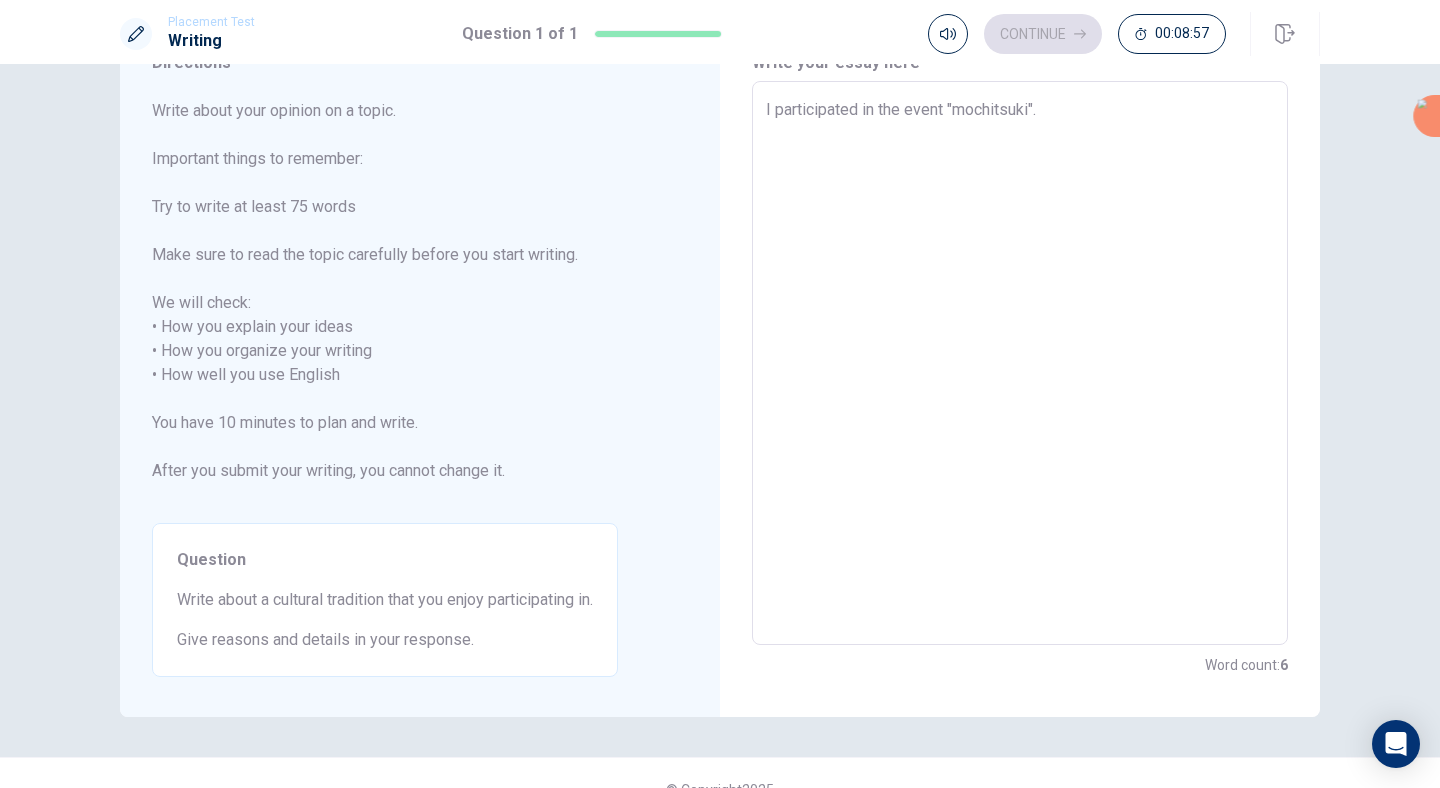 type on "I participated in the event "mochitsuki". T" 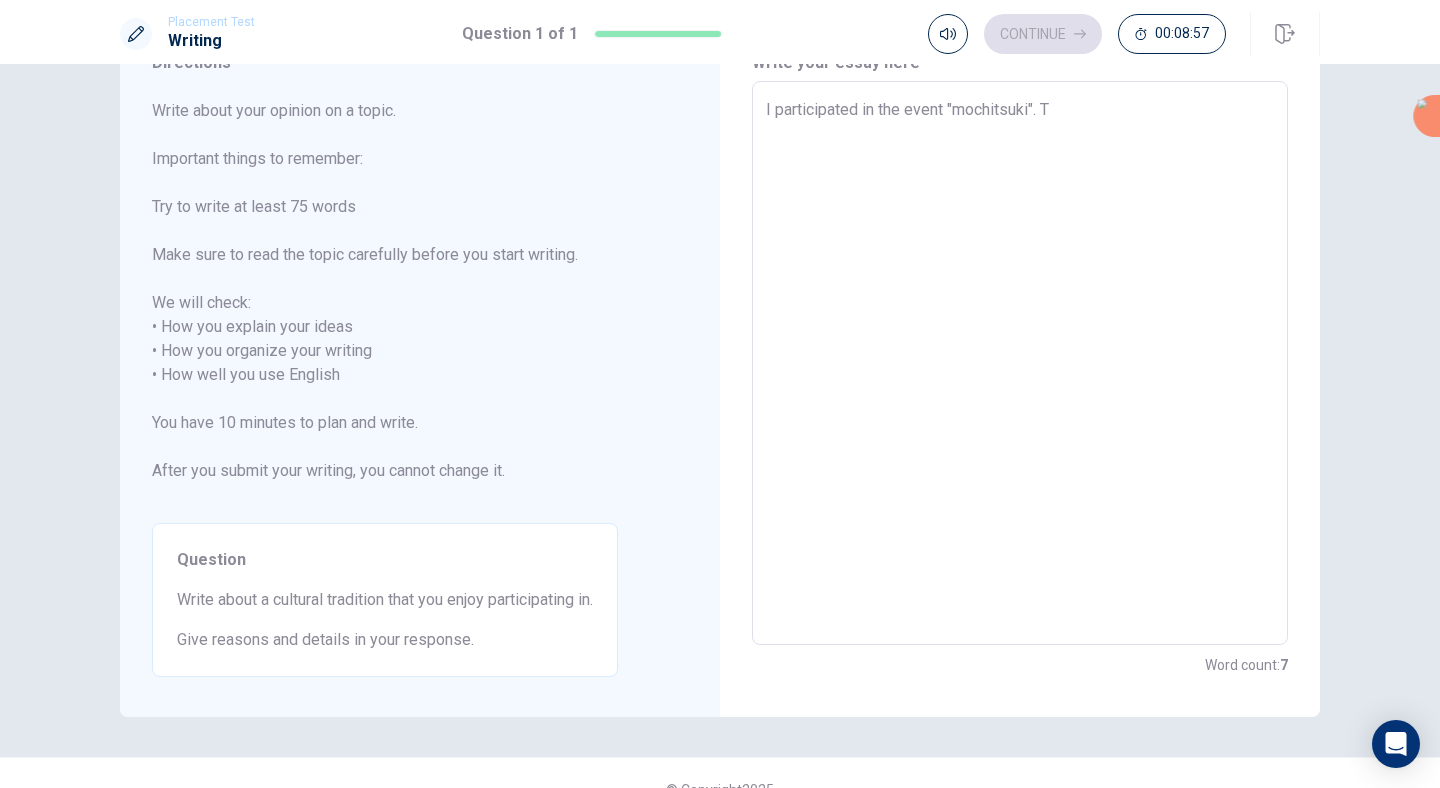 type on "x" 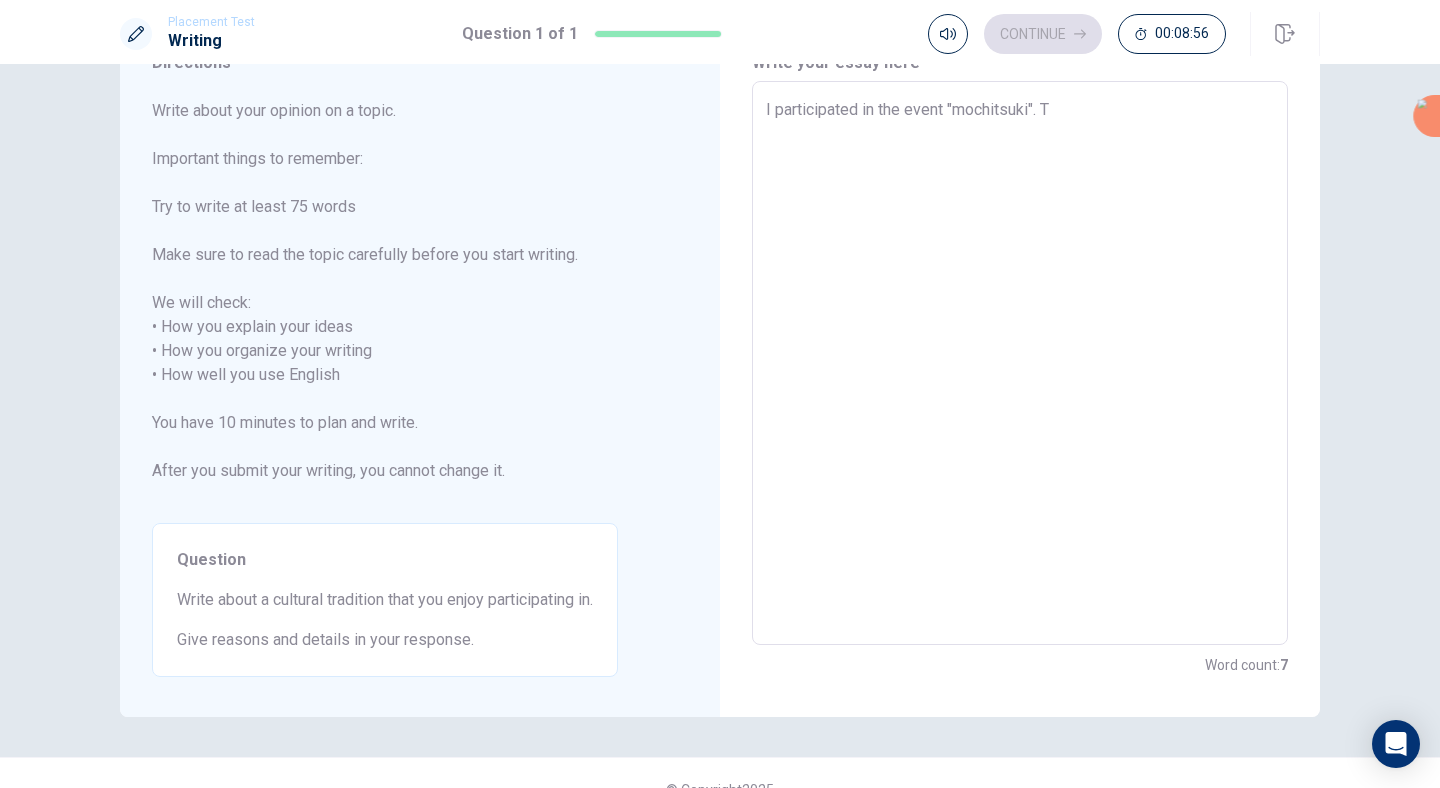 type on "I participated in the event "mochitsuki". Th" 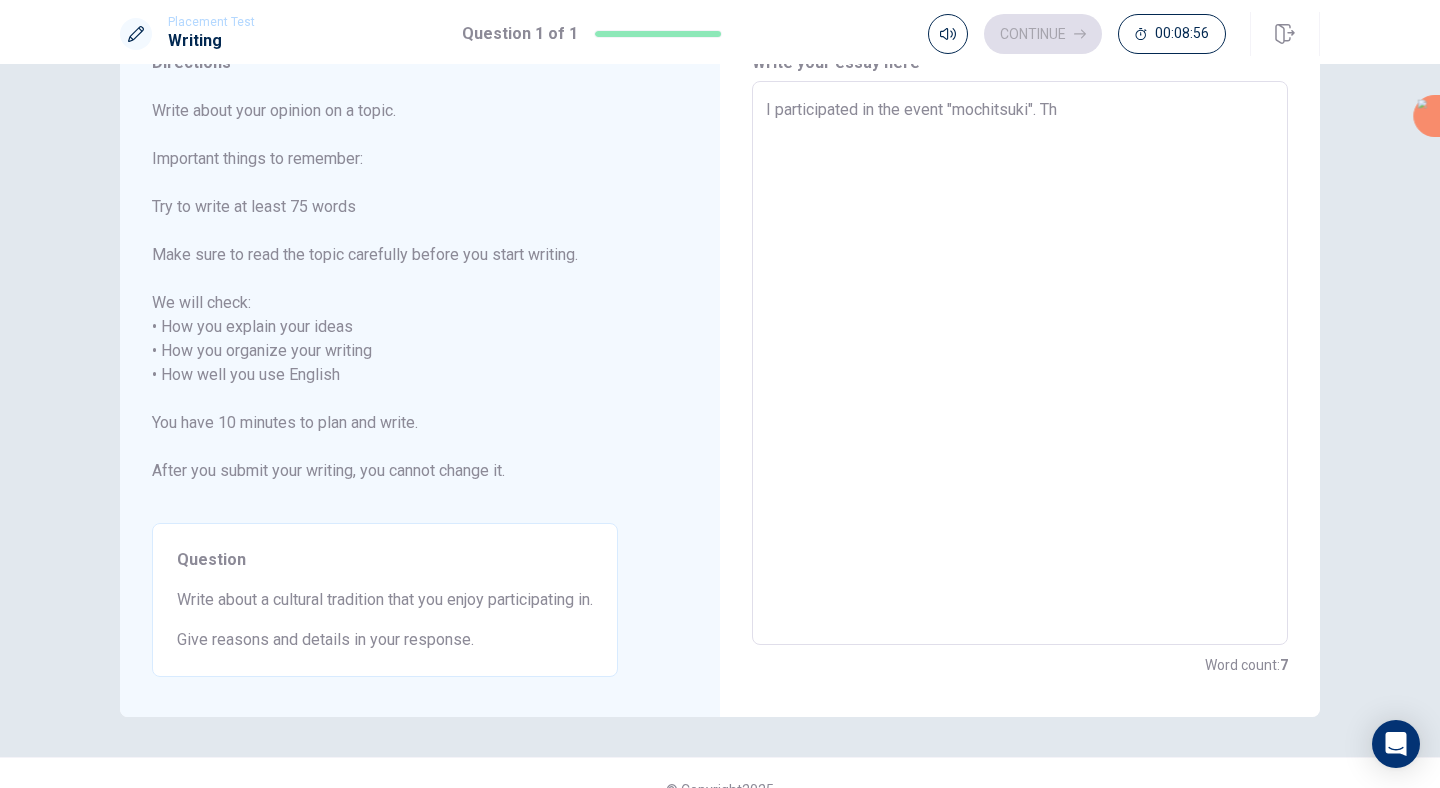 type on "x" 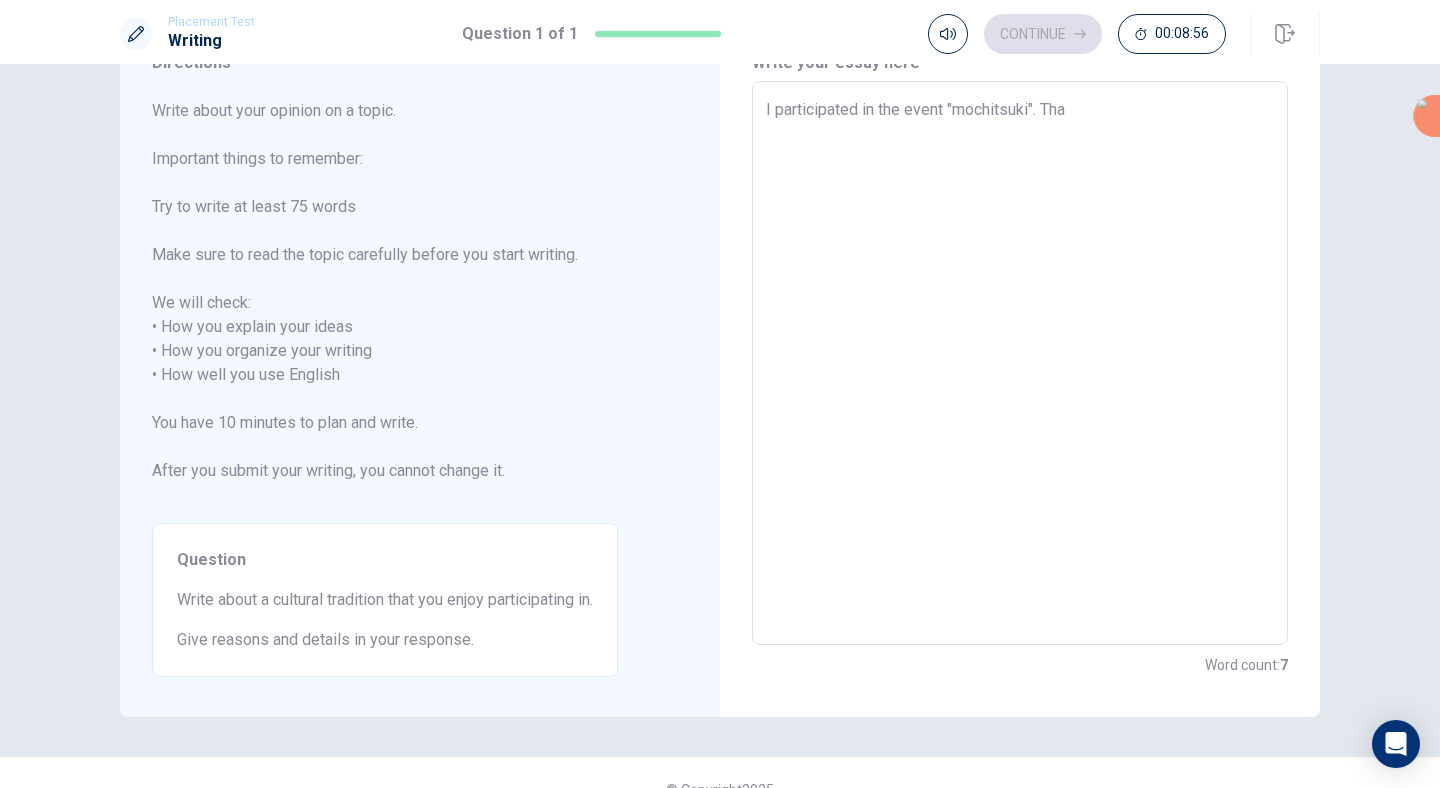 type on "x" 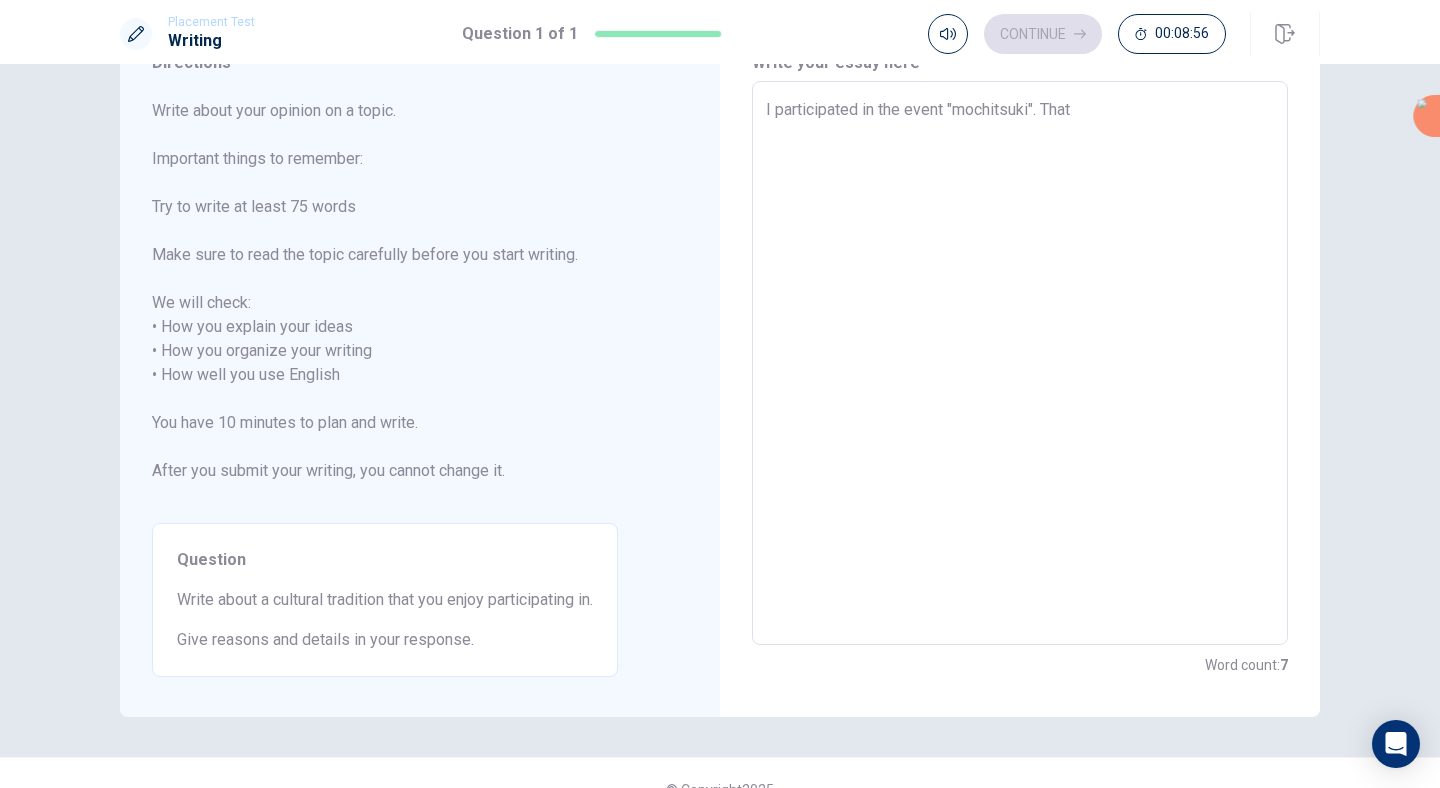 type on "x" 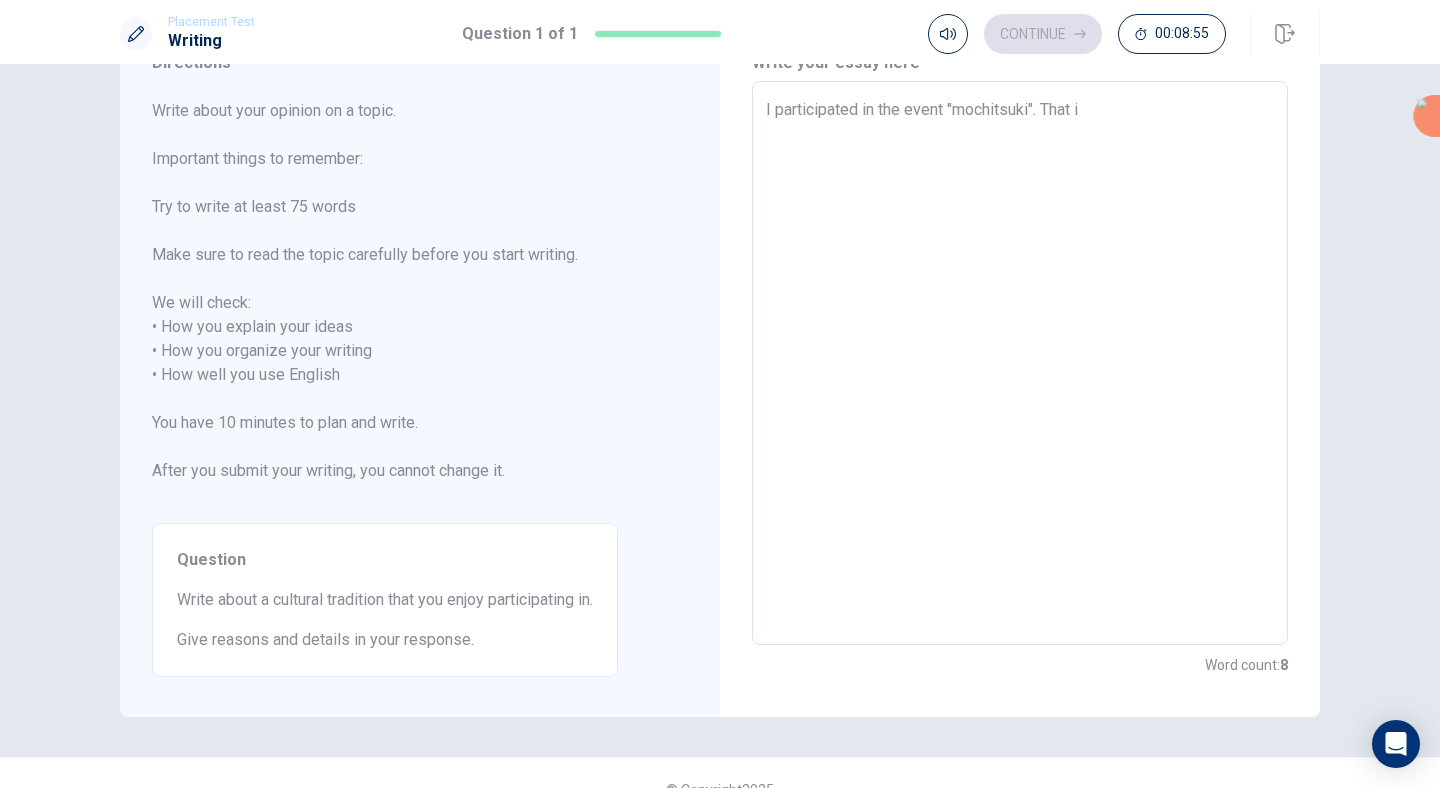 type on "x" 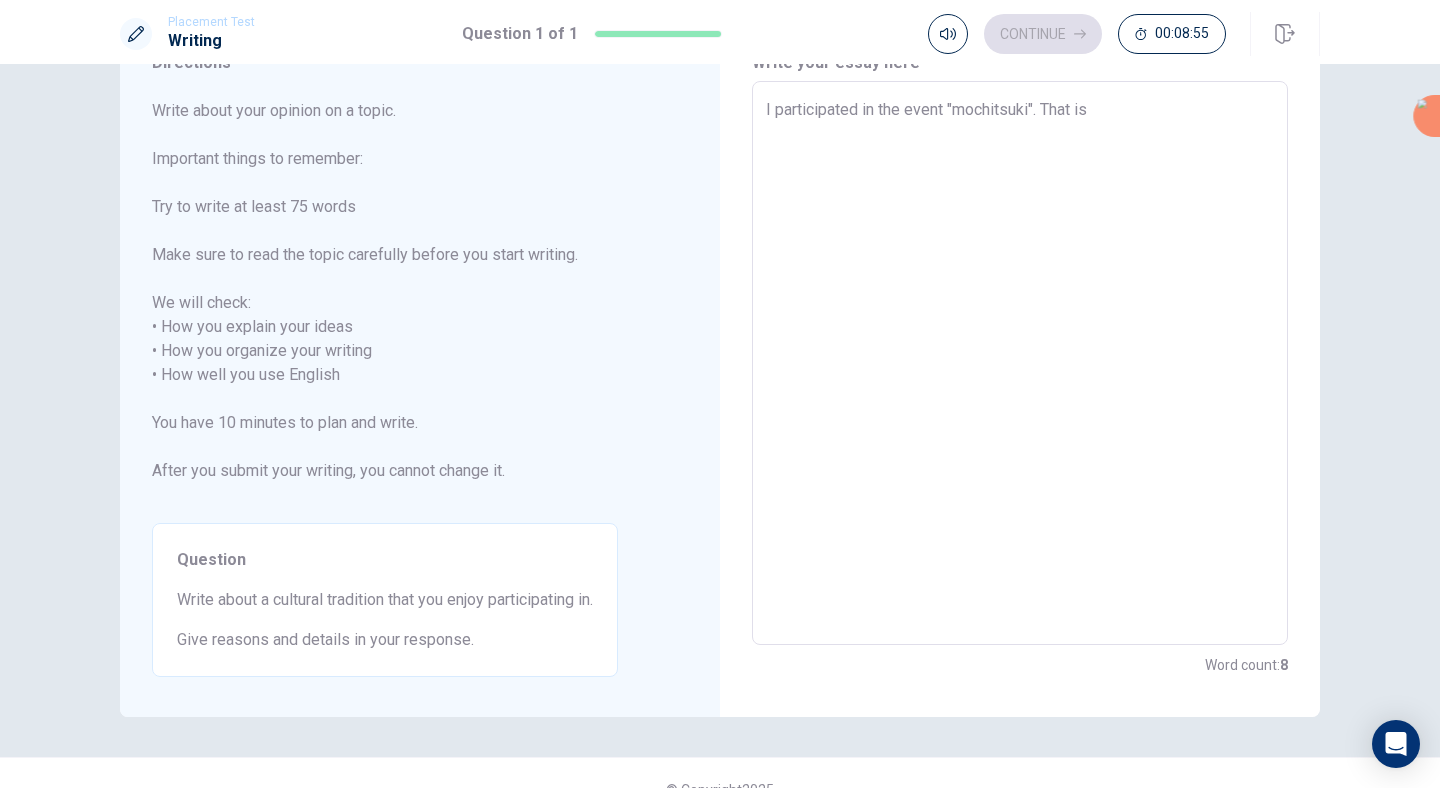 type on "x" 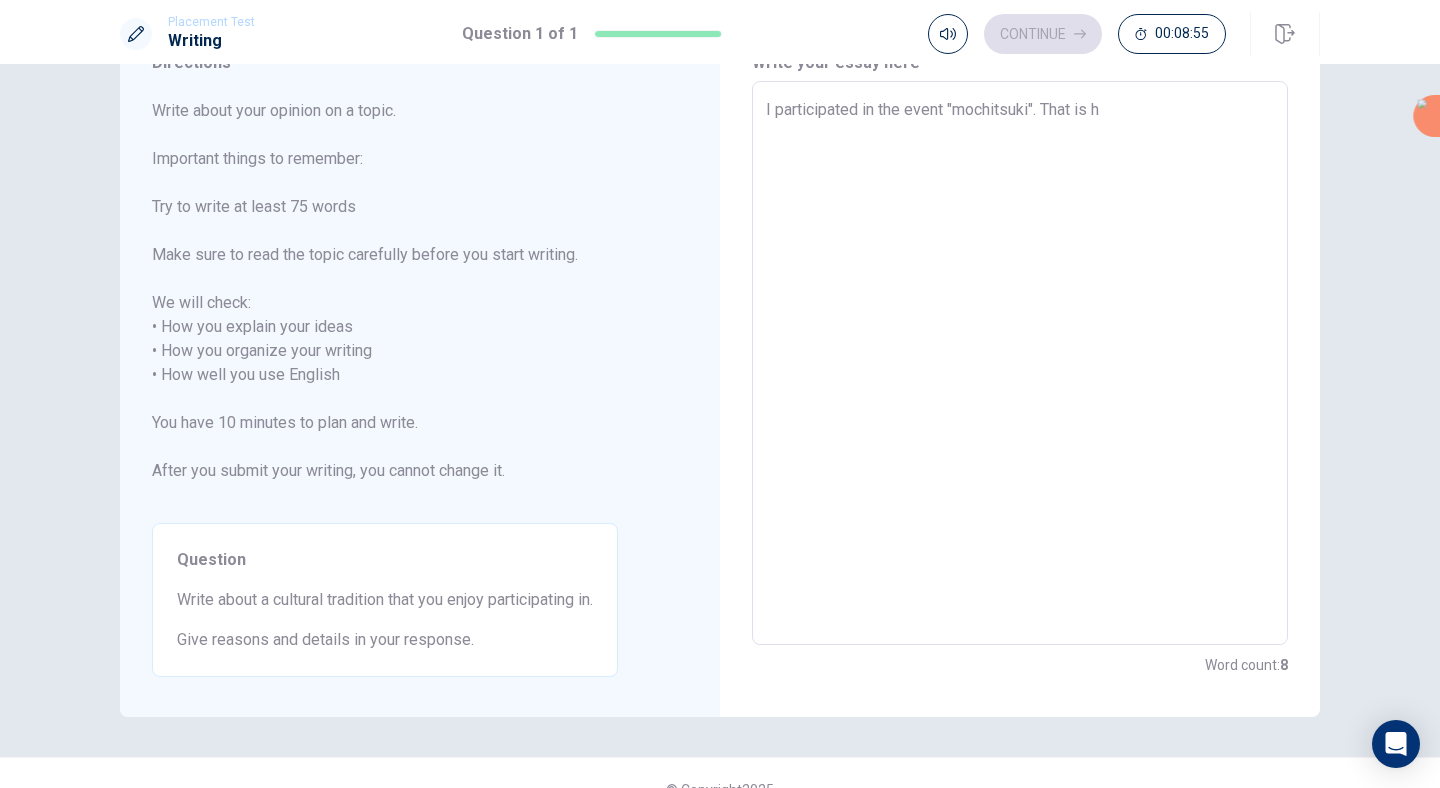 type on "x" 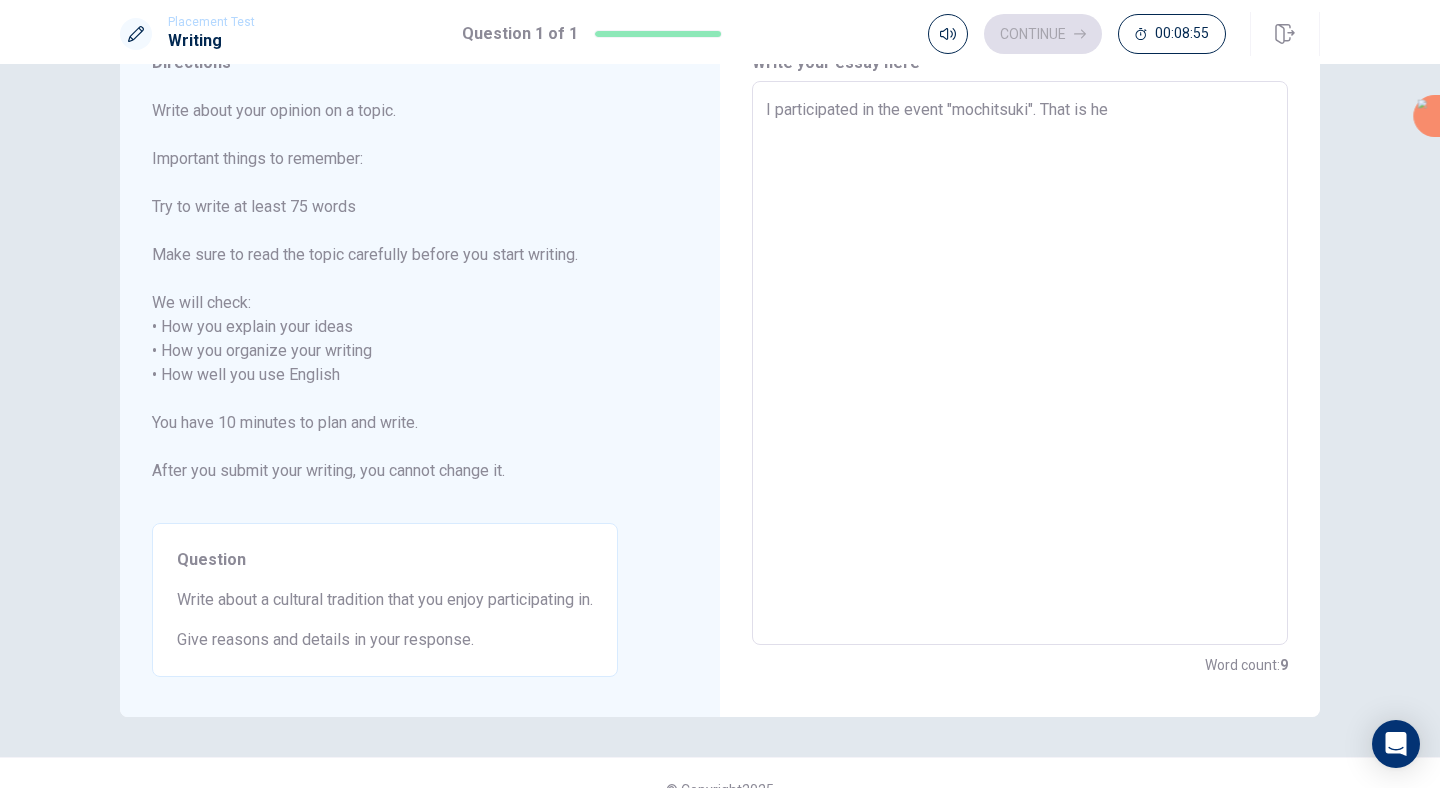 type on "x" 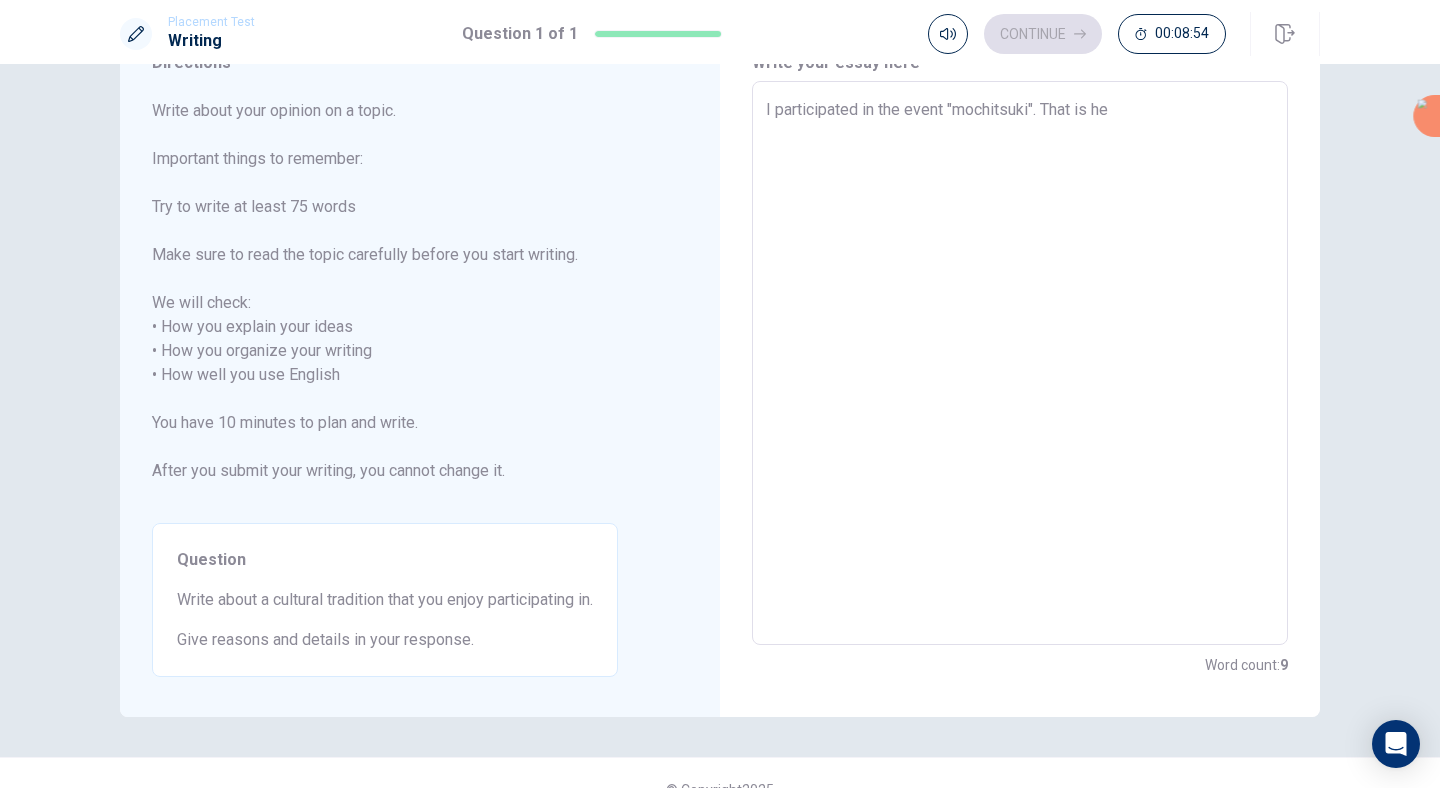 type on "I participated in the event "mochitsuki". That is h" 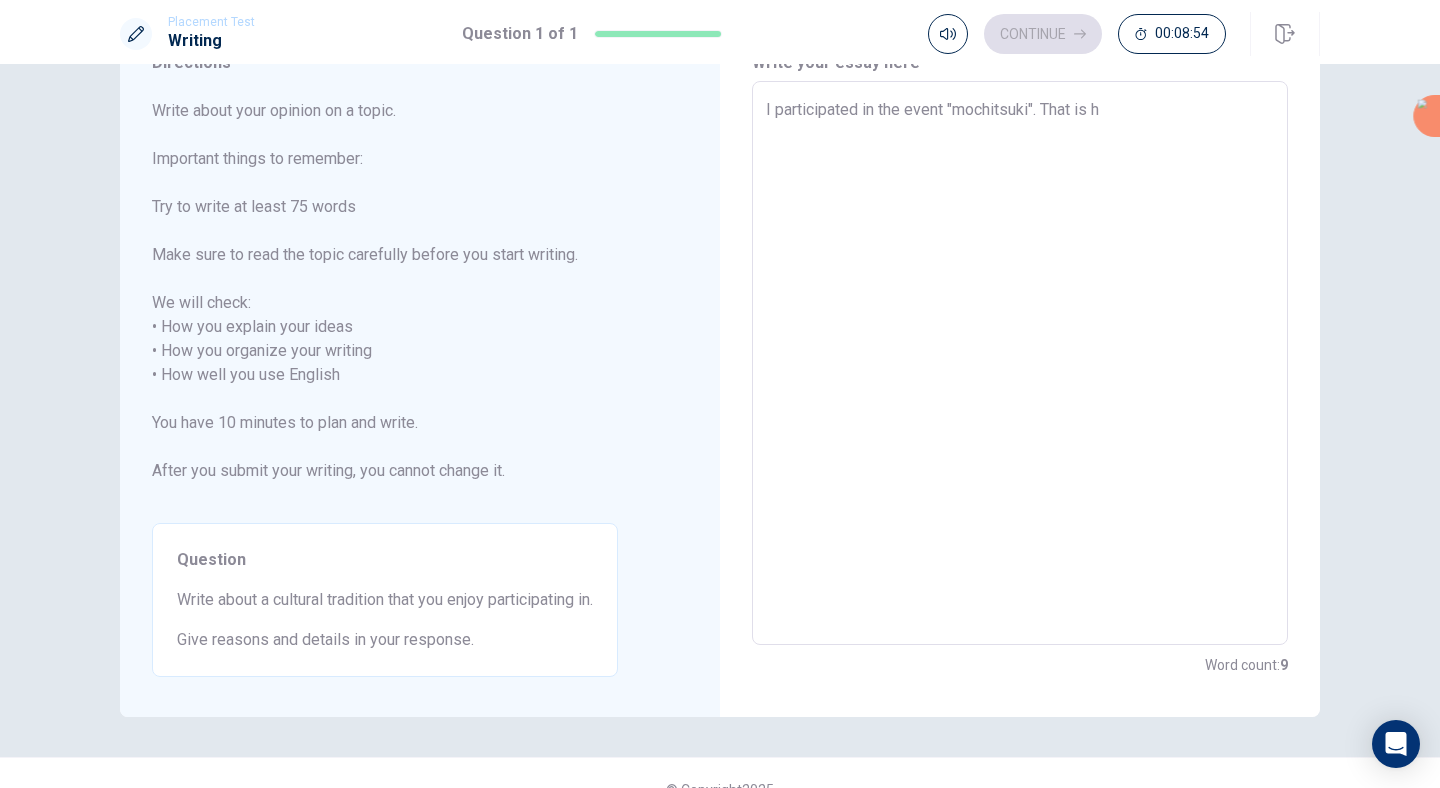 type on "x" 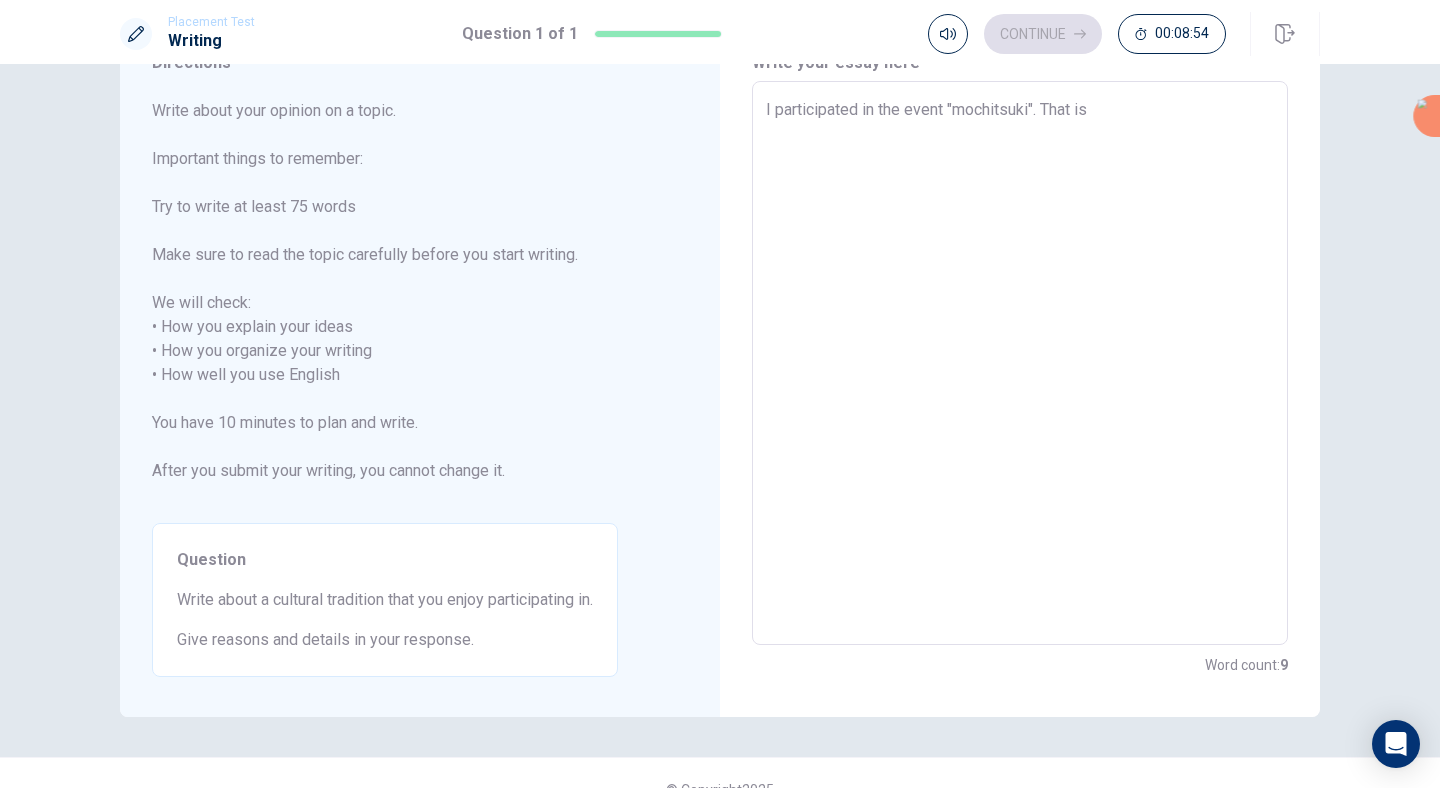 type on "x" 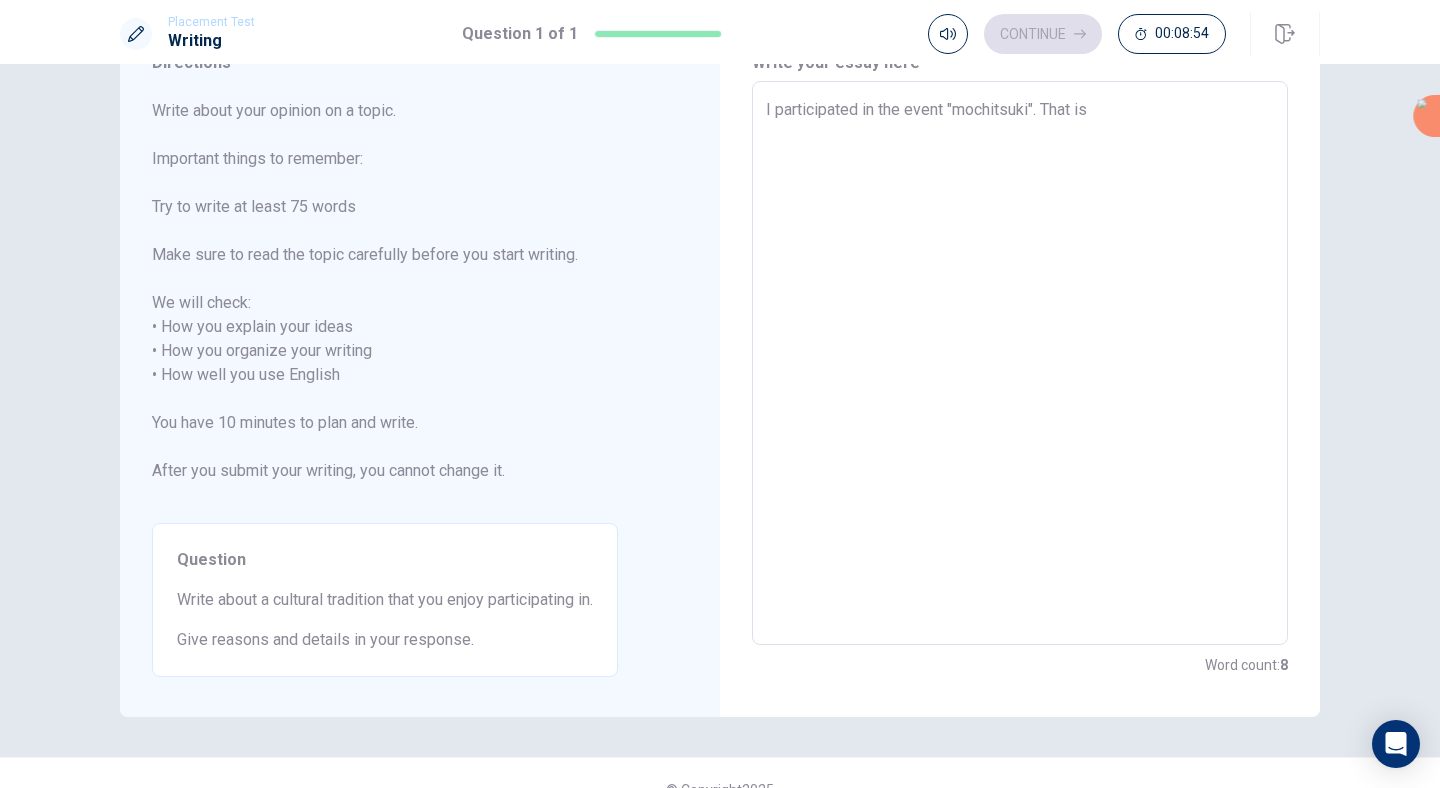 type on "I participated in the event "mochitsuki". That is t" 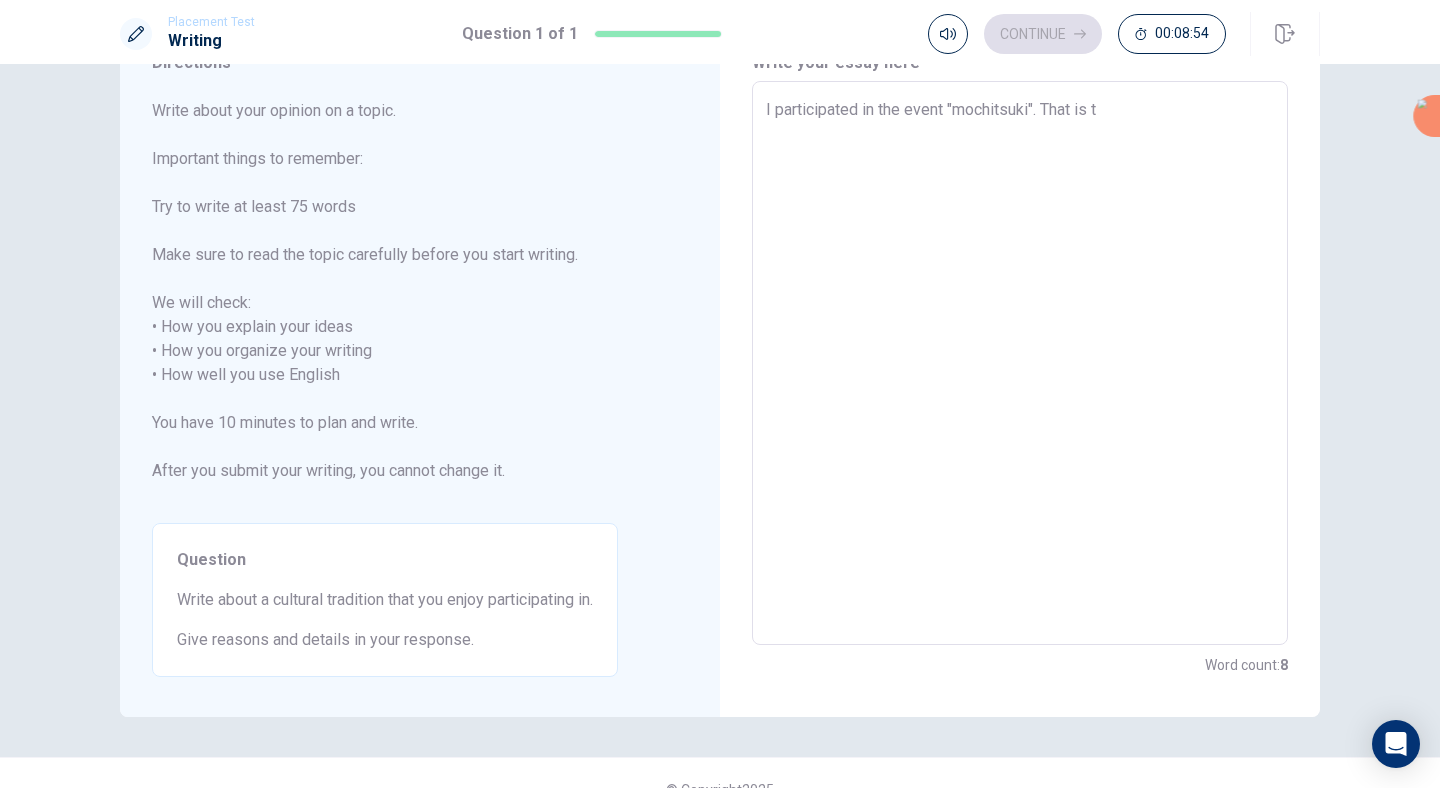 type on "x" 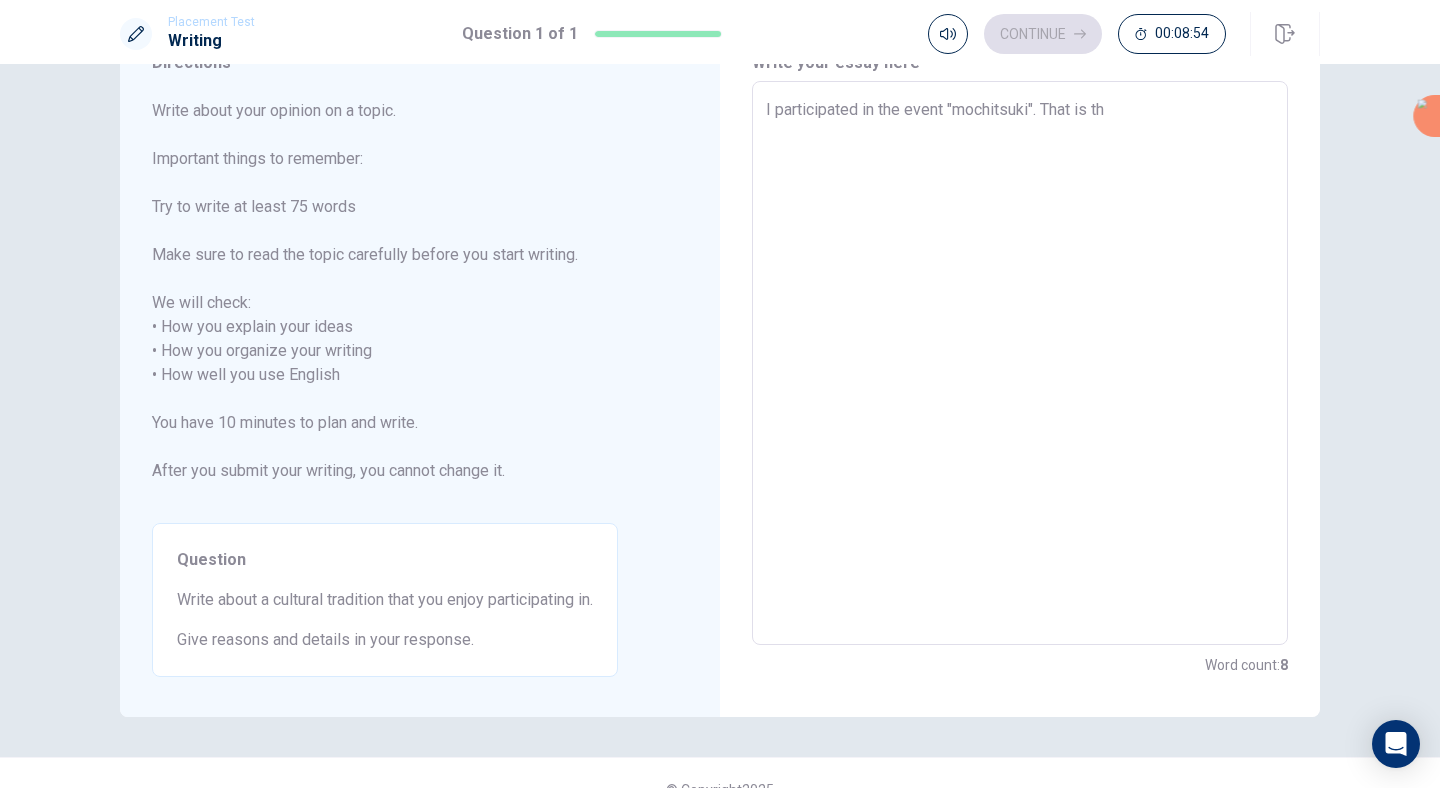 type on "I participated in the event "mochitsuki". That is the" 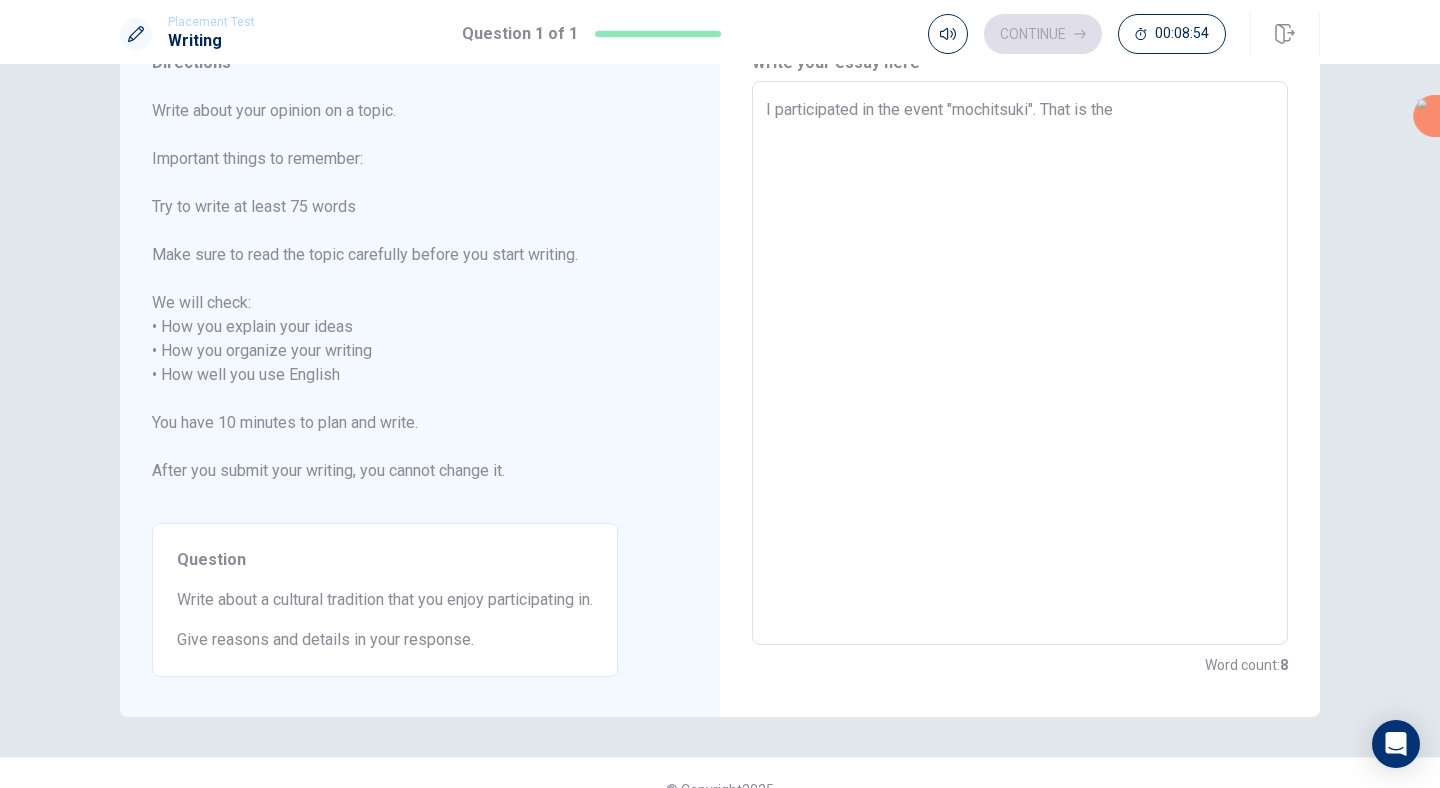 type on "x" 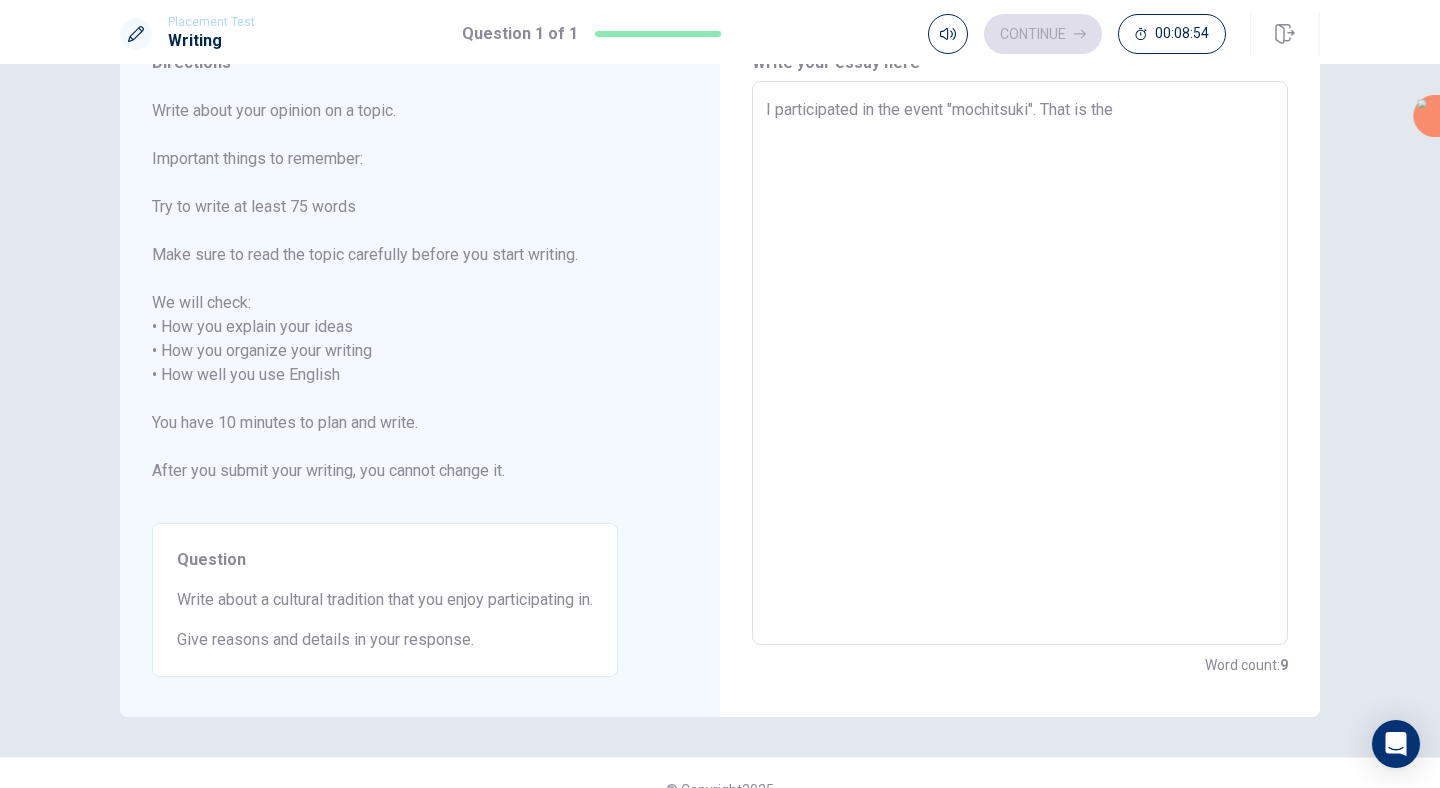 type on "I participated in the event "mochitsuki". That is the" 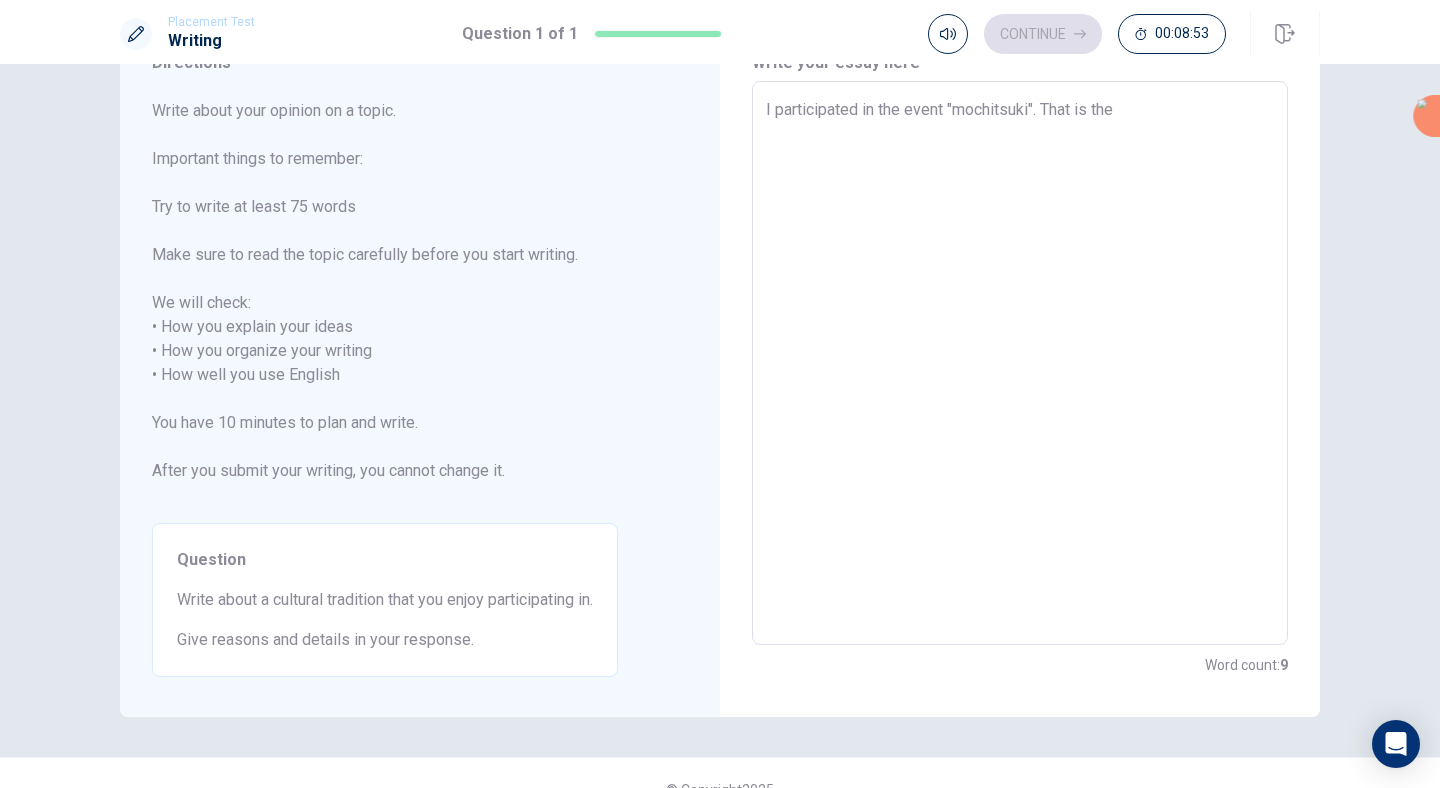 type on "x" 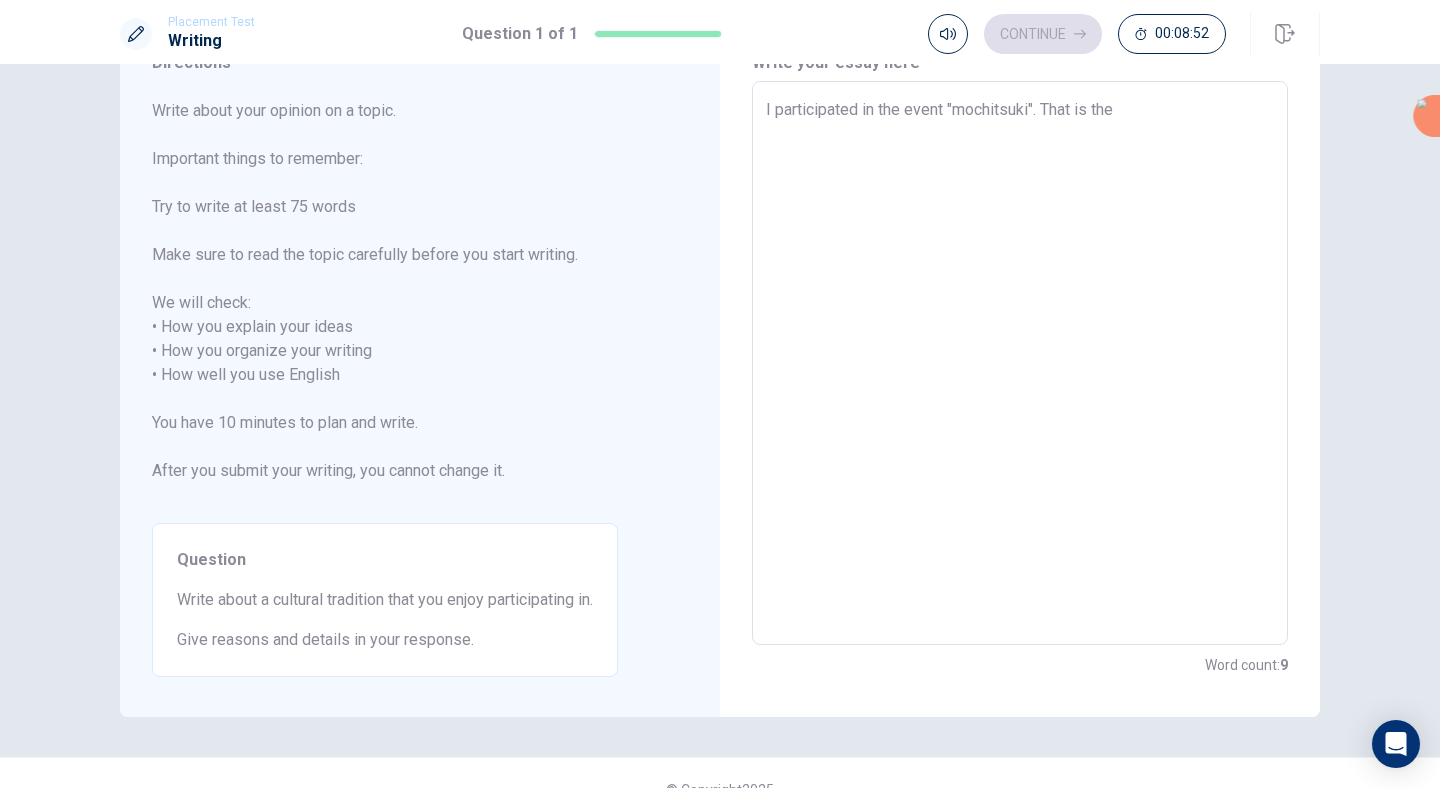 type on "I participated in the event "mochitsuki". That is the J" 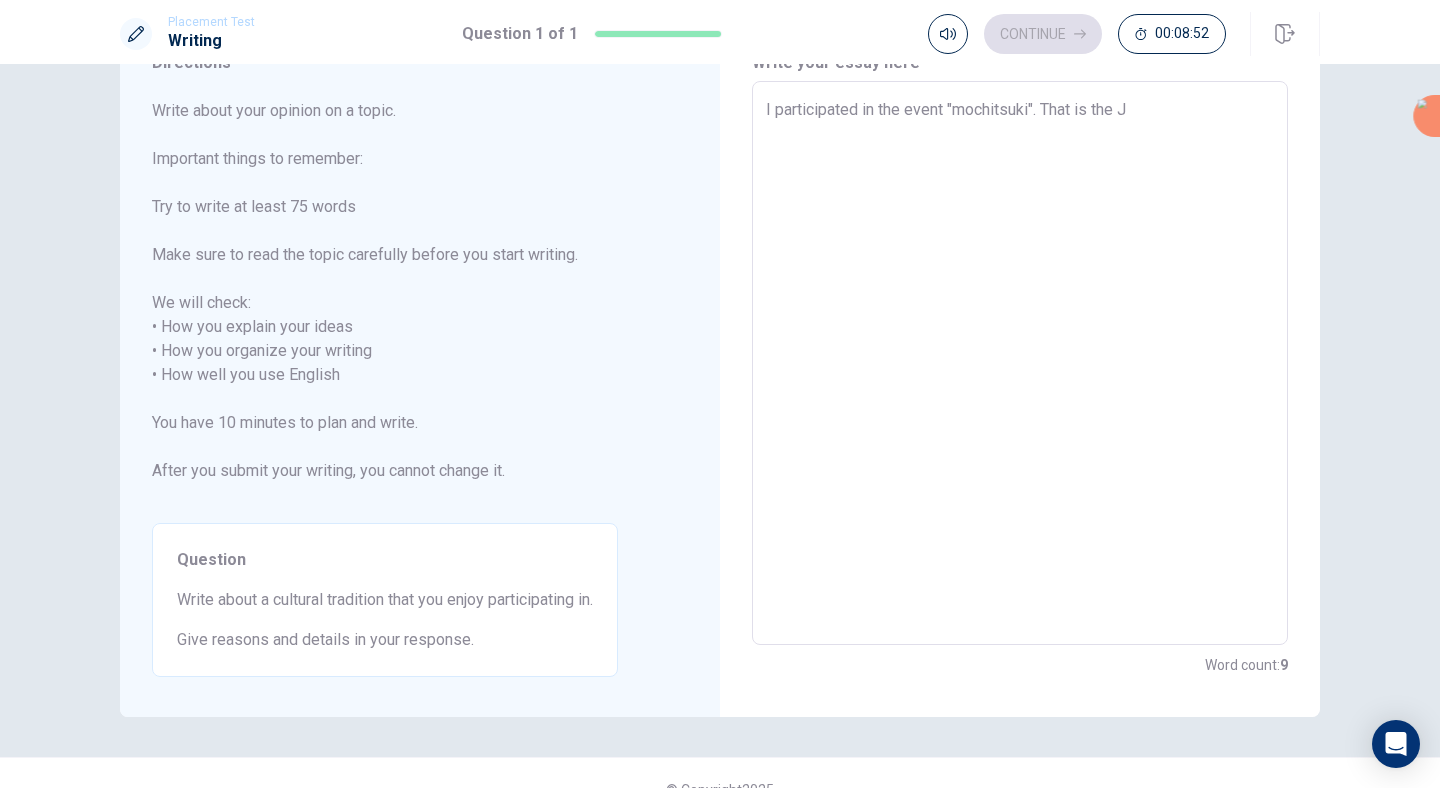 type on "x" 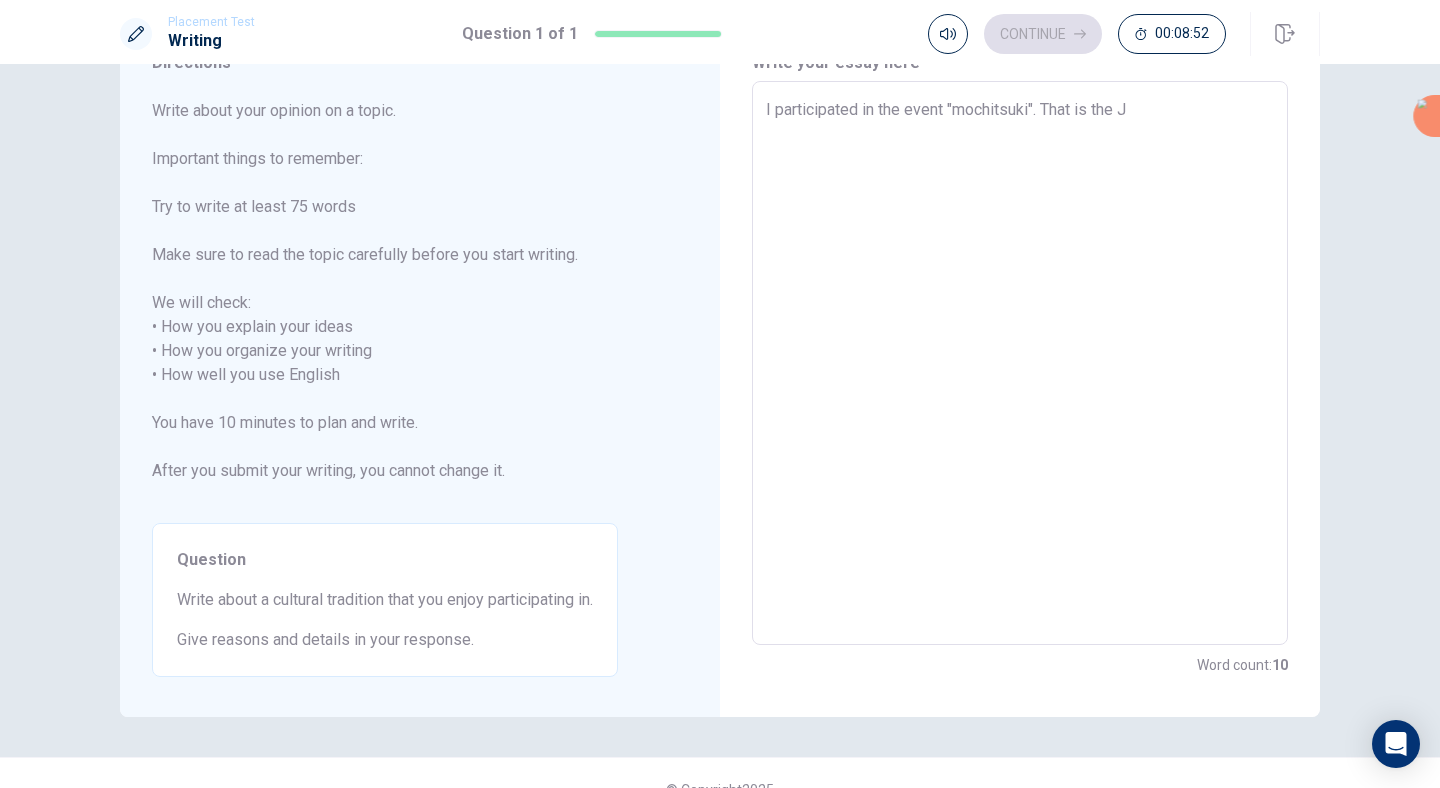 type on "I participated in the event "mochitsuki". That is the Ja" 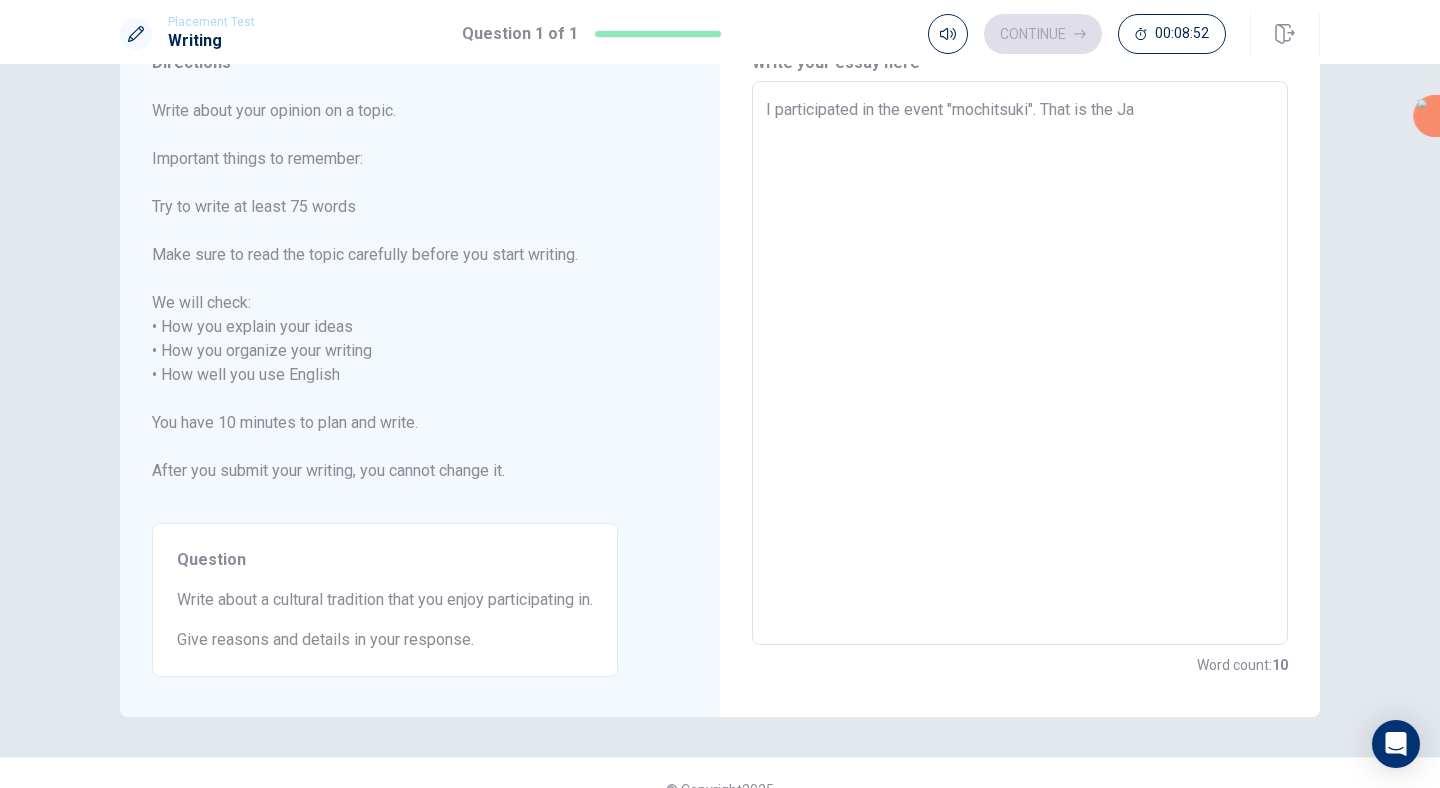 type on "x" 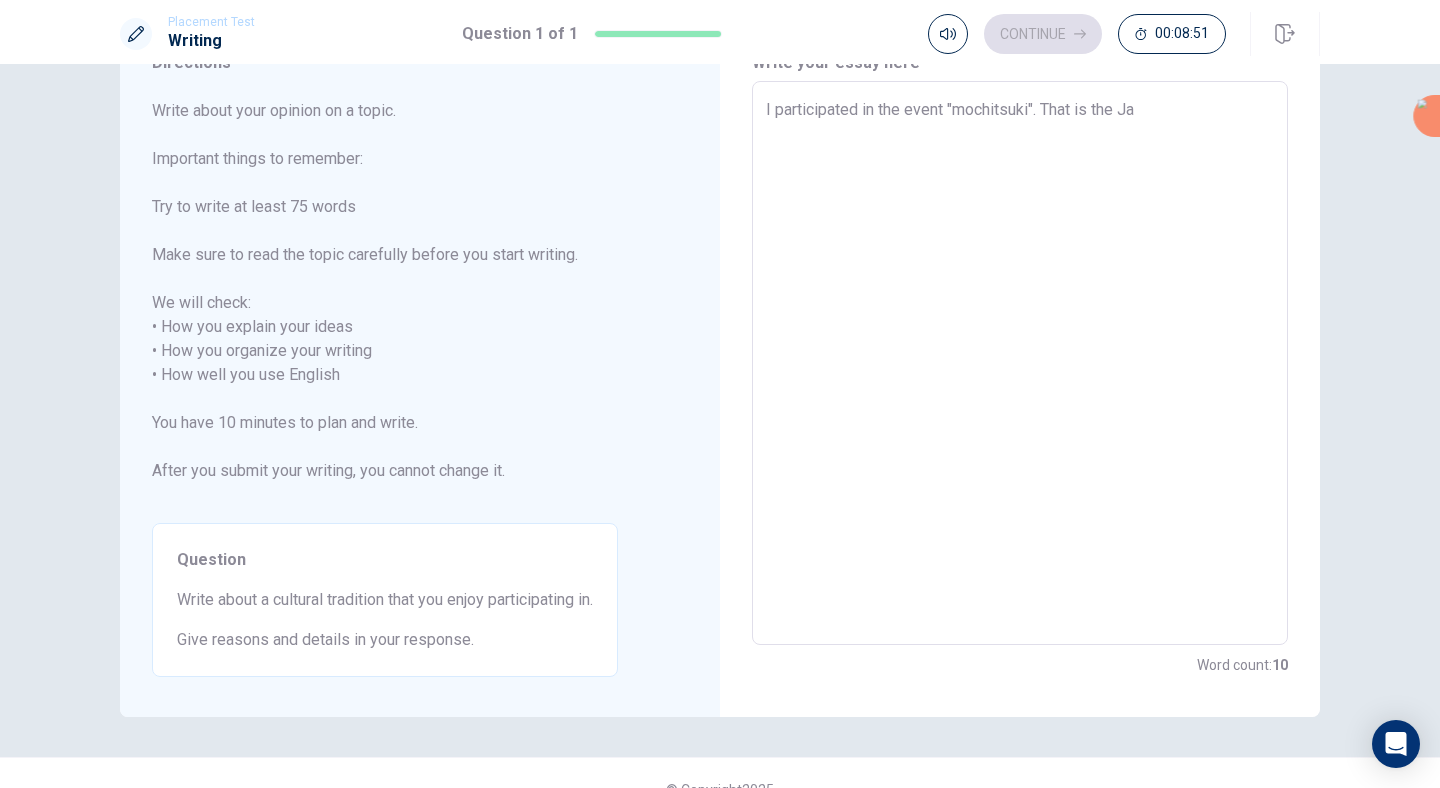 type on "I participated in the event "mochitsuki". That is the Jap" 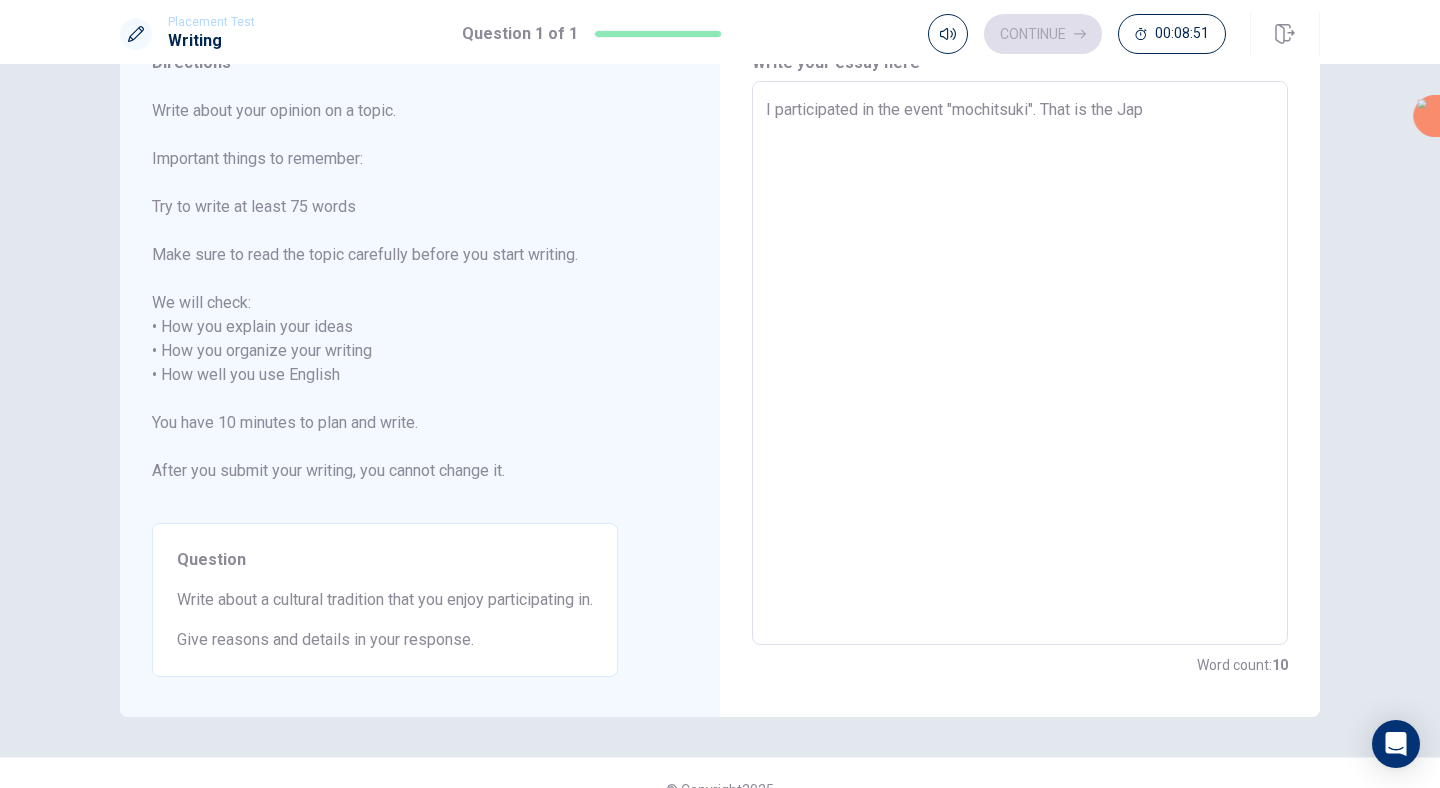 type on "x" 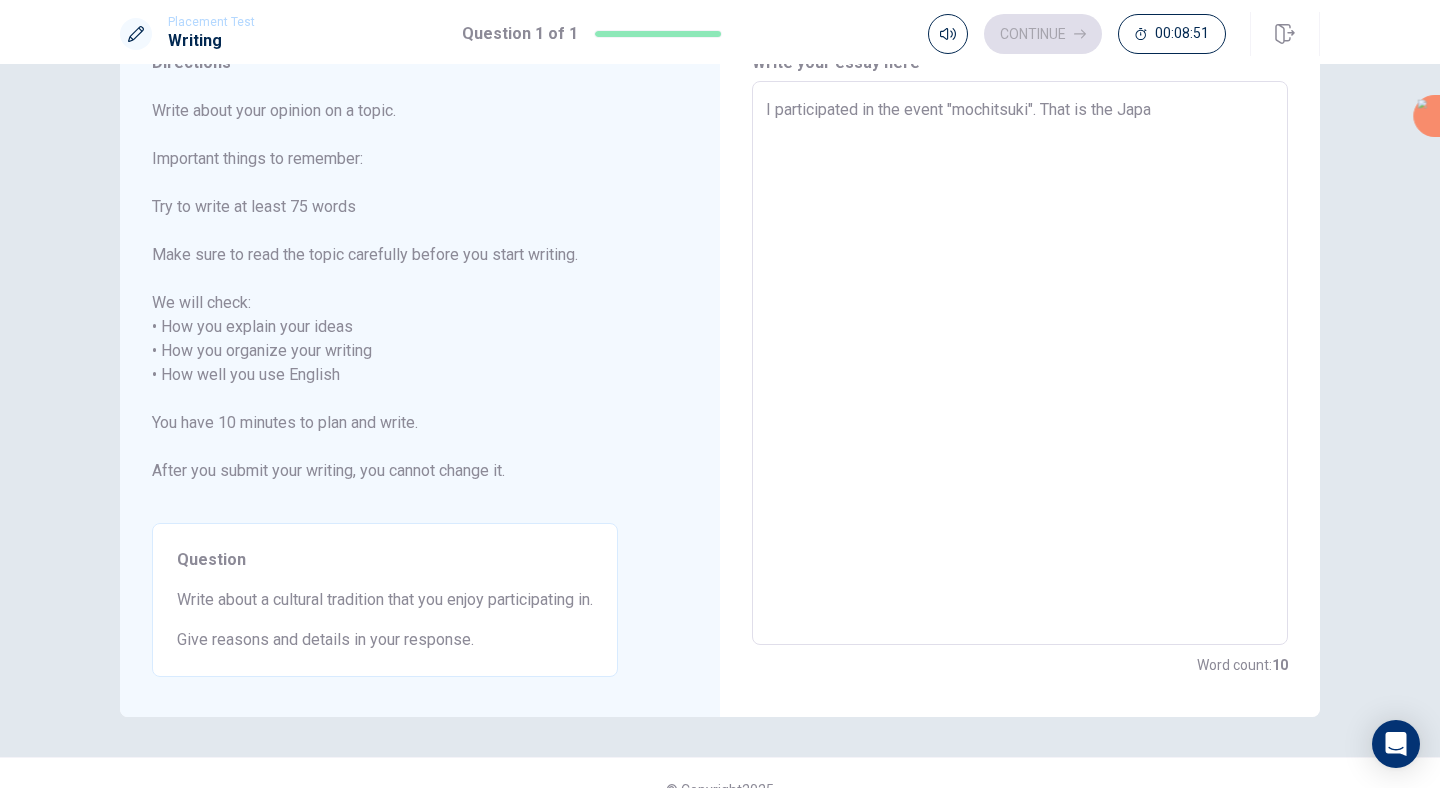type on "x" 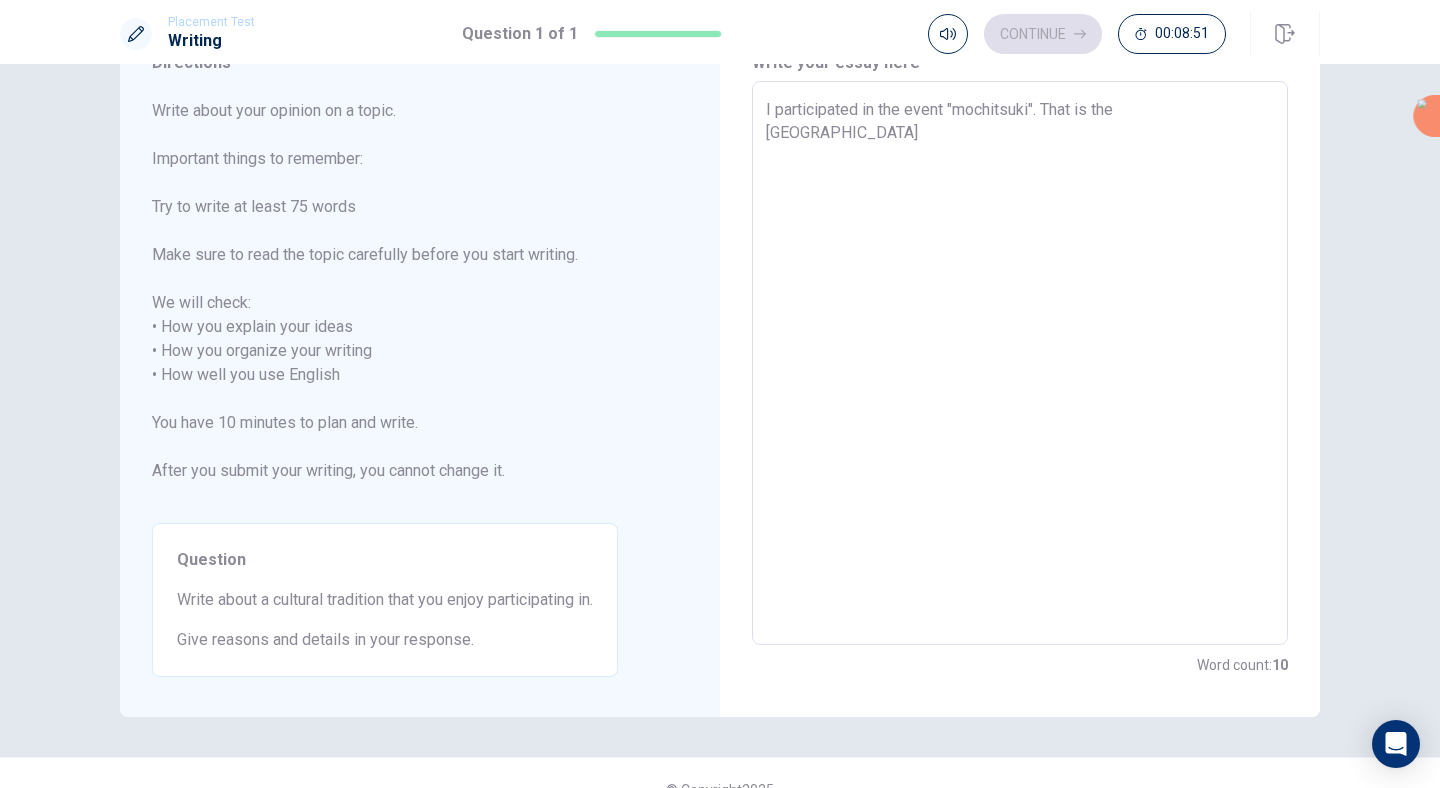 type on "x" 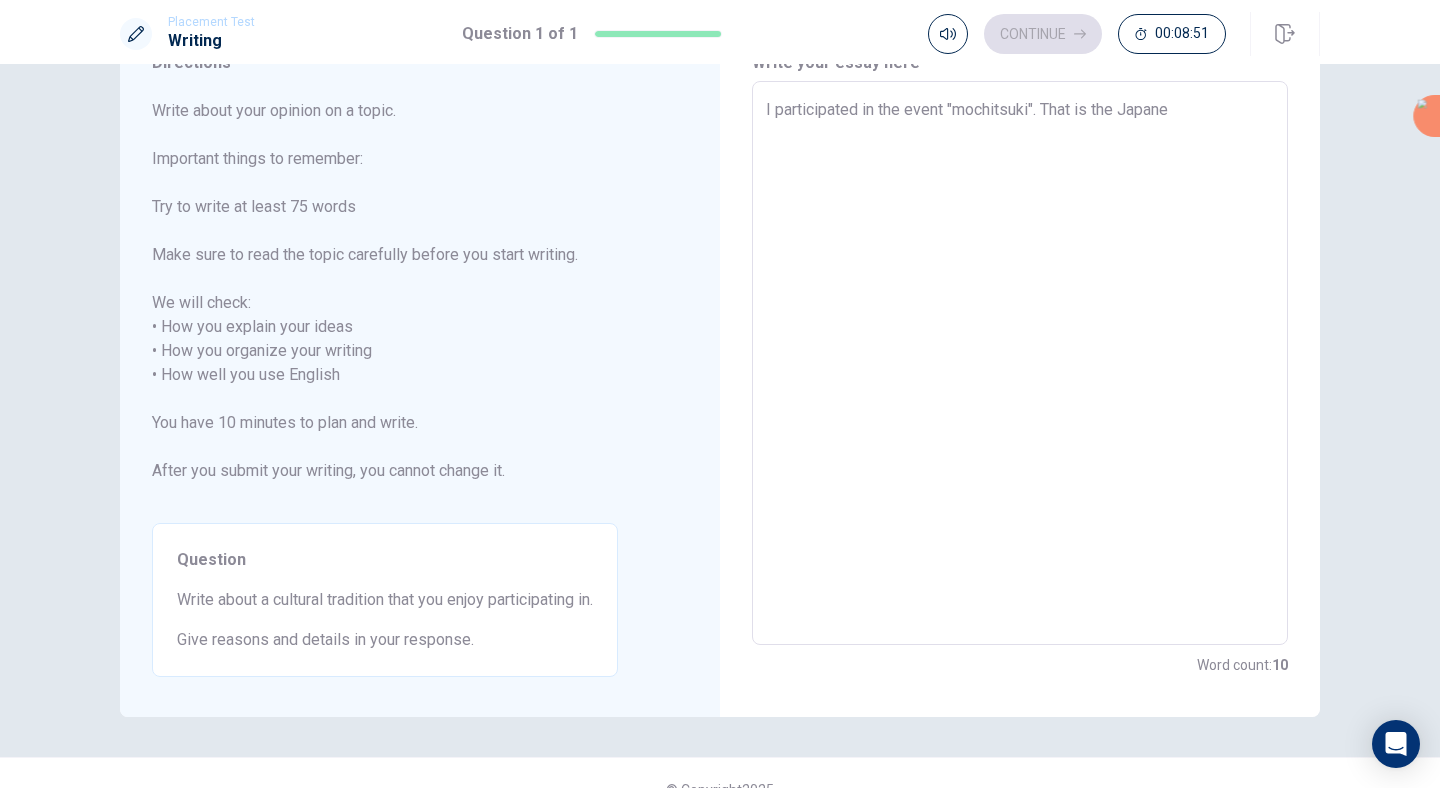 type on "x" 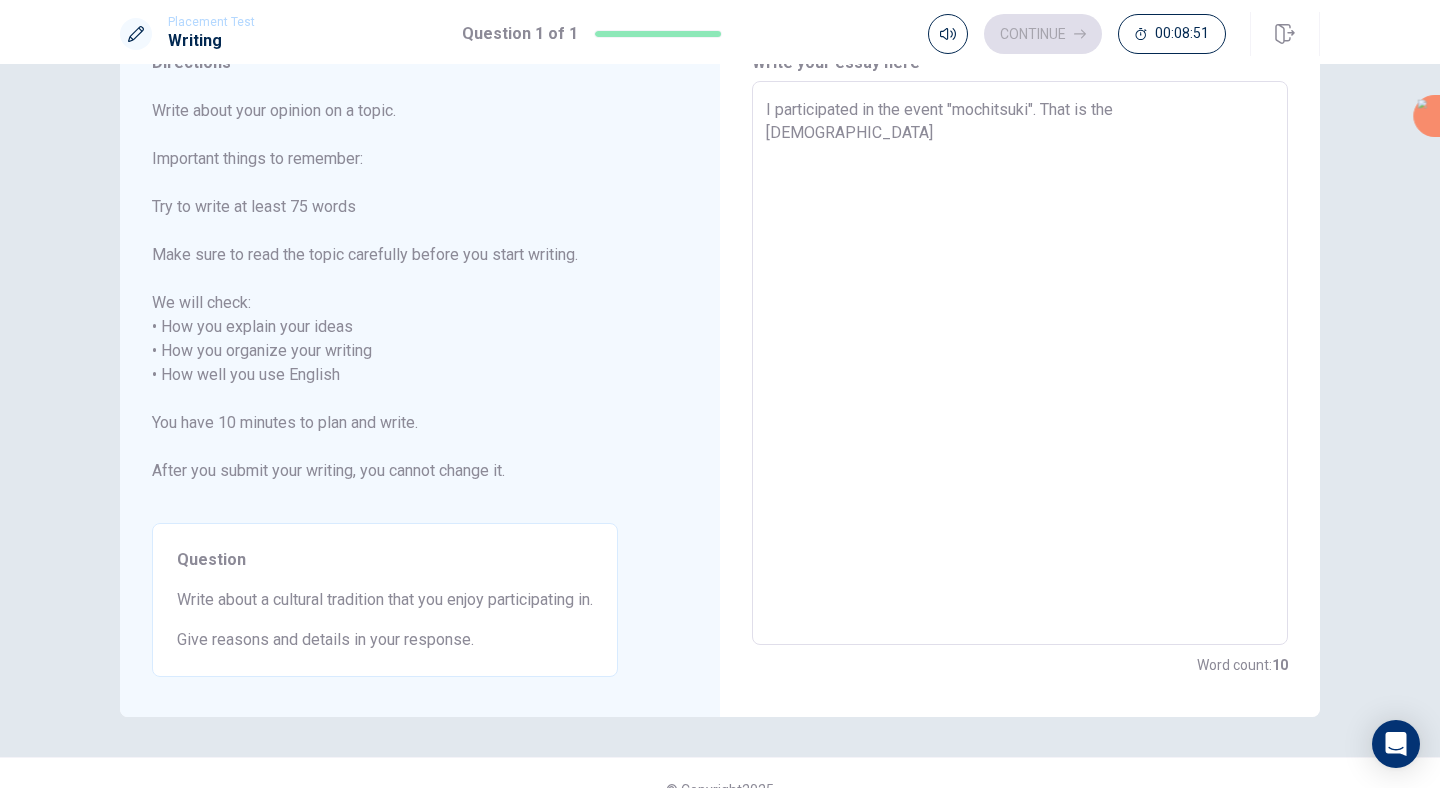 type on "x" 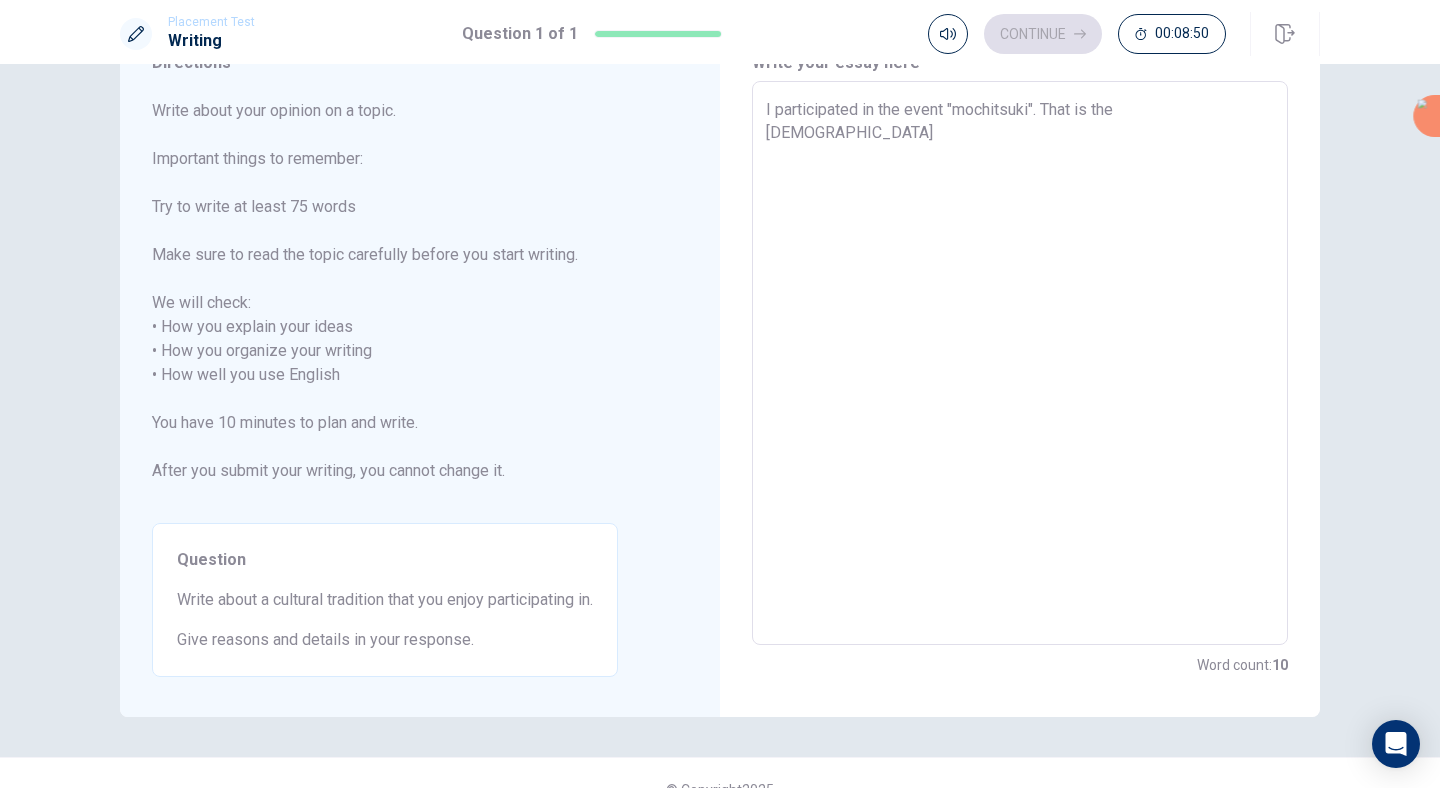 type on "I participated in the event "mochitsuki". That is the [DEMOGRAPHIC_DATA]" 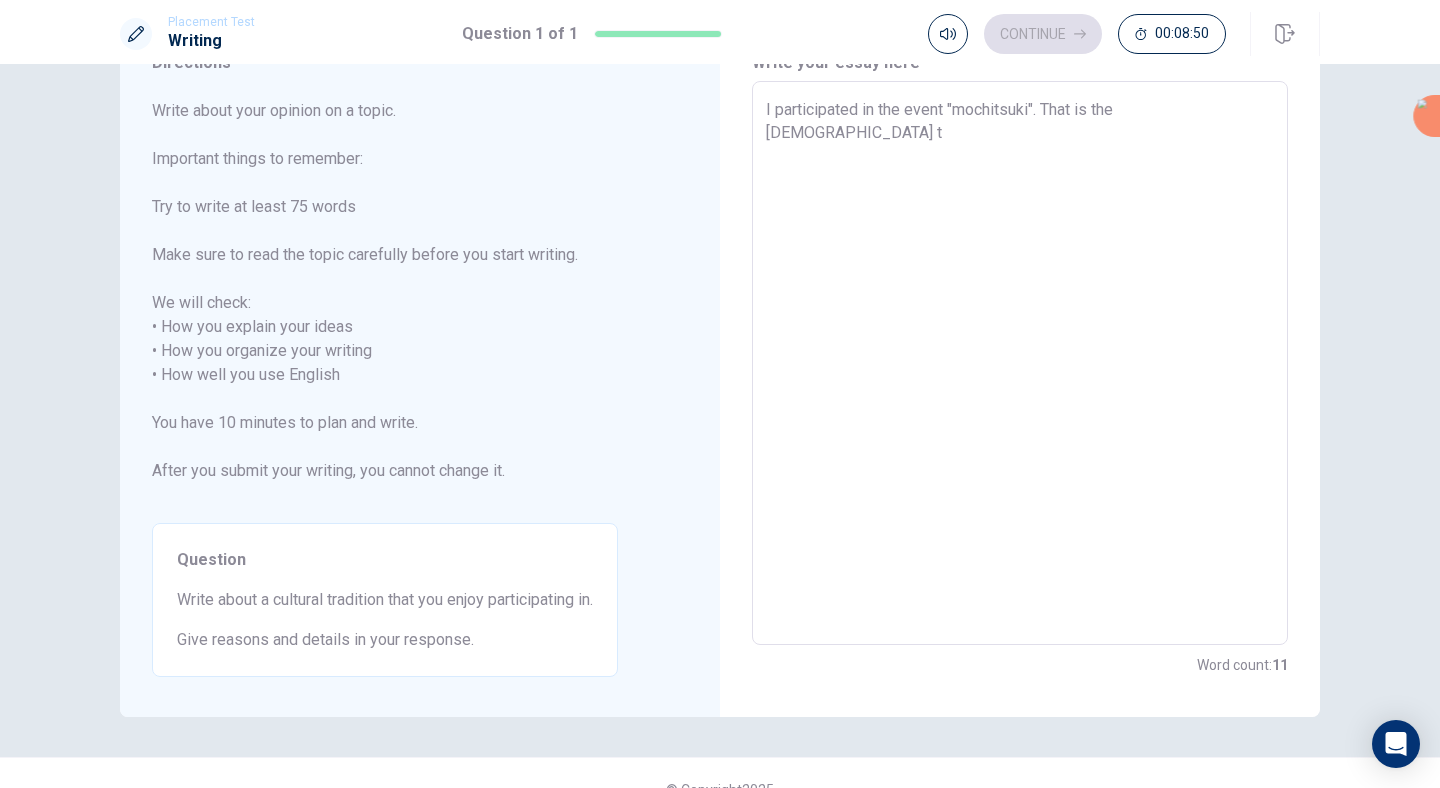 type on "x" 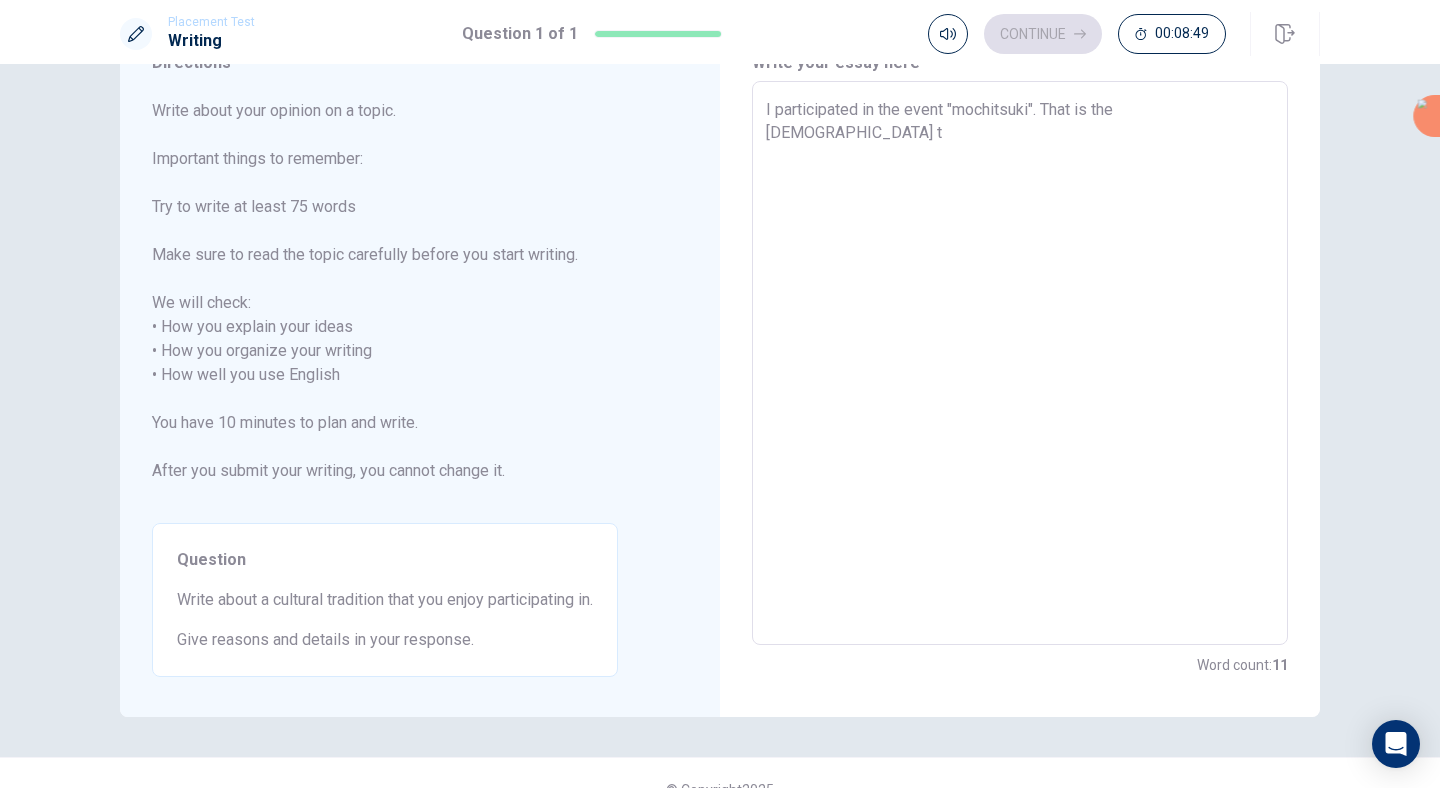 type on "I participated in the event "mochitsuki". That is the Japanese tr" 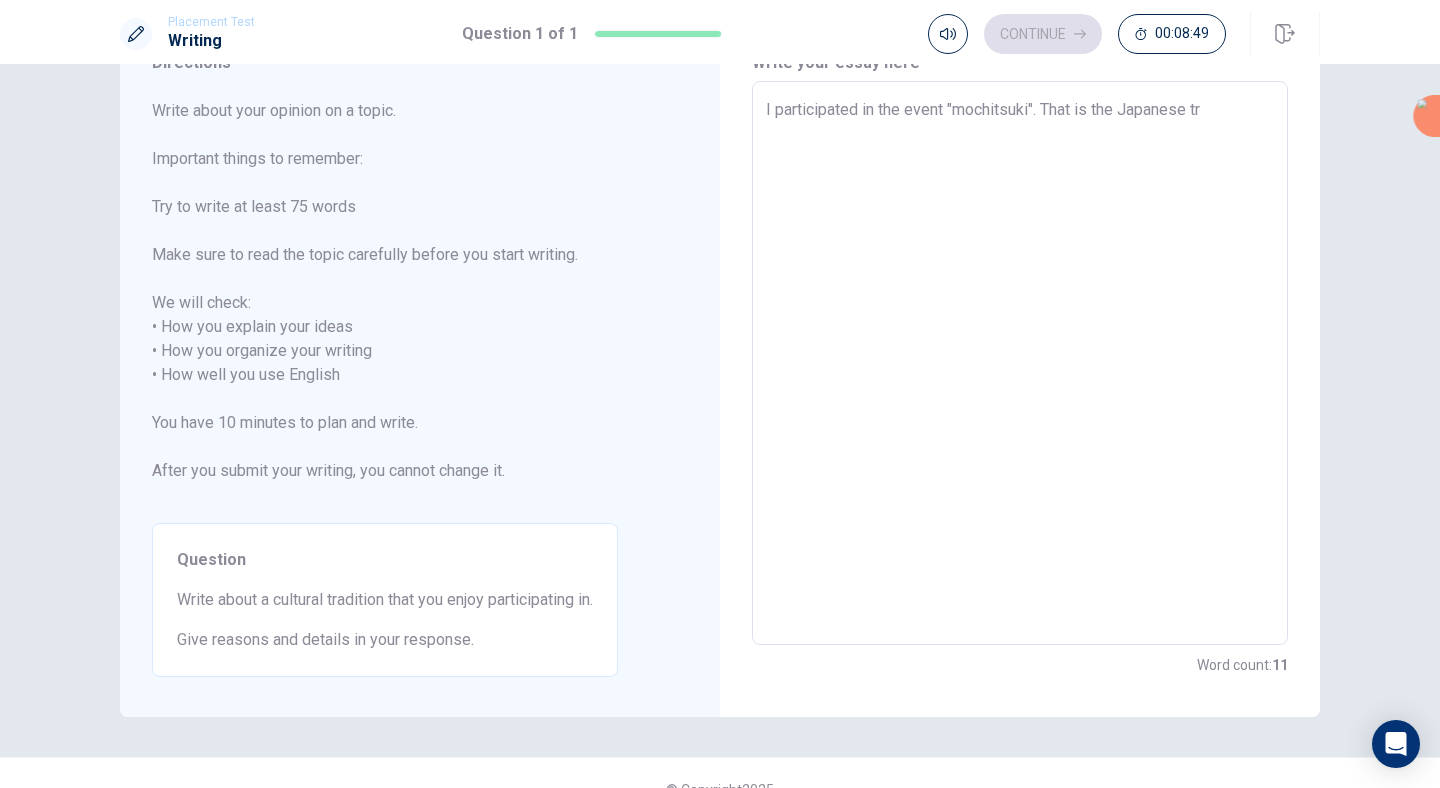 type on "x" 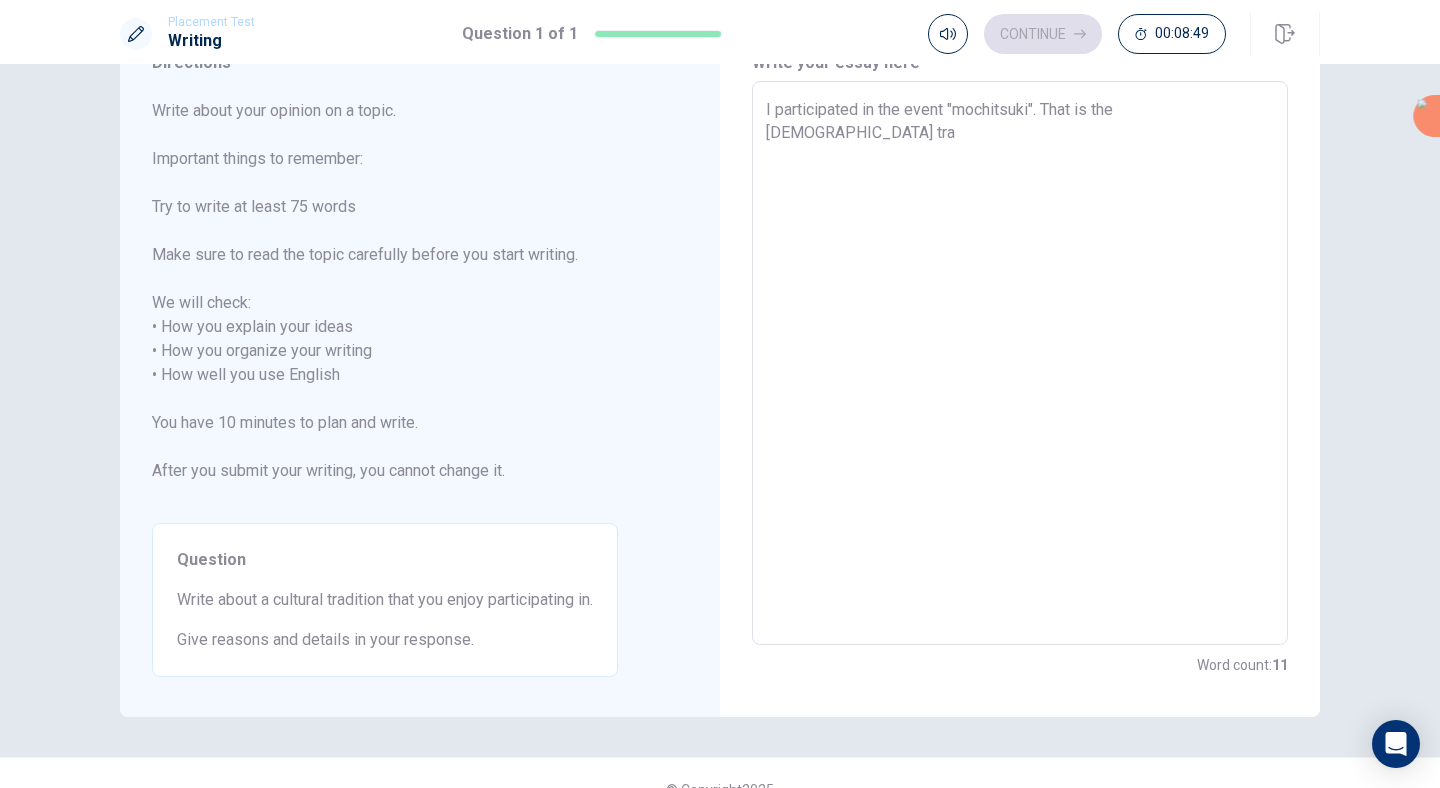 type on "x" 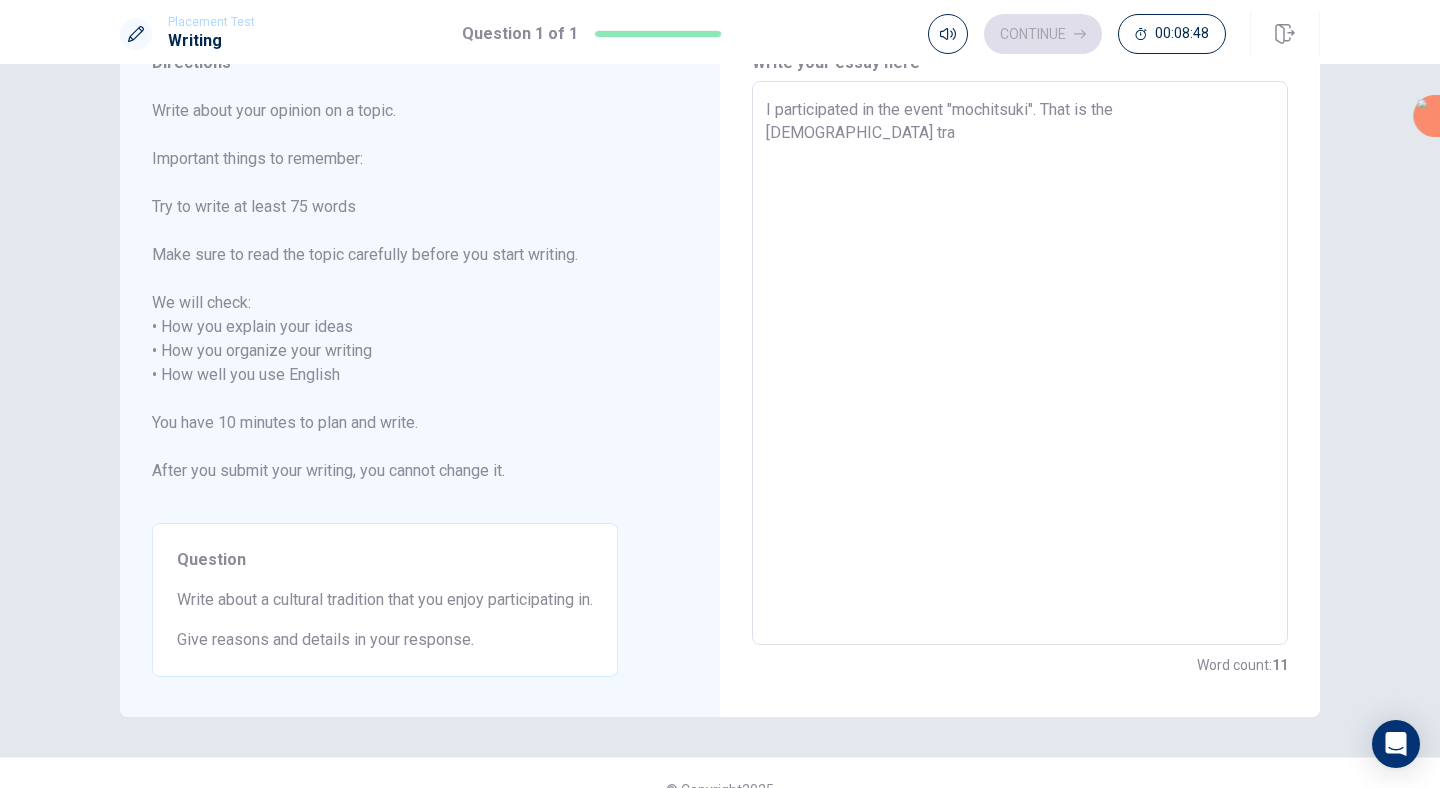 type on "I participated in the event "mochitsuki". That is the Japanese trad" 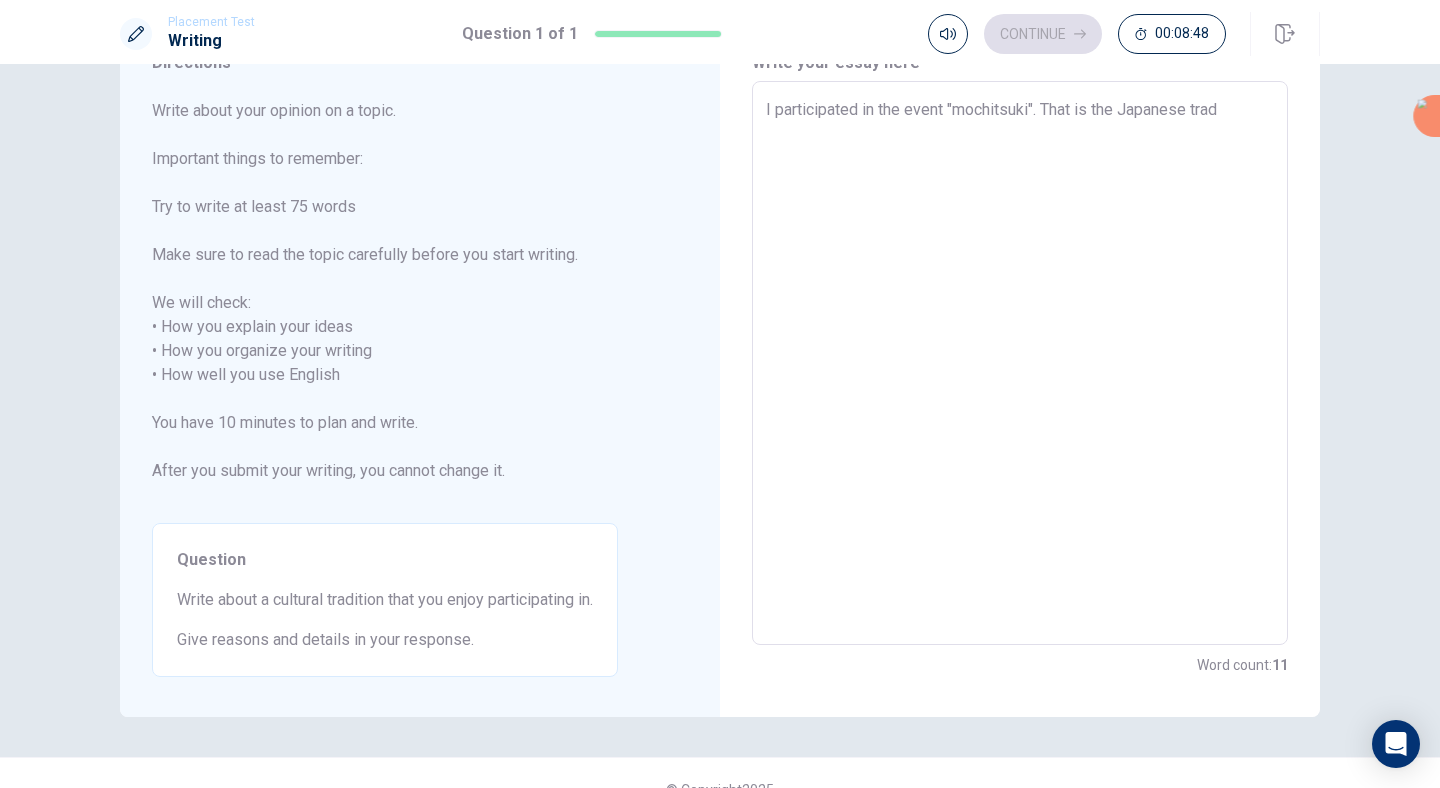 type on "x" 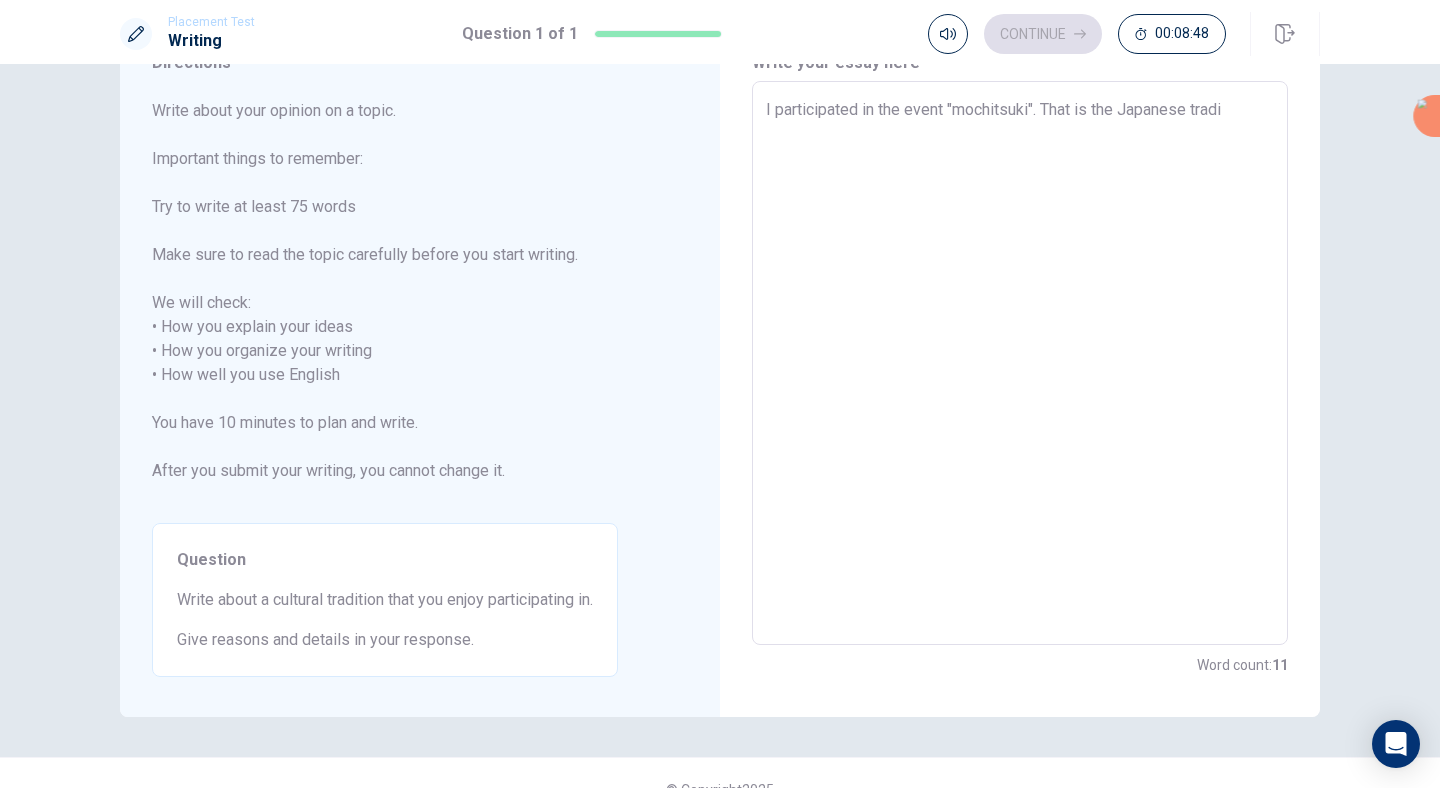 type on "x" 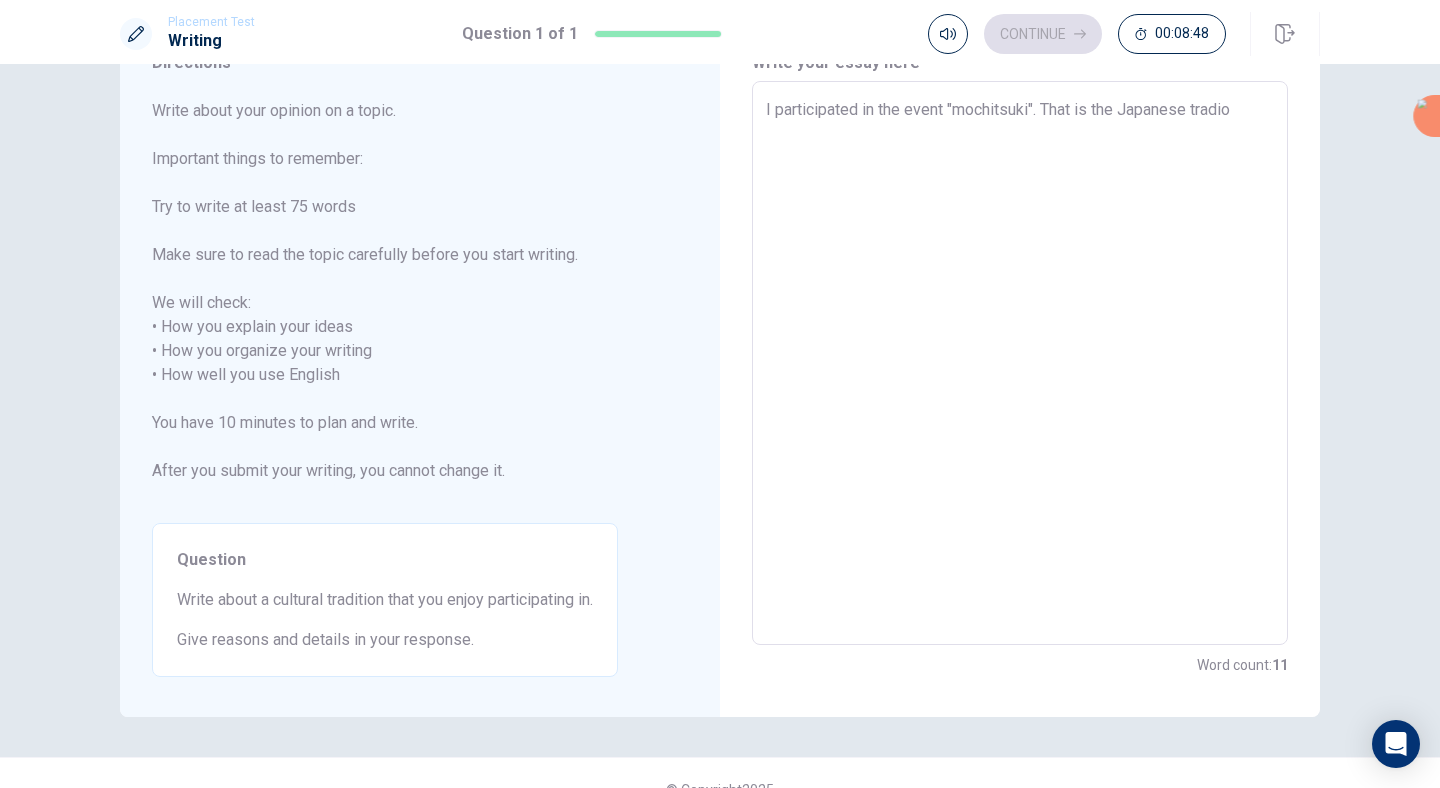 type on "x" 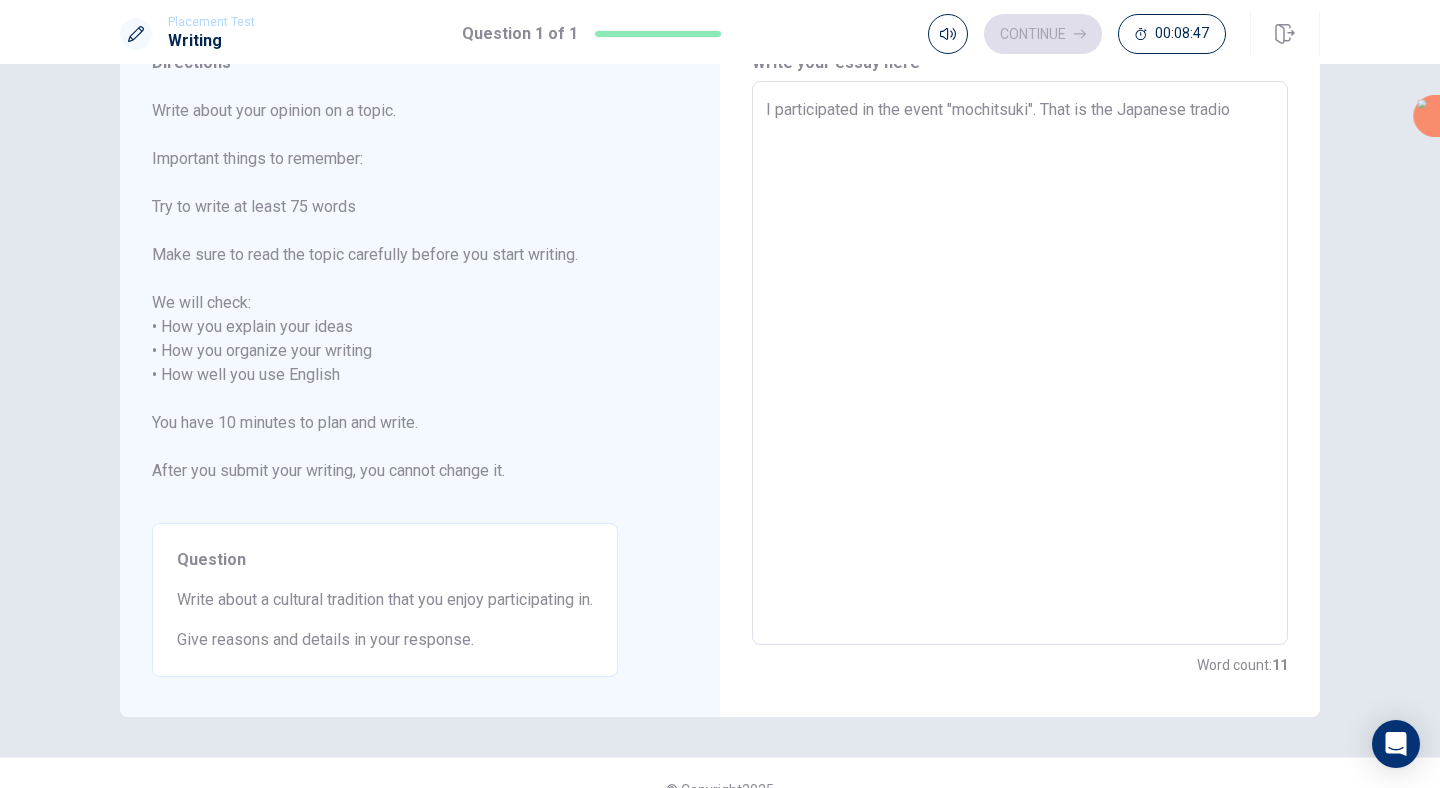 type on "I participated in the event "mochitsuki". That is the Japanese tradion" 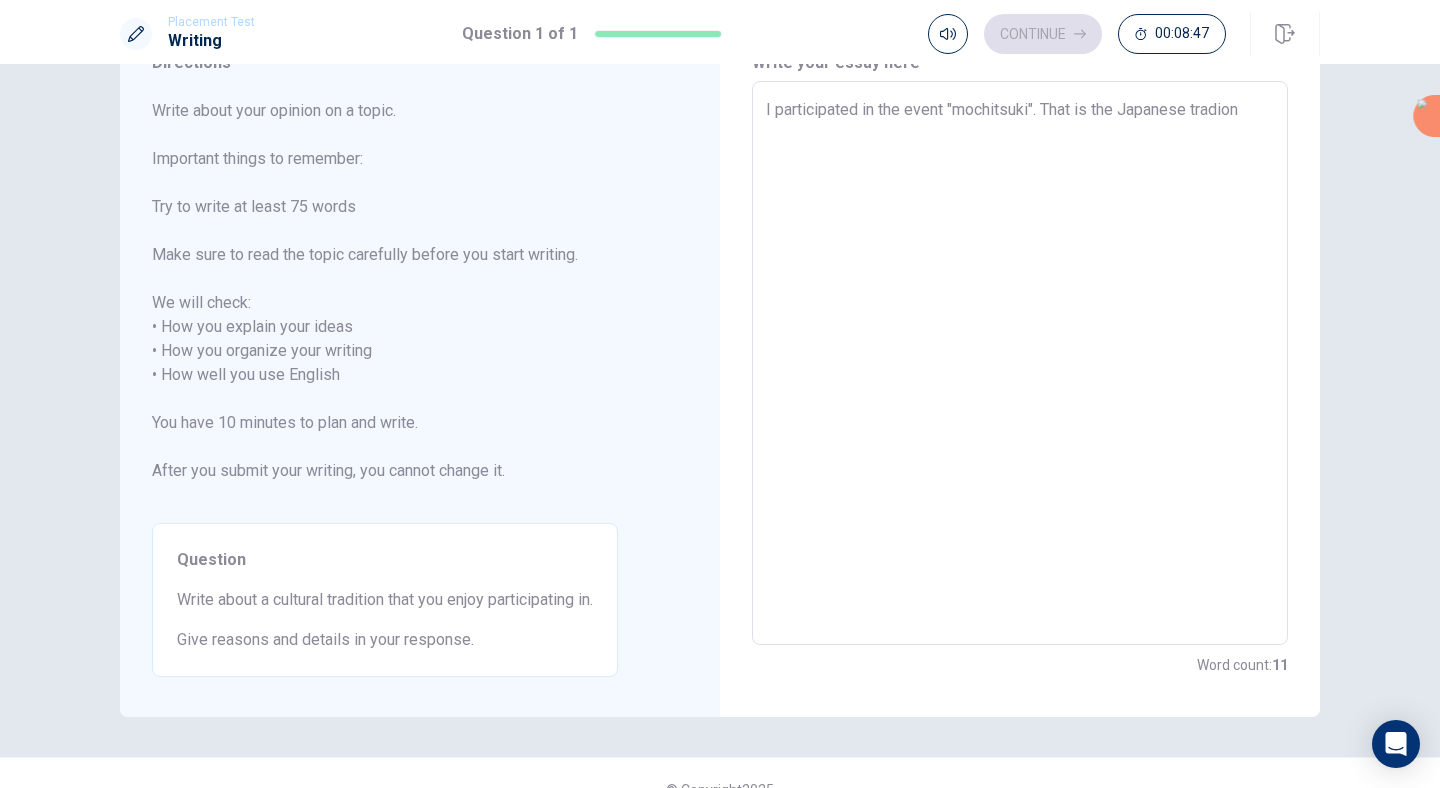 type on "x" 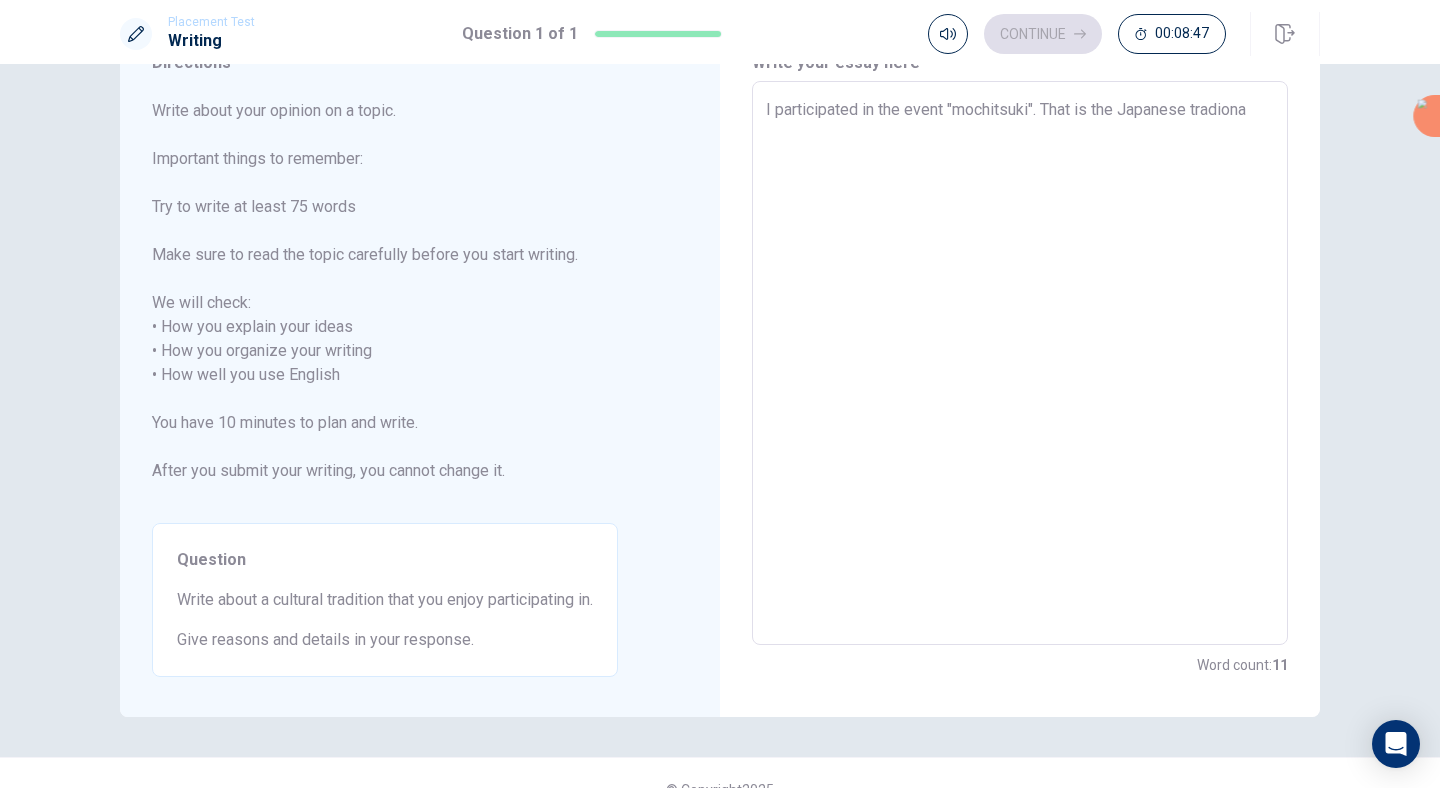 type on "x" 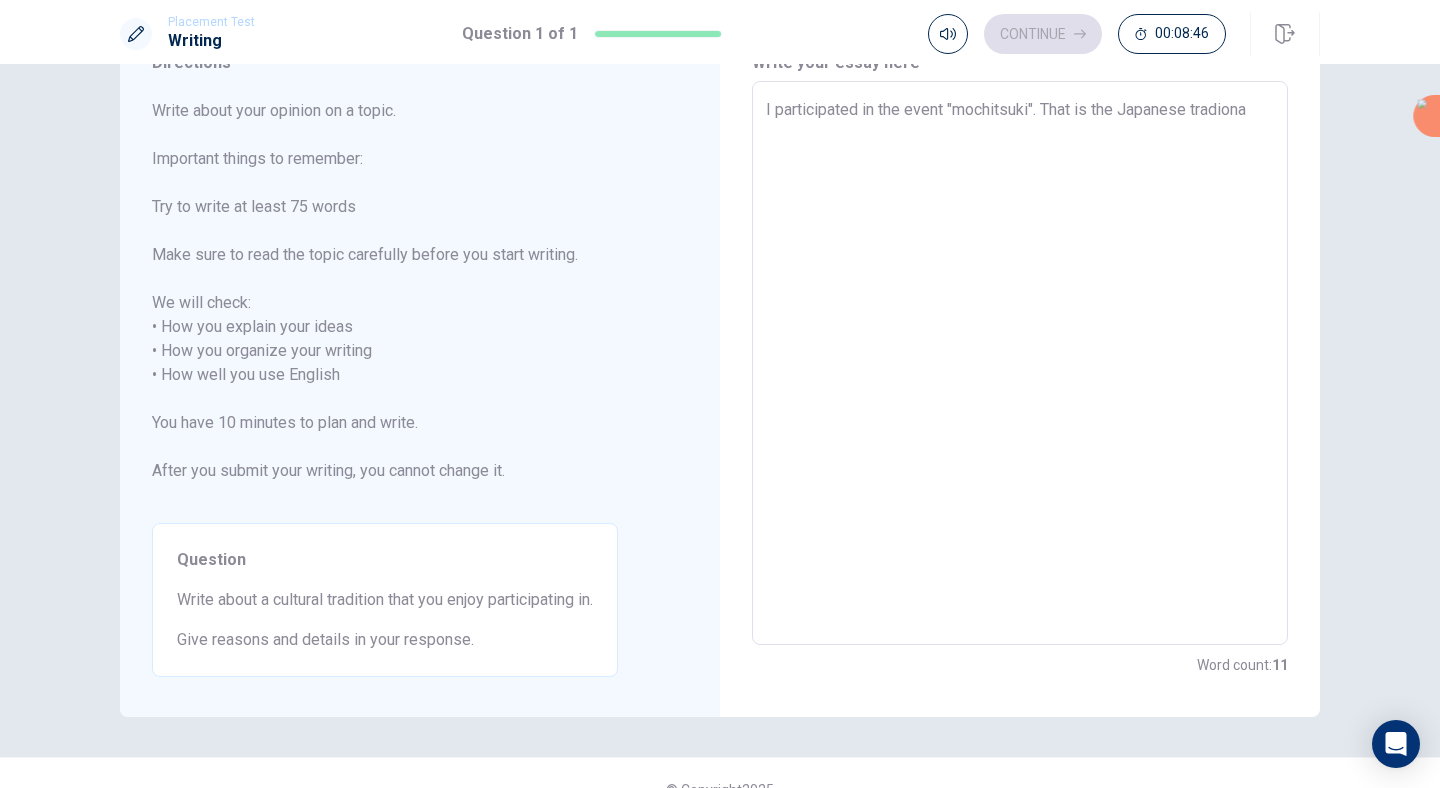 type on "I participated in the event "mochitsuki". That is the Japanese tradional" 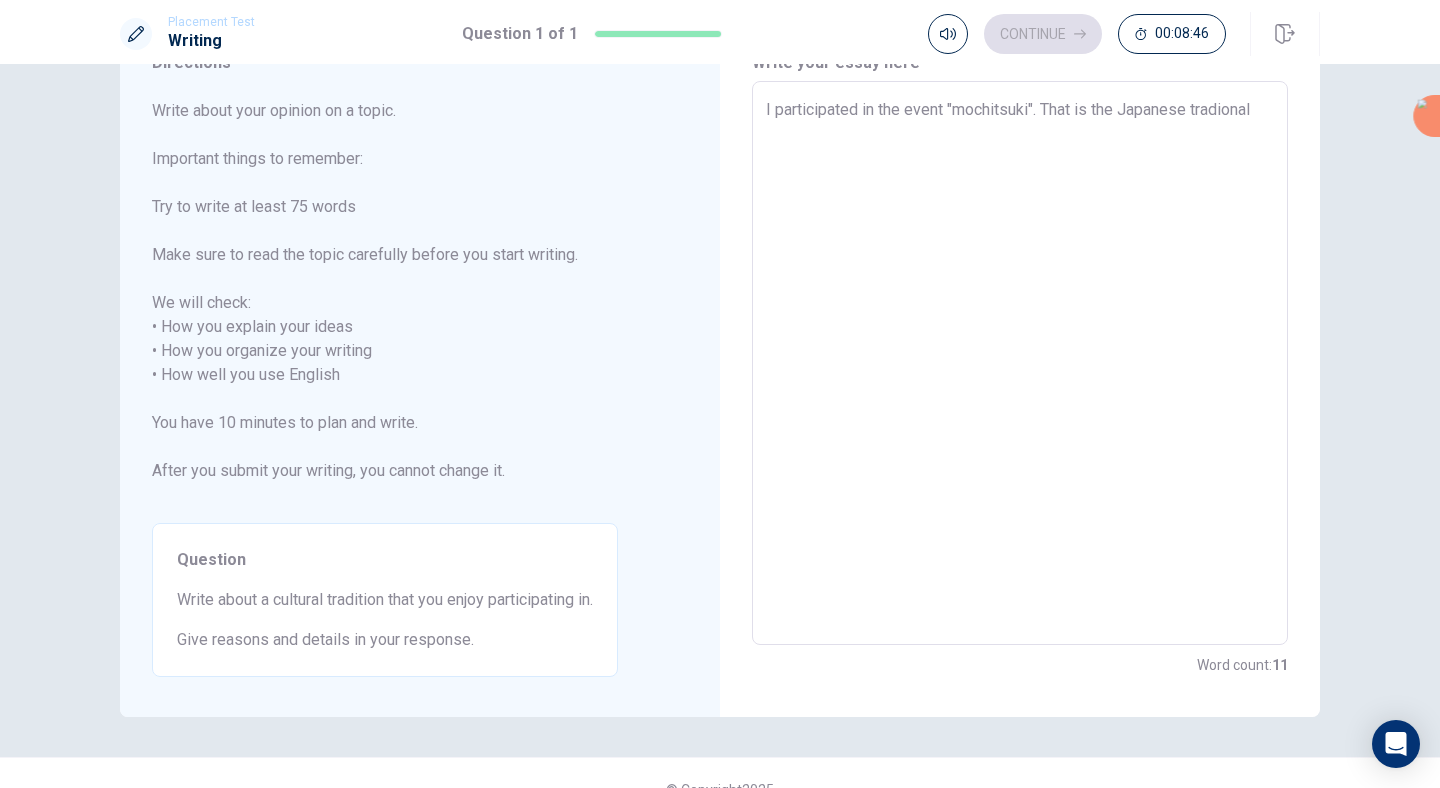 type on "x" 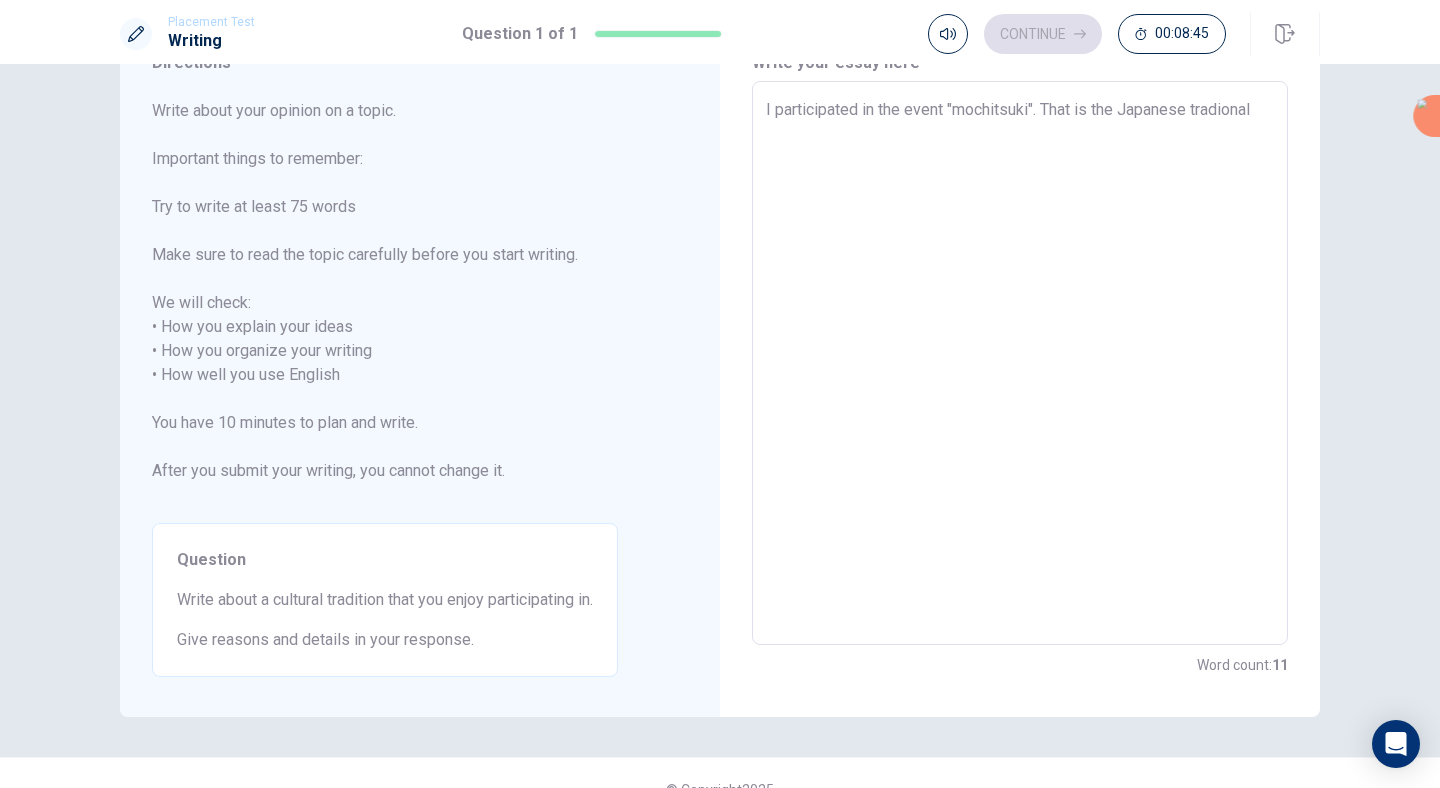 type on "I participated in the event "mochitsuki". That is the Japanese tradional e" 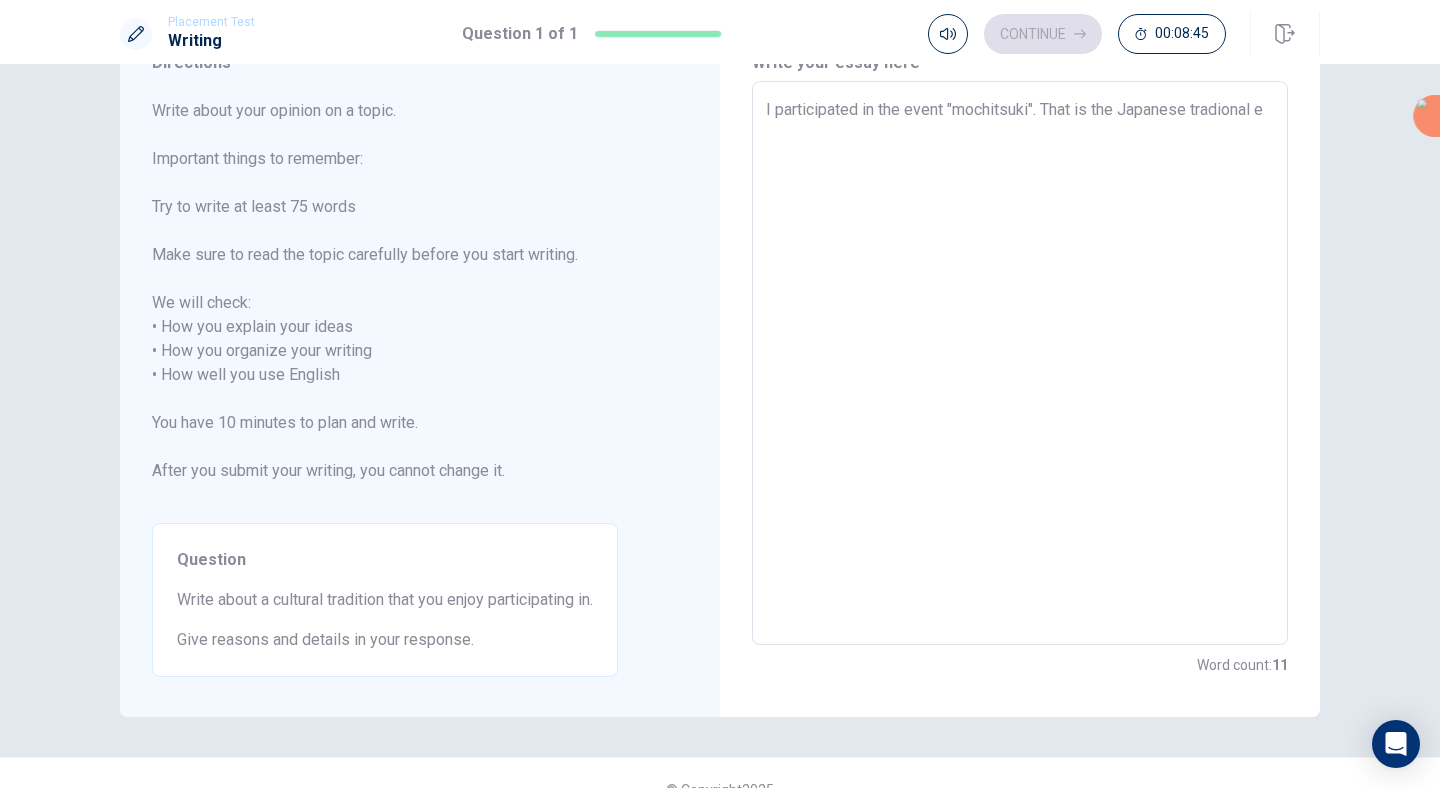 type on "x" 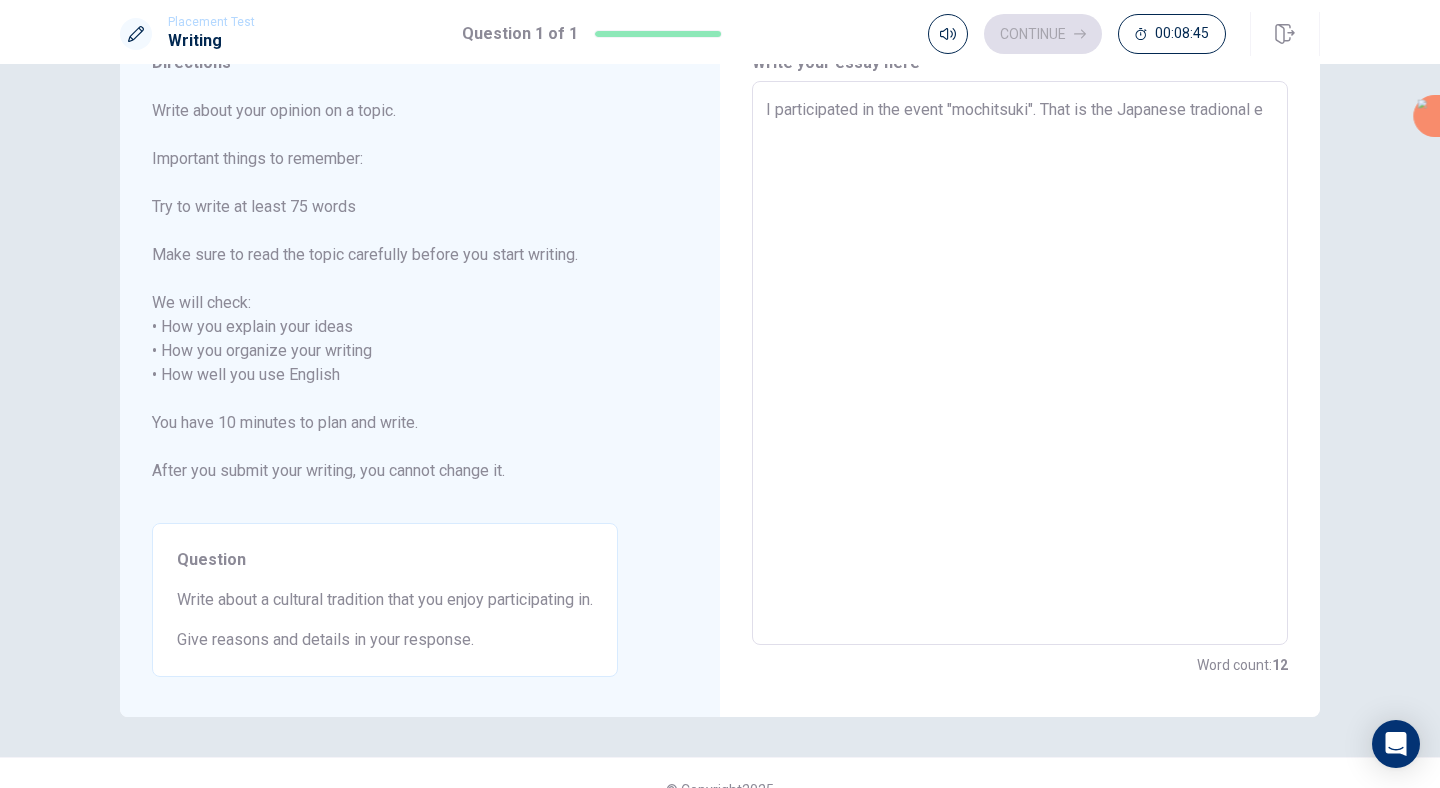 type on "I participated in the event "mochitsuki". That is the Japanese tradional ev" 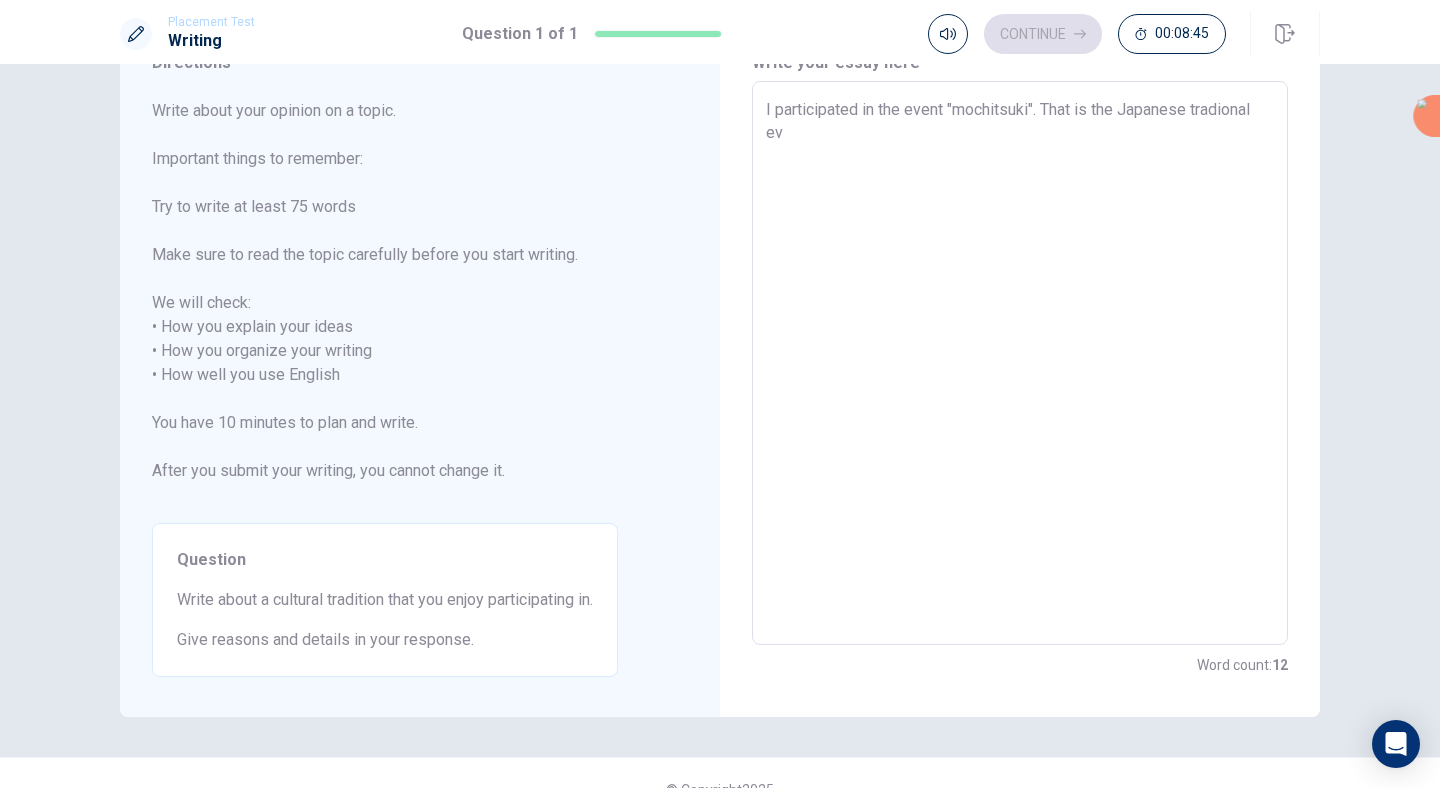 type on "x" 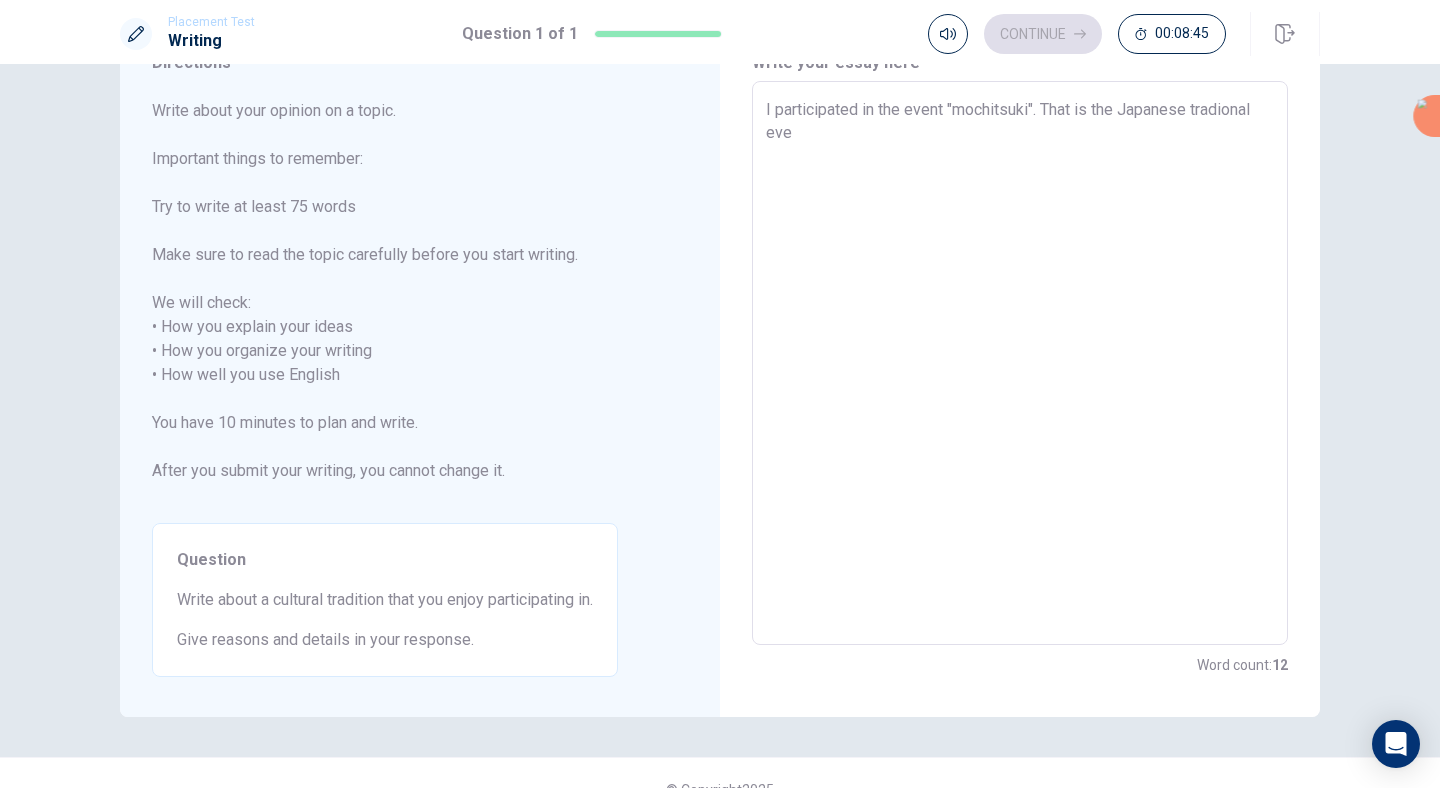 type on "x" 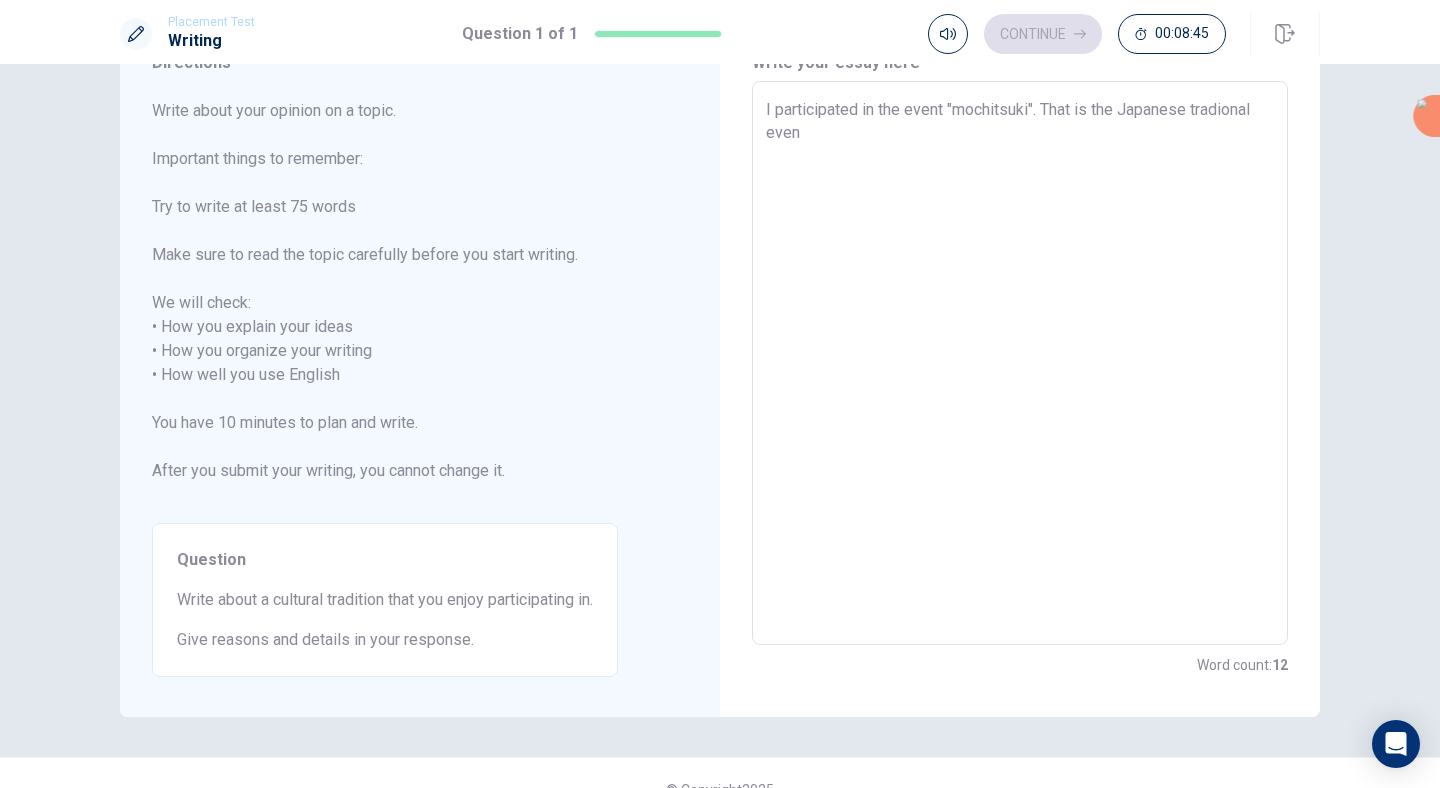 type on "x" 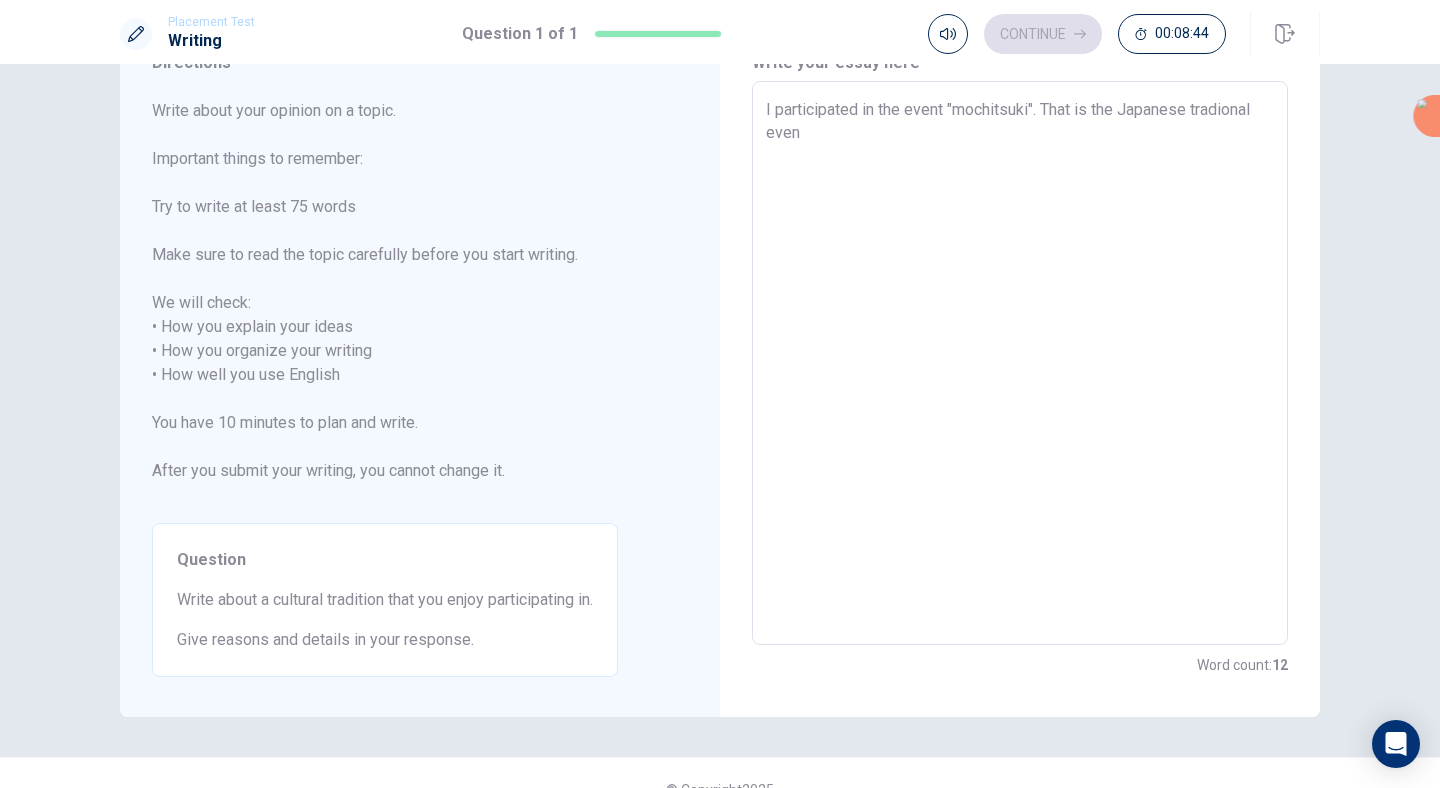 type on "I participated in the event "mochitsuki". That is the Japanese tradional event" 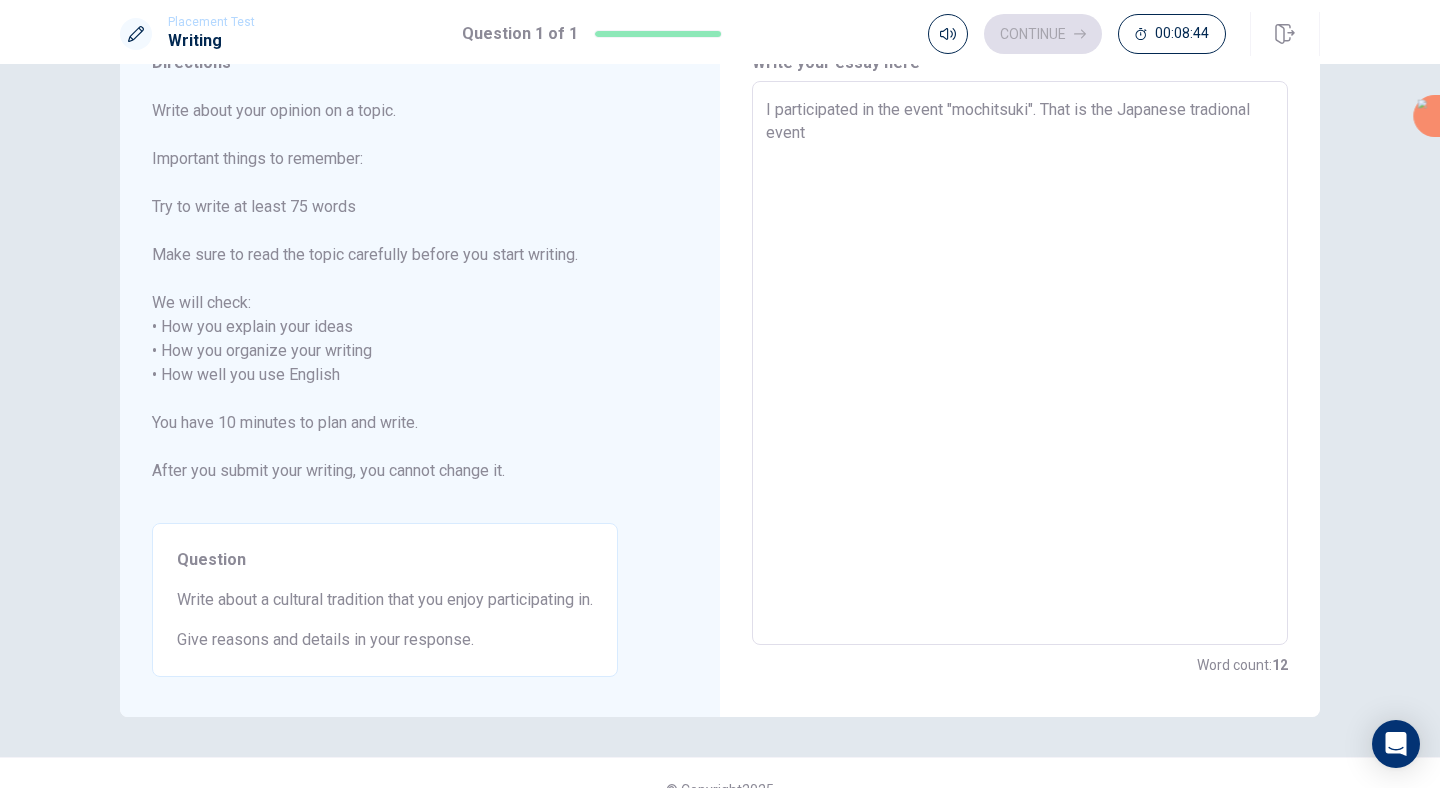 type on "x" 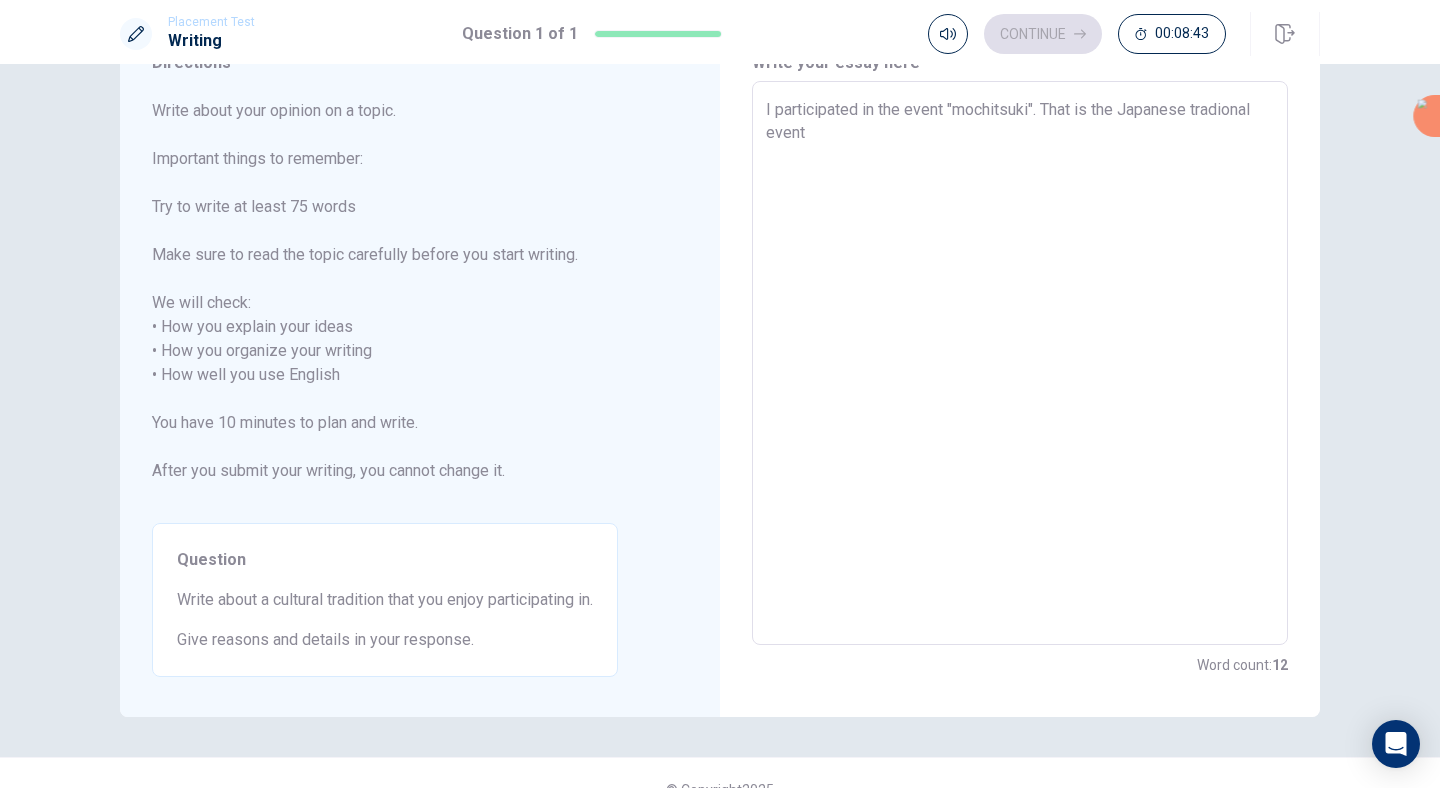 type on "x" 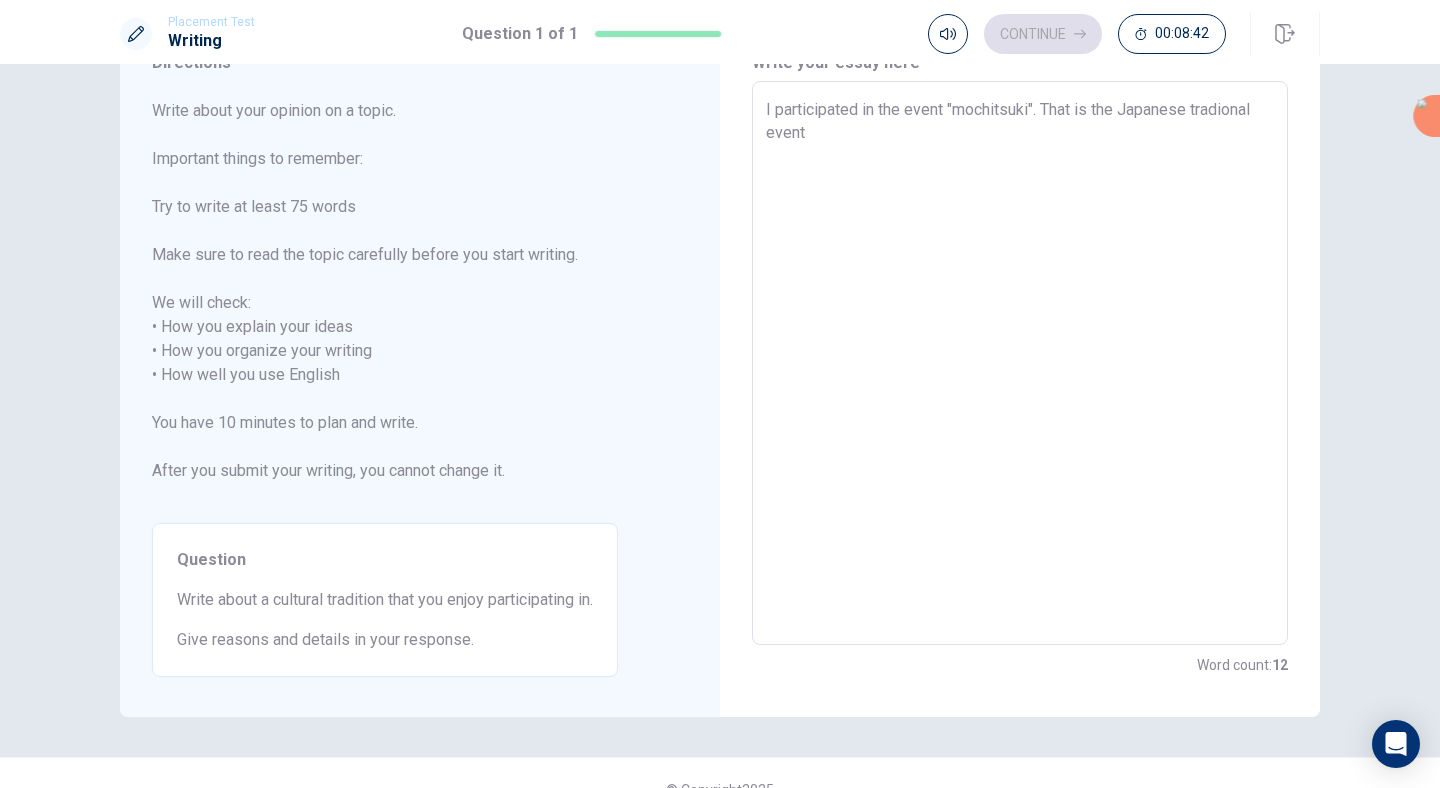 type on "I participated in the event "mochitsuki". That is the Japanese tradional event" 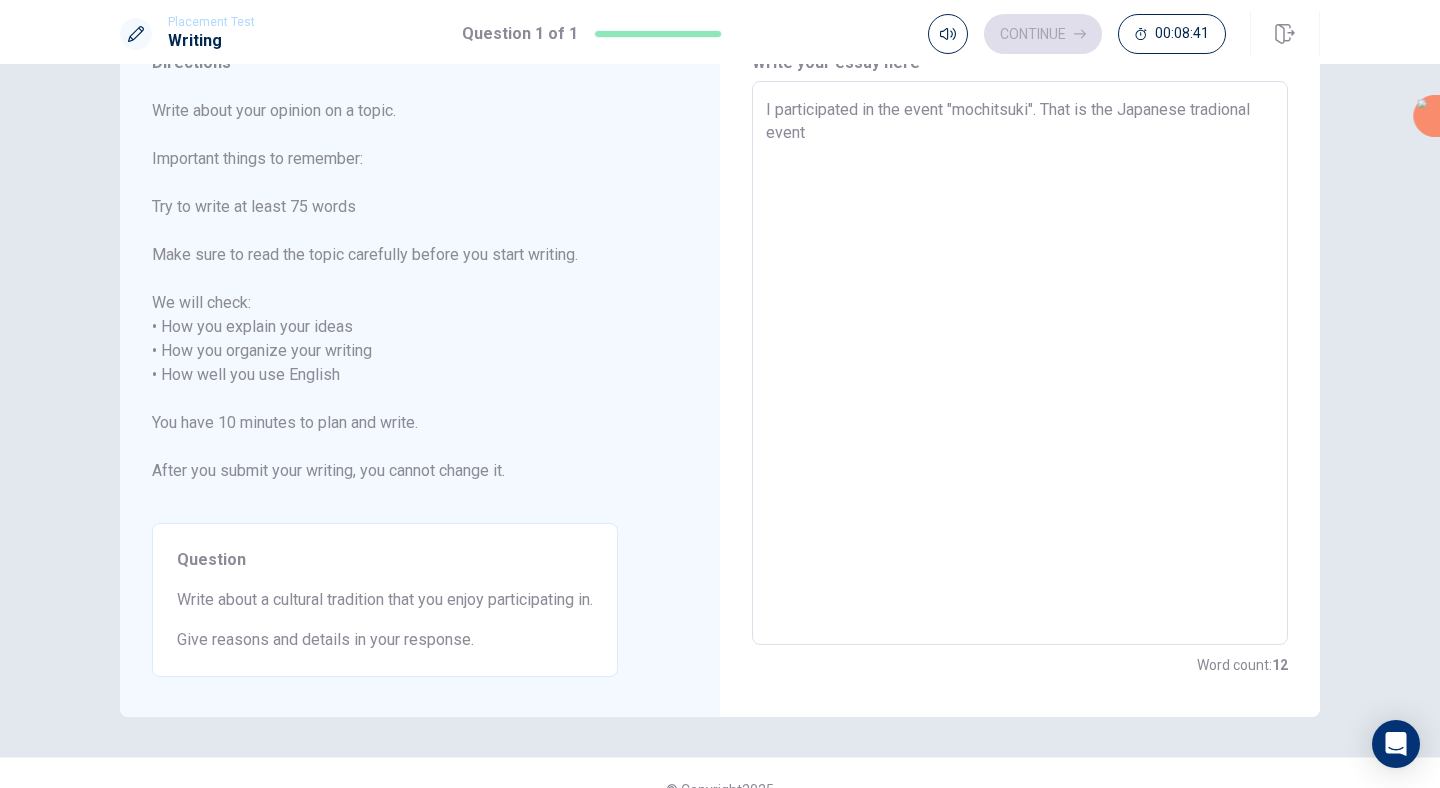 type on "I participated in the event "mochitsuki". That is the Japanese tradional event a" 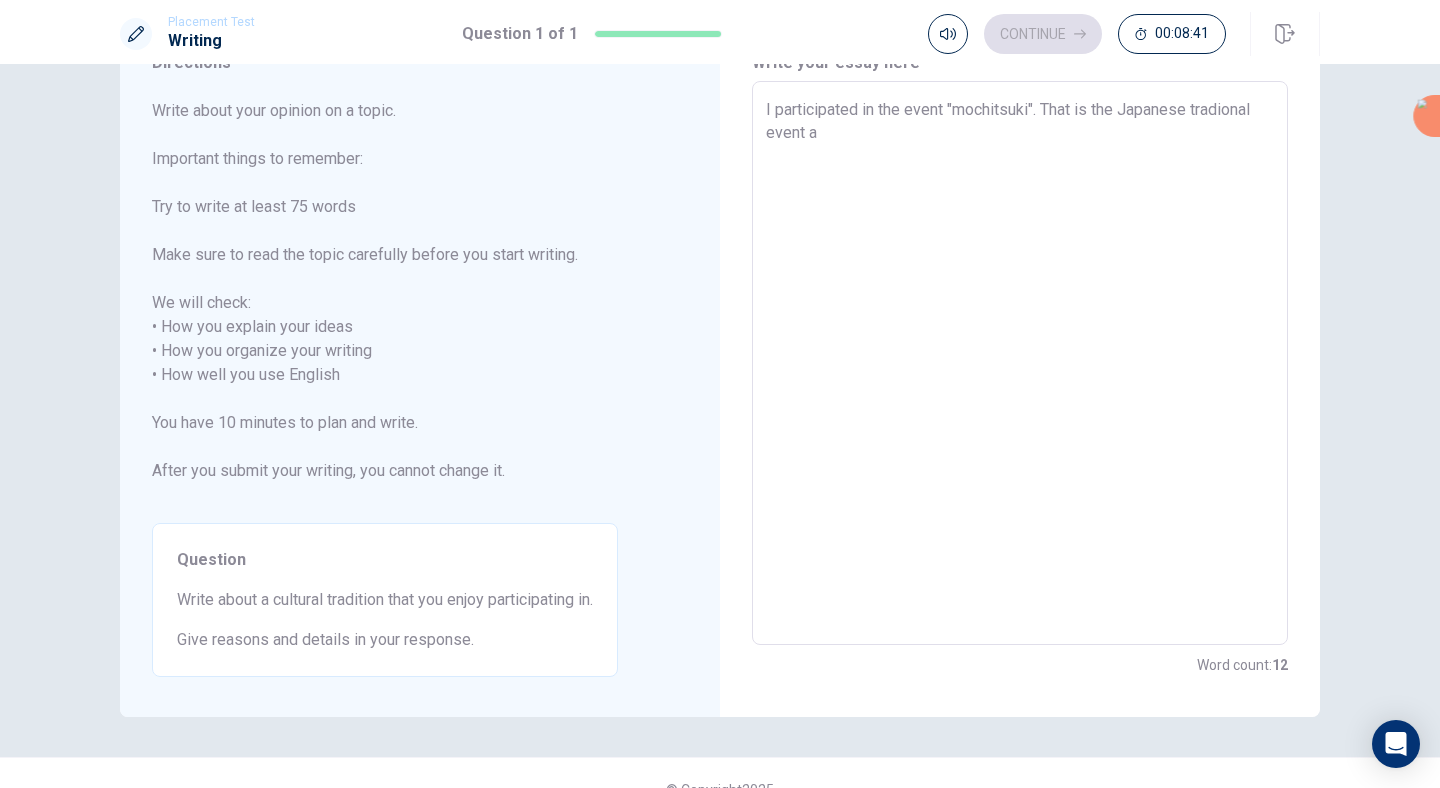 type on "x" 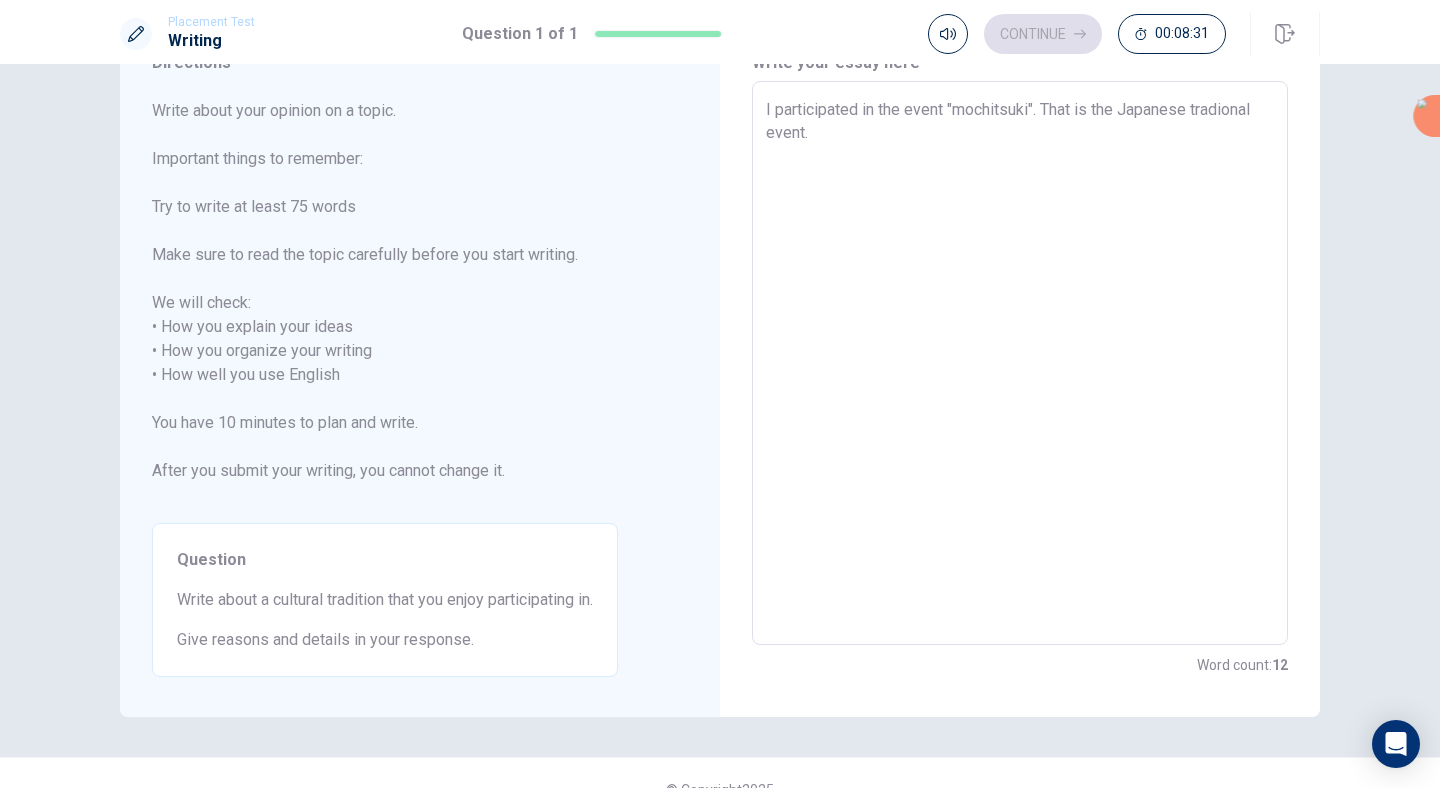 click on "I participated in the event "mochitsuki". That is the Japanese tradional event." at bounding box center [1020, 363] 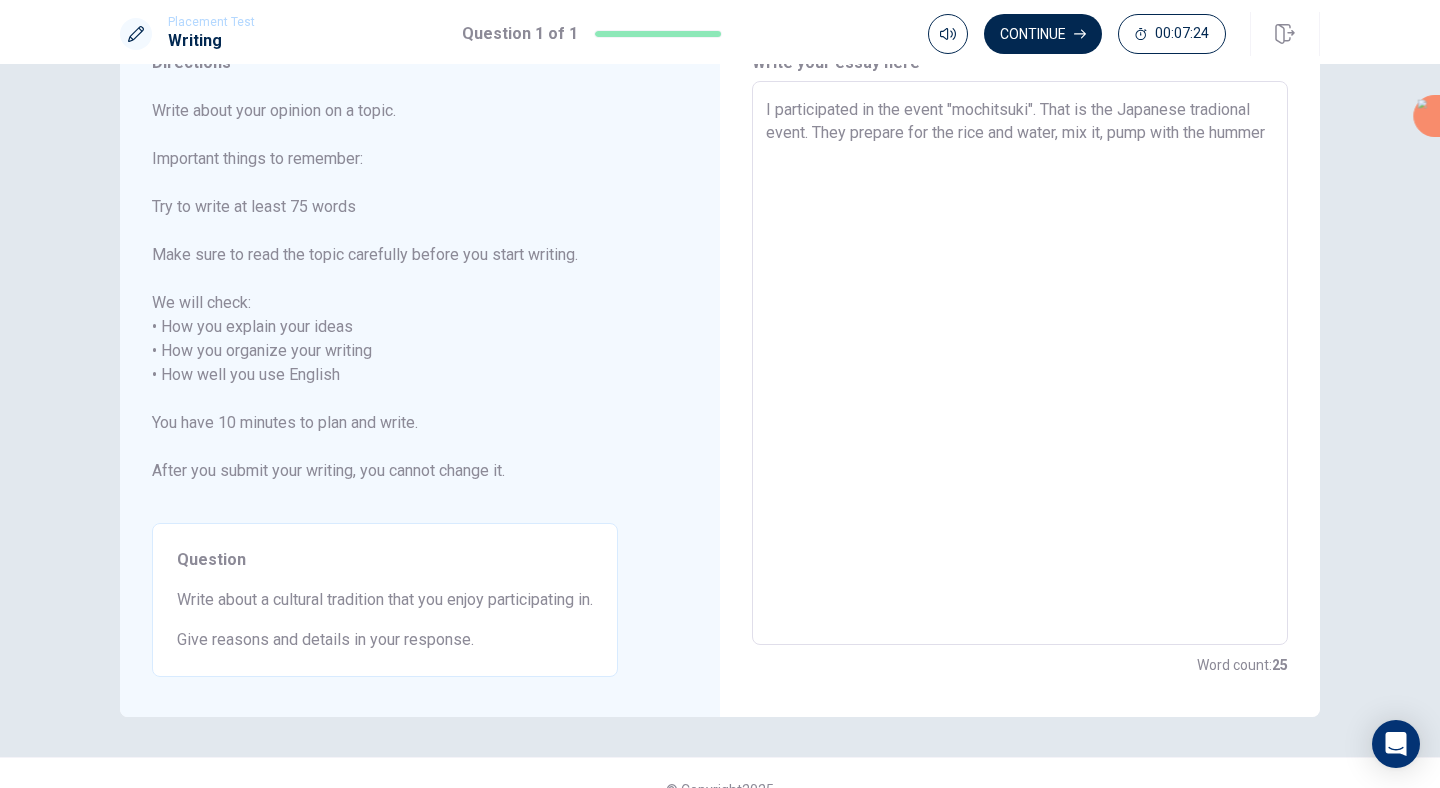 click on "I participated in the event "mochitsuki". That is the Japanese tradional event. They prepare for the rice and water, mix it, pump with the hummer" at bounding box center [1020, 363] 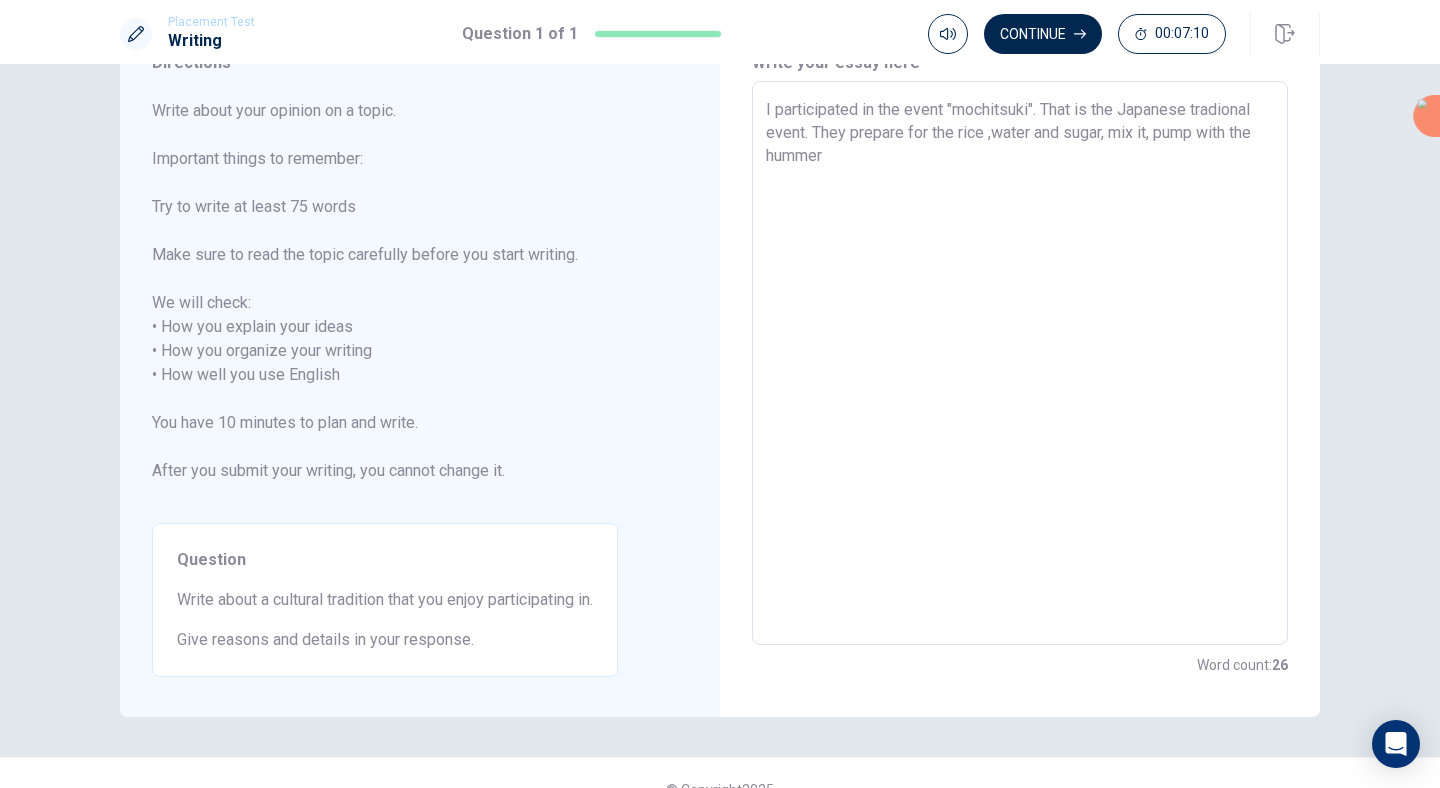 click on "I participated in the event "mochitsuki". That is the Japanese tradional event. They prepare for the rice ,water and sugar, mix it, pump with the hummer" at bounding box center (1020, 363) 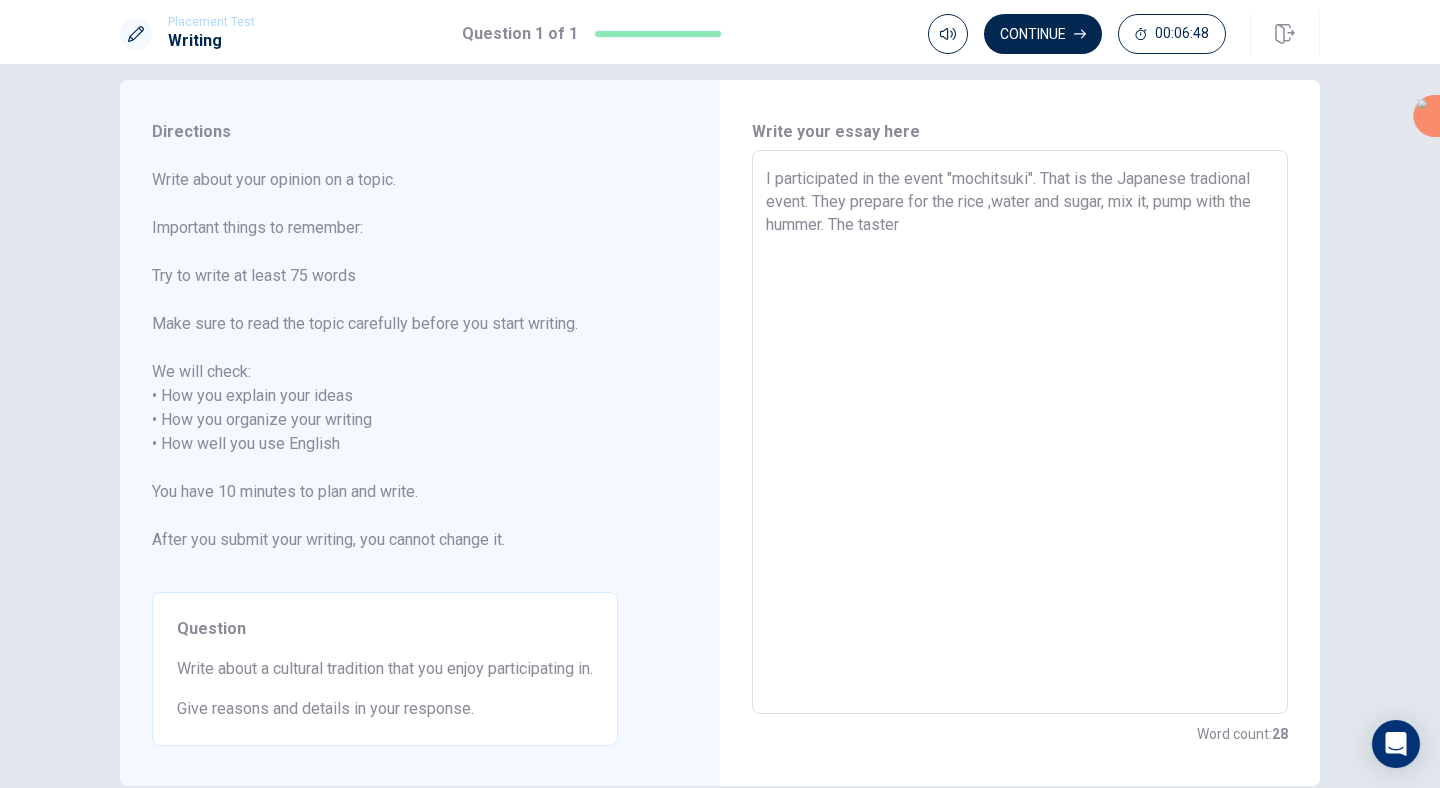 scroll, scrollTop: 0, scrollLeft: 0, axis: both 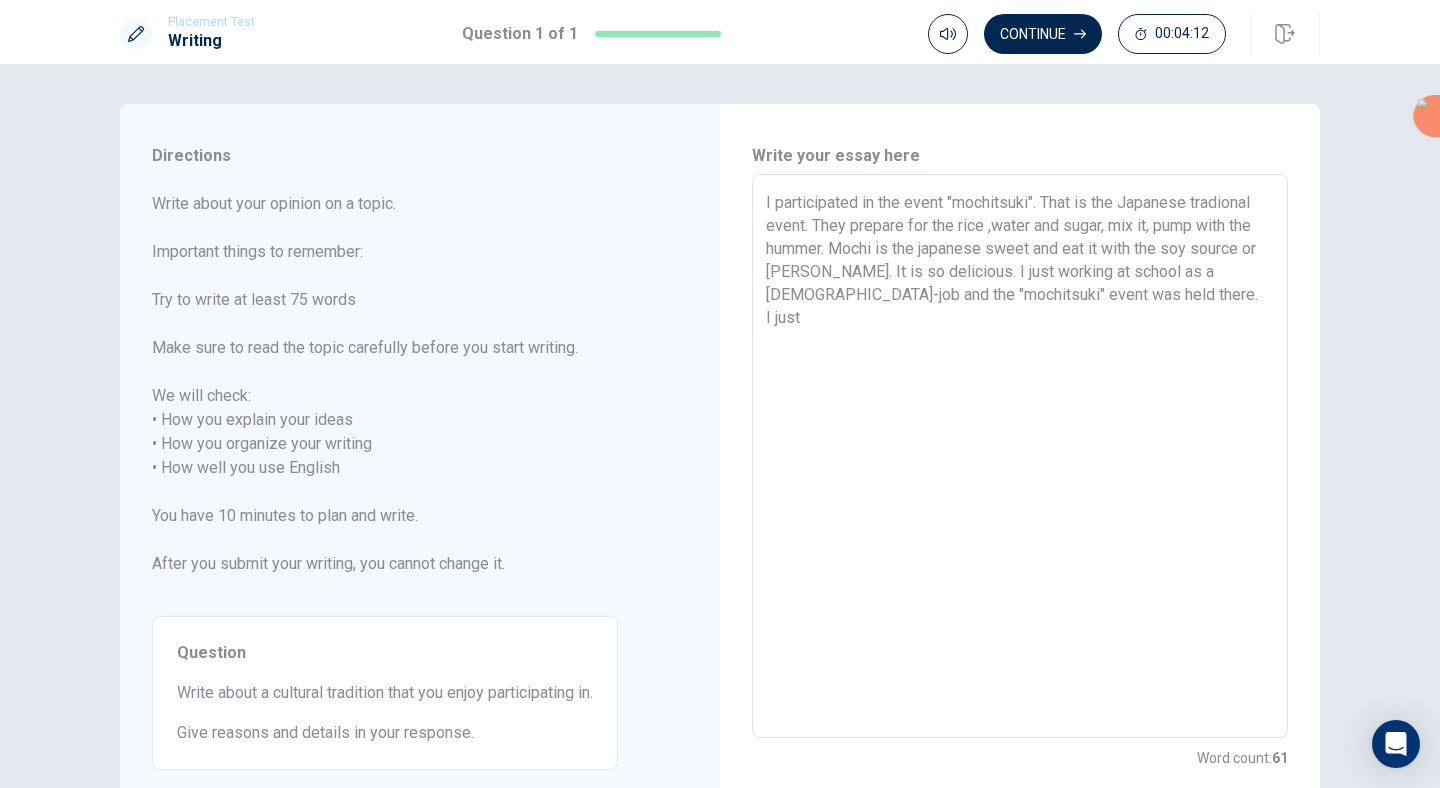 click on "I participated in the event "mochitsuki". That is the Japanese tradional event. They prepare for the rice ,water and sugar, mix it, pump with the hummer. Mochi is the japanese sweet and eat it with the soy source or [PERSON_NAME]. It is so delicious. I just working at school as a [DEMOGRAPHIC_DATA]-job and the "mochitsuki" event was held there. I just" at bounding box center (1020, 456) 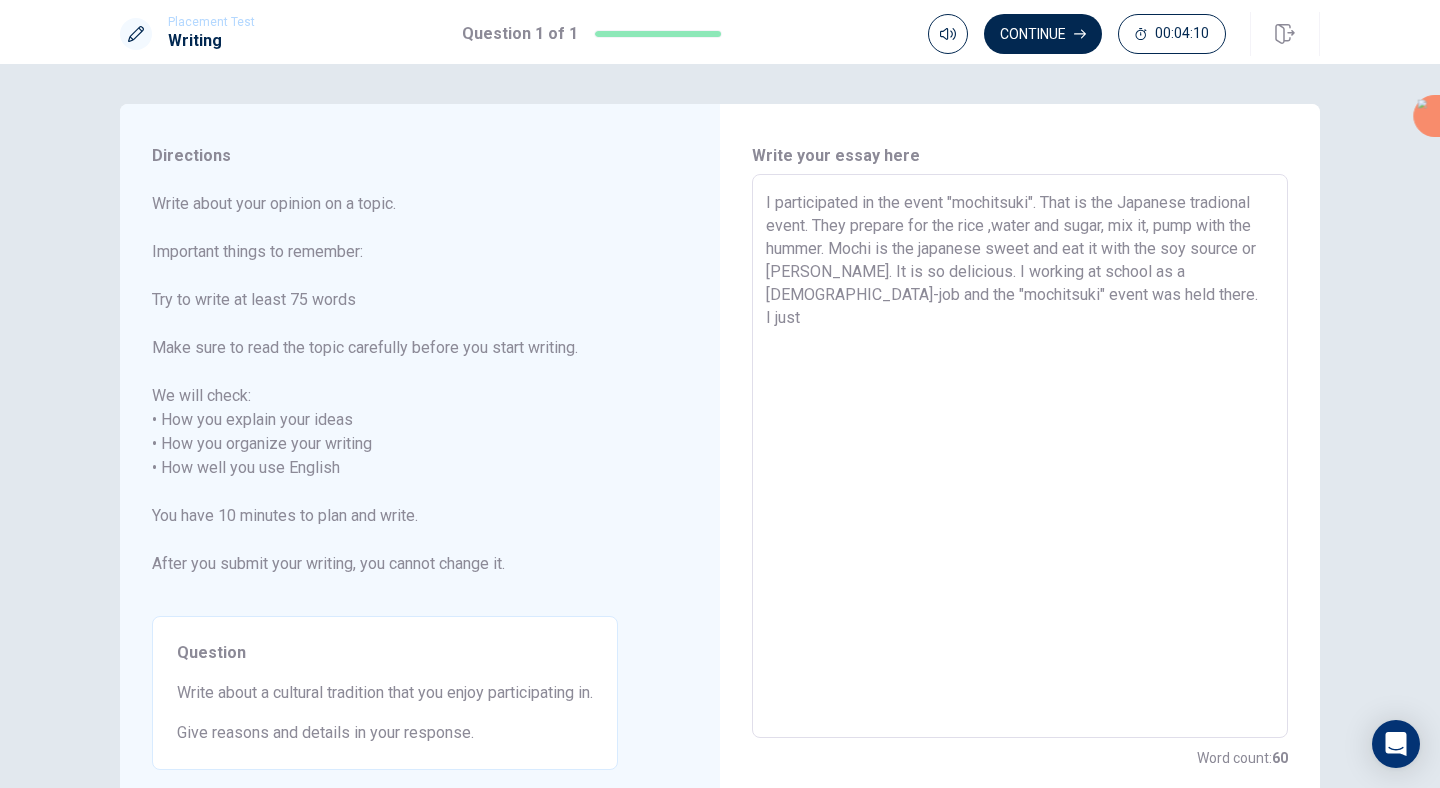 click on "I participated in the event "mochitsuki". That is the Japanese tradional event. They prepare for the rice ,water and sugar, mix it, pump with the hummer. Mochi is the japanese sweet and eat it with the soy source or [PERSON_NAME]. It is so delicious. I working at school as a [DEMOGRAPHIC_DATA]-job and the "mochitsuki" event was held there. I just" at bounding box center [1020, 456] 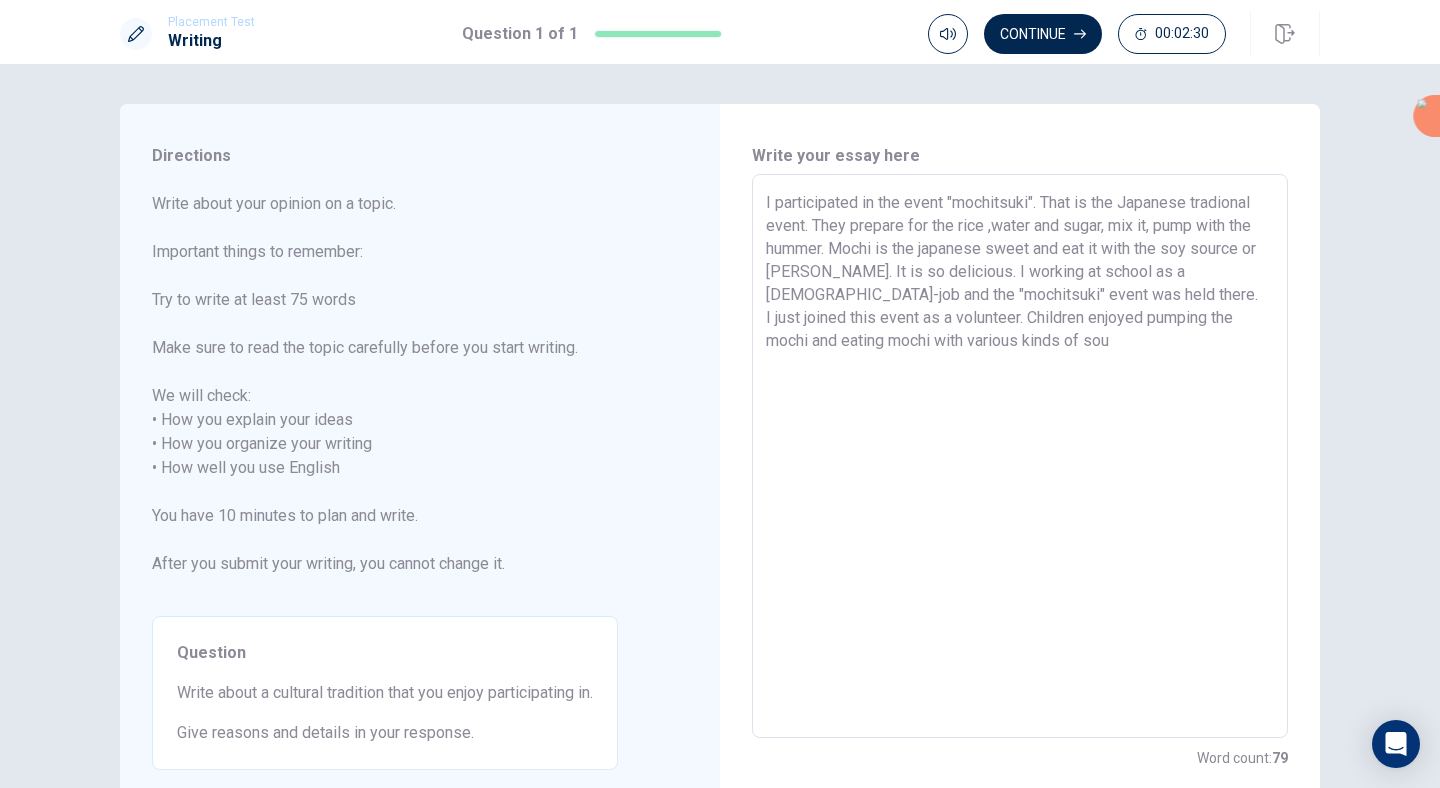 click on "I participated in the event "mochitsuki". That is the Japanese tradional event. They prepare for the rice ,water and sugar, mix it, pump with the hummer. Mochi is the japanese sweet and eat it with the soy source or [PERSON_NAME]. It is so delicious. I working at school as a [DEMOGRAPHIC_DATA]-job and the "mochitsuki" event was held there. I just joined this event as a volunteer. Children enjoyed pumping the mochi and eating mochi with various kinds of sou" at bounding box center [1020, 456] 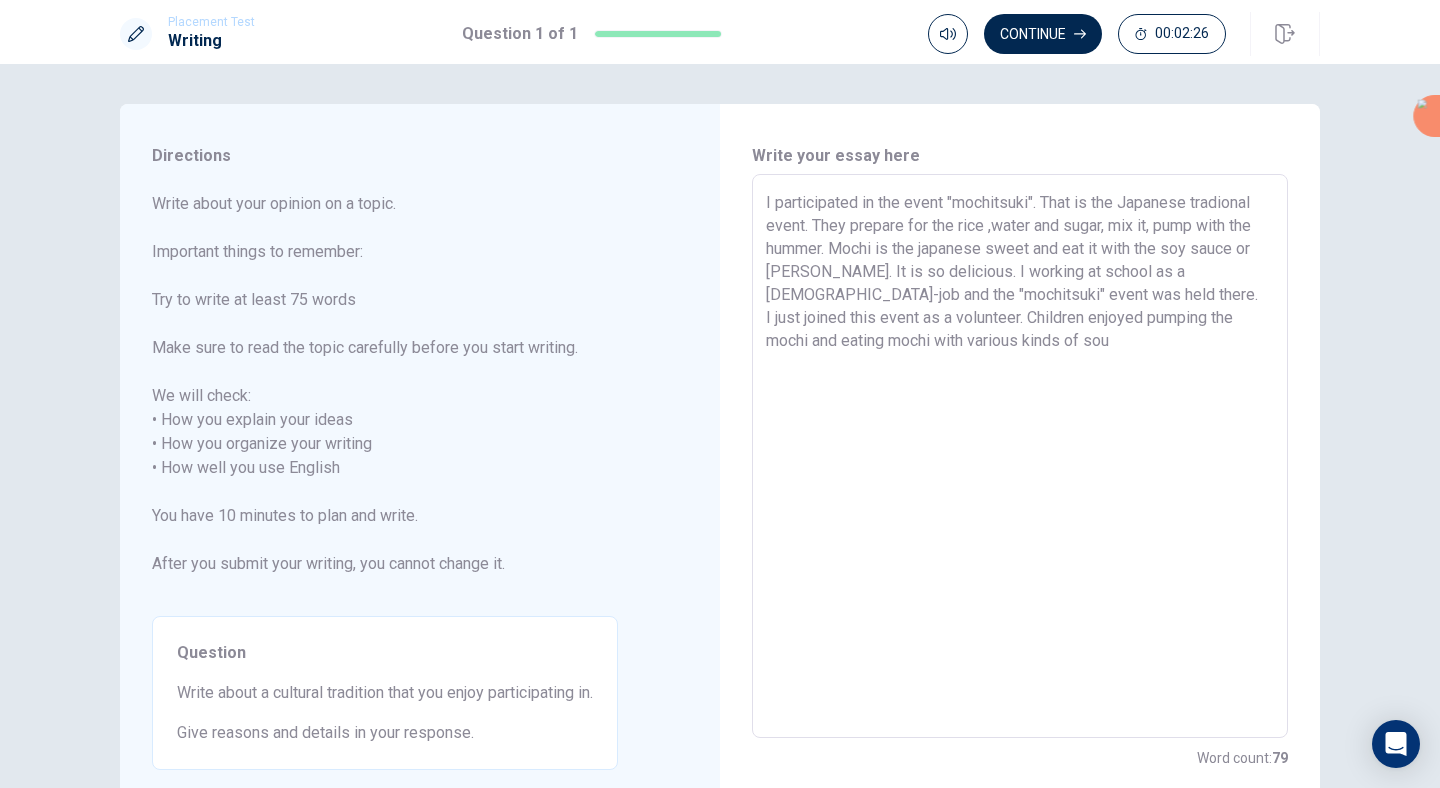 click on "I participated in the event "mochitsuki". That is the Japanese tradional event. They prepare for the rice ,water and sugar, mix it, pump with the hummer. Mochi is the japanese sweet and eat it with the soy sauce or [PERSON_NAME]. It is so delicious. I working at school as a [DEMOGRAPHIC_DATA]-job and the "mochitsuki" event was held there. I just joined this event as a volunteer. Children enjoyed pumping the mochi and eating mochi with various kinds of sou" at bounding box center [1020, 456] 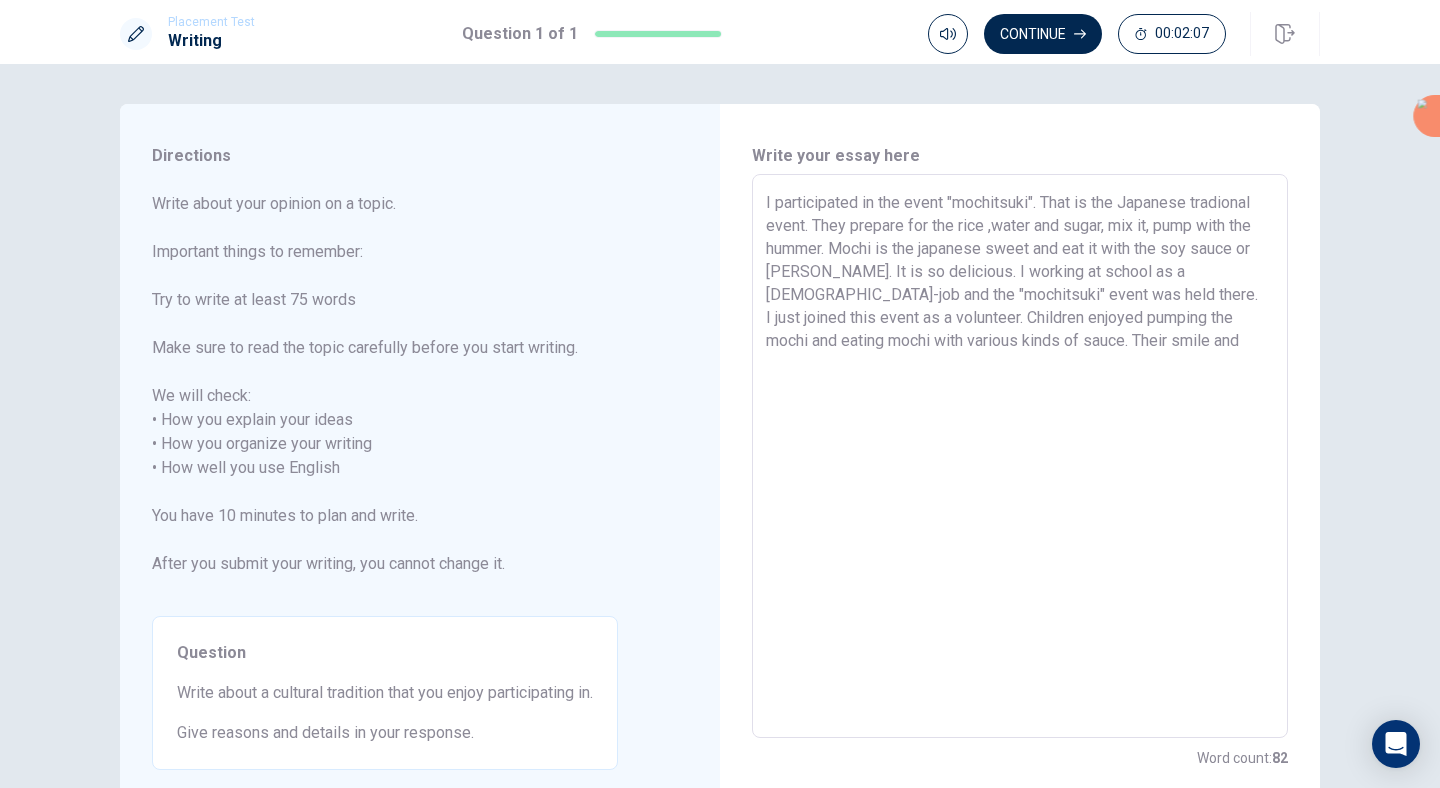 scroll, scrollTop: 126, scrollLeft: 0, axis: vertical 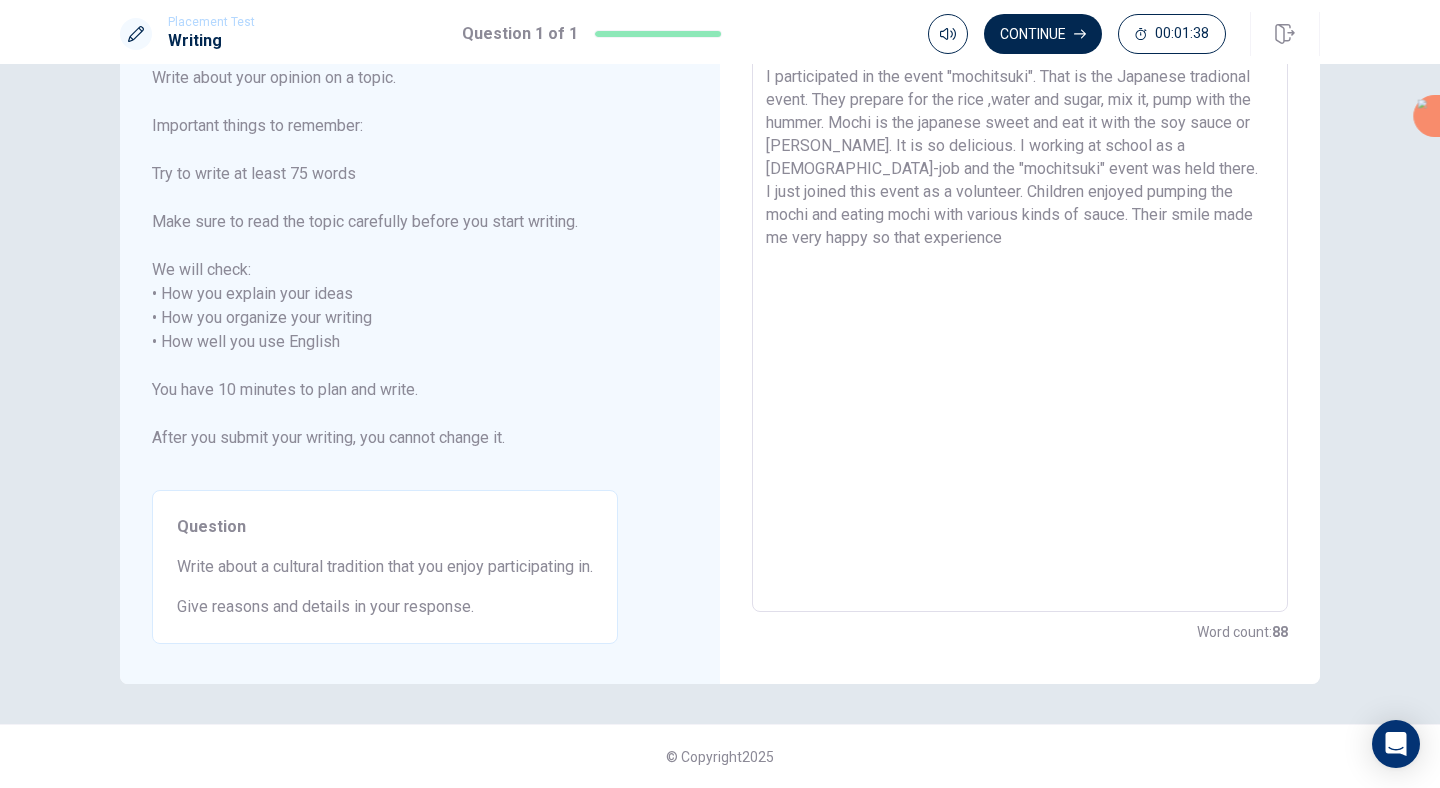 click on "I participated in the event "mochitsuki". That is the Japanese tradional event. They prepare for the rice ,water and sugar, mix it, pump with the hummer. Mochi is the japanese sweet and eat it with the soy sauce or [PERSON_NAME]. It is so delicious. I working at school as a [DEMOGRAPHIC_DATA]-job and the "mochitsuki" event was held there. I just joined this event as a volunteer. Children enjoyed pumping the mochi and eating mochi with various kinds of sauce. Their smile made me very happy so that experience" at bounding box center (1020, 330) 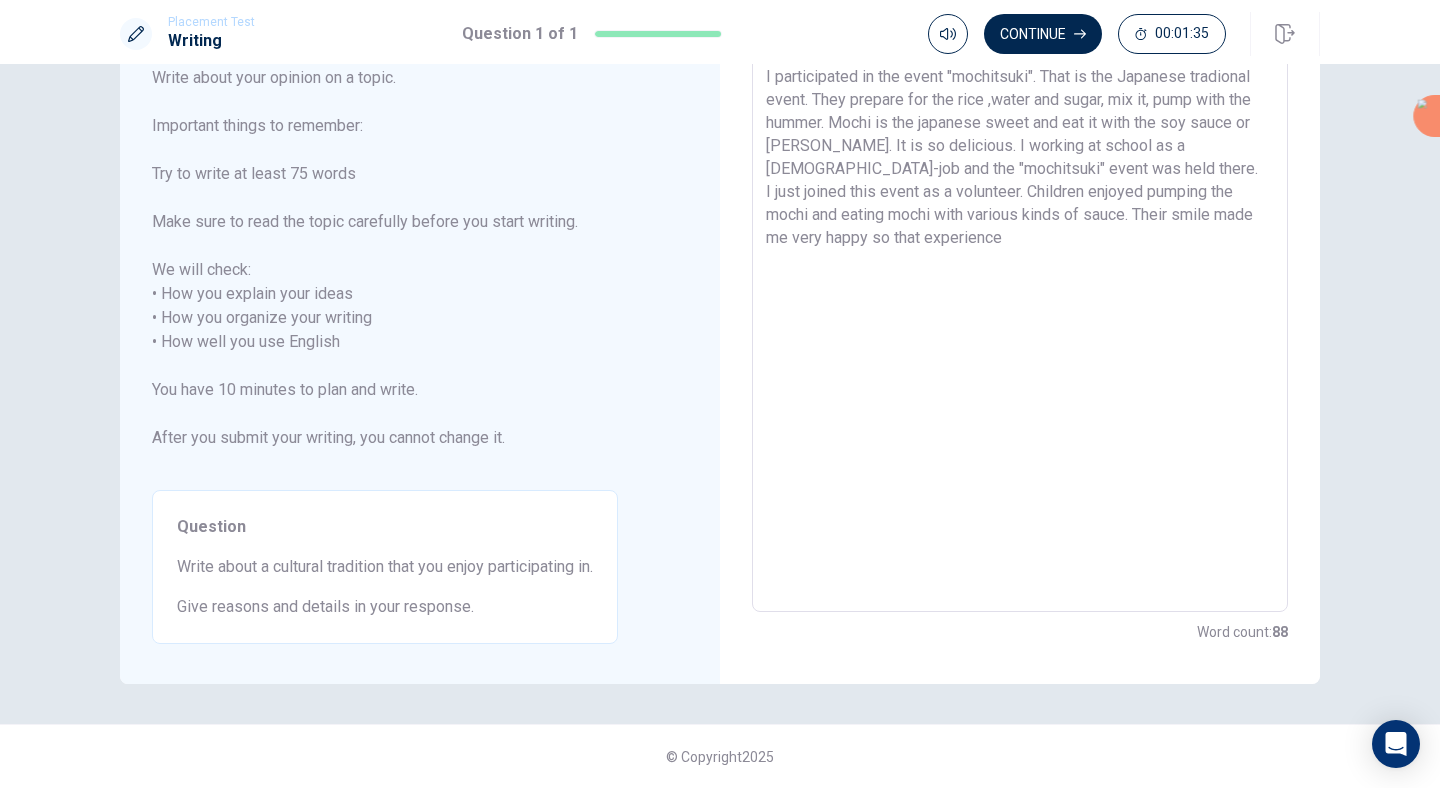 click on "I participated in the event "mochitsuki". That is the Japanese tradional event. They prepare for the rice ,water and sugar, mix it, pump with the hummer. Mochi is the japanese sweet and eat it with the soy sauce or [PERSON_NAME]. It is so delicious. I working at school as a [DEMOGRAPHIC_DATA]-job and the "mochitsuki" event was held there. I just joined this event as a volunteer. Children enjoyed pumping the mochi and eating mochi with various kinds of sauce. Their smile made me very happy so that experience" at bounding box center [1020, 330] 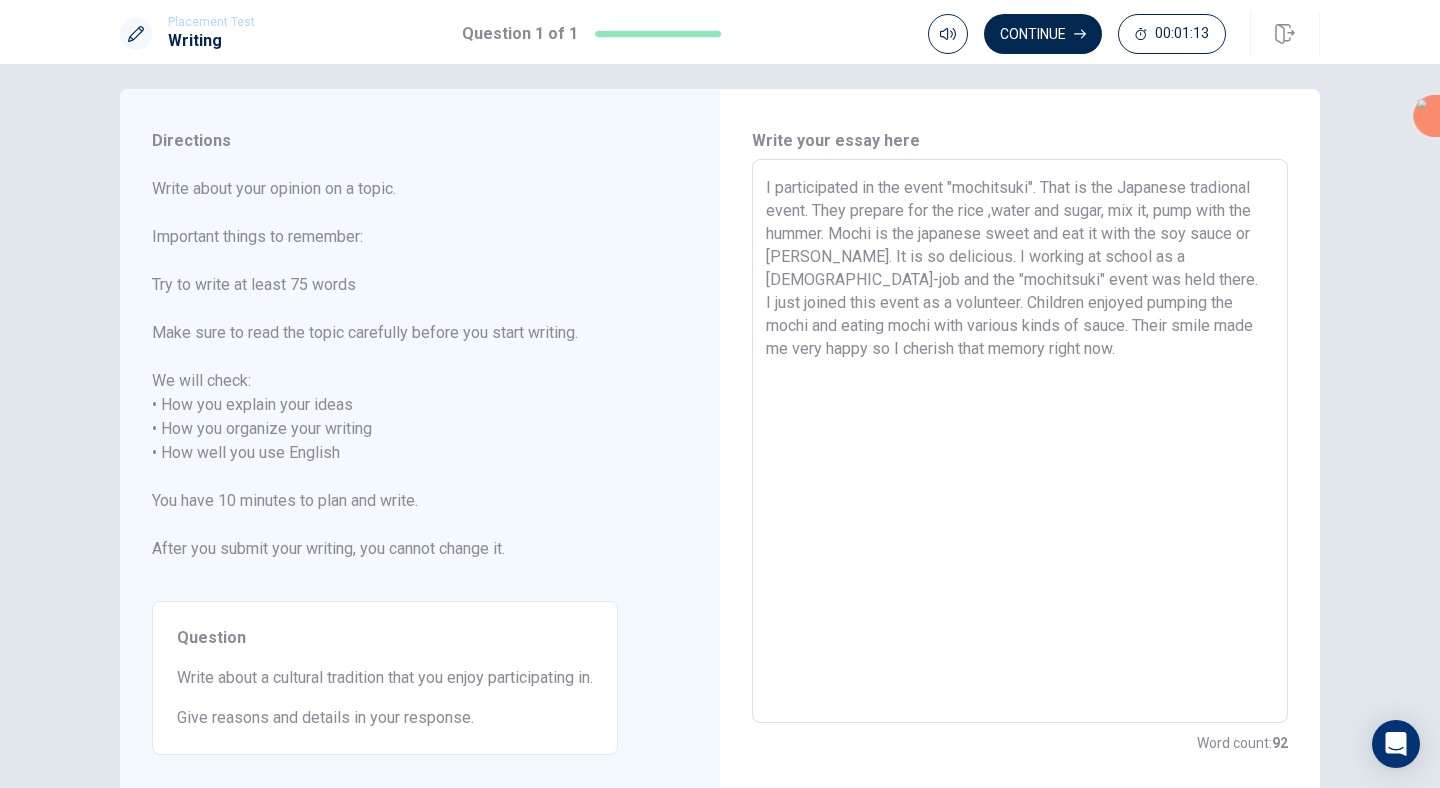 scroll, scrollTop: 26, scrollLeft: 0, axis: vertical 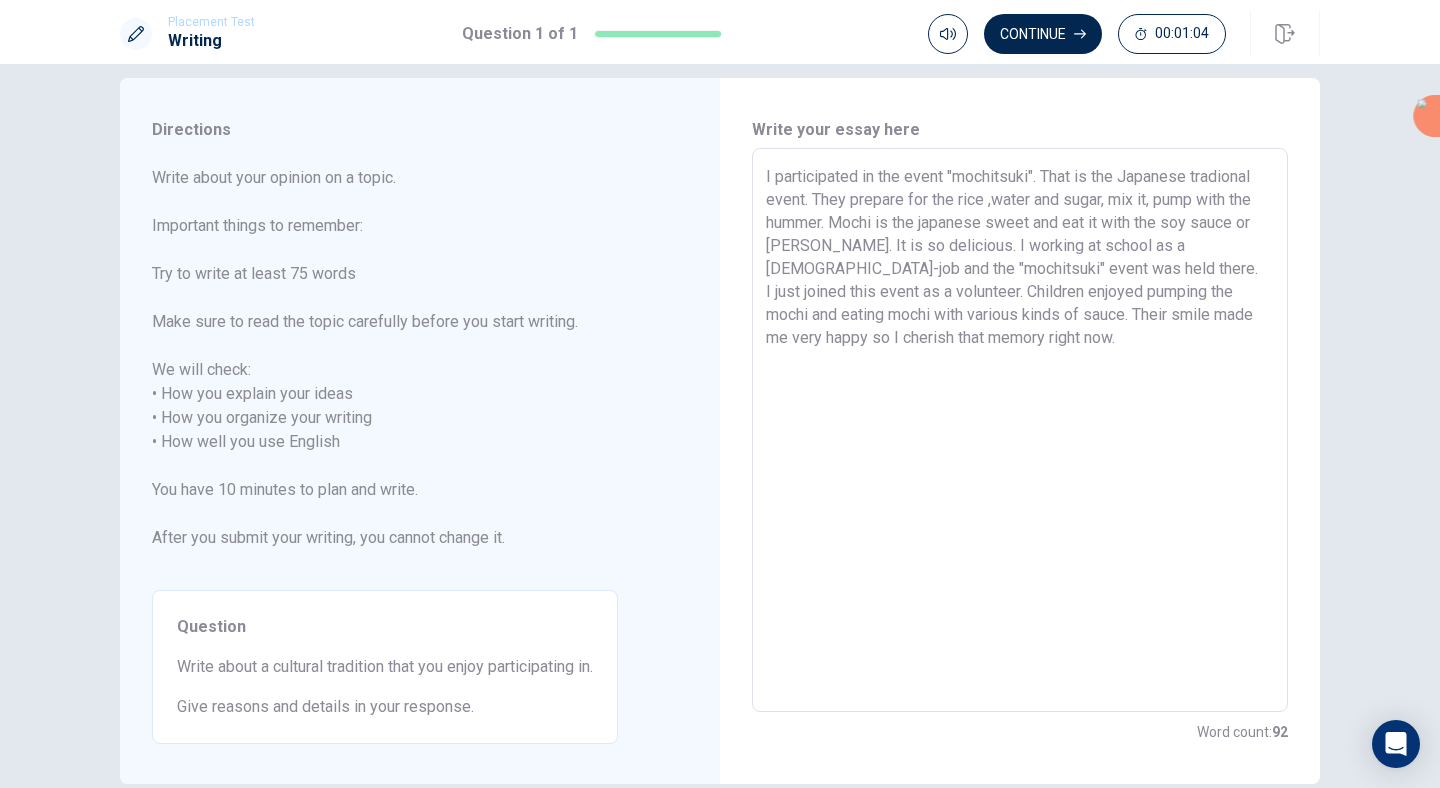 click on "I participated in the event "mochitsuki". That is the Japanese tradional event. They prepare for the rice ,water and sugar, mix it, pump with the hummer. Mochi is the japanese sweet and eat it with the soy sauce or [PERSON_NAME]. It is so delicious. I working at school as a [DEMOGRAPHIC_DATA]-job and the "mochitsuki" event was held there. I just joined this event as a volunteer. Children enjoyed pumping the mochi and eating mochi with various kinds of sauce. Their smile made me very happy so I cherish that memory right now." at bounding box center (1020, 430) 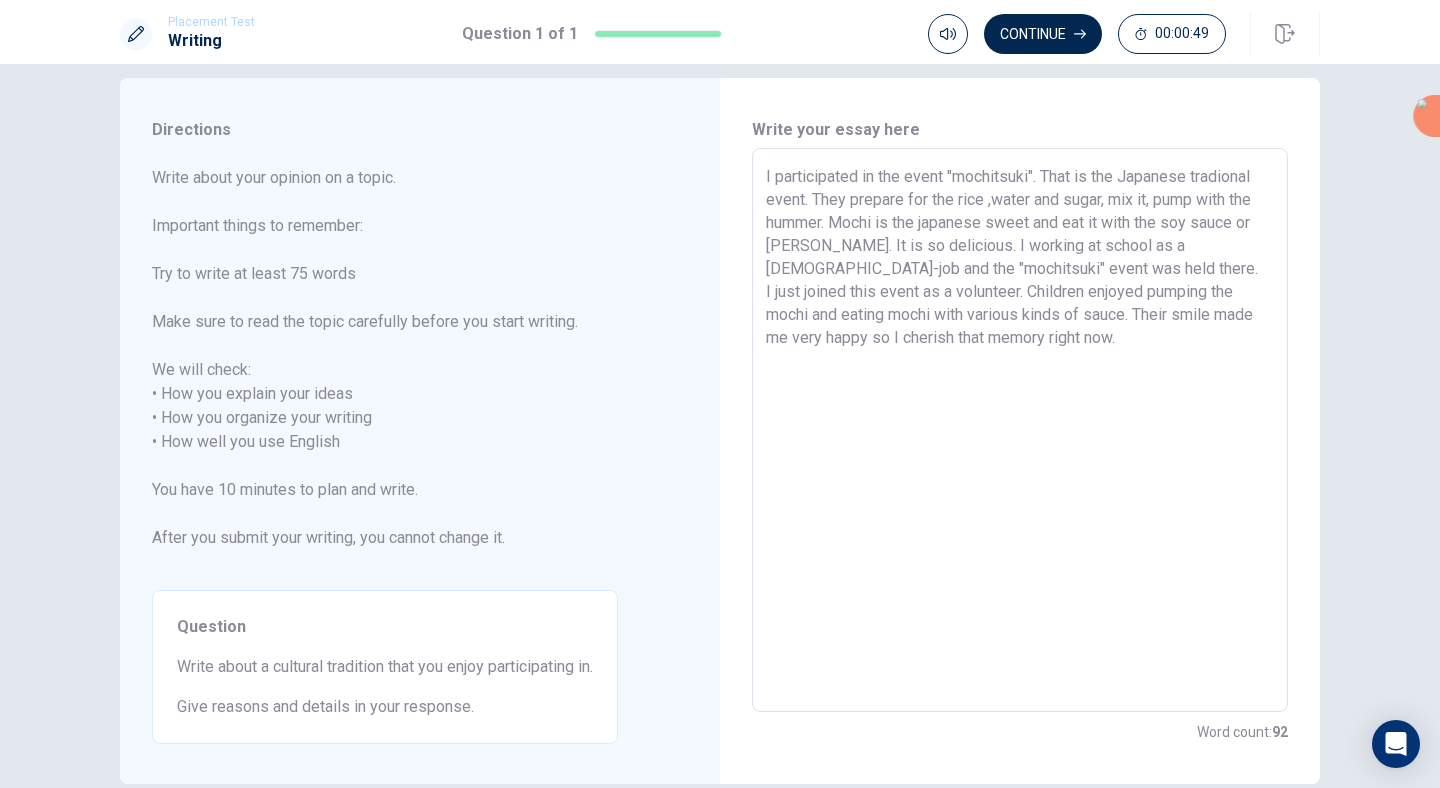 click on "I participated in the event "mochitsuki". That is the Japanese tradional event. They prepare for the rice ,water and sugar, mix it, pump with the hummer. Mochi is the japanese sweet and eat it with the soy sauce or [PERSON_NAME]. It is so delicious. I working at school as a [DEMOGRAPHIC_DATA]-job and the "mochitsuki" event was held there. I just joined this event as a volunteer. Children enjoyed pumping the mochi and eating mochi with various kinds of sauce. Their smile made me very happy so I cherish that memory right now." at bounding box center [1020, 430] 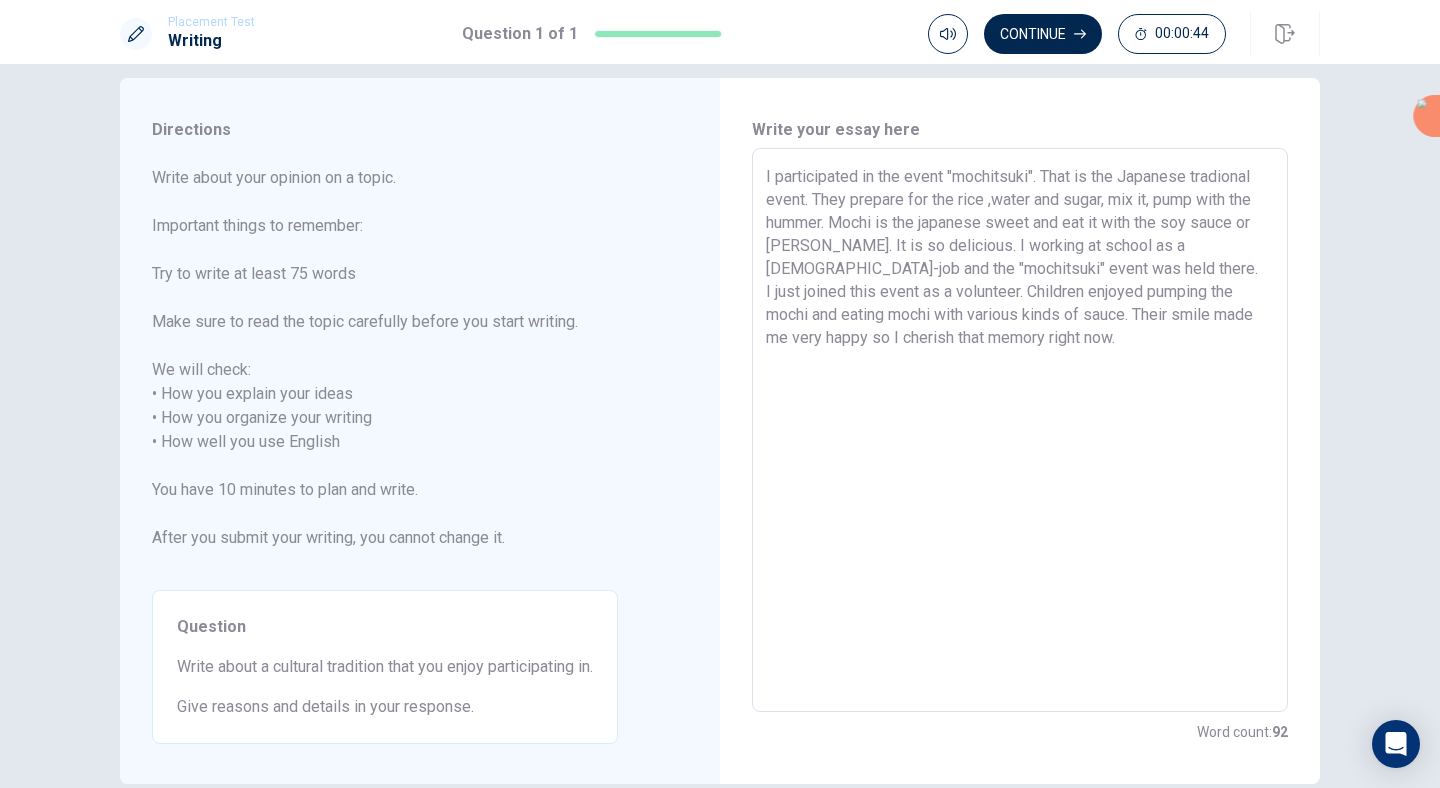 click on "I participated in the event "mochitsuki". That is the Japanese tradional event. They prepare for the rice ,water and sugar, mix it, pump with the hummer. Mochi is the japanese sweet and eat it with the soy sauce or [PERSON_NAME]. It is so delicious. I working at school as a [DEMOGRAPHIC_DATA]-job and the "mochitsuki" event was held there. I just joined this event as a volunteer. Children enjoyed pumping the mochi and eating mochi with various kinds of sauce. Their smile made me very happy so I cherish that memory right now." at bounding box center (1020, 430) 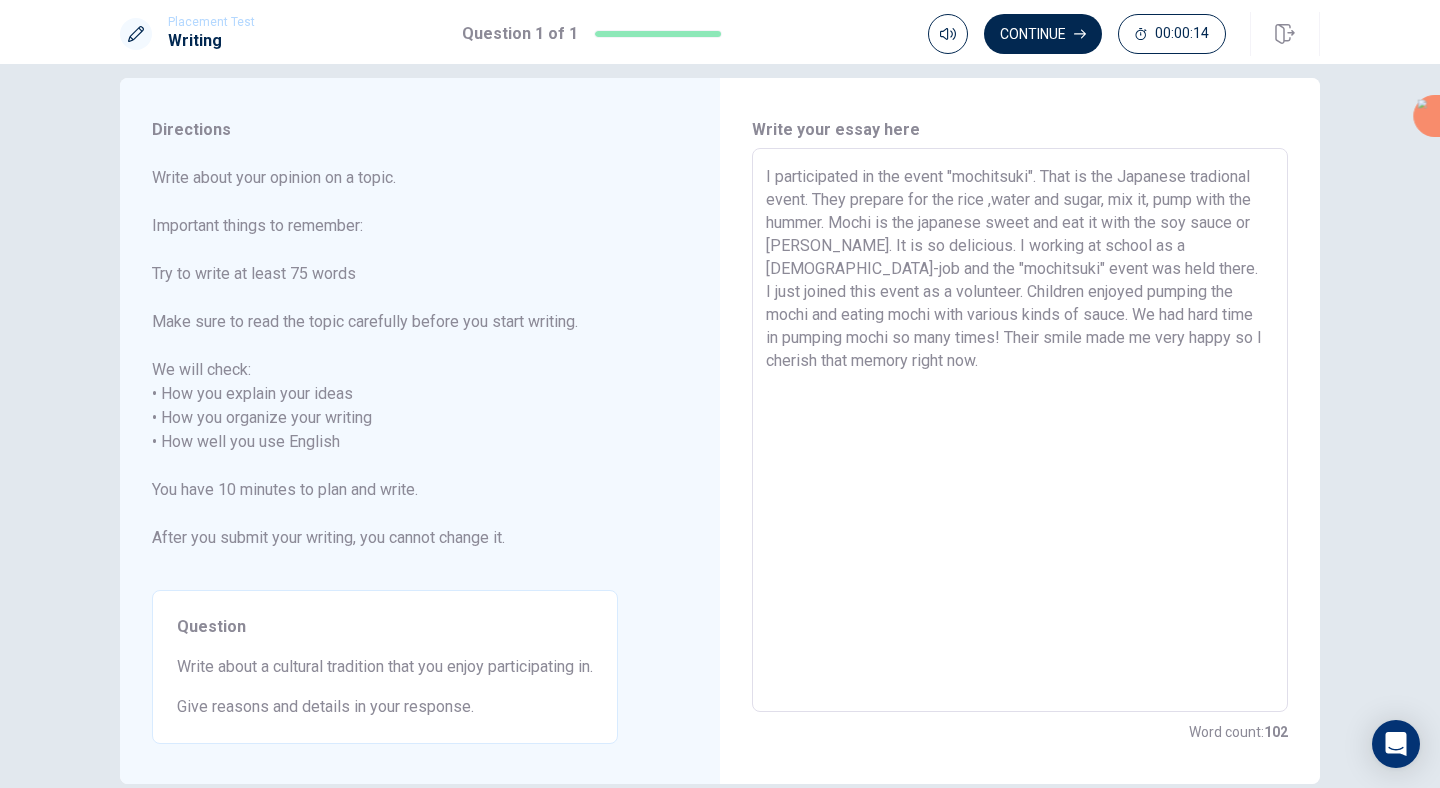 click on "I participated in the event "mochitsuki". That is the Japanese tradional event. They prepare for the rice ,water and sugar, mix it, pump with the hummer. Mochi is the japanese sweet and eat it with the soy sauce or [PERSON_NAME]. It is so delicious. I working at school as a [DEMOGRAPHIC_DATA]-job and the "mochitsuki" event was held there. I just joined this event as a volunteer. Children enjoyed pumping the mochi and eating mochi with various kinds of sauce. We had hard time in pumping mochi so many times! Their smile made me very happy so I cherish that memory right now." at bounding box center [1020, 430] 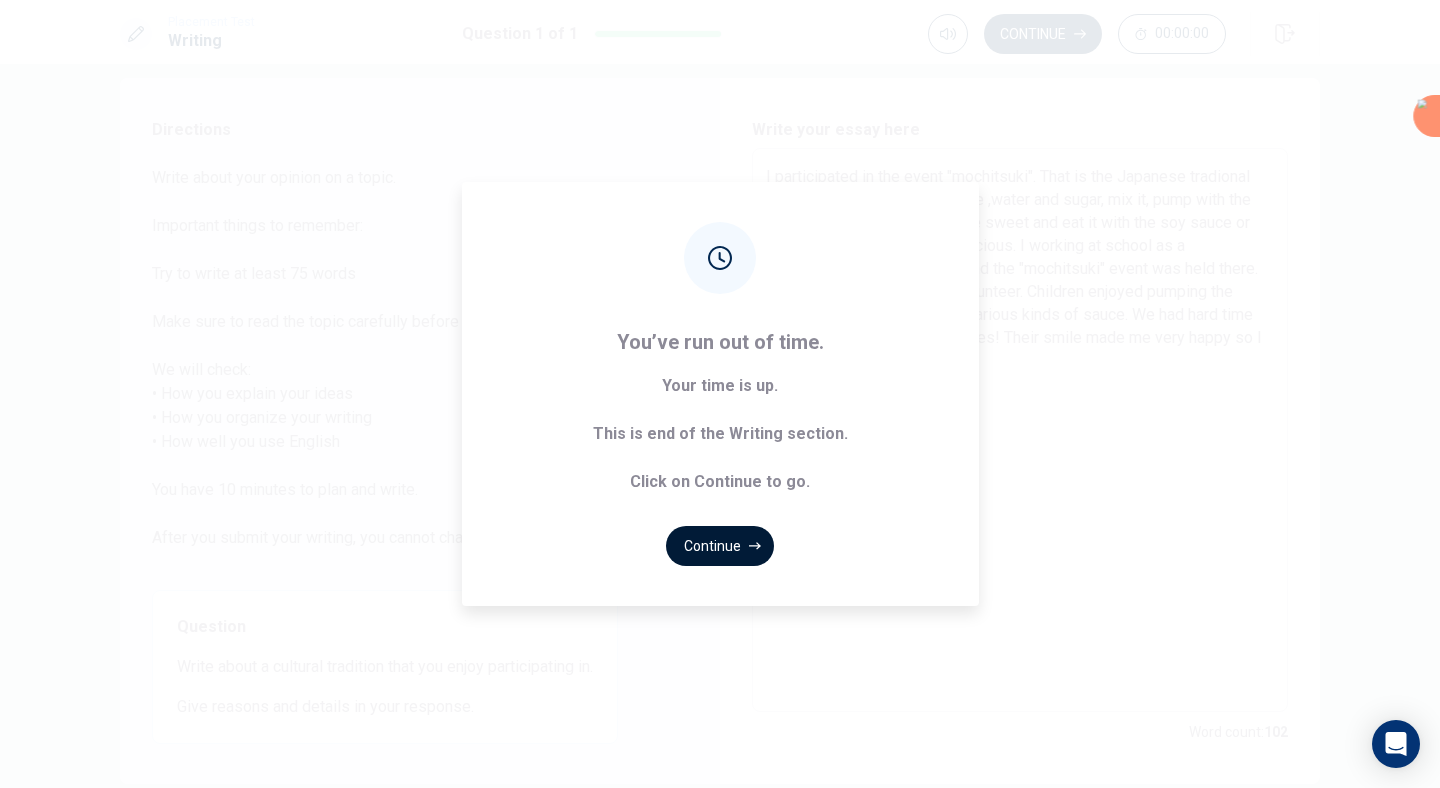 click 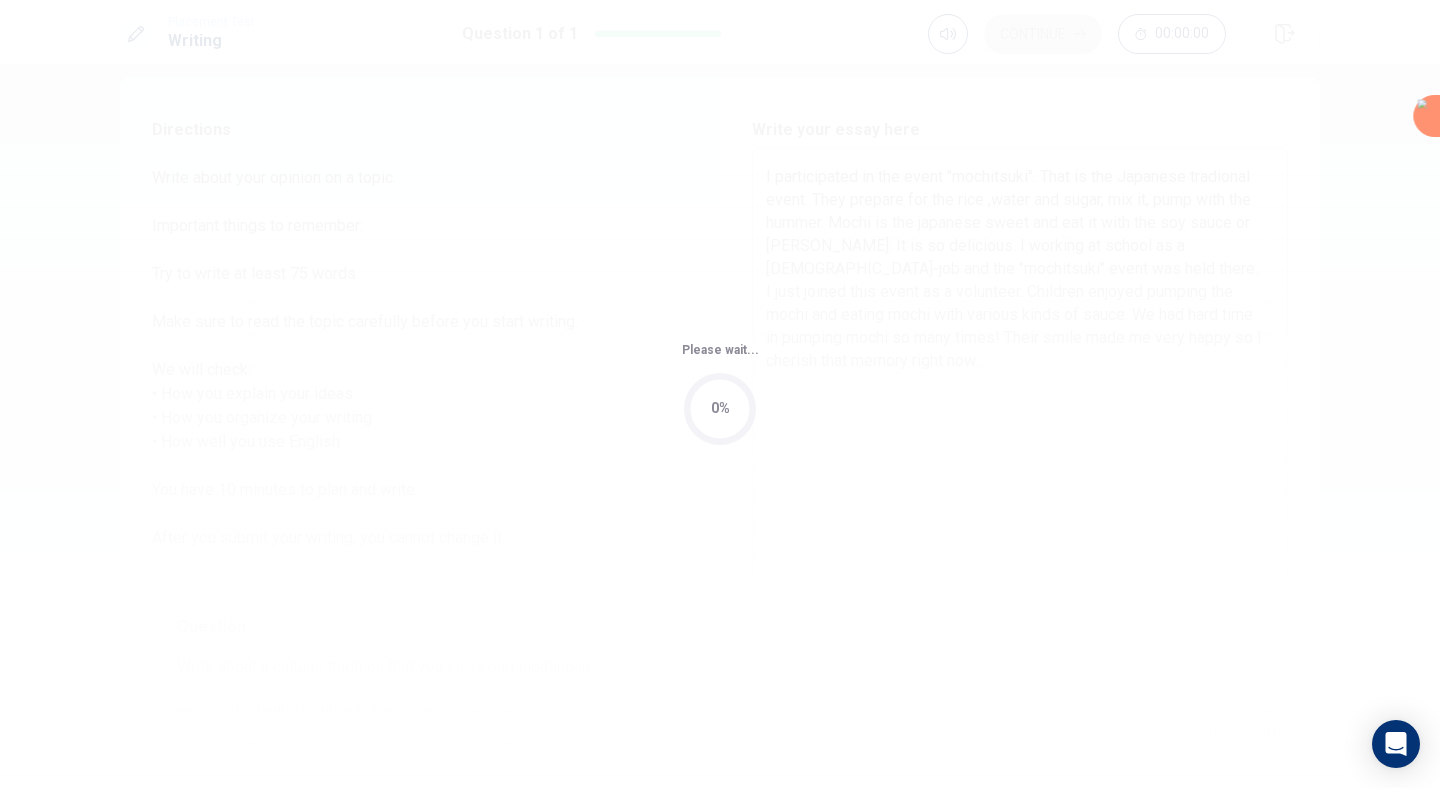 scroll, scrollTop: 0, scrollLeft: 0, axis: both 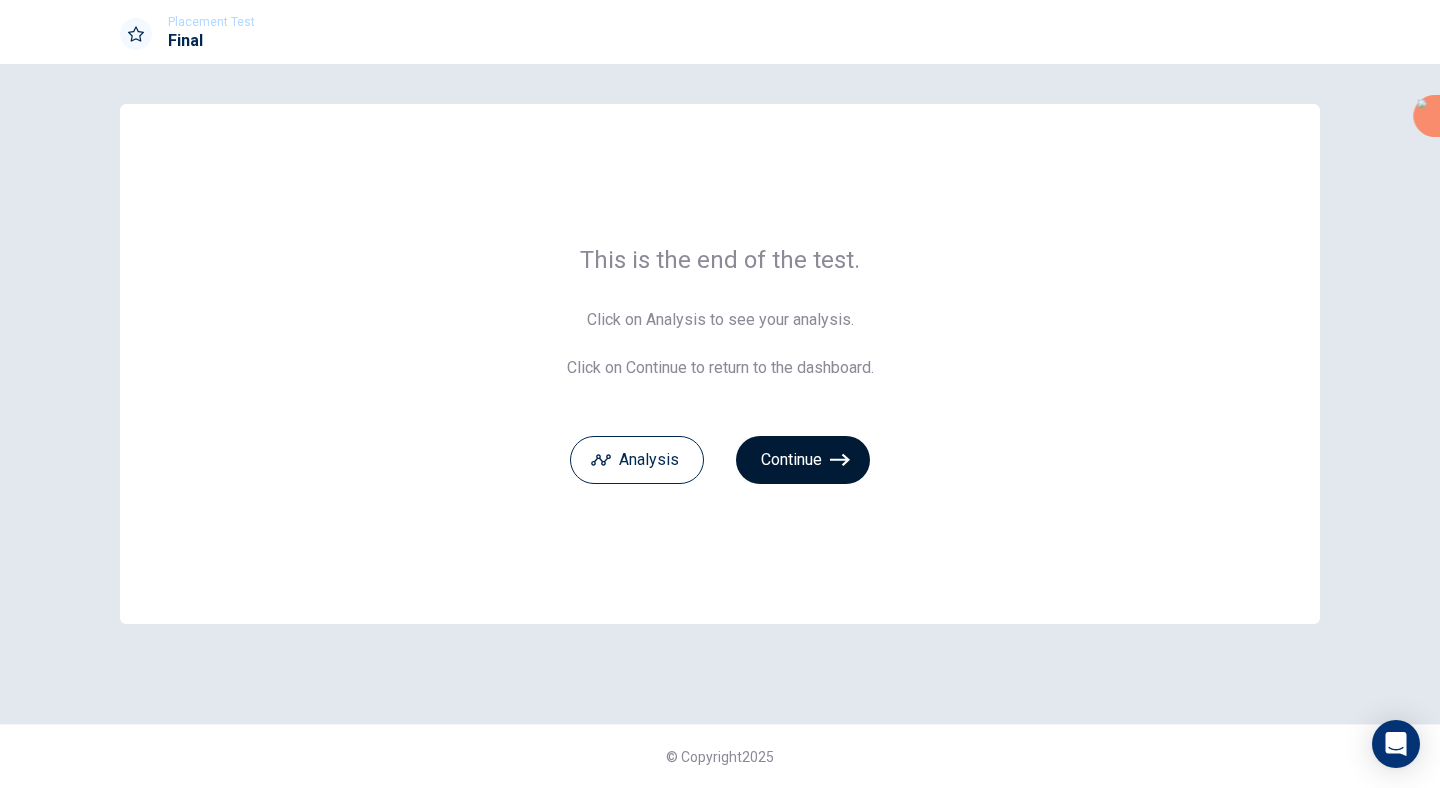 click 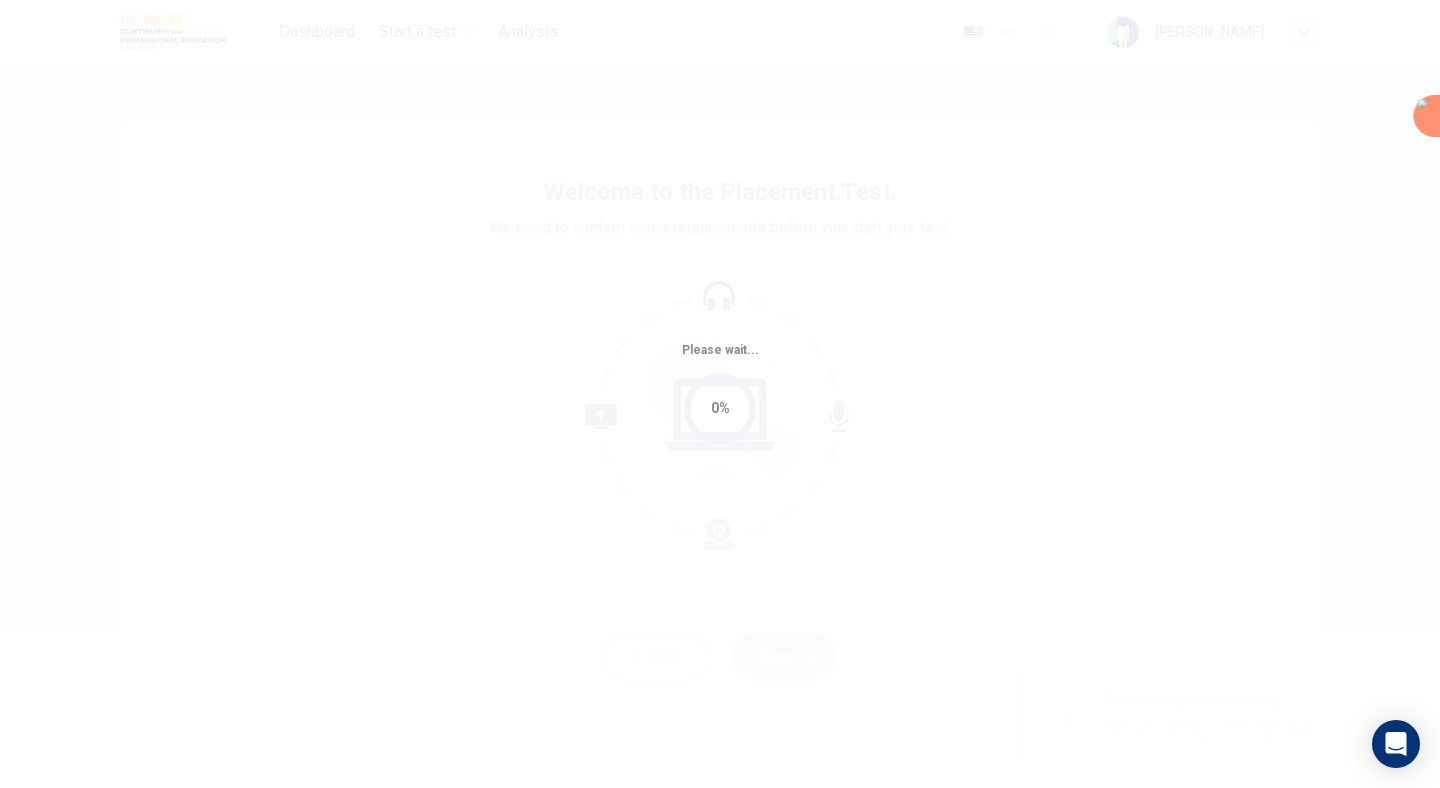 scroll, scrollTop: 0, scrollLeft: 0, axis: both 